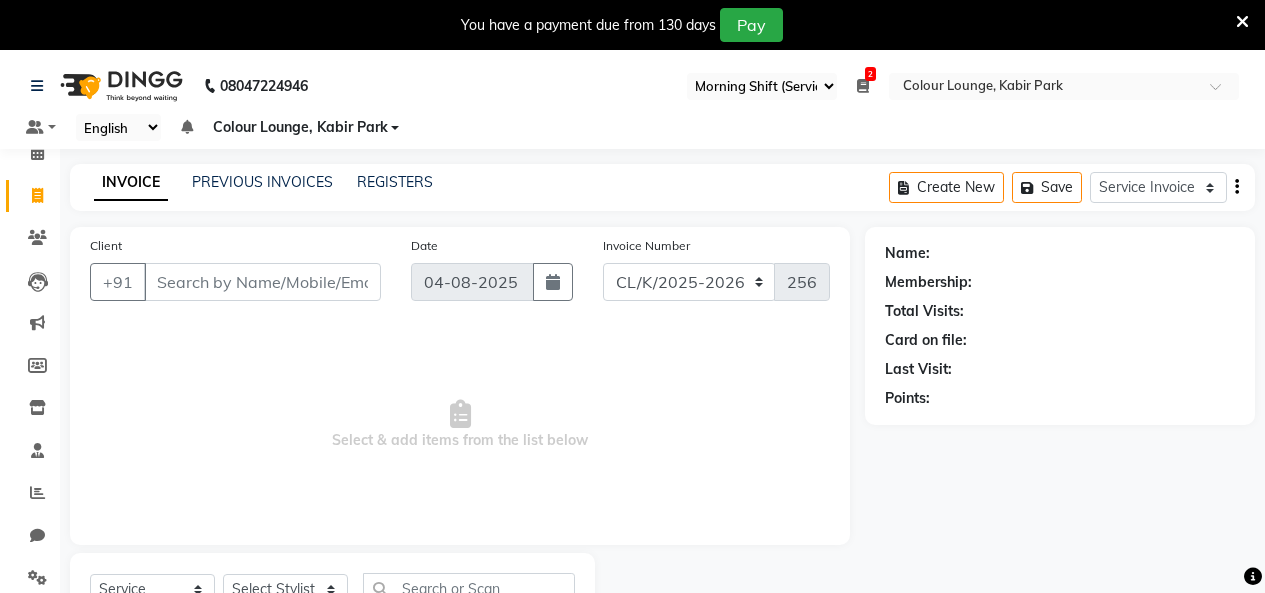 select on "75" 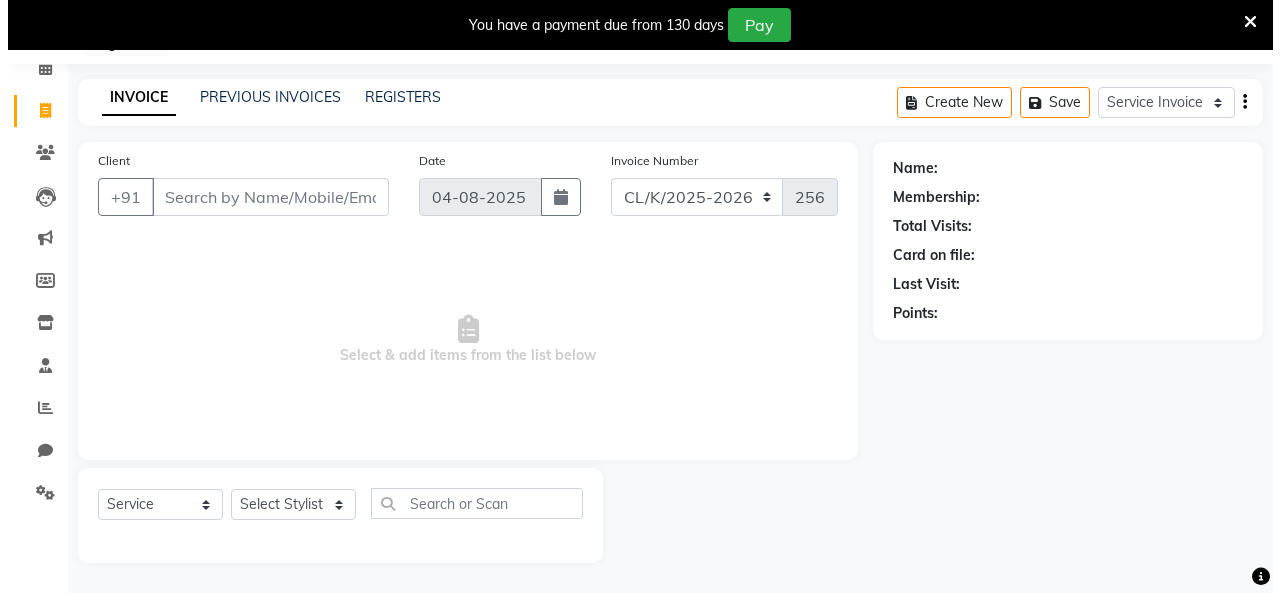 scroll, scrollTop: 0, scrollLeft: 0, axis: both 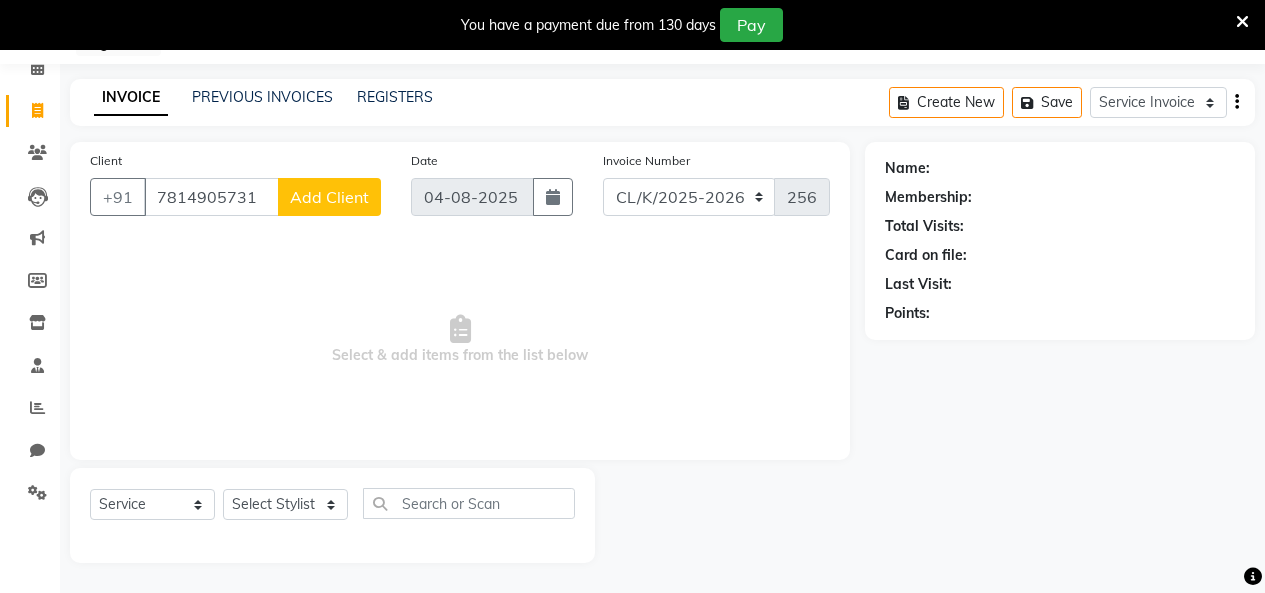 type on "7814905731" 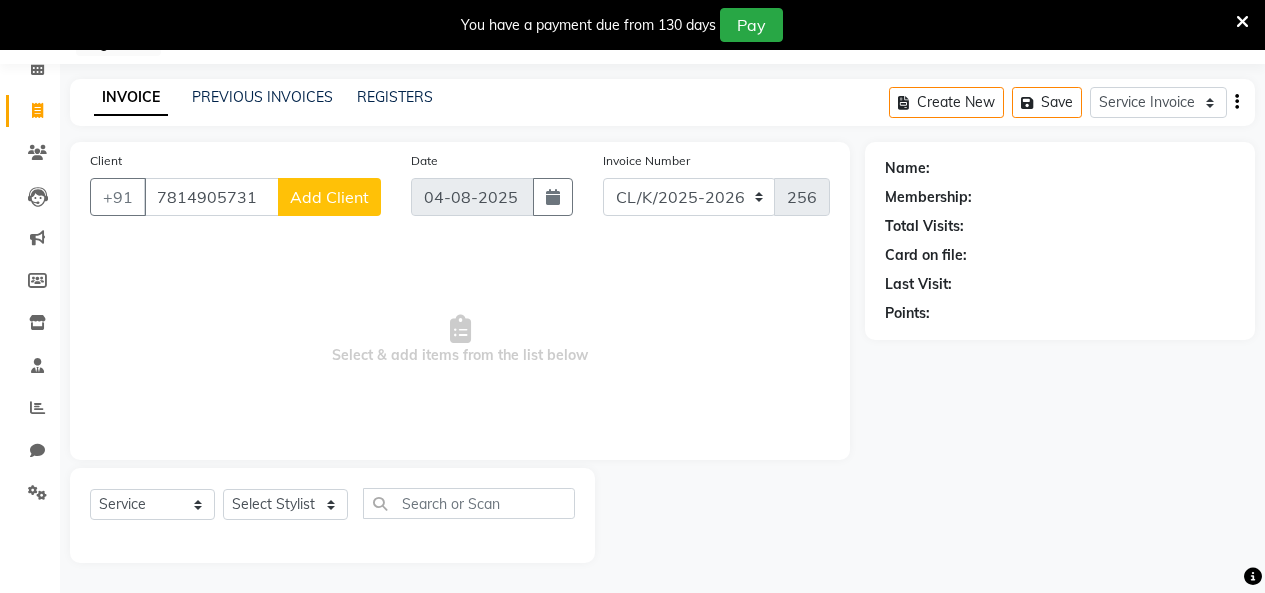 click on "Add Client" 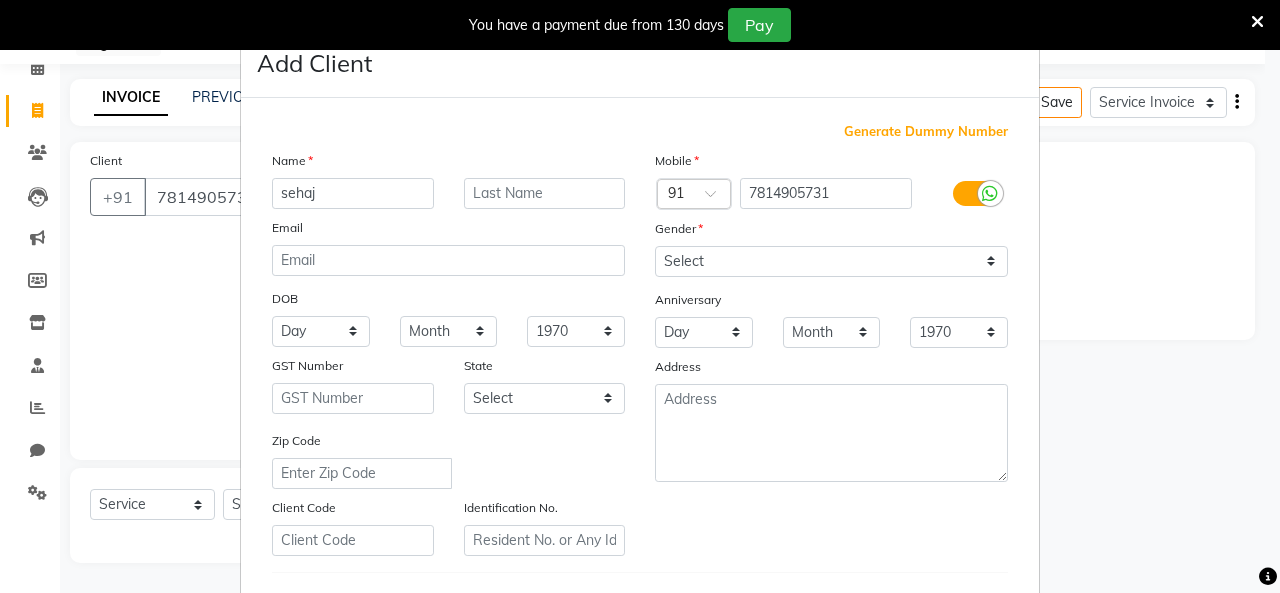 type on "sehaj" 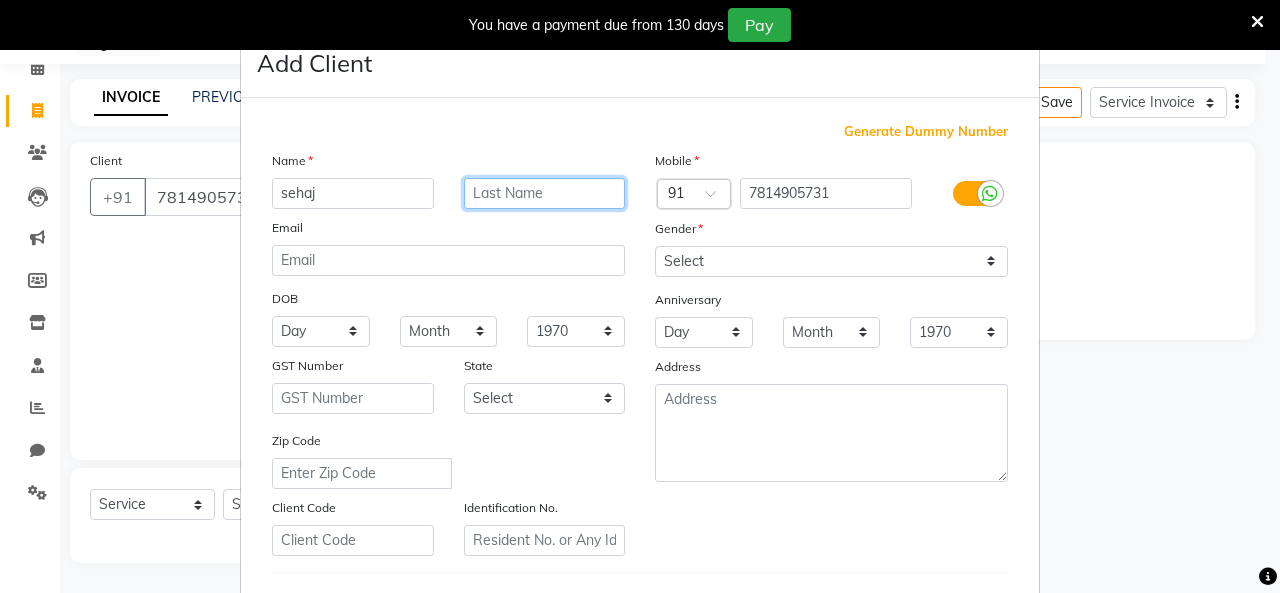 click at bounding box center (545, 193) 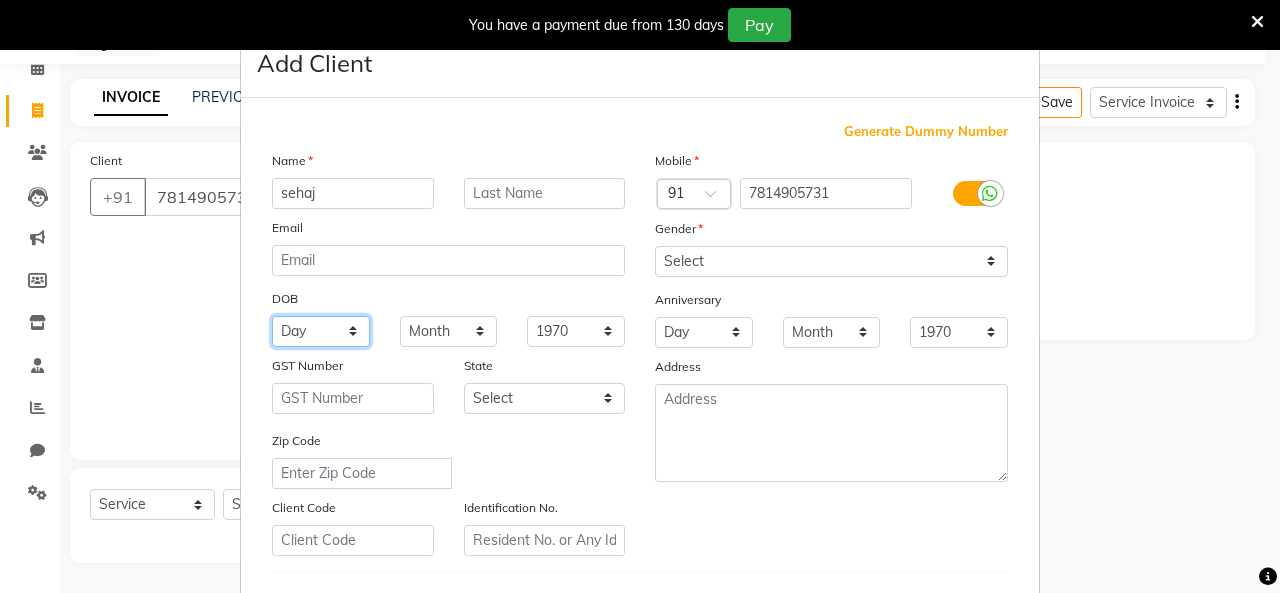 click on "Day 01 02 03 04 05 06 07 08 09 10 11 12 13 14 15 16 17 18 19 20 21 22 23 24 25 26 27 28 29 30 31" at bounding box center (321, 331) 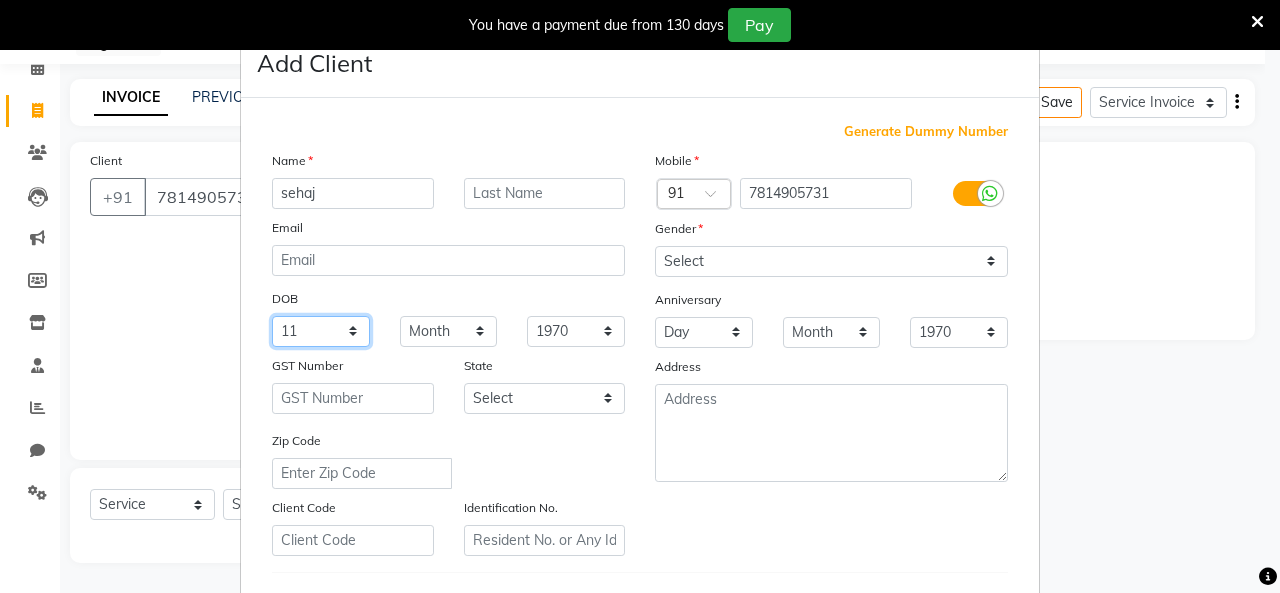 click on "Day 01 02 03 04 05 06 07 08 09 10 11 12 13 14 15 16 17 18 19 20 21 22 23 24 25 26 27 28 29 30 31" at bounding box center (321, 331) 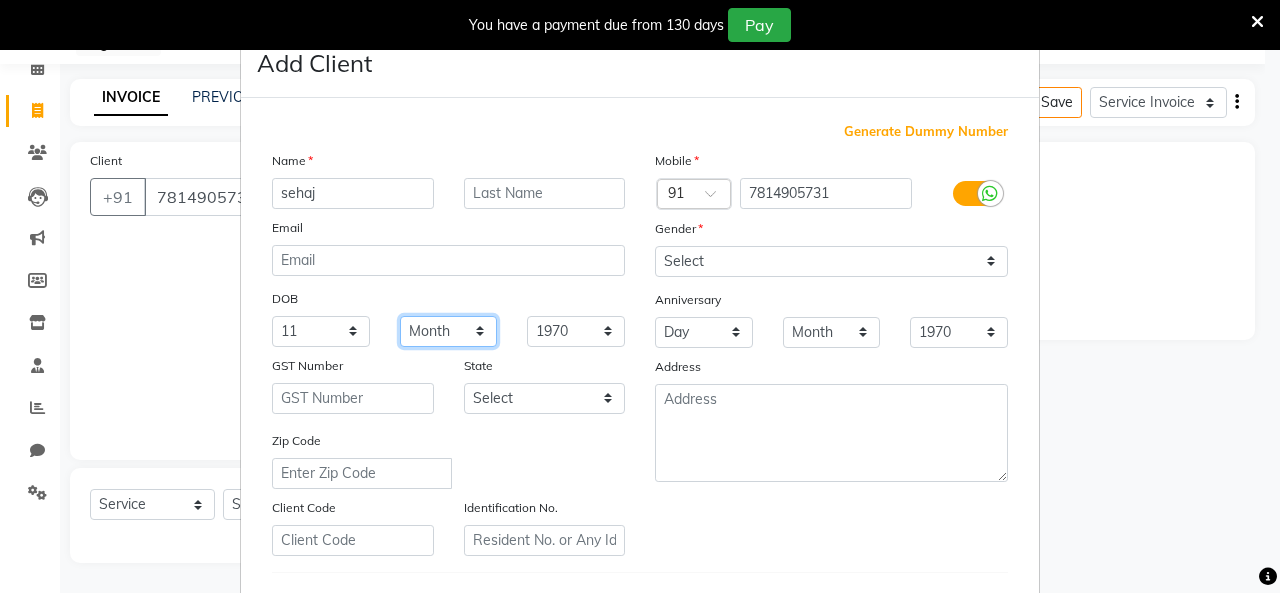 click on "Month January February March April May June July August September October November December" at bounding box center (449, 331) 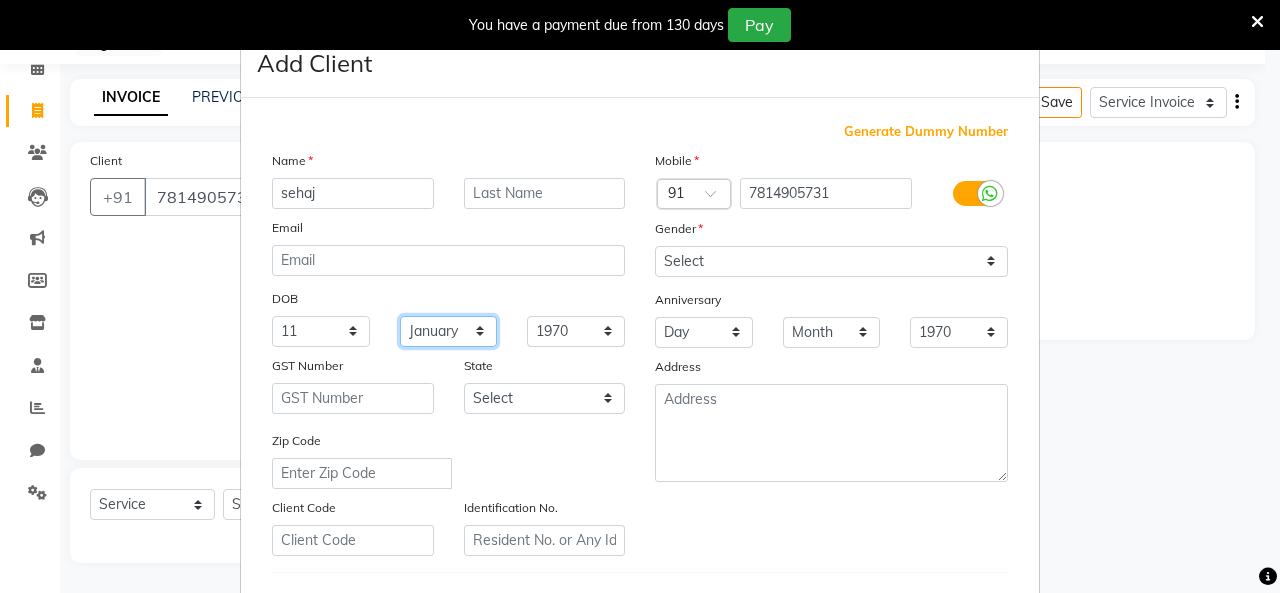 click on "Month January February March April May June July August September October November December" at bounding box center (449, 331) 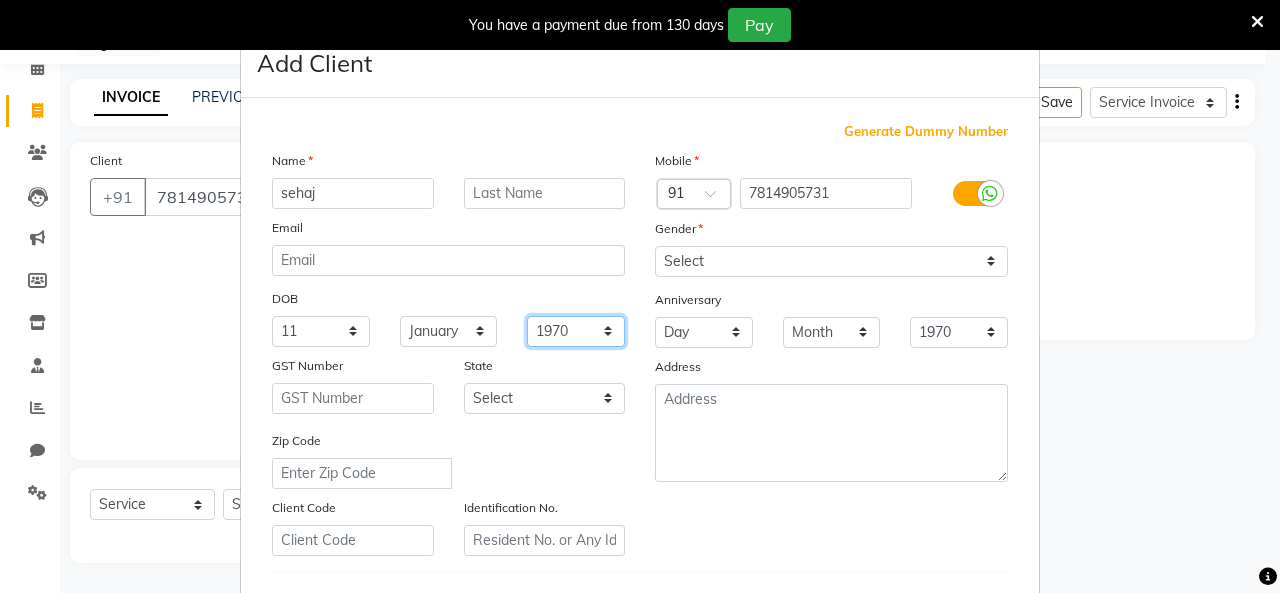 click on "1940 1941 1942 1943 1944 1945 1946 1947 1948 1949 1950 1951 1952 1953 1954 1955 1956 1957 1958 1959 1960 1961 1962 1963 1964 1965 1966 1967 1968 1969 1970 1971 1972 1973 1974 1975 1976 1977 1978 1979 1980 1981 1982 1983 1984 1985 1986 1987 1988 1989 1990 1991 1992 1993 1994 1995 1996 1997 1998 1999 2000 2001 2002 2003 2004 2005 2006 2007 2008 2009 2010 2011 2012 2013 2014 2015 2016 2017 2018 2019 2020 2021 2022 2023 2024" at bounding box center (576, 331) 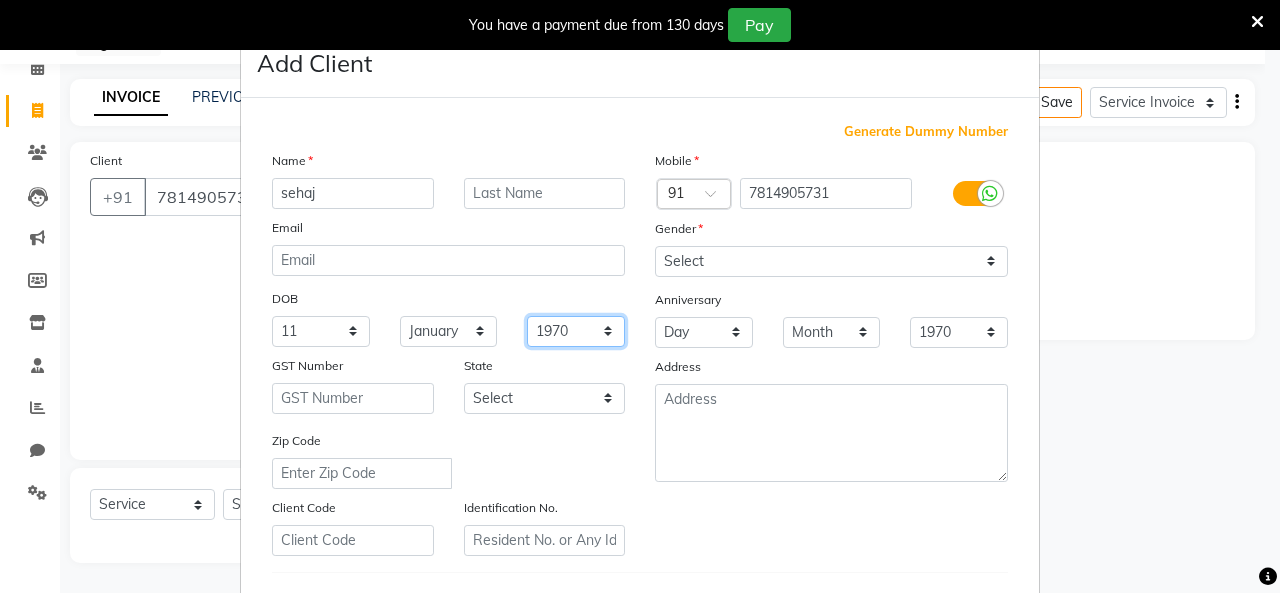 select on "2004" 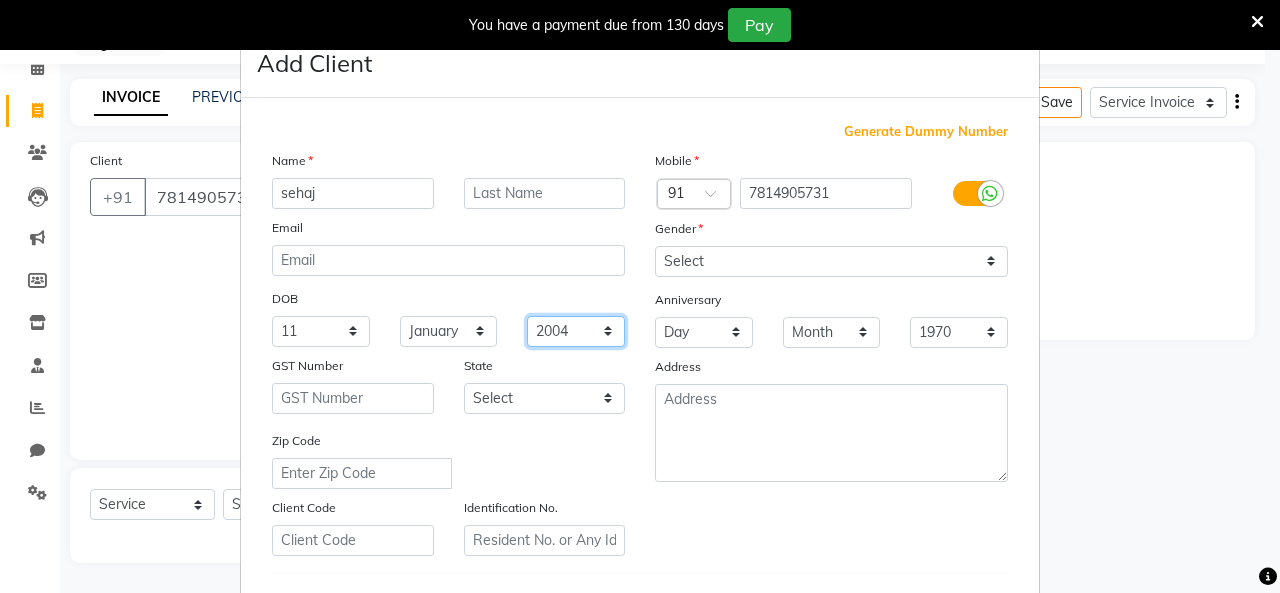 click on "1940 1941 1942 1943 1944 1945 1946 1947 1948 1949 1950 1951 1952 1953 1954 1955 1956 1957 1958 1959 1960 1961 1962 1963 1964 1965 1966 1967 1968 1969 1970 1971 1972 1973 1974 1975 1976 1977 1978 1979 1980 1981 1982 1983 1984 1985 1986 1987 1988 1989 1990 1991 1992 1993 1994 1995 1996 1997 1998 1999 2000 2001 2002 2003 2004 2005 2006 2007 2008 2009 2010 2011 2012 2013 2014 2015 2016 2017 2018 2019 2020 2021 2022 2023 2024" at bounding box center (576, 331) 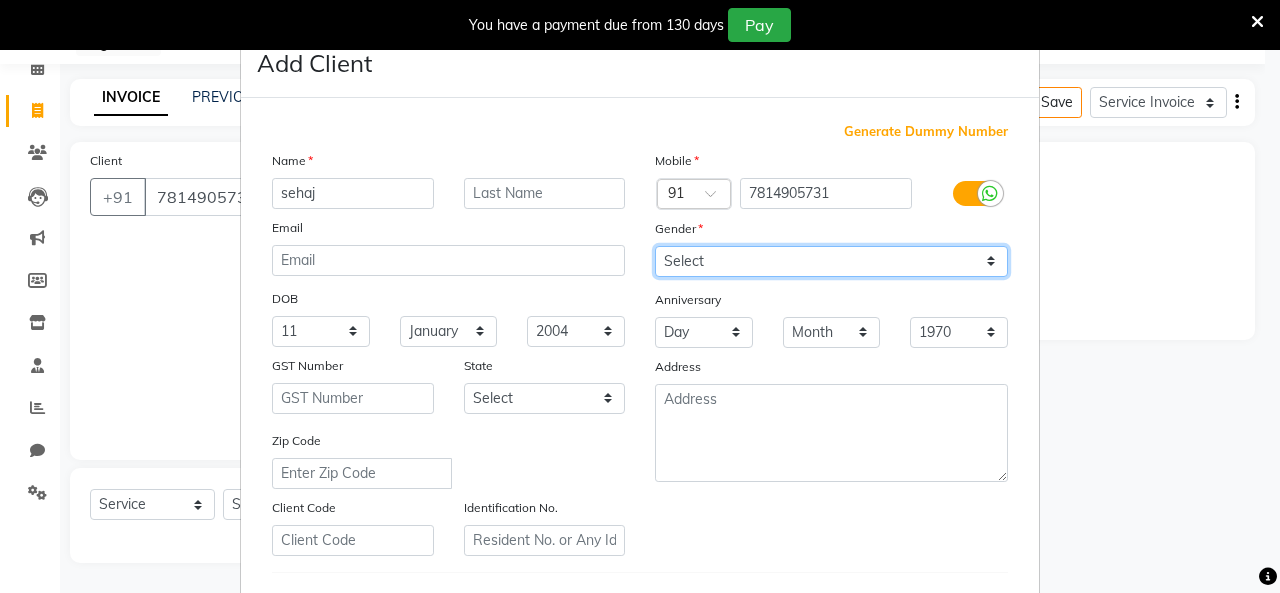 click on "Select Male Female Other Prefer Not To Say" at bounding box center [831, 261] 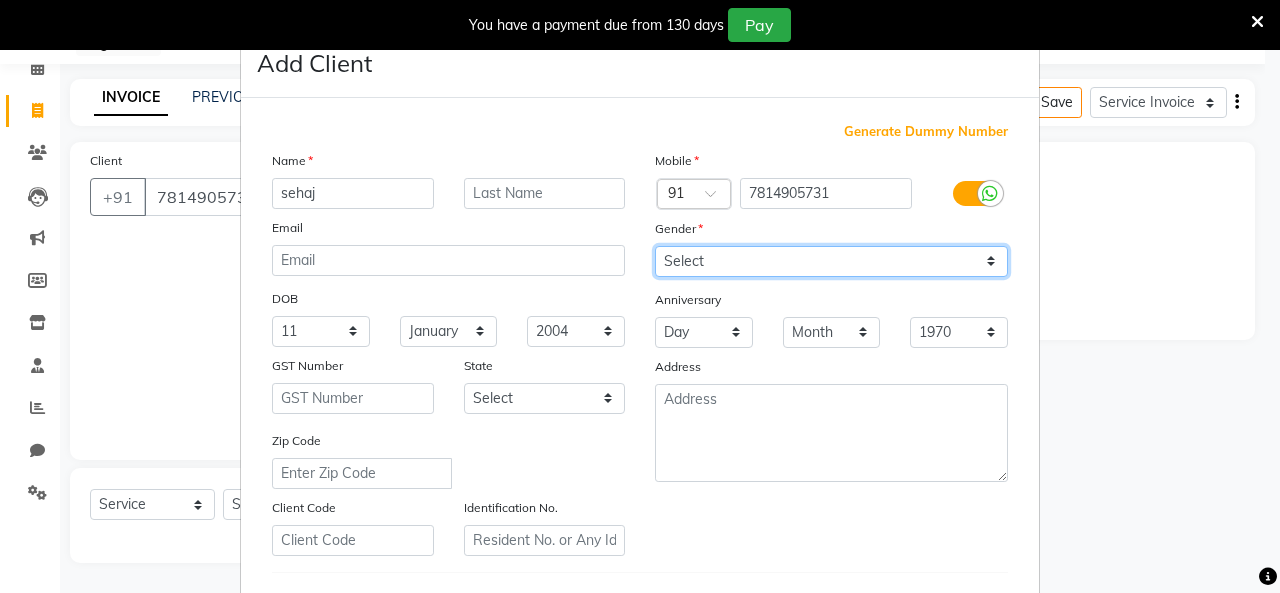 select on "female" 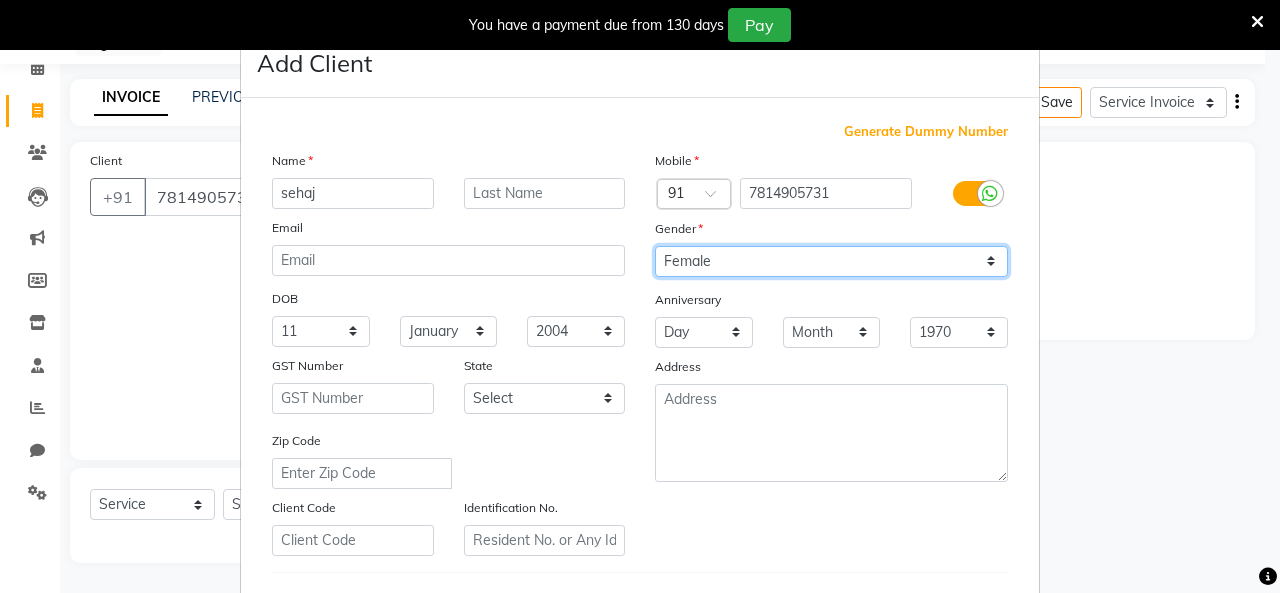 click on "Select Male Female Other Prefer Not To Say" at bounding box center [831, 261] 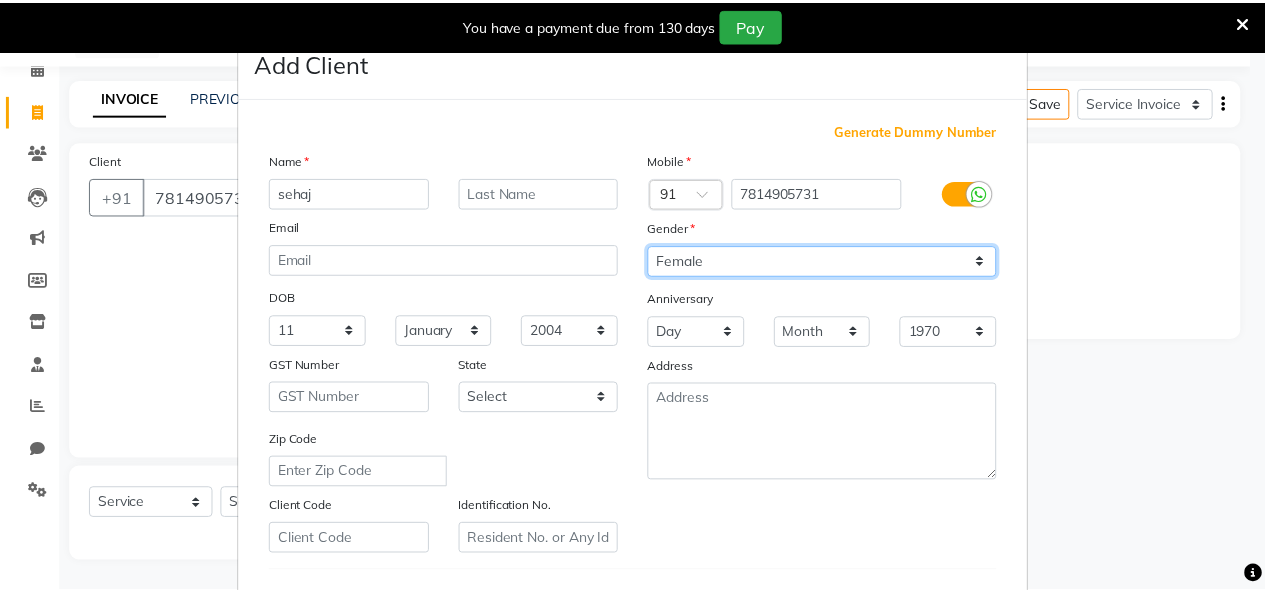 scroll, scrollTop: 330, scrollLeft: 0, axis: vertical 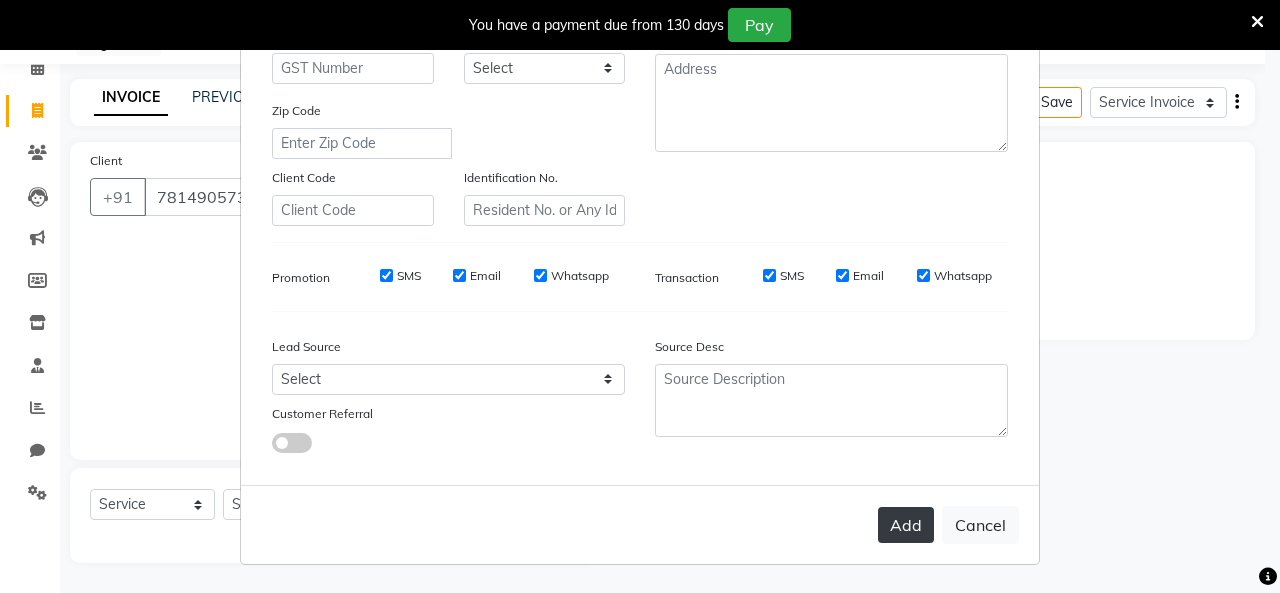 click on "Add" at bounding box center [906, 525] 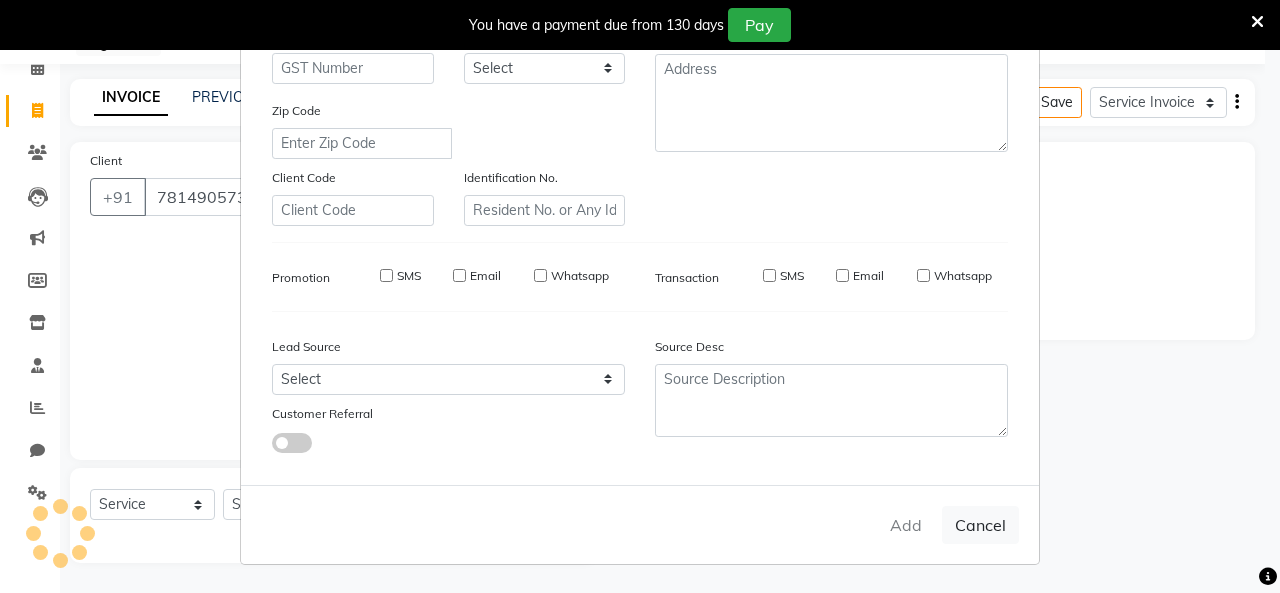type 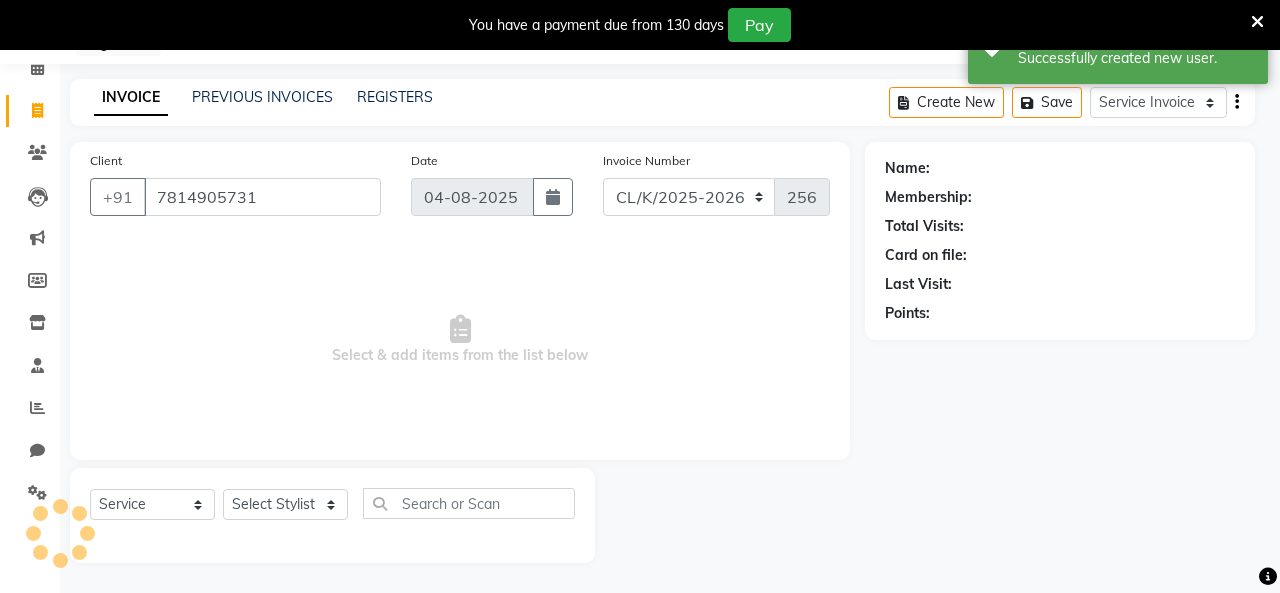 select on "1: Object" 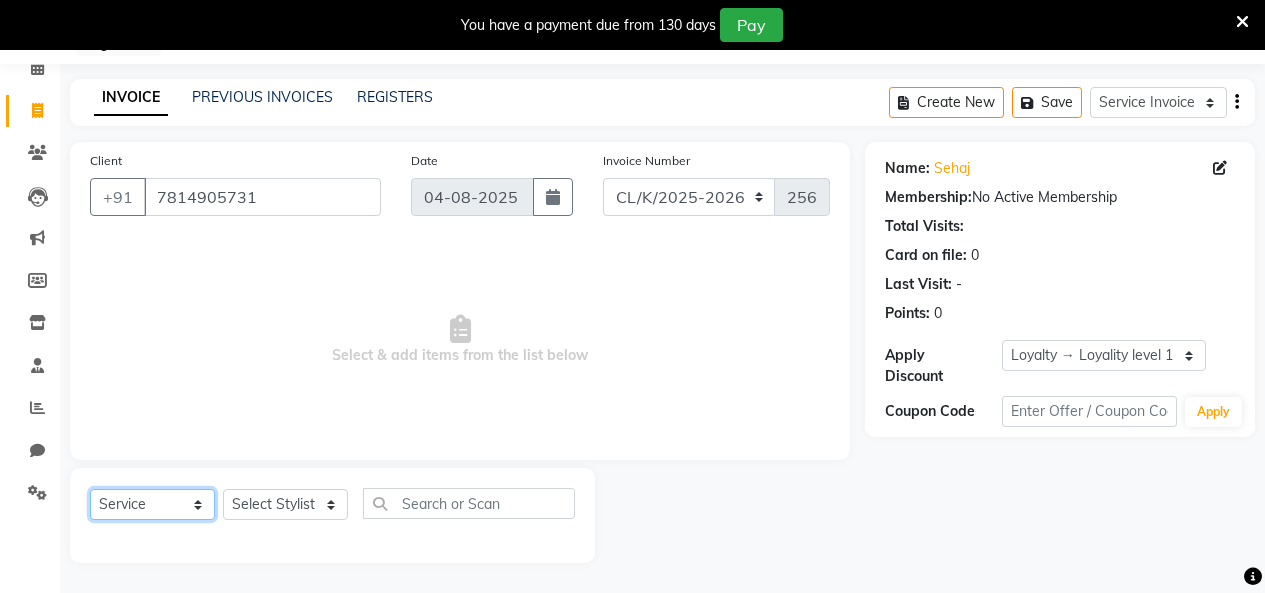 click on "Select  Service  Membership  Package Voucher Prepaid Gift Card" 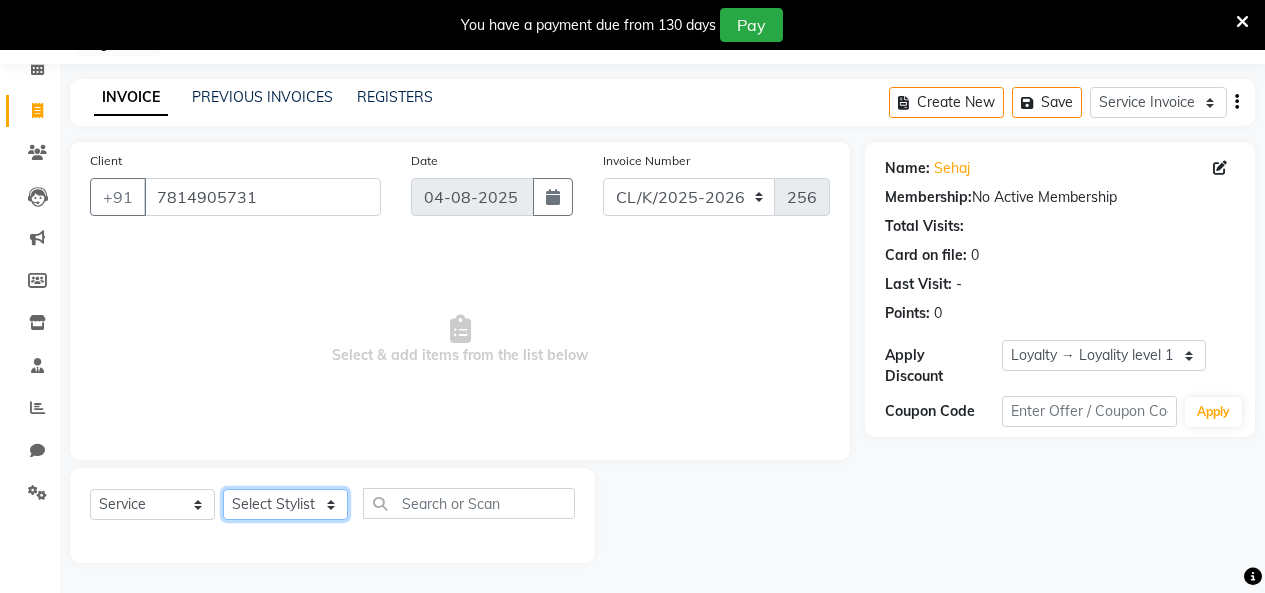 click on "Select Stylist Admin Admin AKHIL ANKUSH Colour Lounge, Kabir Park Colour Lounge, Kabir Park divyansh  Jaswinder singh guard JATIN JOHN JONEY LUXMI NAVDEEP KAUR NITI PARAMJIT PARAS KHATNAVLIA priya  priyanka  Rakesh sapna  SUMAN VANDANA SHARMA VISHAL" 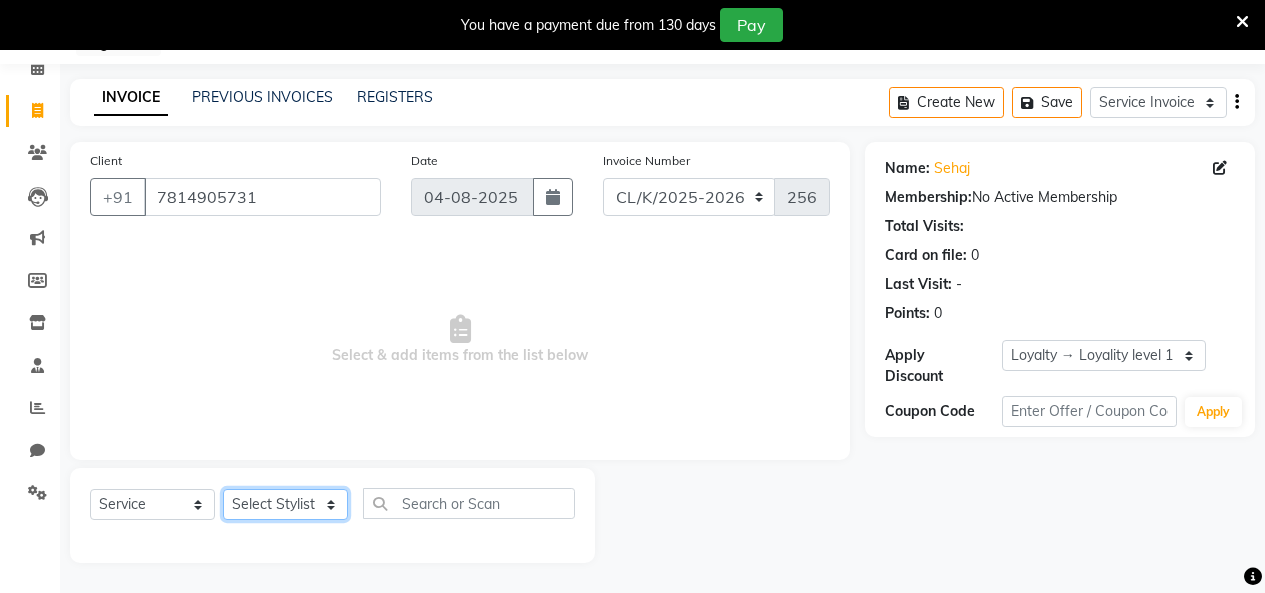 select on "70129" 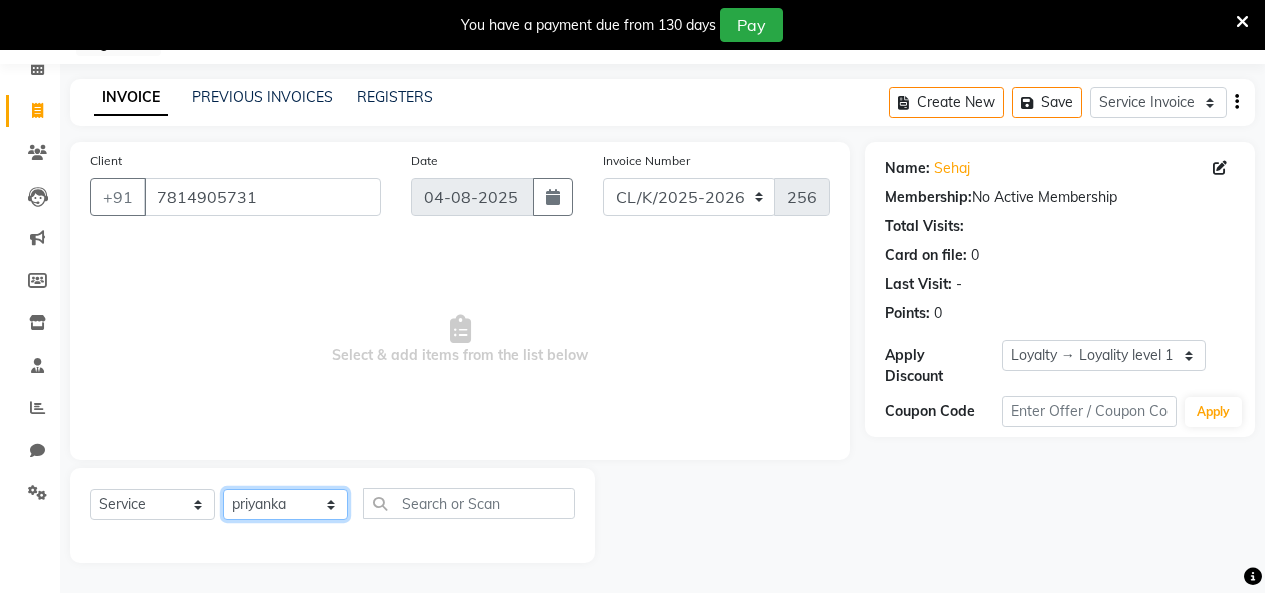 click on "Select Stylist Admin Admin AKHIL ANKUSH Colour Lounge, Kabir Park Colour Lounge, Kabir Park divyansh  Jaswinder singh guard JATIN JOHN JONEY LUXMI NAVDEEP KAUR NITI PARAMJIT PARAS KHATNAVLIA priya  priyanka  Rakesh sapna  SUMAN VANDANA SHARMA VISHAL" 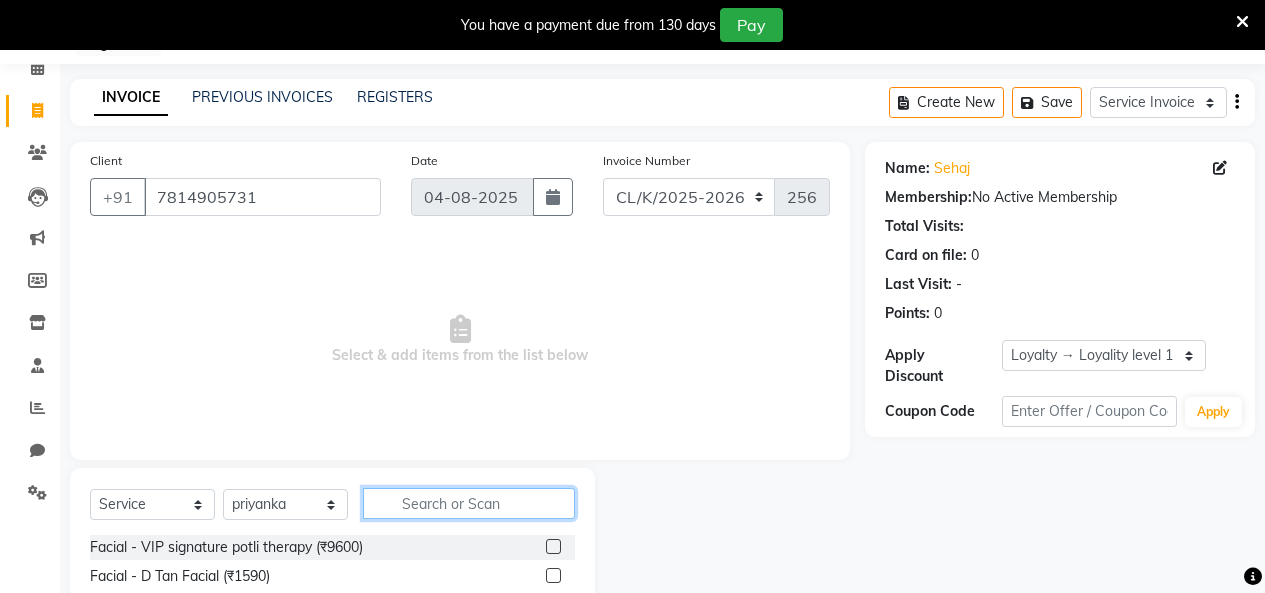 click 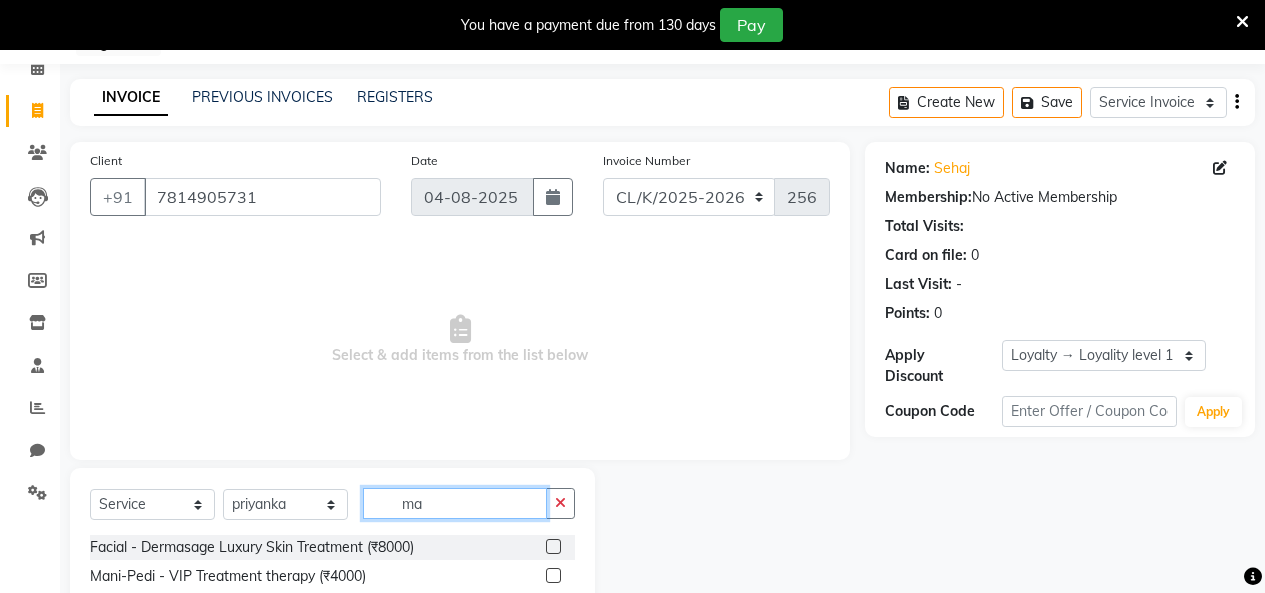 type on "m" 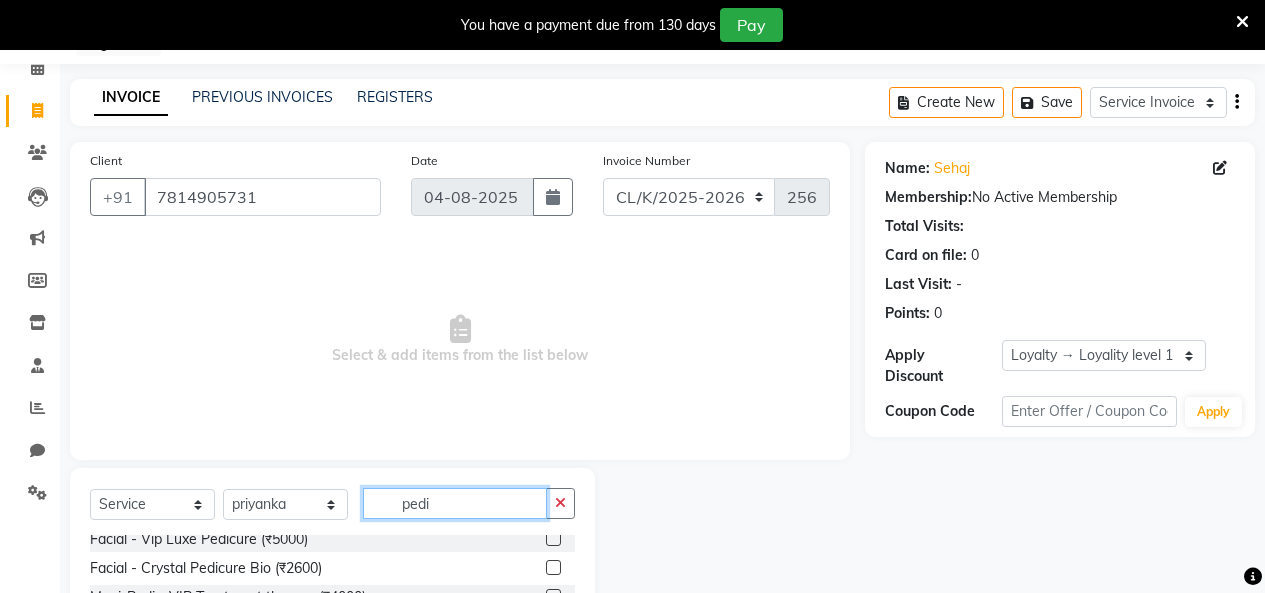 scroll, scrollTop: 0, scrollLeft: 0, axis: both 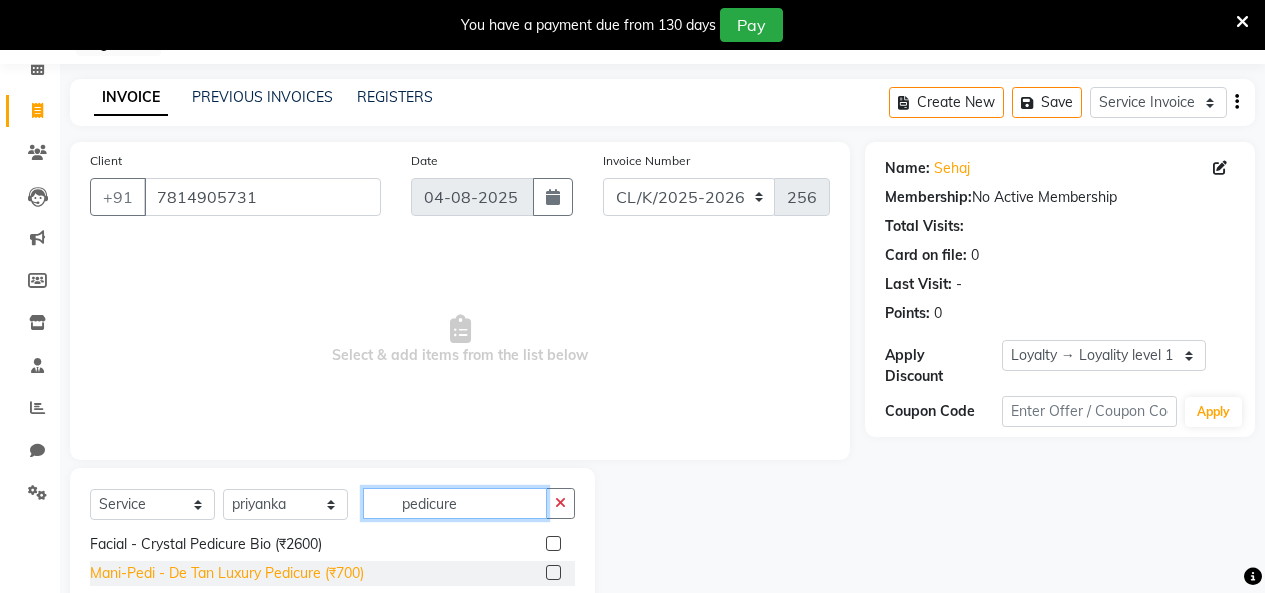 type on "pedicure" 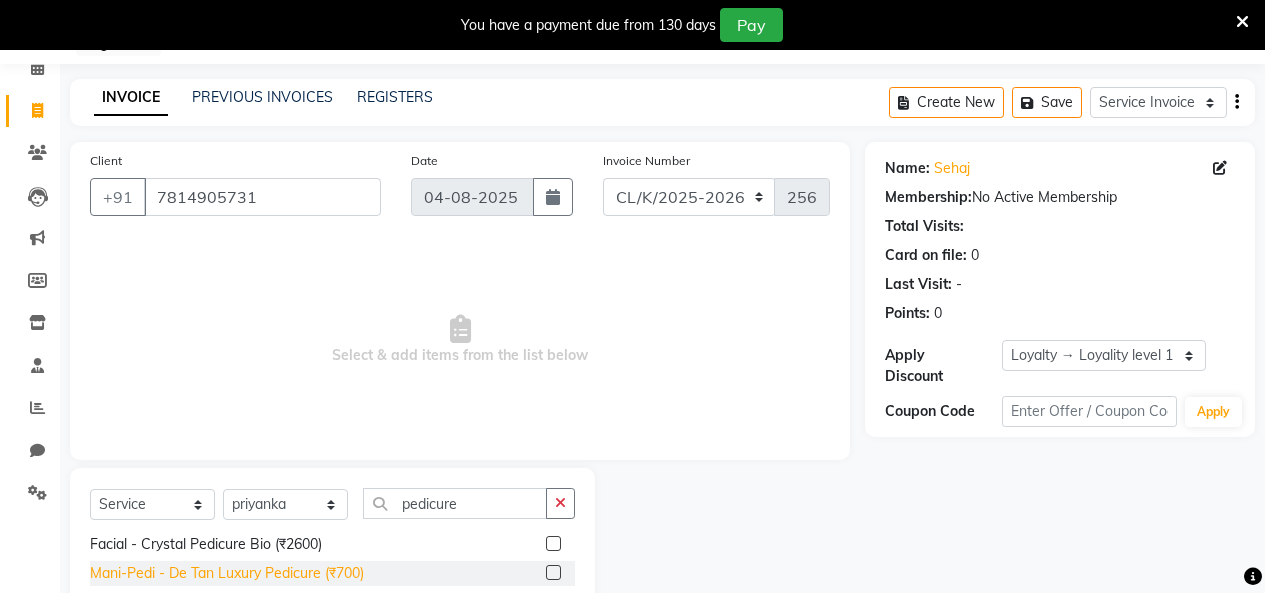 click on "Mani-Pedi - De Tan Luxury Pedicure (₹700)" 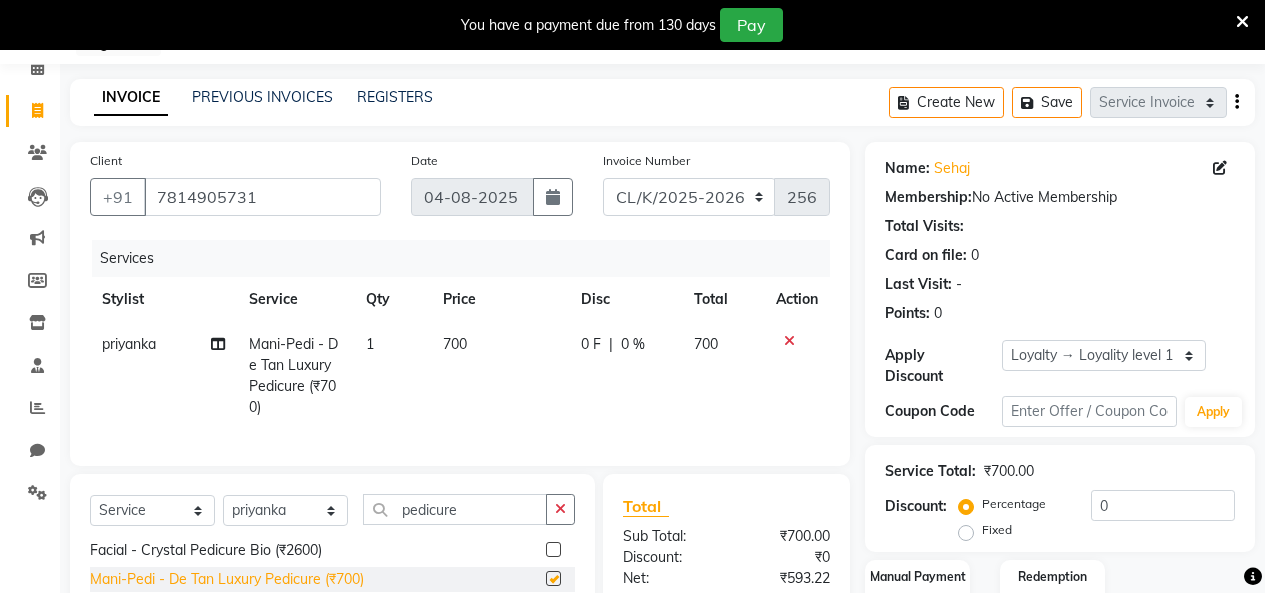 checkbox on "false" 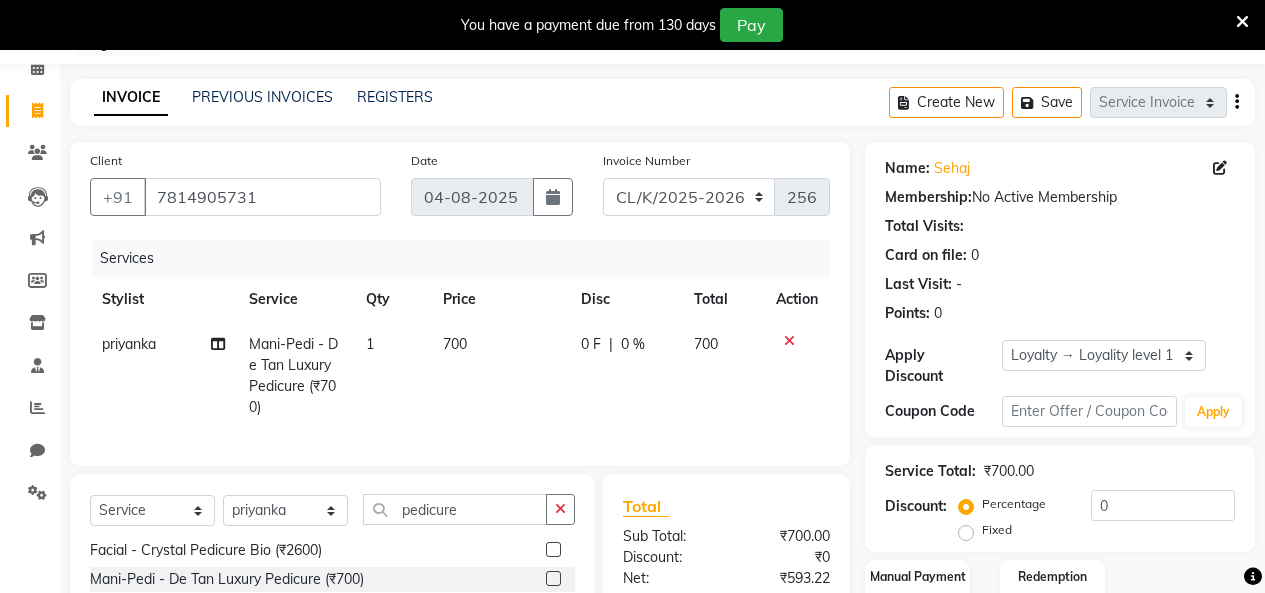 scroll, scrollTop: 306, scrollLeft: 0, axis: vertical 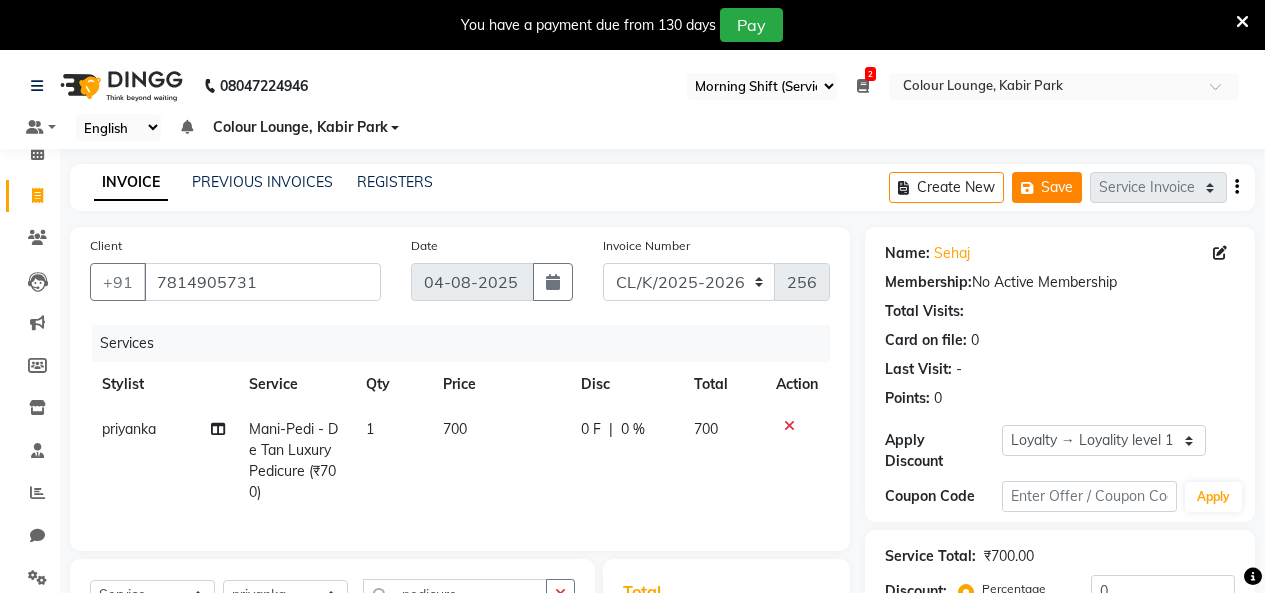 click on "Save" 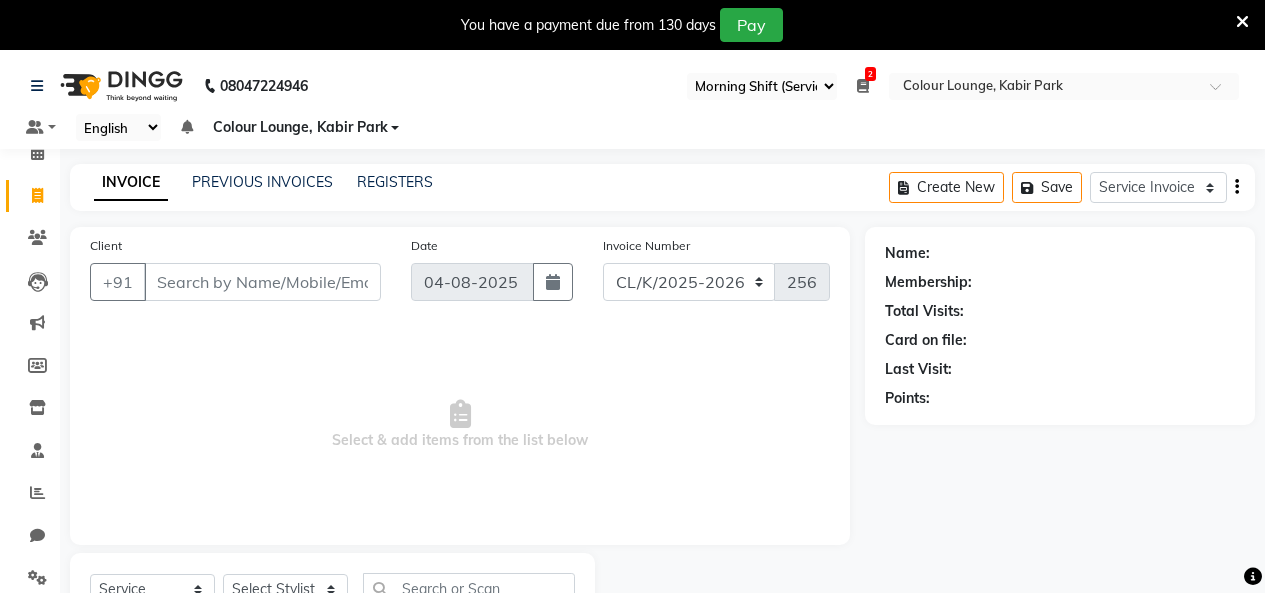 select on "75" 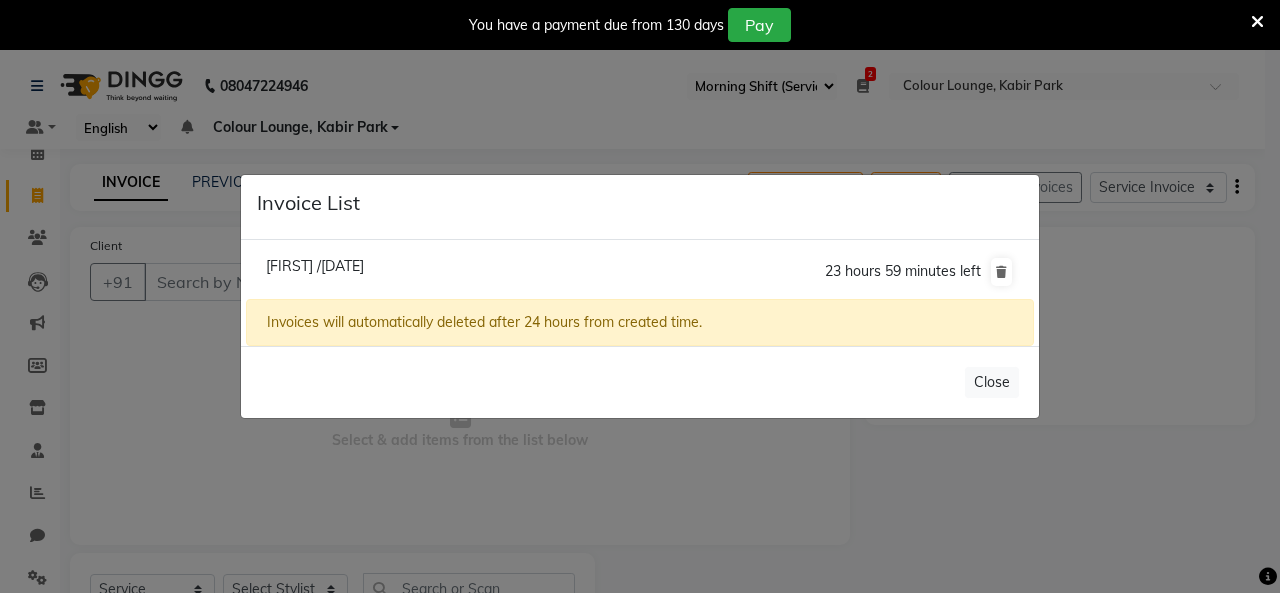 select on "75" 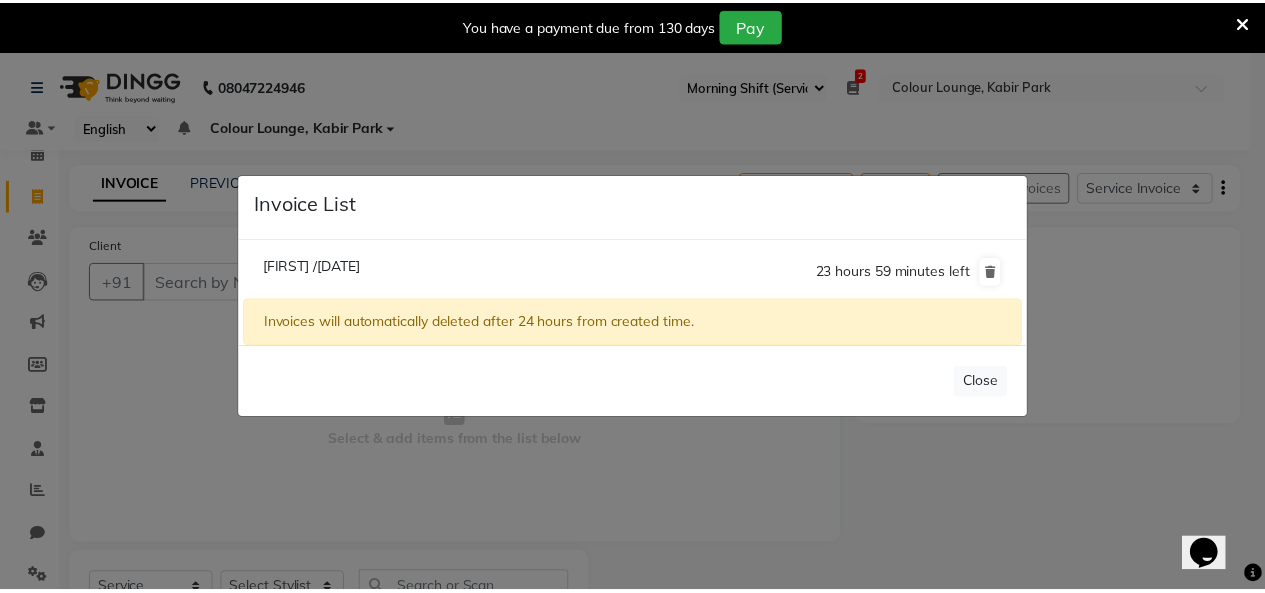 scroll, scrollTop: 0, scrollLeft: 0, axis: both 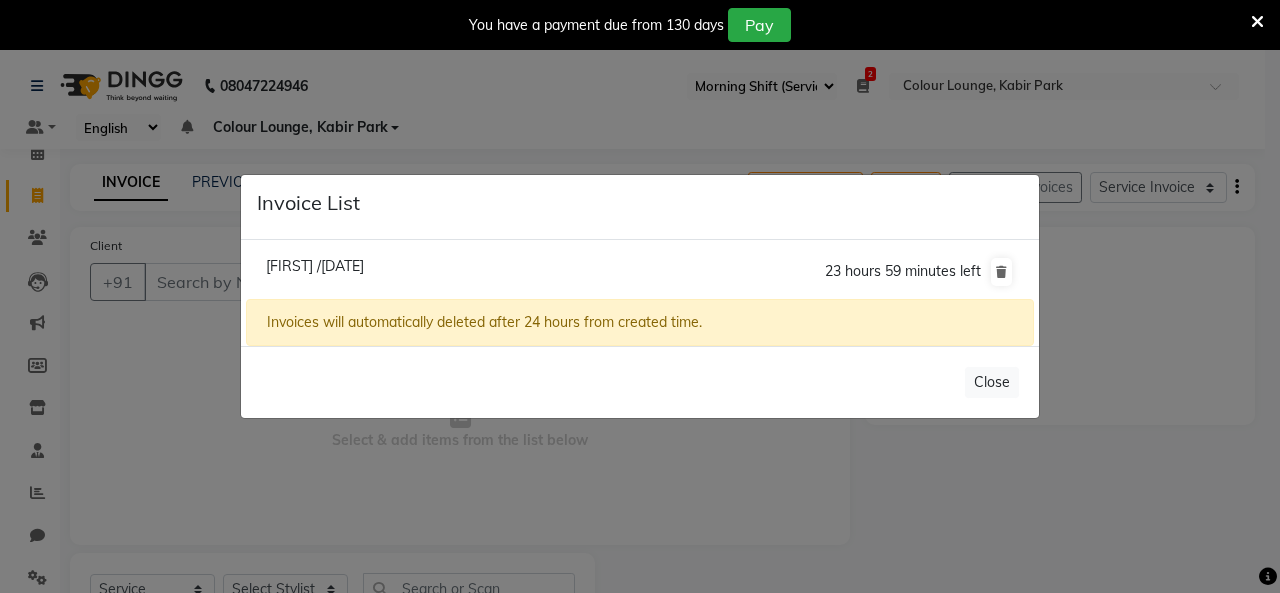 click on "Sehaj /04 August 2025  23 hours 59 minutes left" 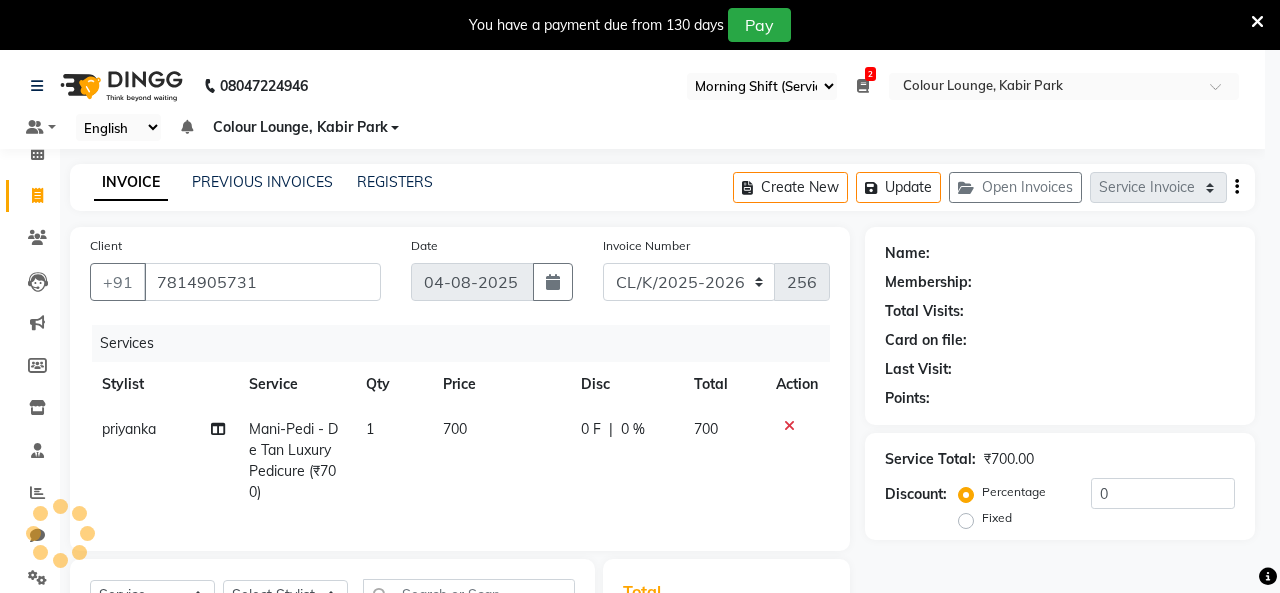 click on "Sehaj /04 August 2025  23 hours 59 minutes left" 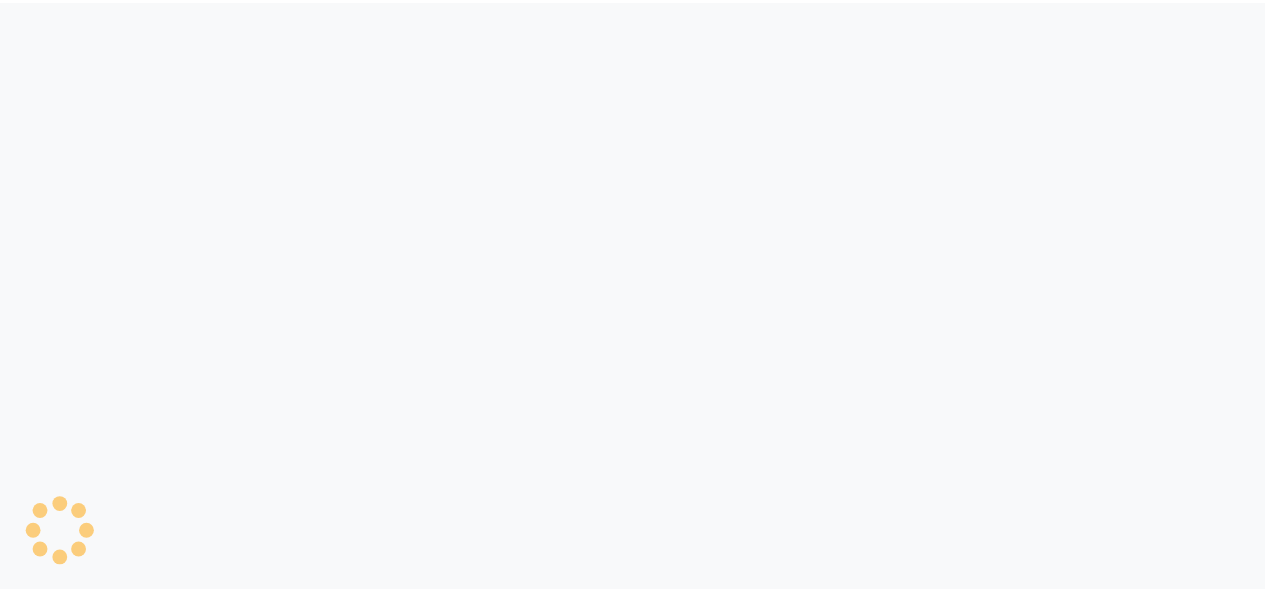 scroll, scrollTop: 0, scrollLeft: 0, axis: both 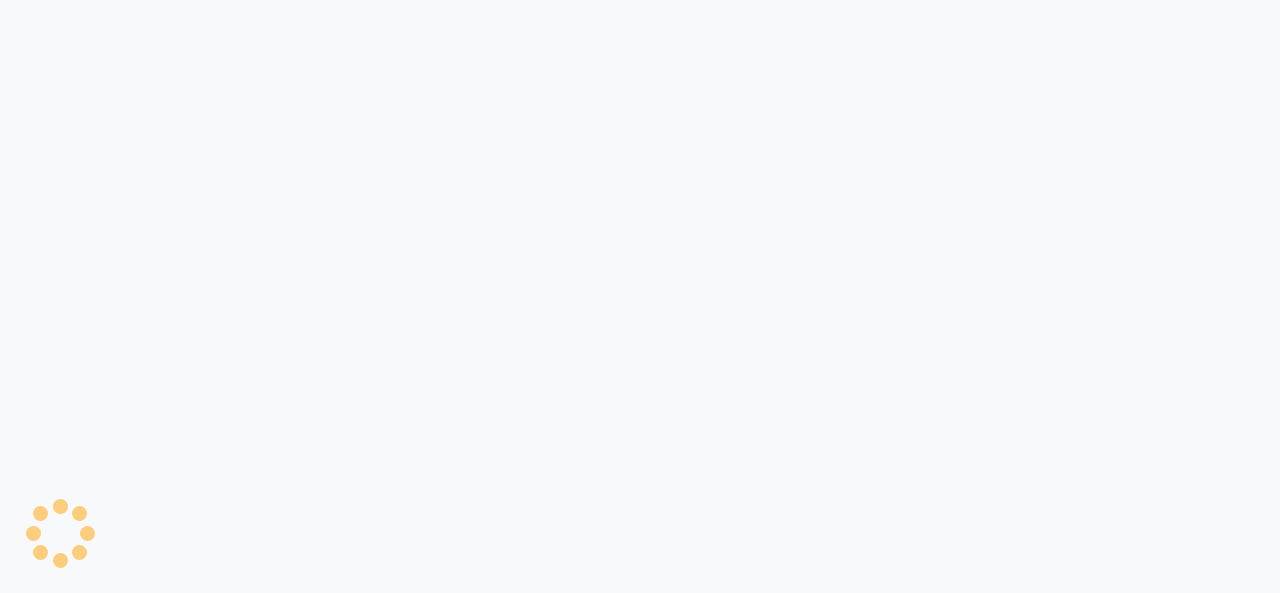 select on "service" 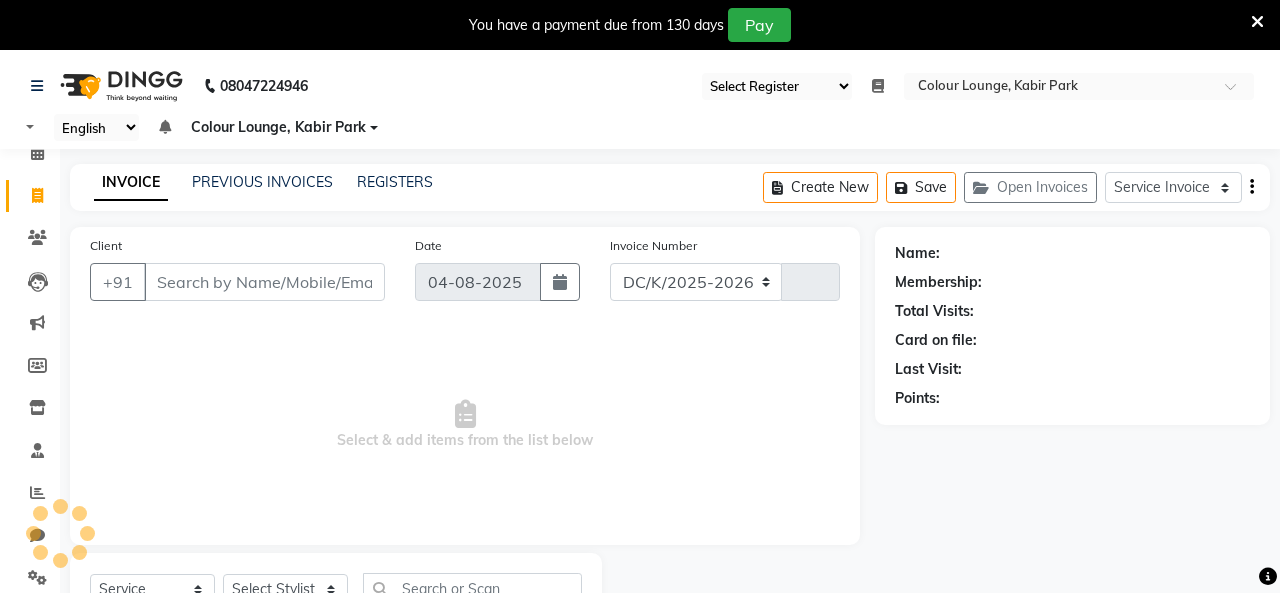 select on "75" 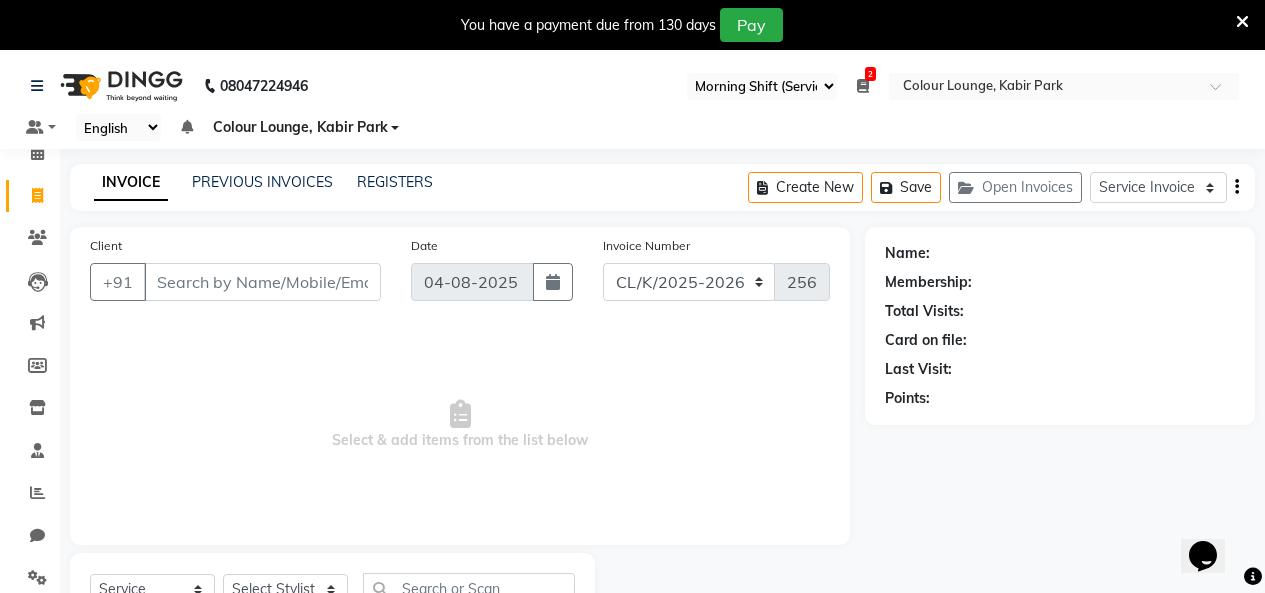 scroll, scrollTop: 0, scrollLeft: 0, axis: both 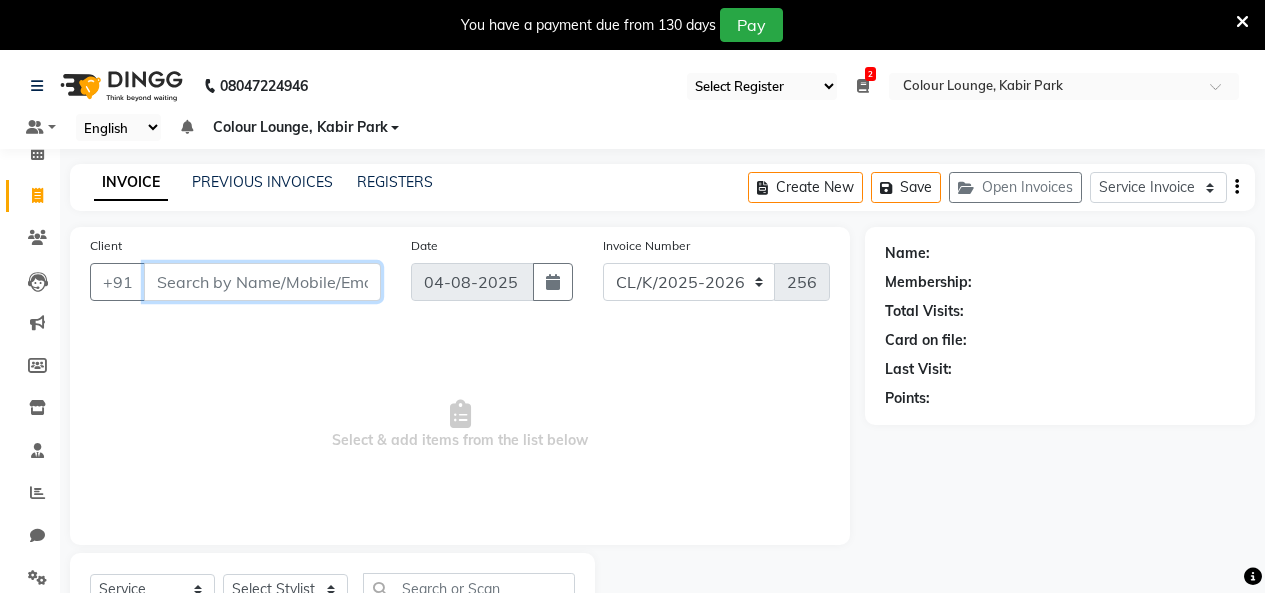 click on "Client" at bounding box center (262, 282) 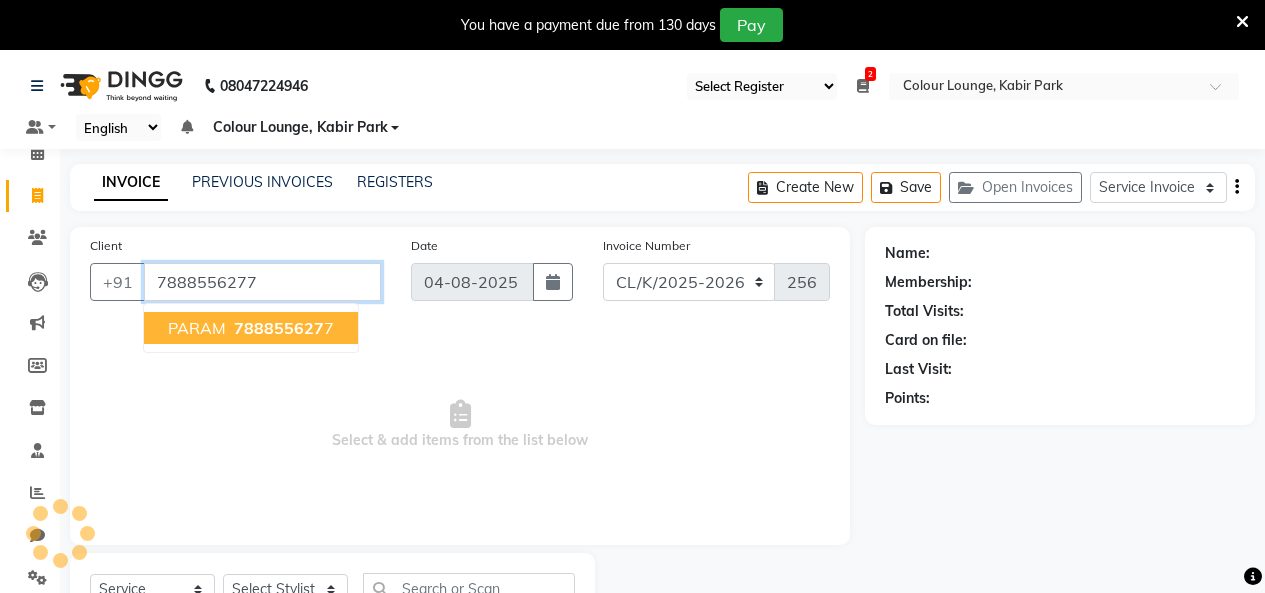 type on "7888556277" 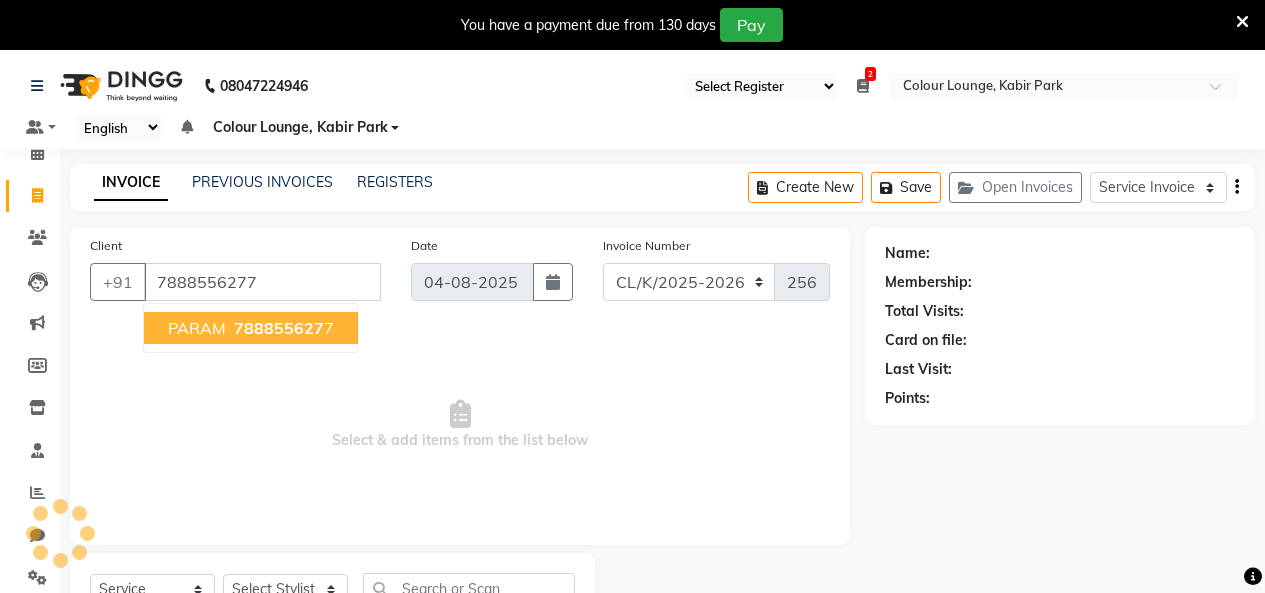 select on "1: Object" 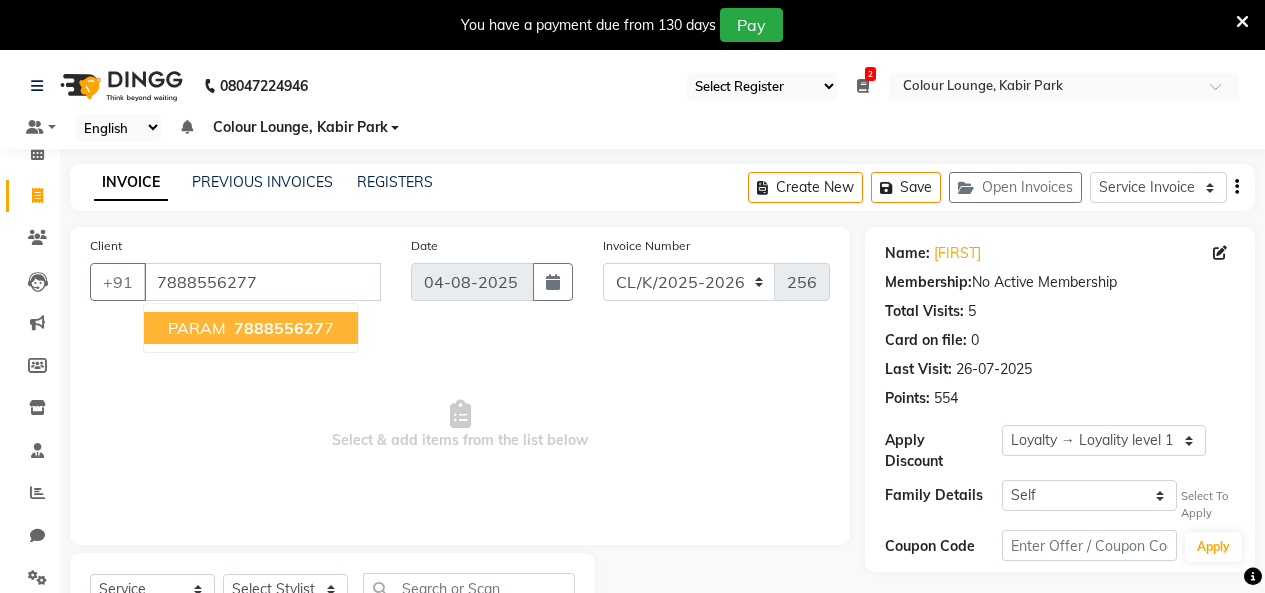 click on "[FIRST] [PHONE] [NUMBER]" at bounding box center (251, 328) 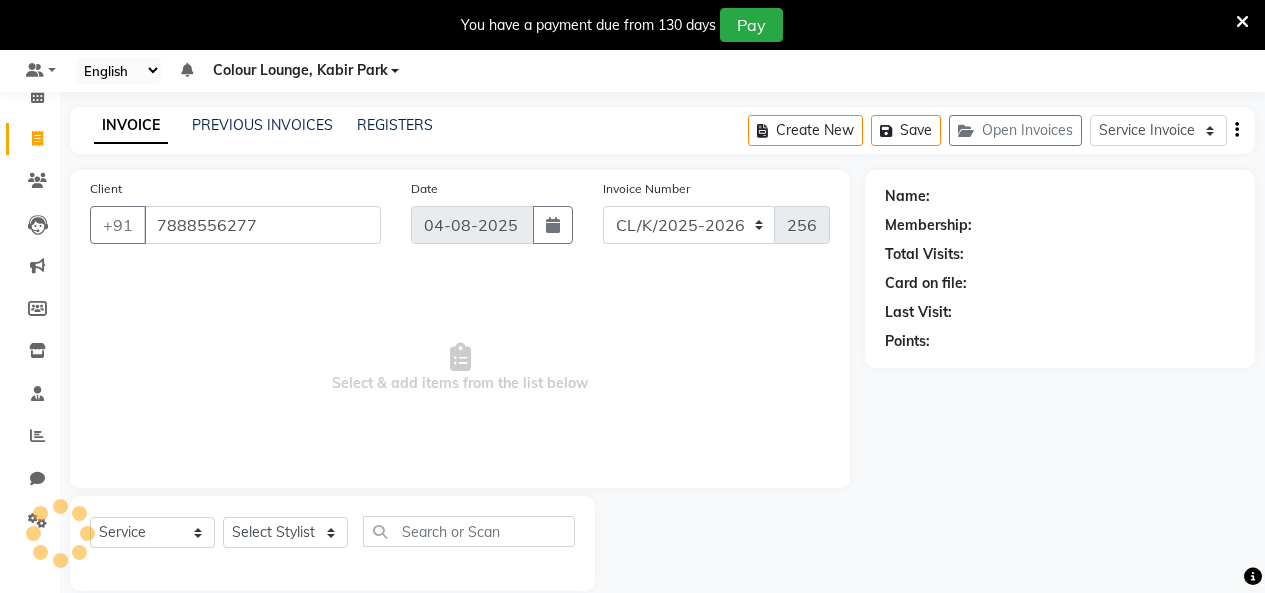 select on "1: Object" 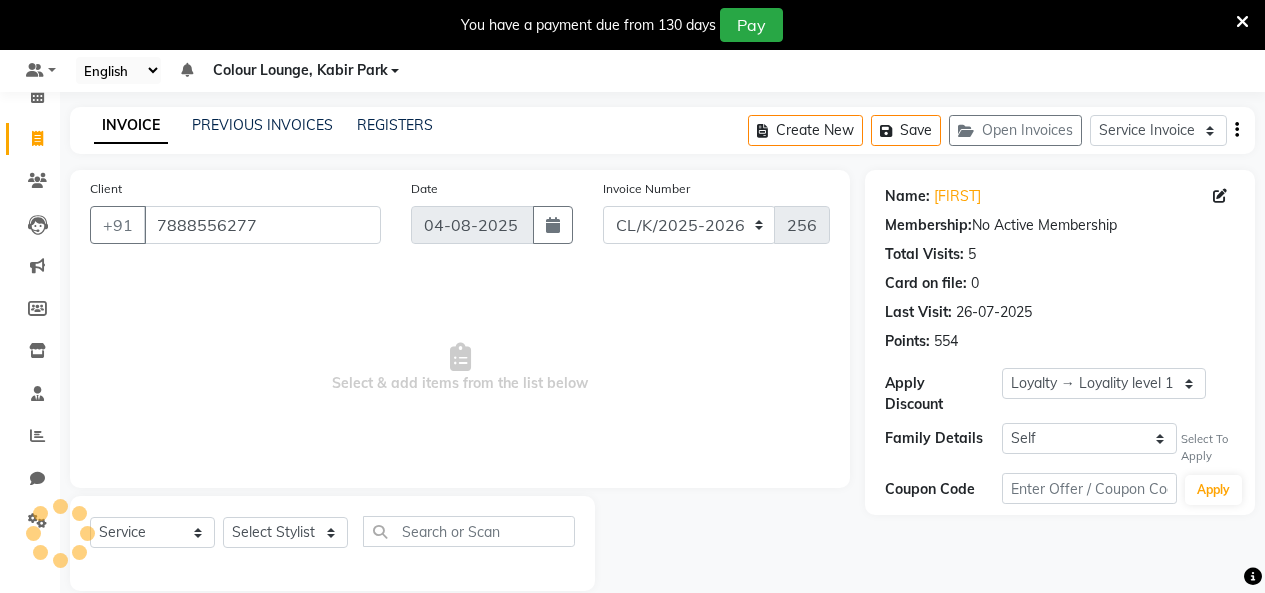scroll, scrollTop: 85, scrollLeft: 0, axis: vertical 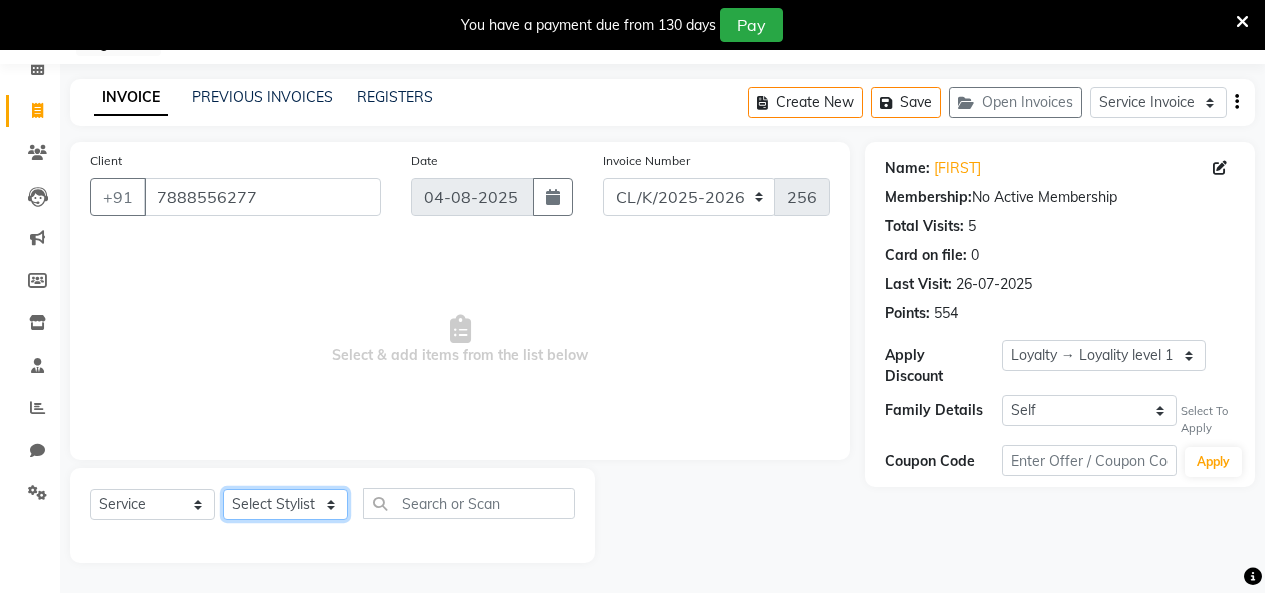 click on "Select Stylist Admin Admin AKHIL ANKUSH Colour Lounge, Kabir Park Colour Lounge, Kabir Park divyansh  Jaswinder singh guard JATIN JOHN JONEY LUXMI NAVDEEP KAUR NITI PARAMJIT PARAS KHATNAVLIA priya  priyanka  Rakesh sapna  SUMAN VANDANA SHARMA VISHAL" 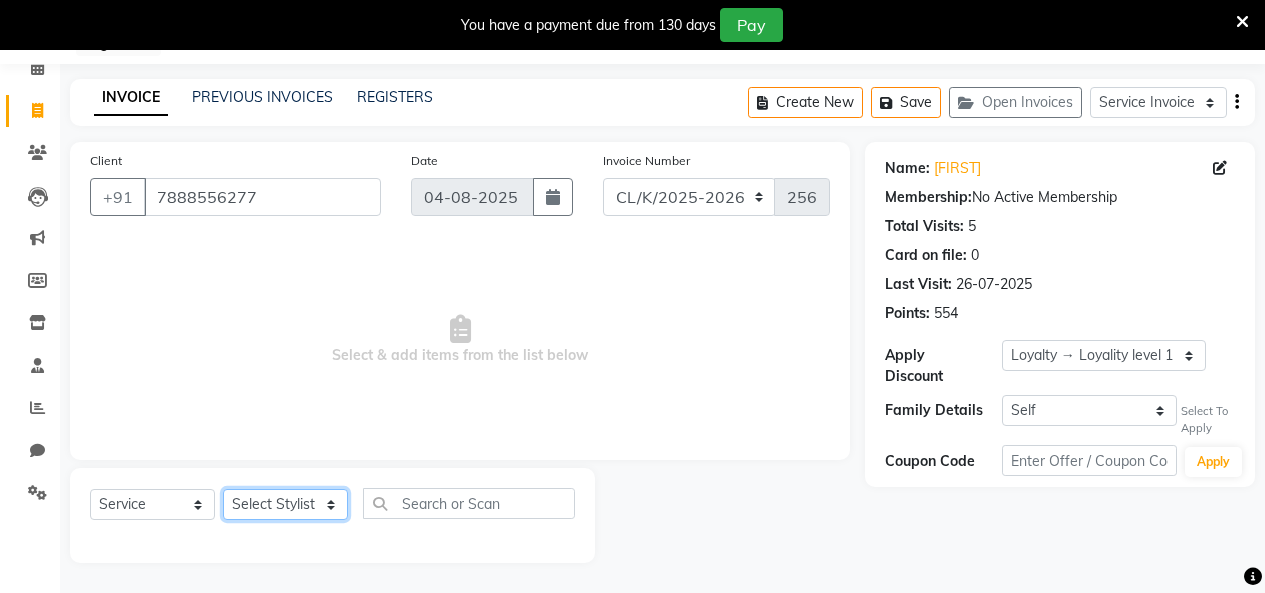select on "70118" 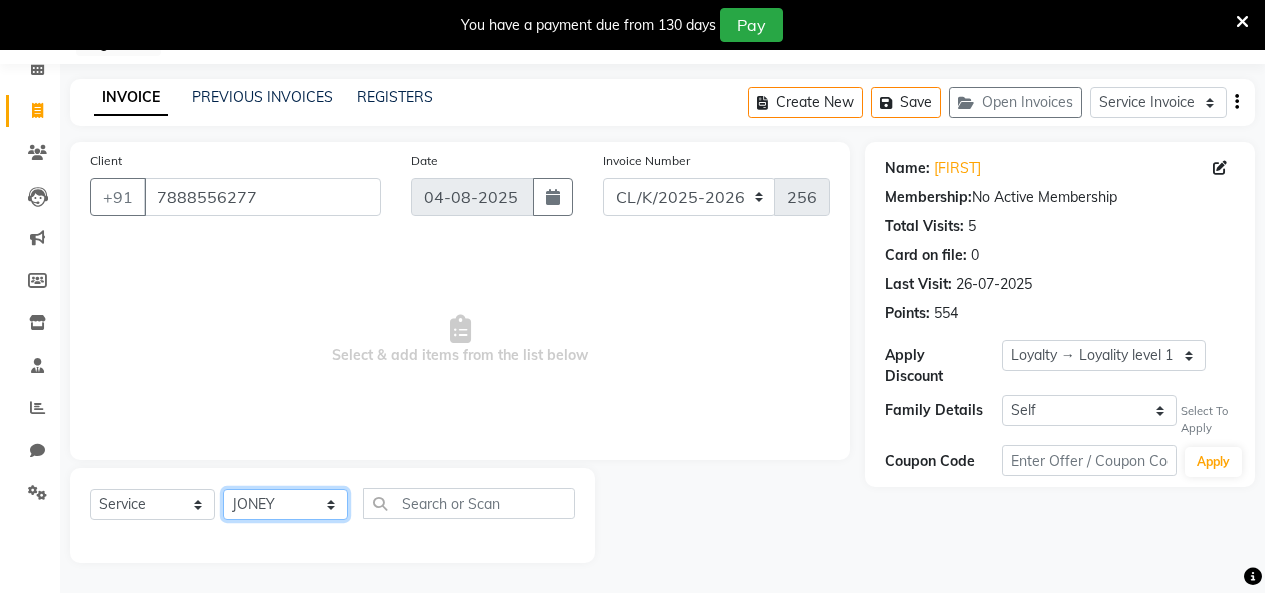 click on "Select Stylist Admin Admin AKHIL ANKUSH Colour Lounge, Kabir Park Colour Lounge, Kabir Park divyansh  Jaswinder singh guard JATIN JOHN JONEY LUXMI NAVDEEP KAUR NITI PARAMJIT PARAS KHATNAVLIA priya  priyanka  Rakesh sapna  SUMAN VANDANA SHARMA VISHAL" 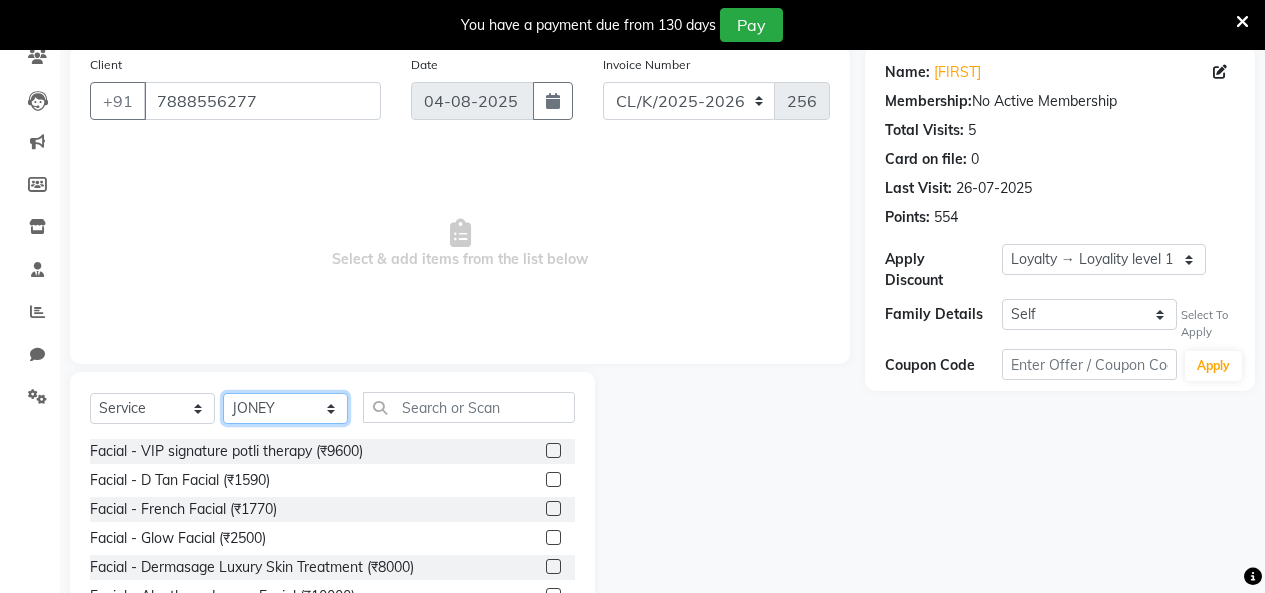 scroll, scrollTop: 285, scrollLeft: 0, axis: vertical 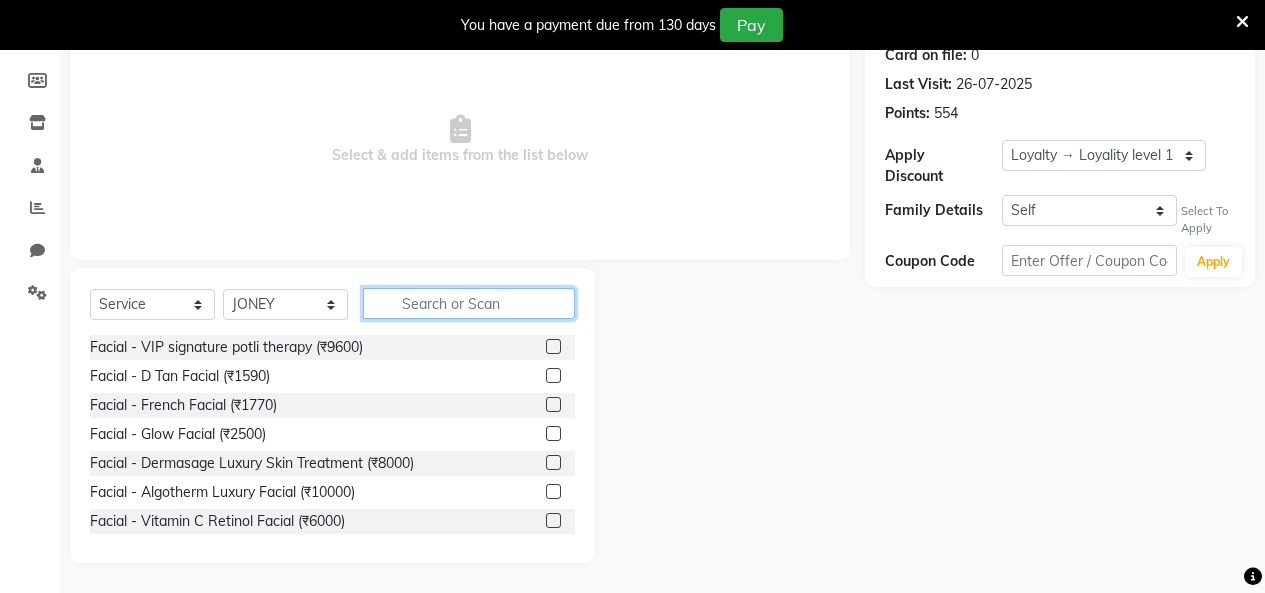 drag, startPoint x: 378, startPoint y: 301, endPoint x: 404, endPoint y: 314, distance: 29.068884 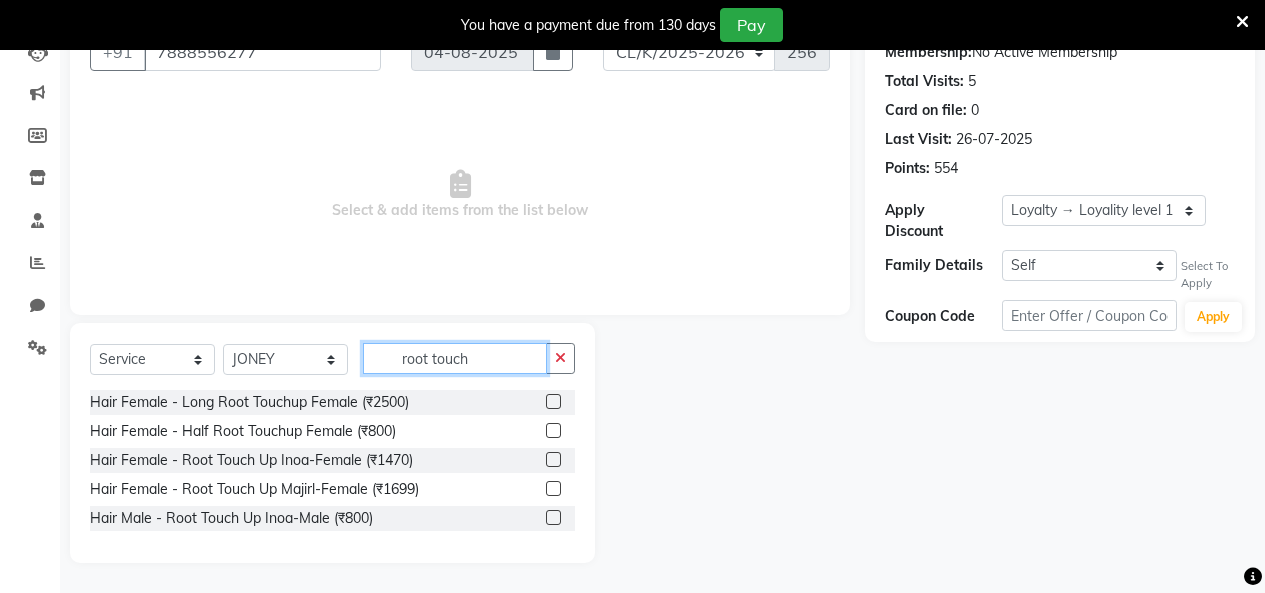 scroll, scrollTop: 172, scrollLeft: 0, axis: vertical 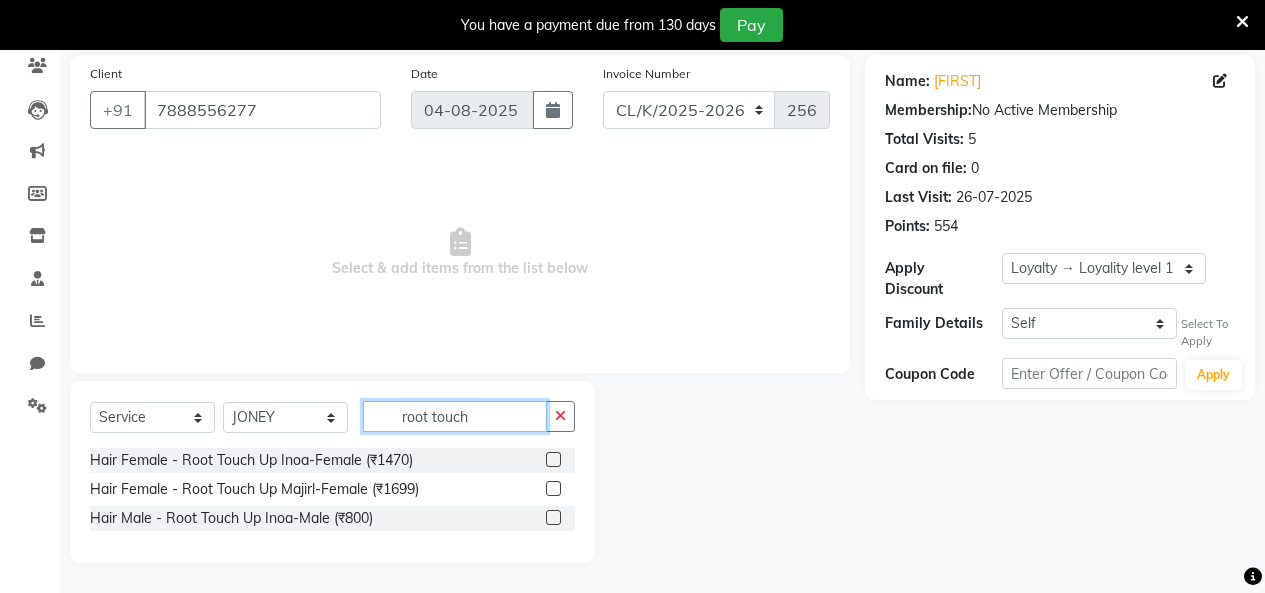 type on "root touch" 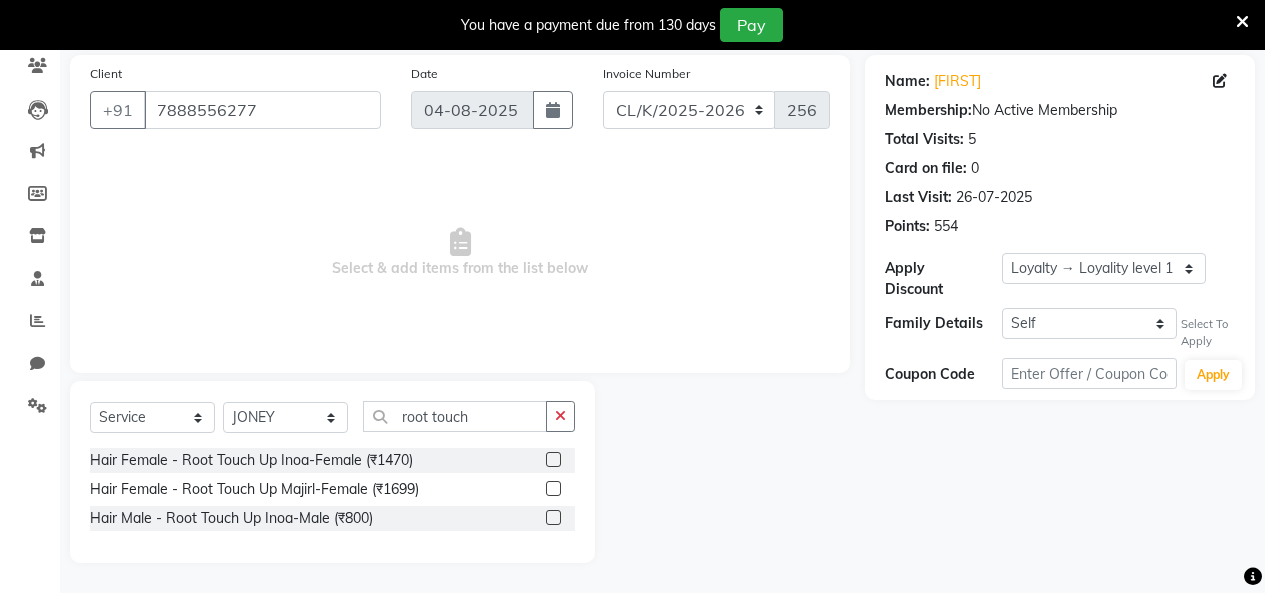 click 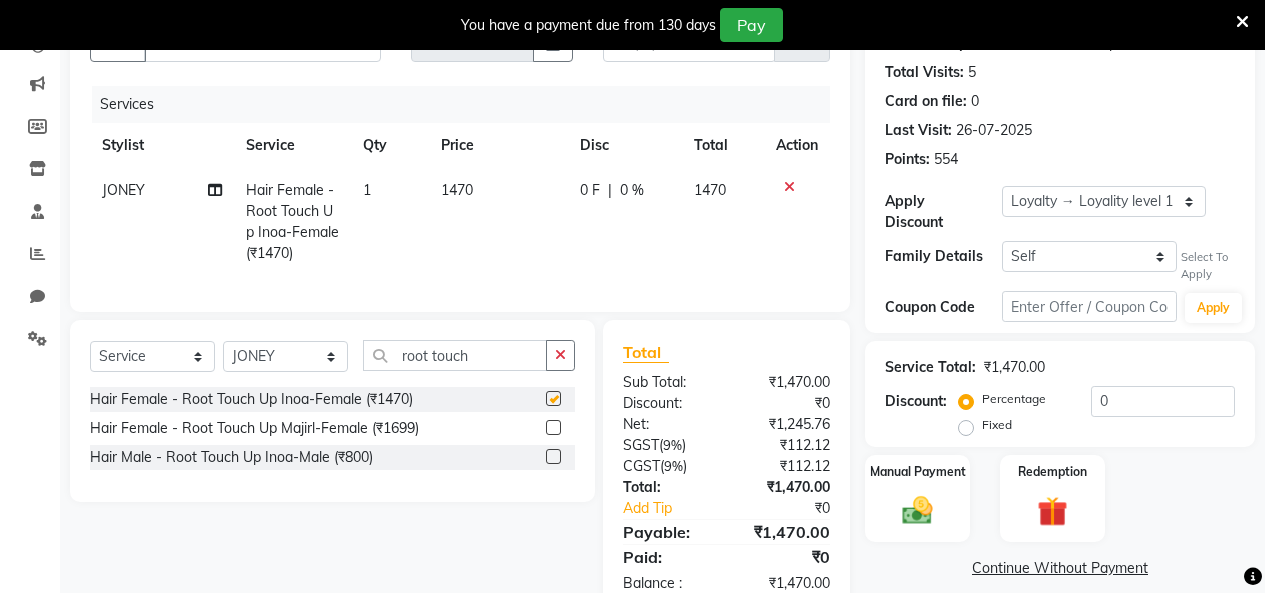 scroll, scrollTop: 305, scrollLeft: 0, axis: vertical 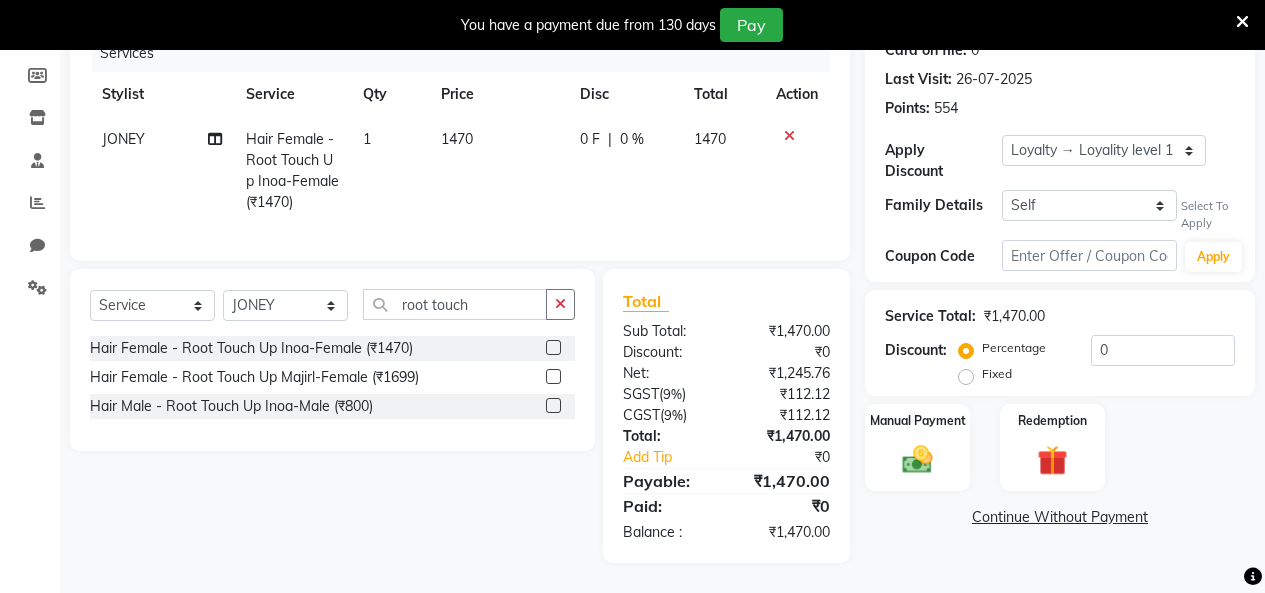 checkbox on "false" 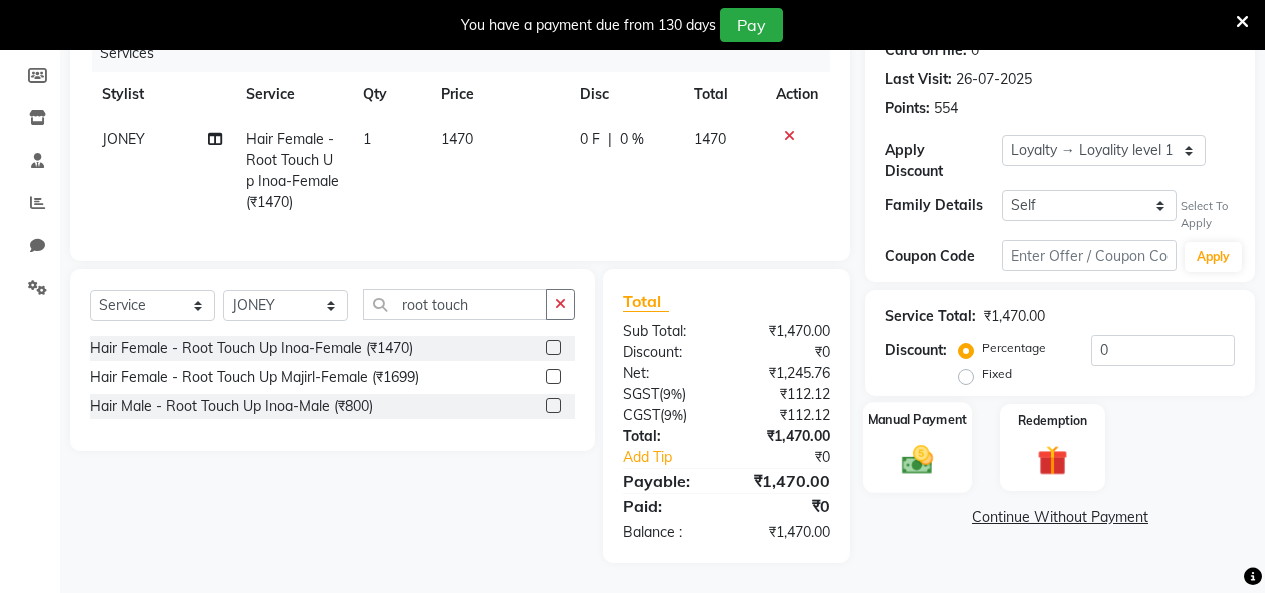 click 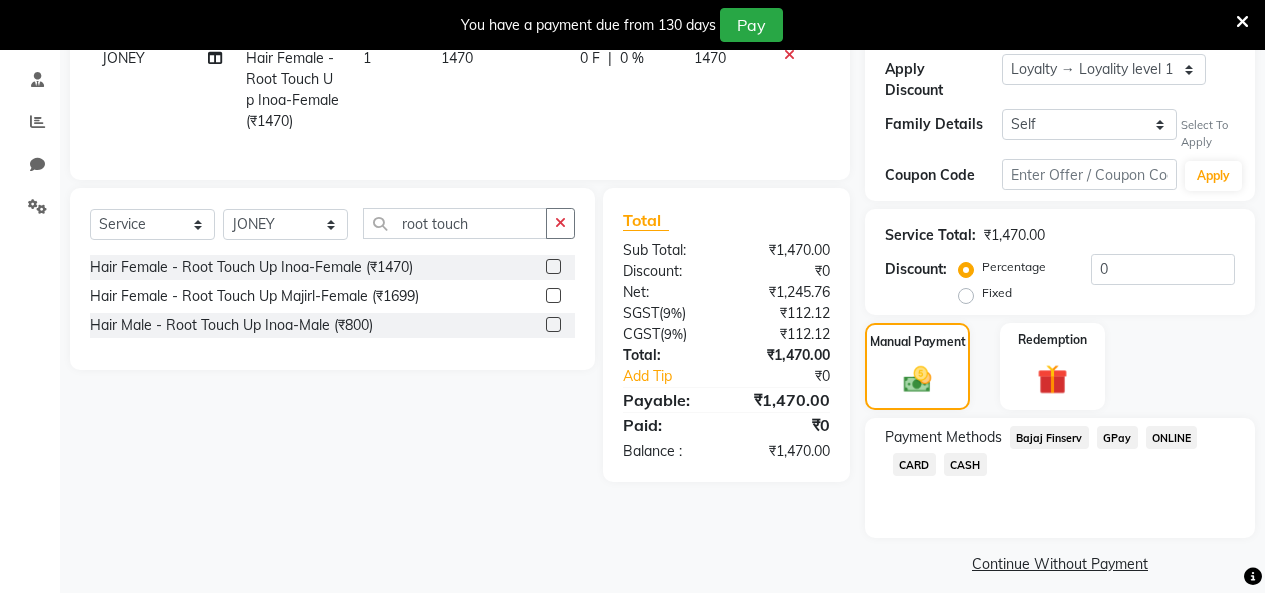 click on "CASH" 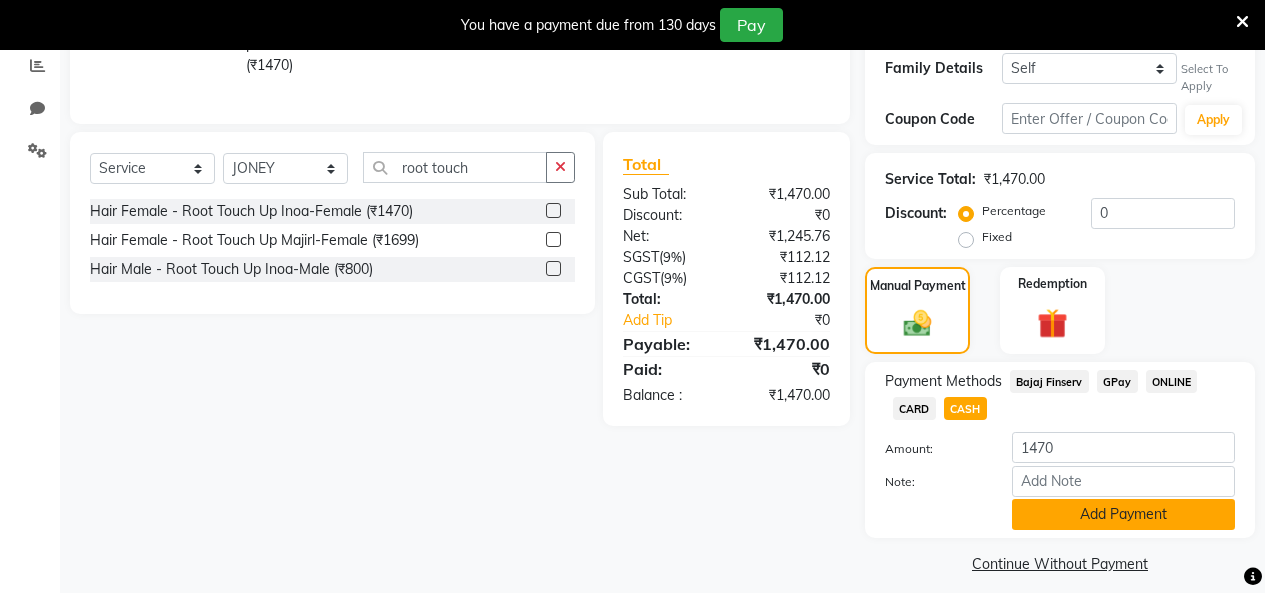click on "Add Payment" 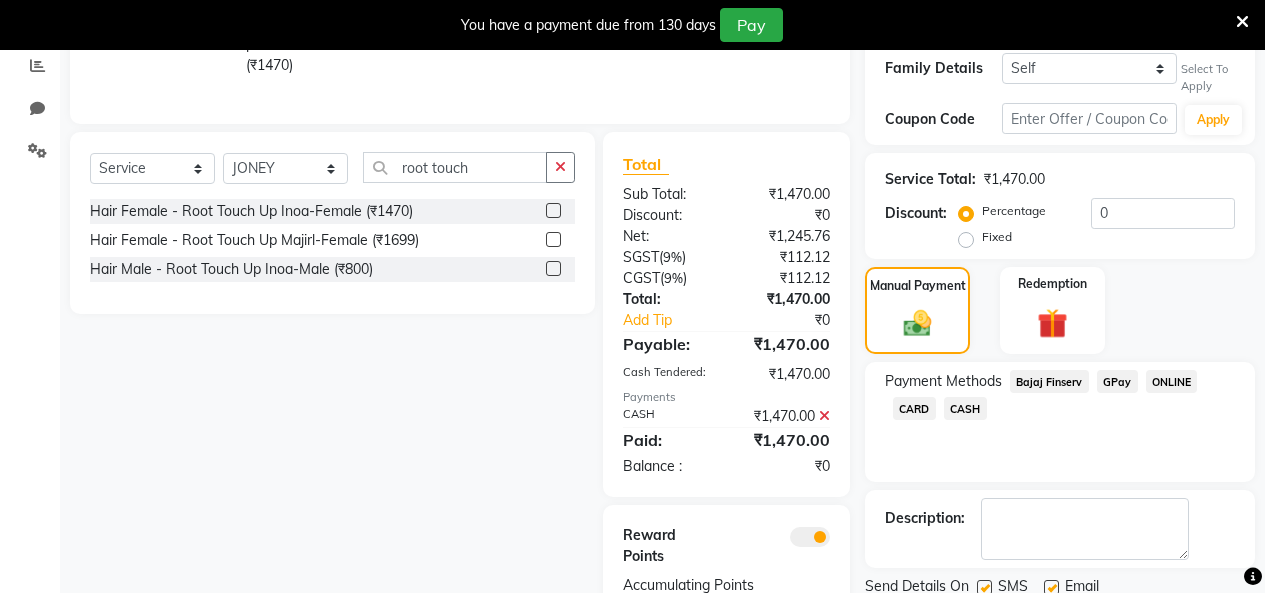 scroll, scrollTop: 537, scrollLeft: 0, axis: vertical 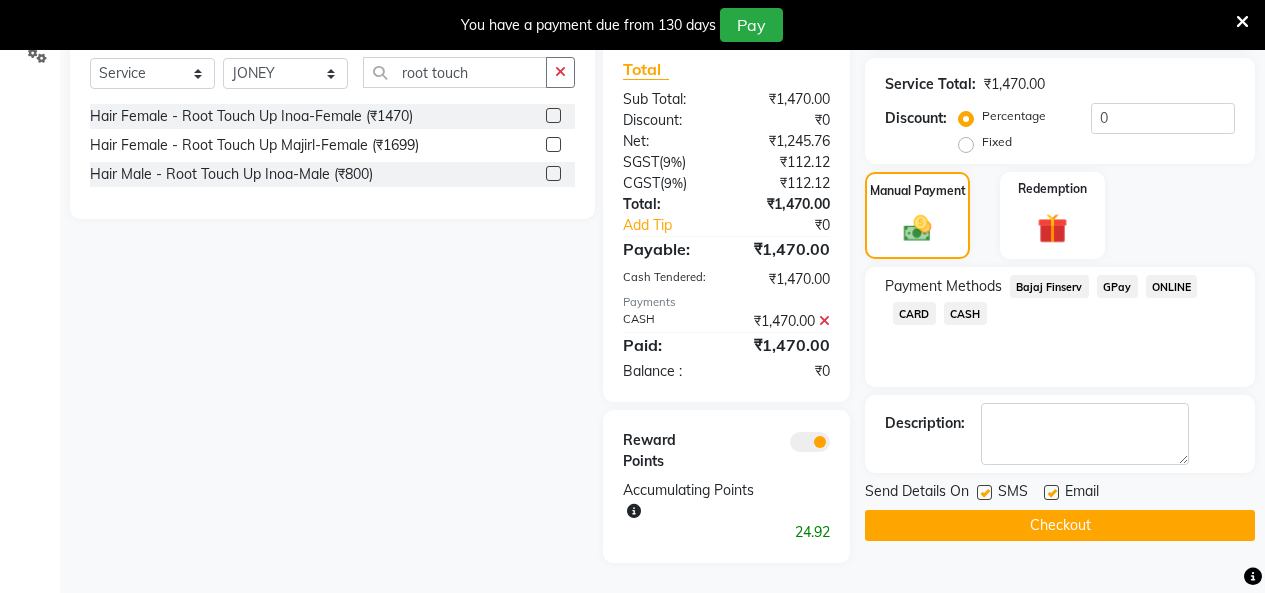 click on "Checkout" 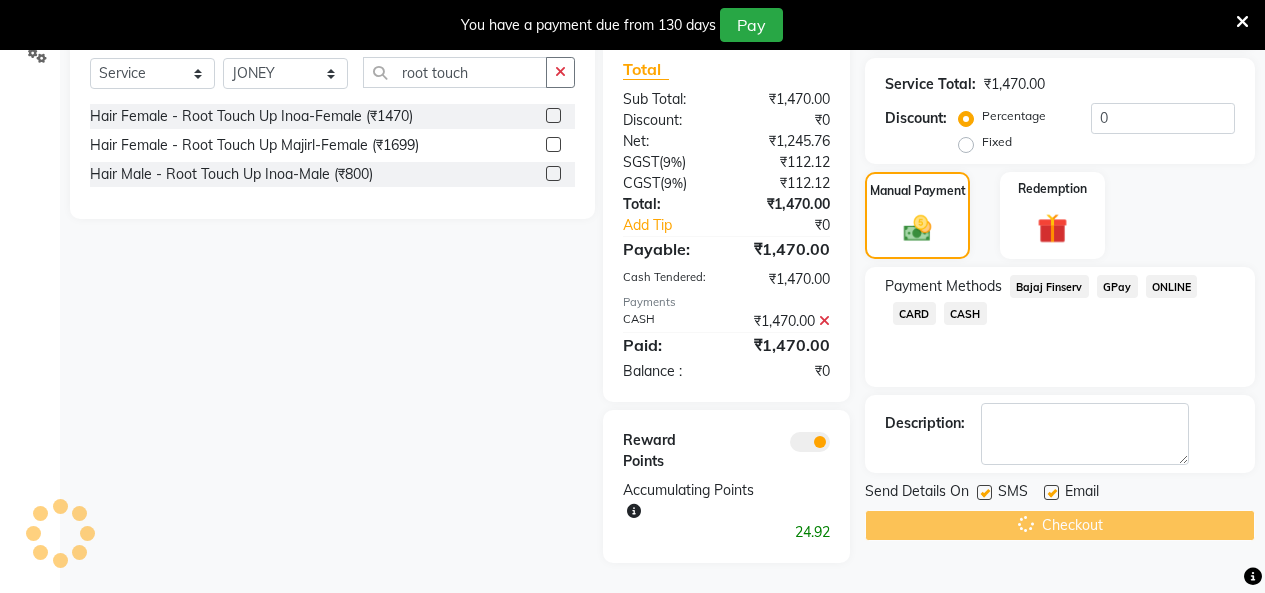 scroll, scrollTop: 137, scrollLeft: 0, axis: vertical 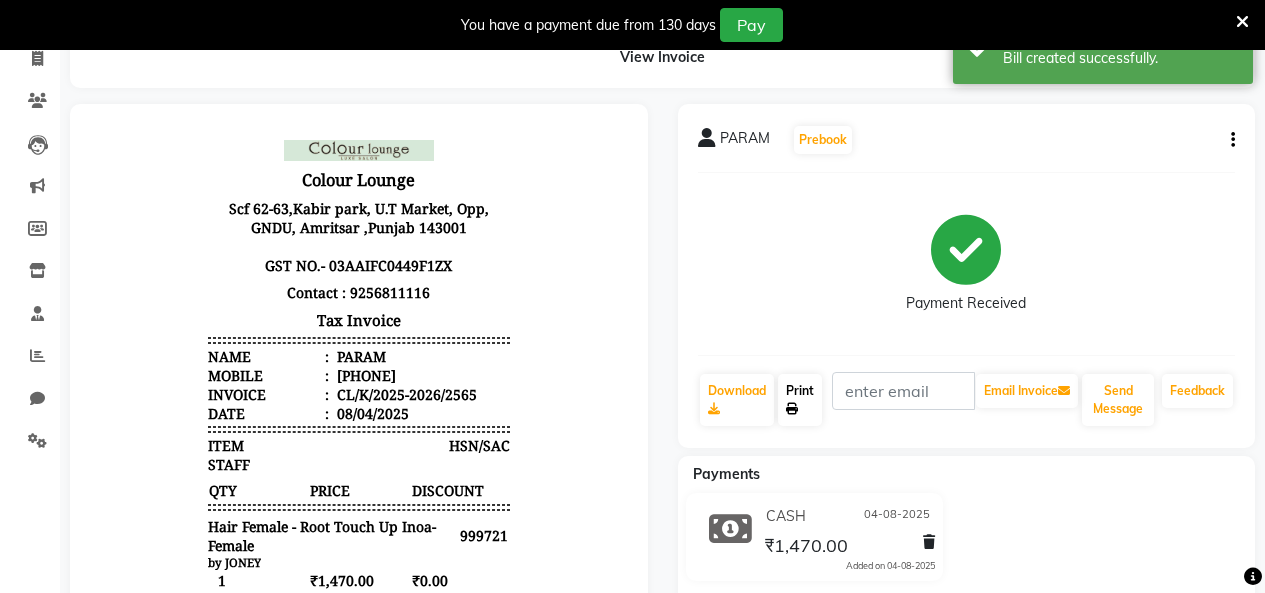 click on "Print" 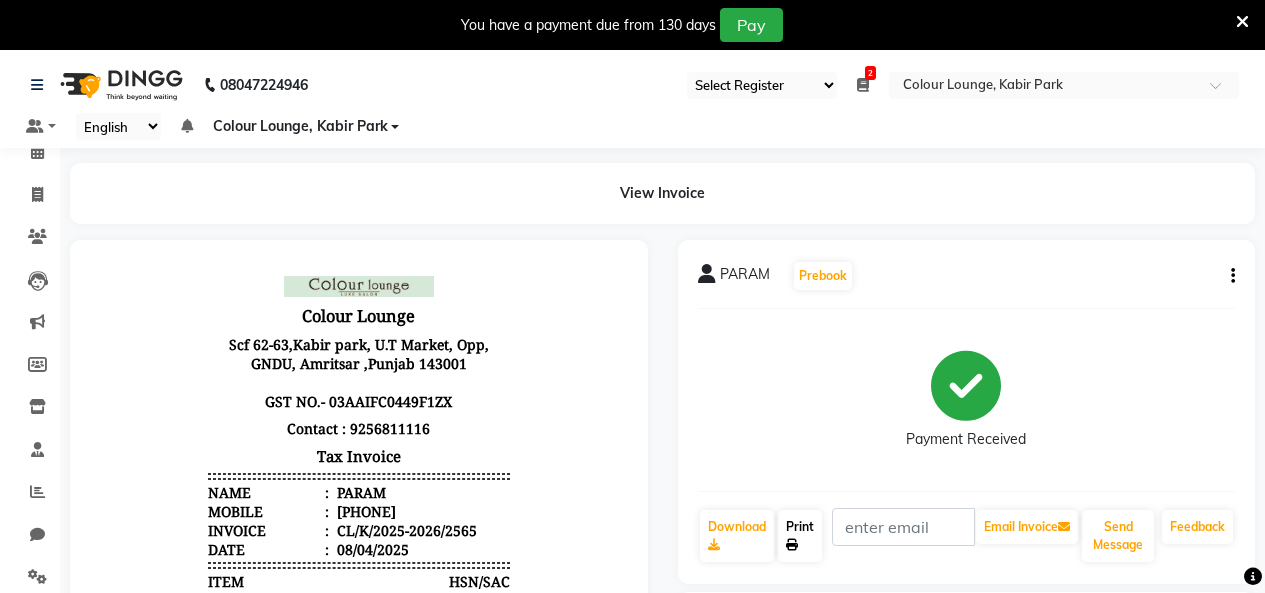 scroll, scrollTop: 0, scrollLeft: 0, axis: both 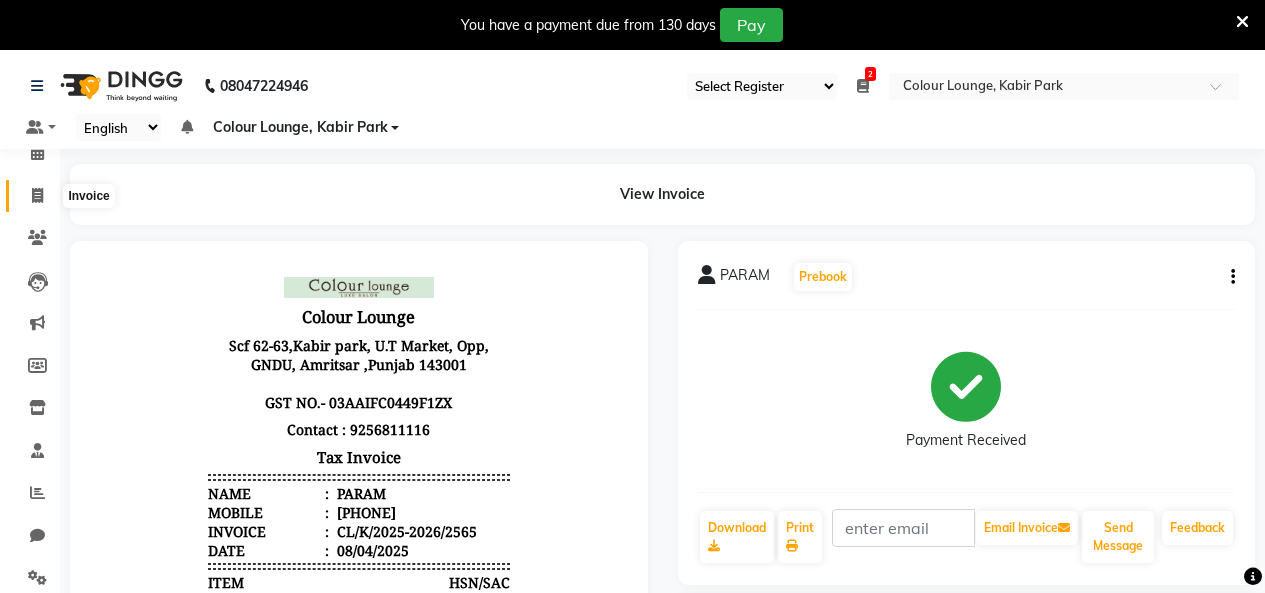 click 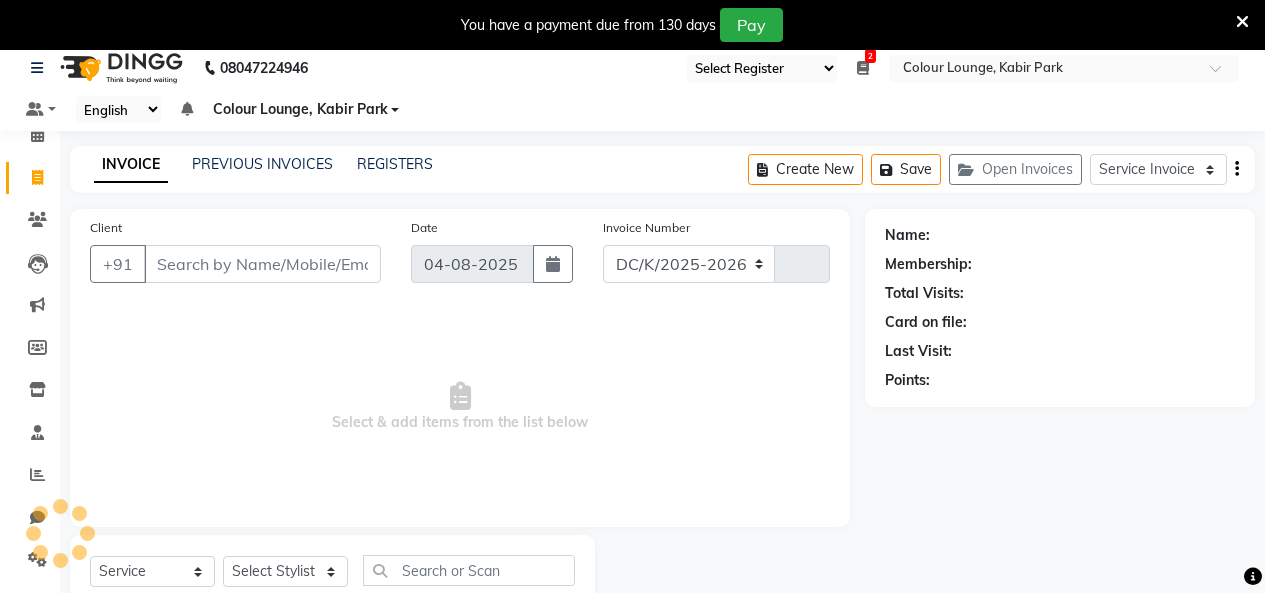 select on "8015" 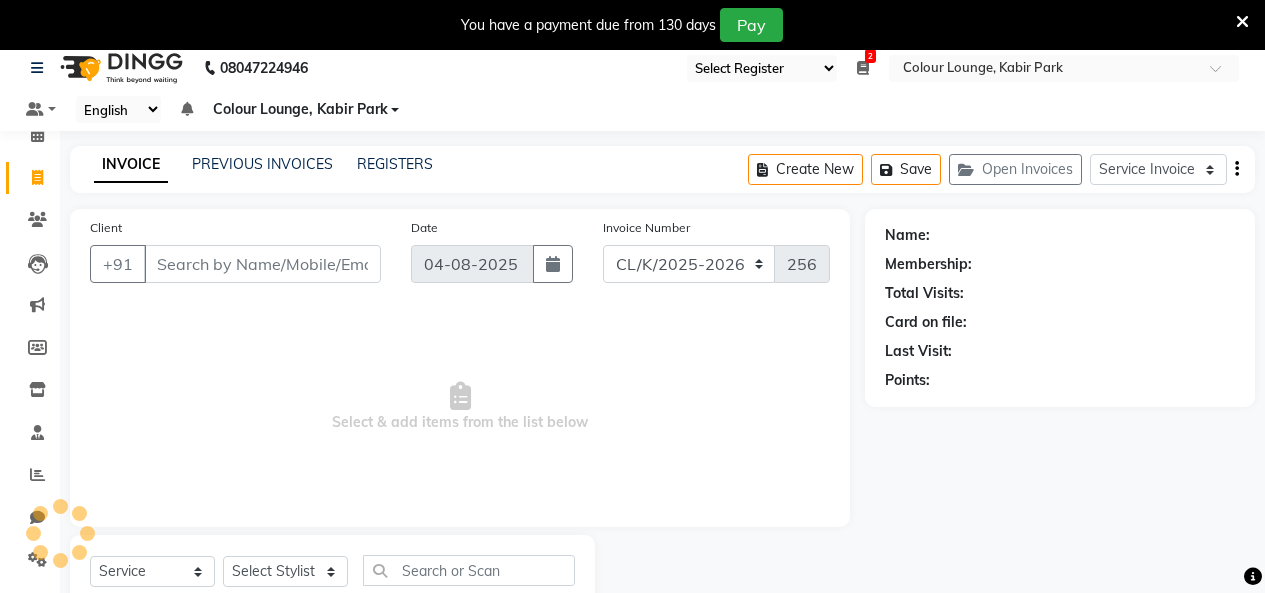 scroll, scrollTop: 85, scrollLeft: 0, axis: vertical 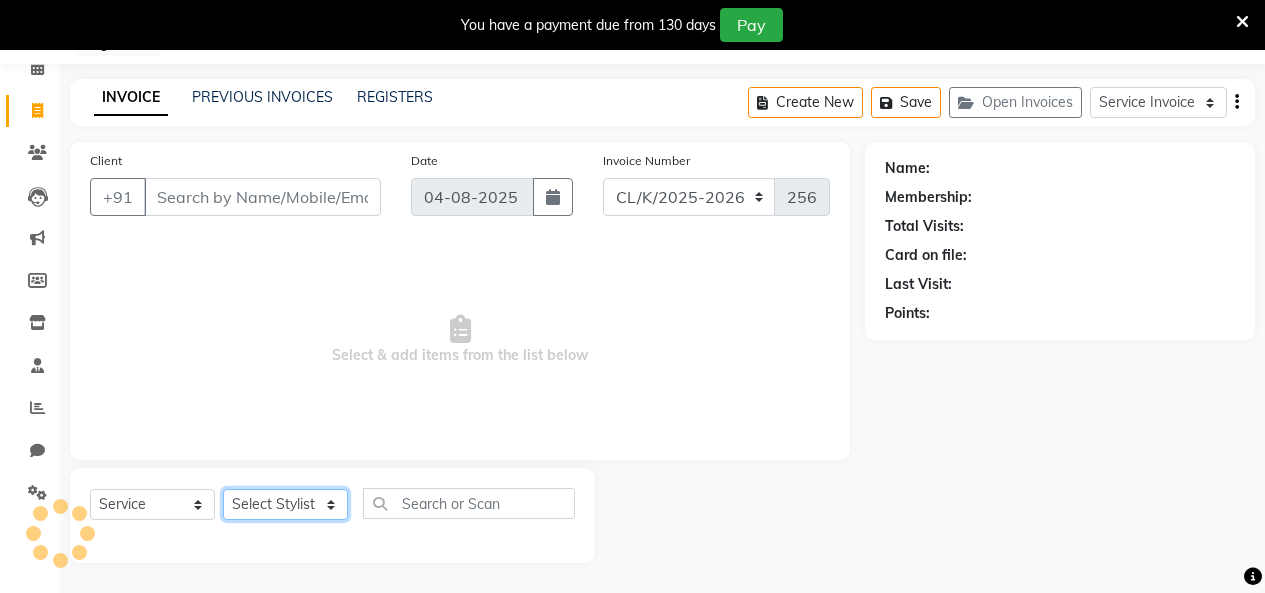 click on "Select Stylist" 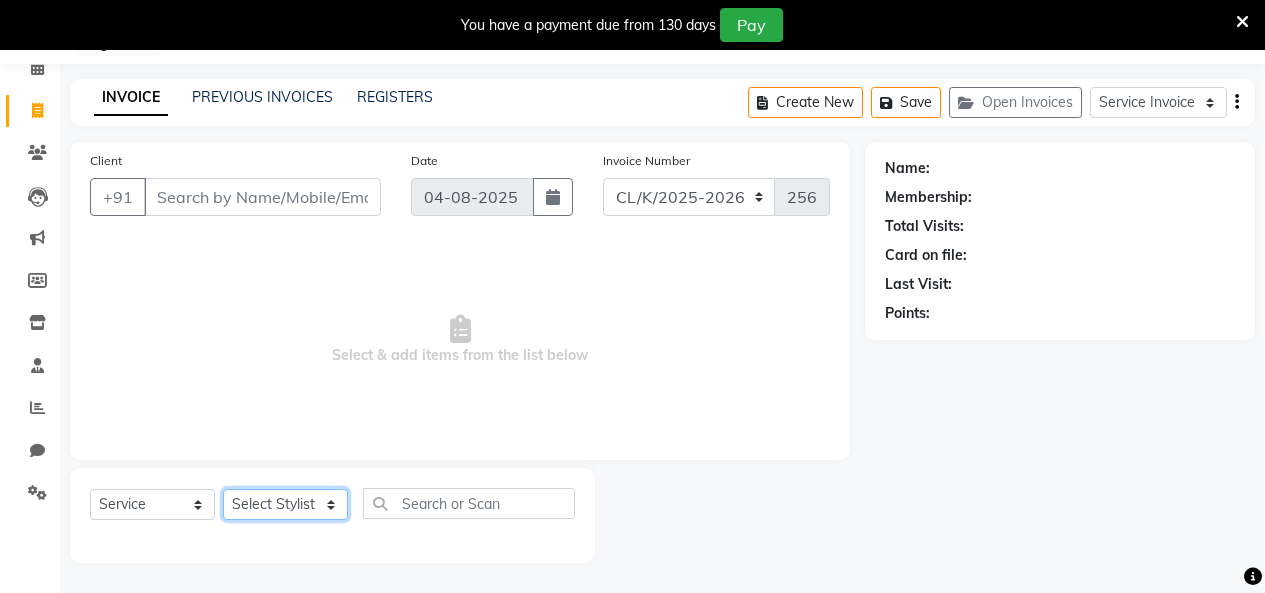 select on "76897" 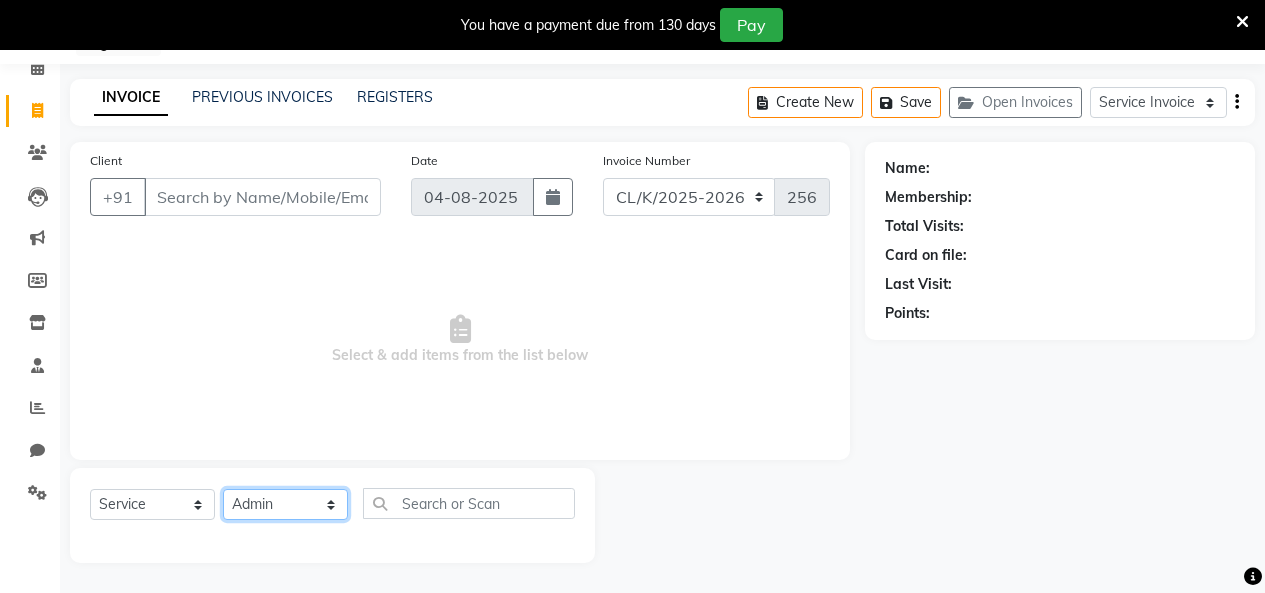 click on "Select Stylist Admin Admin AKHIL ANKUSH Colour Lounge, Kabir Park Colour Lounge, Kabir Park divyansh  Jaswinder singh guard JATIN JOHN JONEY LUXMI NAVDEEP KAUR NITI PARAMJIT PARAS KHATNAVLIA priya  priyanka  Rakesh sapna  SUMAN VANDANA SHARMA VISHAL" 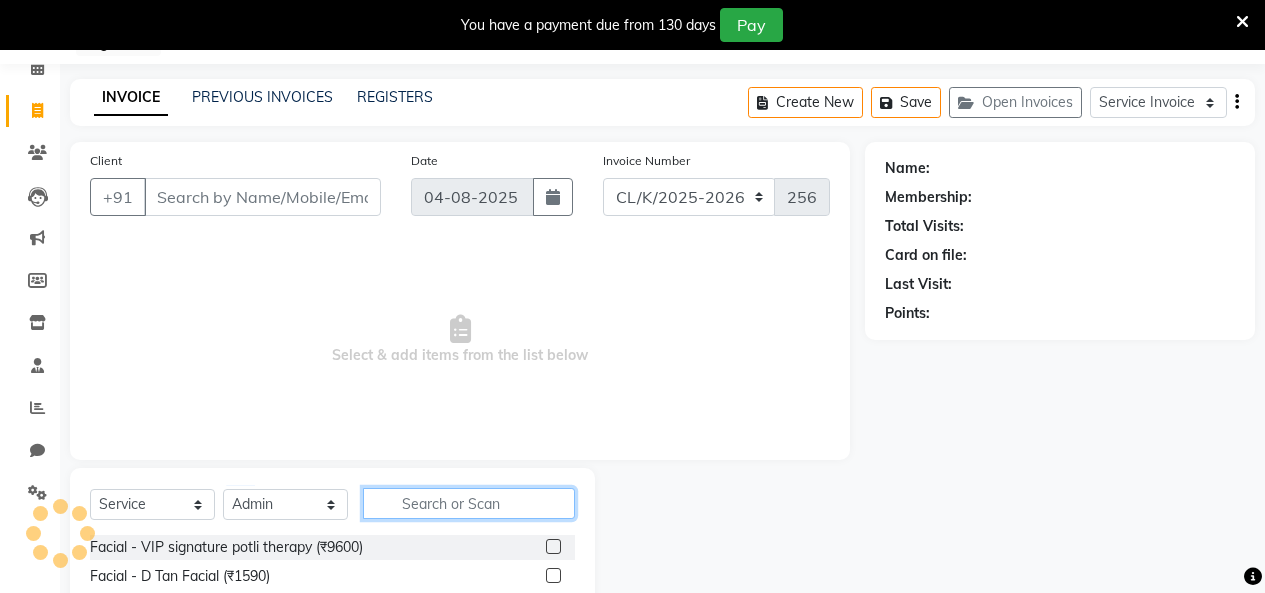 click 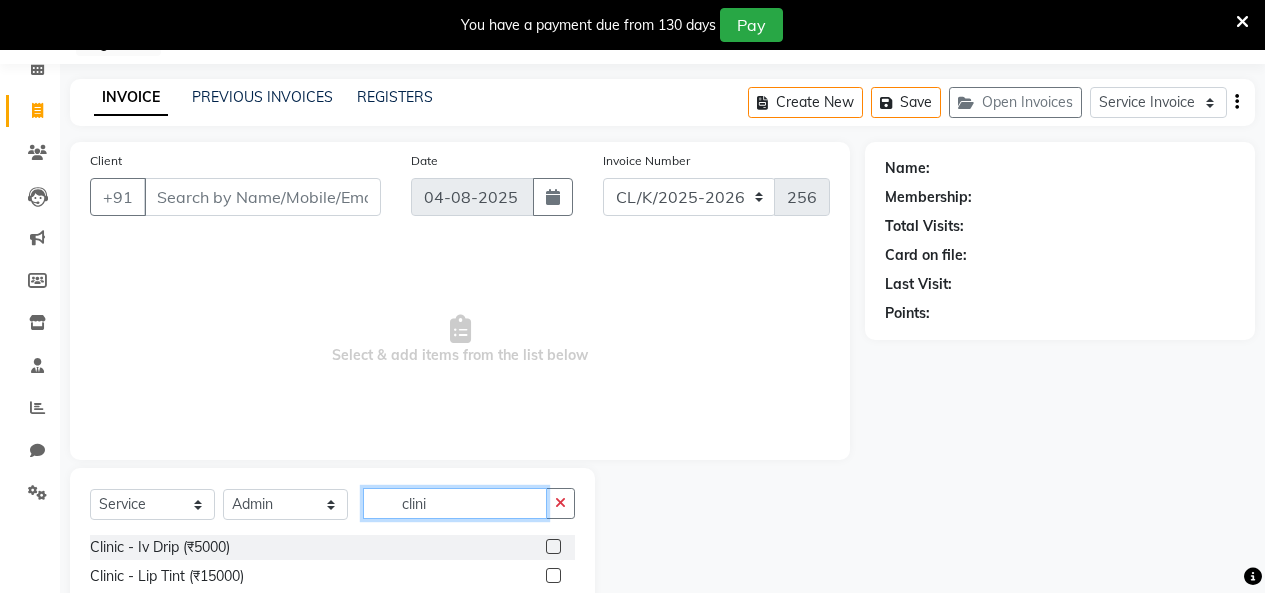 scroll, scrollTop: 185, scrollLeft: 0, axis: vertical 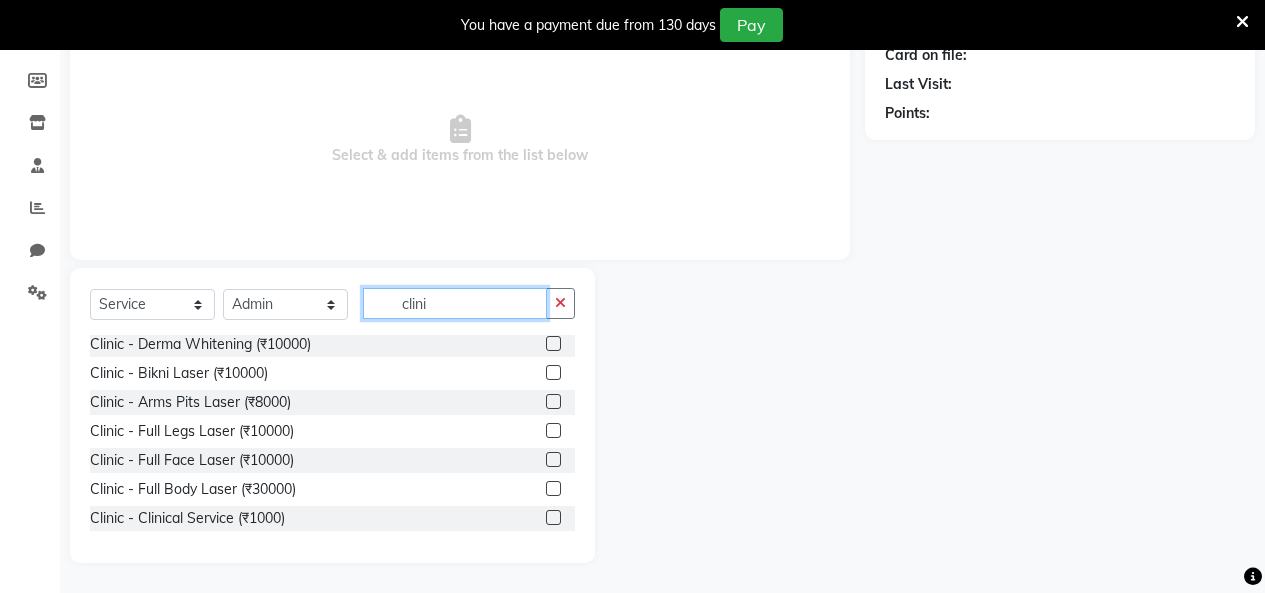 type on "clini" 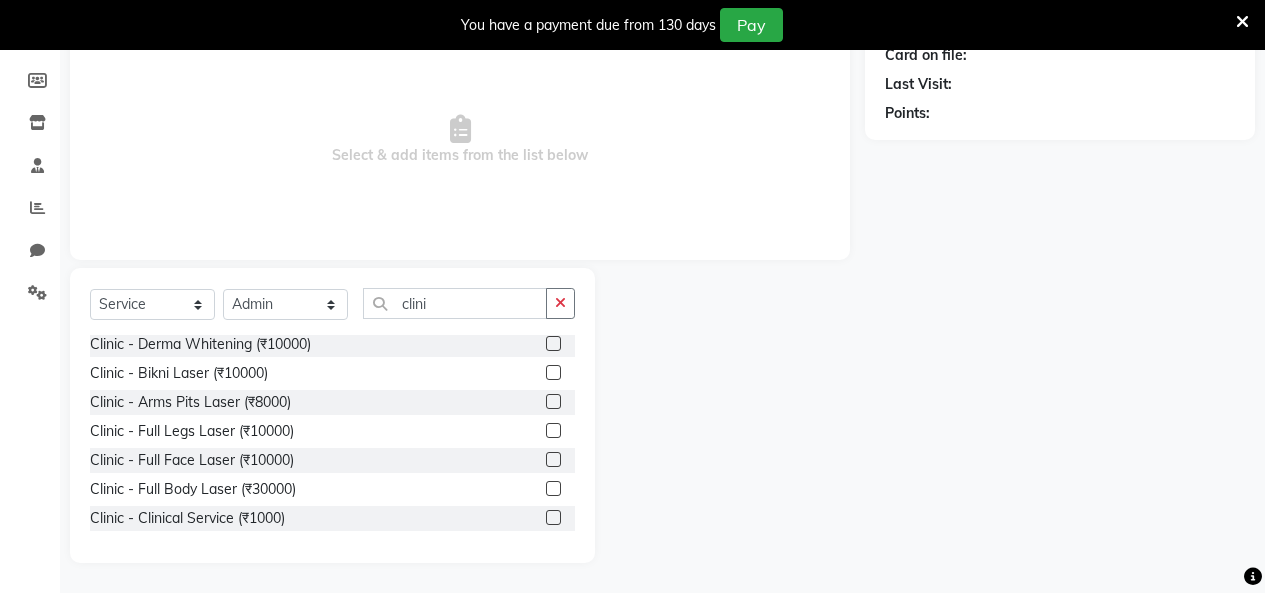 click 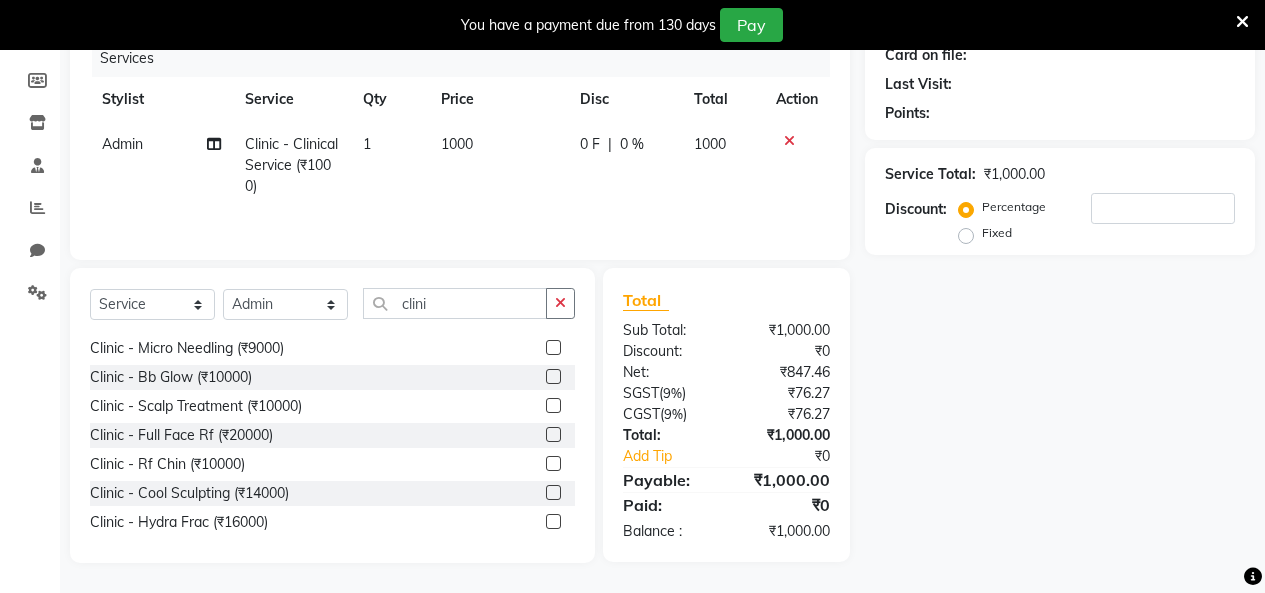 scroll, scrollTop: 0, scrollLeft: 0, axis: both 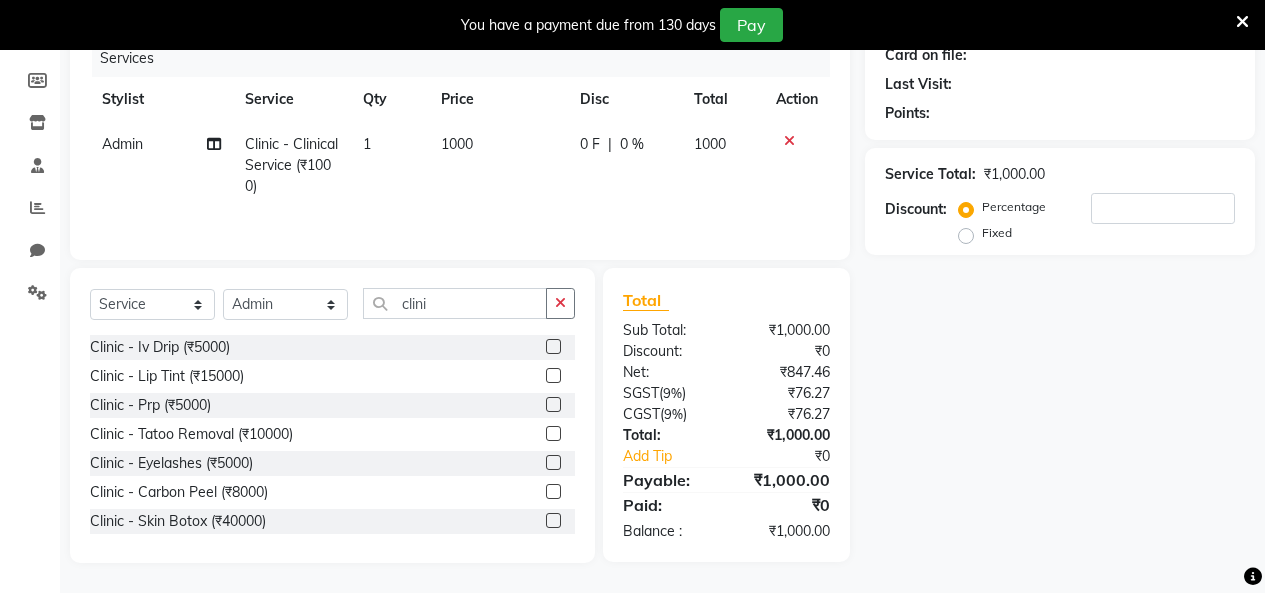 checkbox on "false" 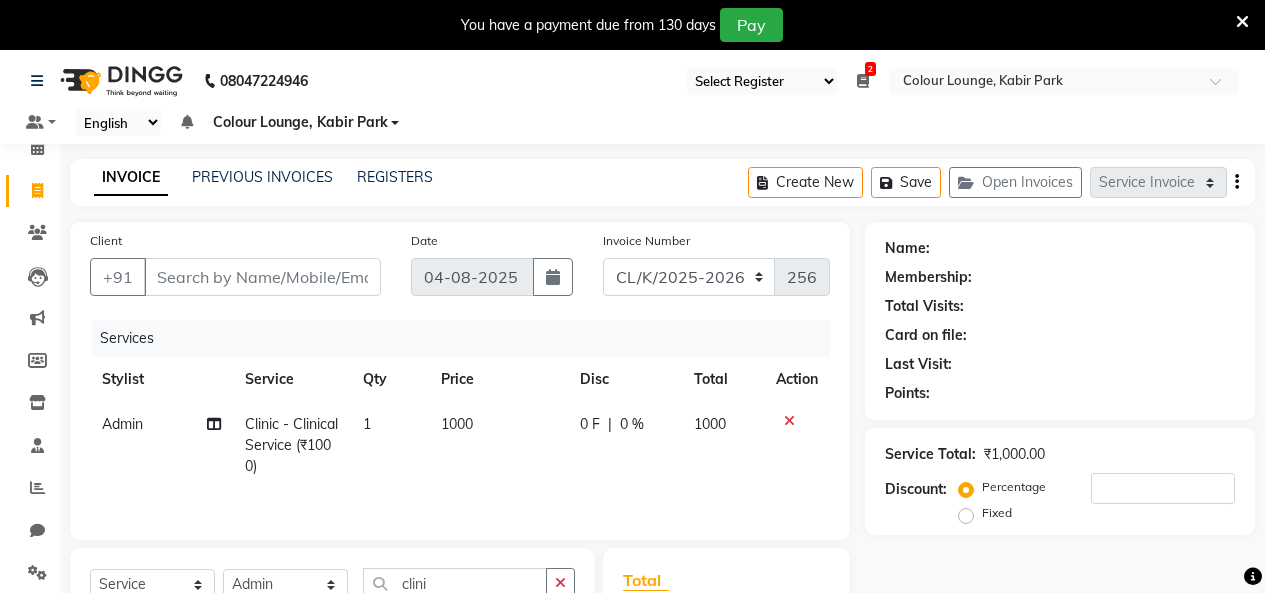 scroll, scrollTop: 0, scrollLeft: 0, axis: both 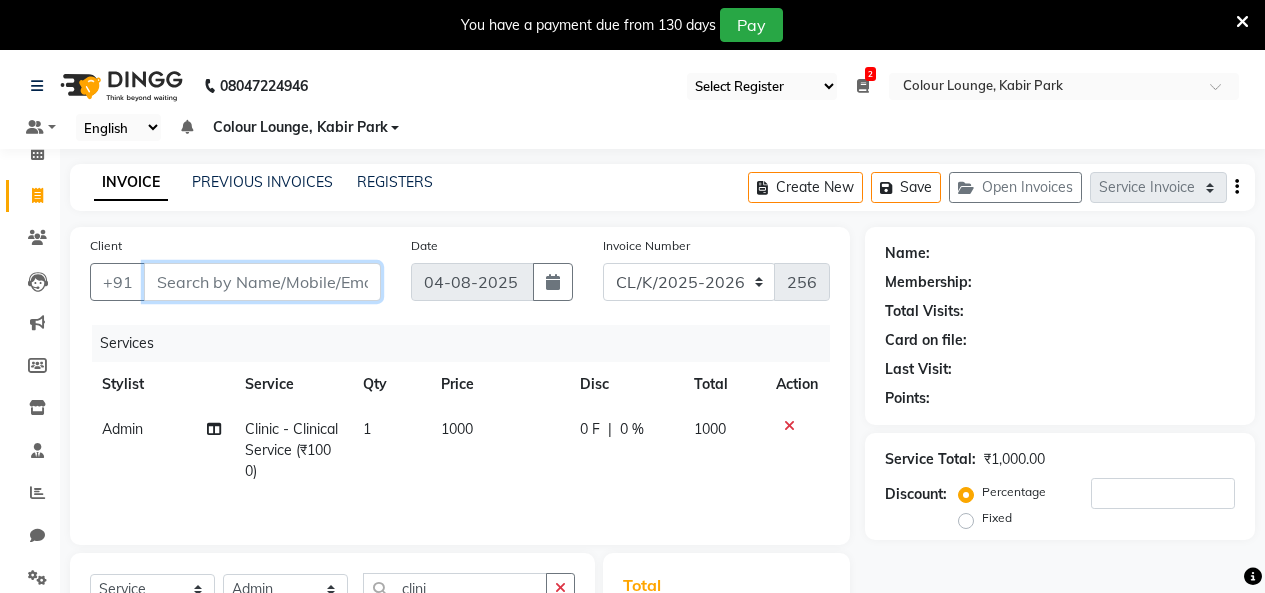 click on "Client" at bounding box center (262, 282) 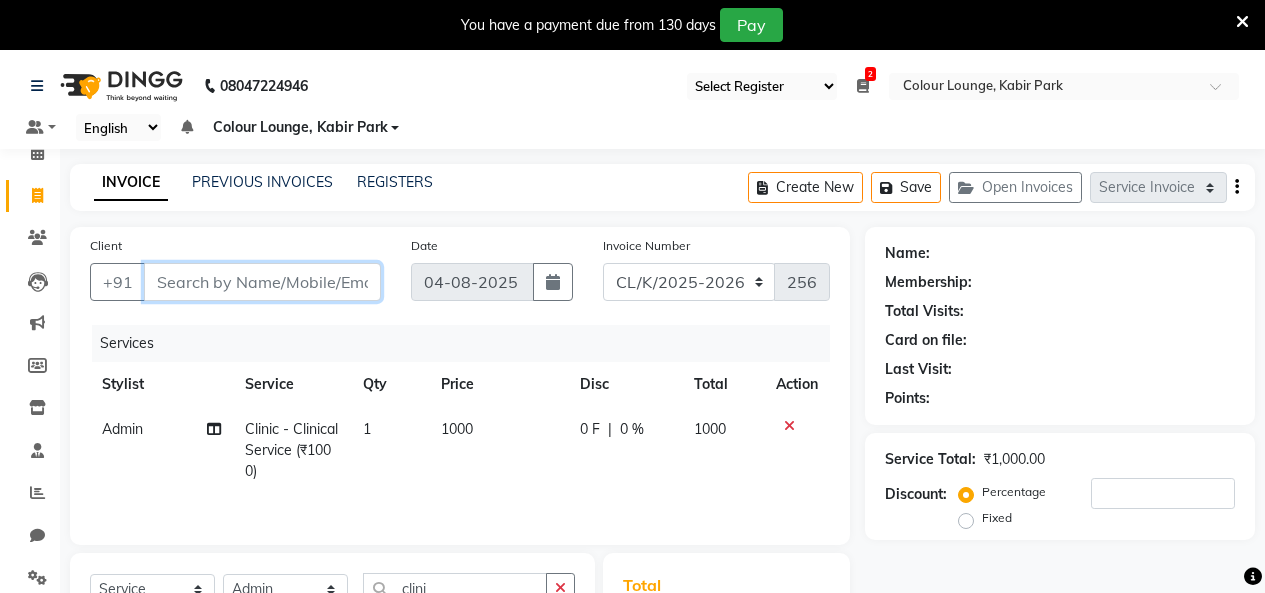 type on "9" 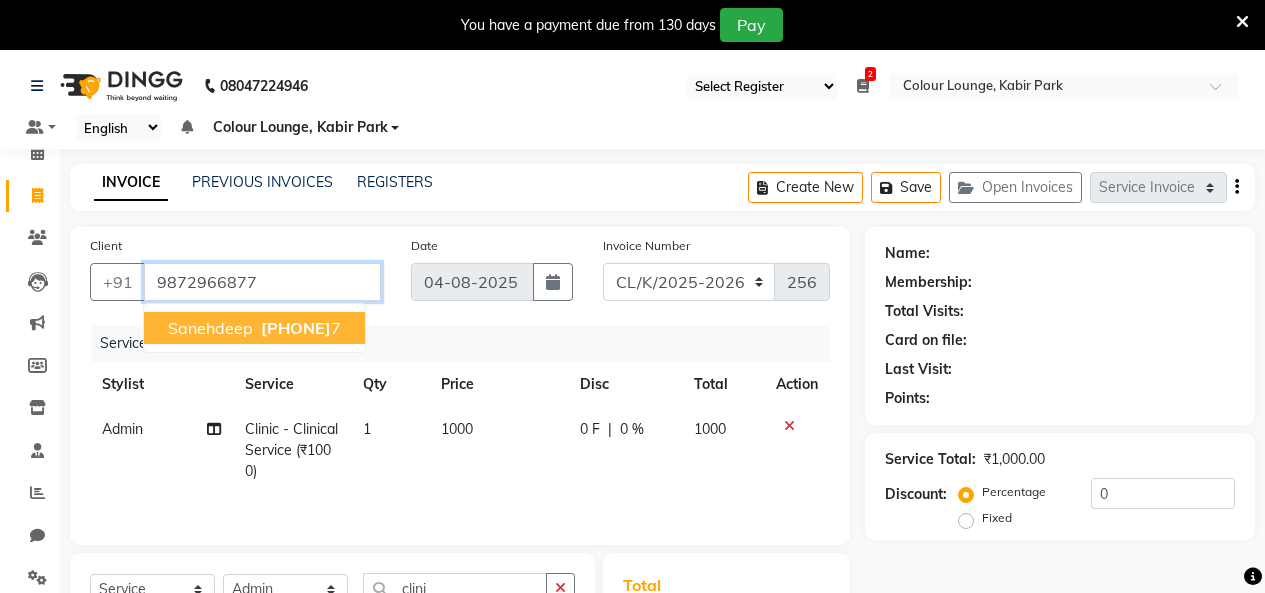 type on "9872966877" 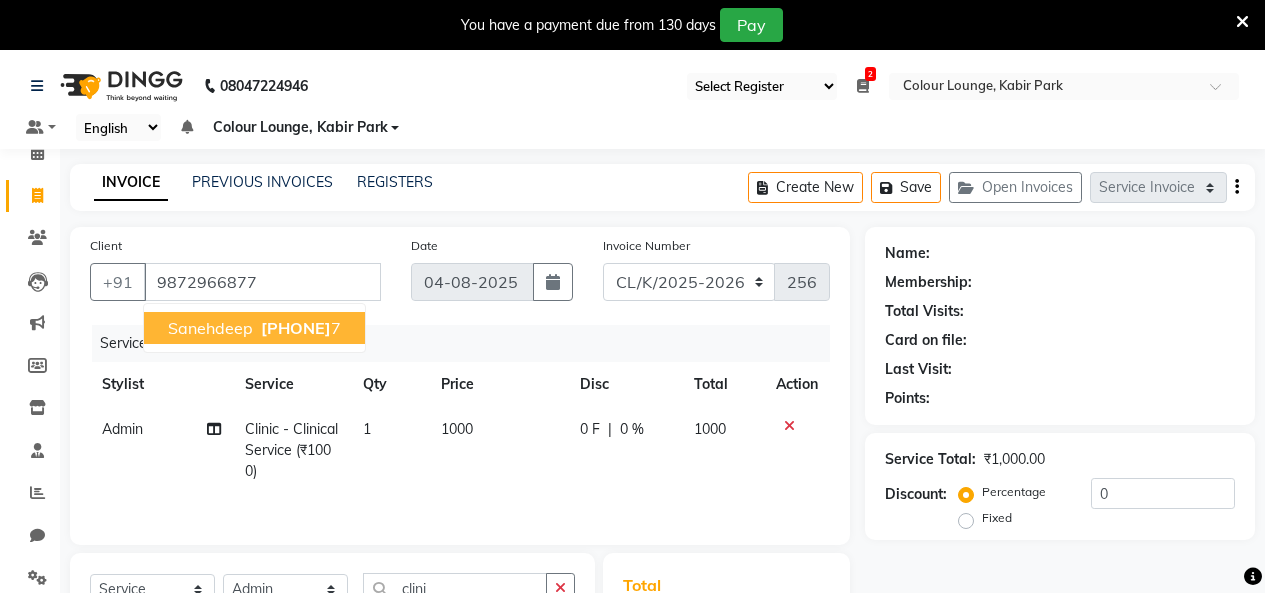 select on "1: Object" 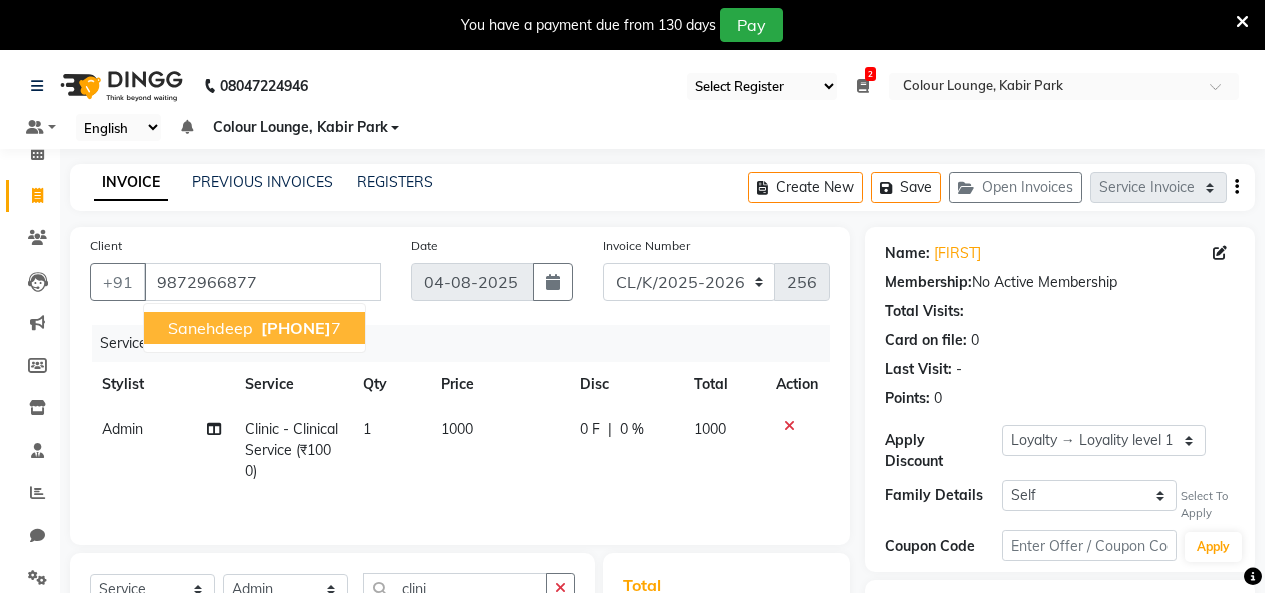 click on "sanehdeep" at bounding box center [210, 328] 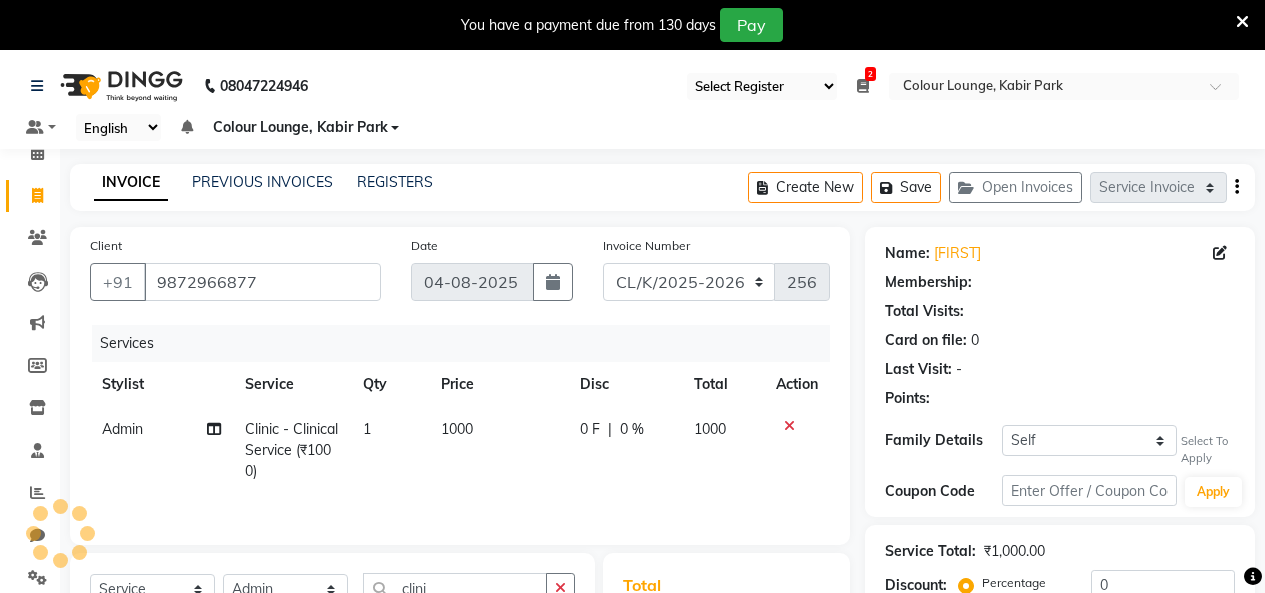 scroll, scrollTop: 285, scrollLeft: 0, axis: vertical 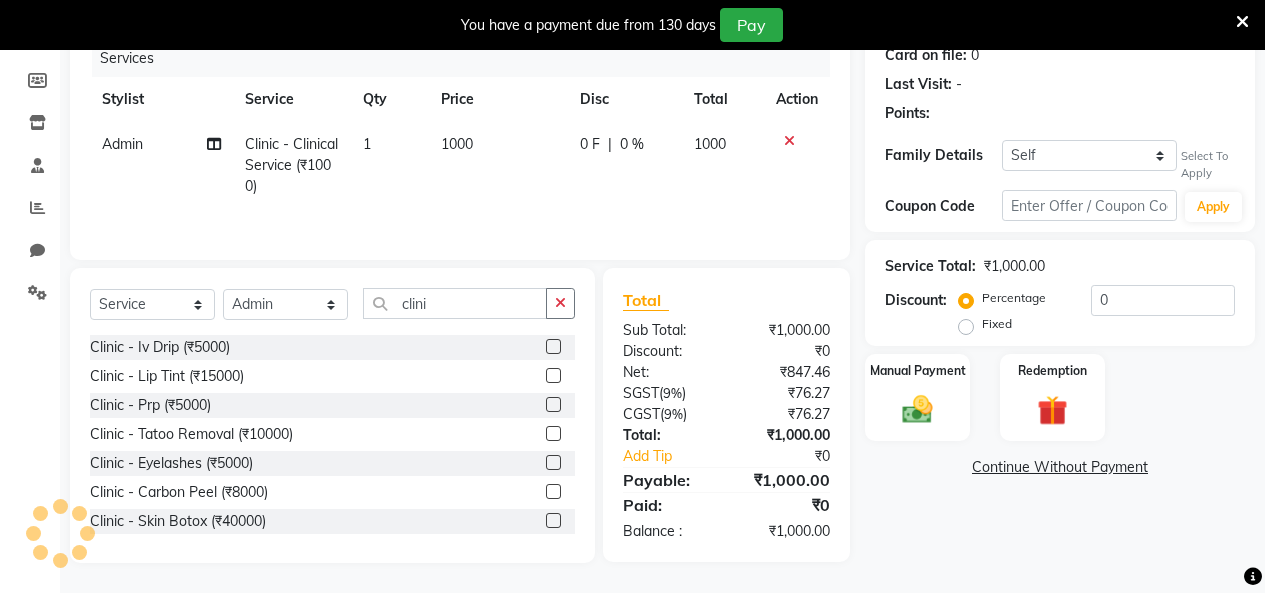 click on "Services Stylist Service Qty Price Disc Total Action Admin Clinic - Clinical Service (₹1000) 1 1000 0 F | 0 % 1000" 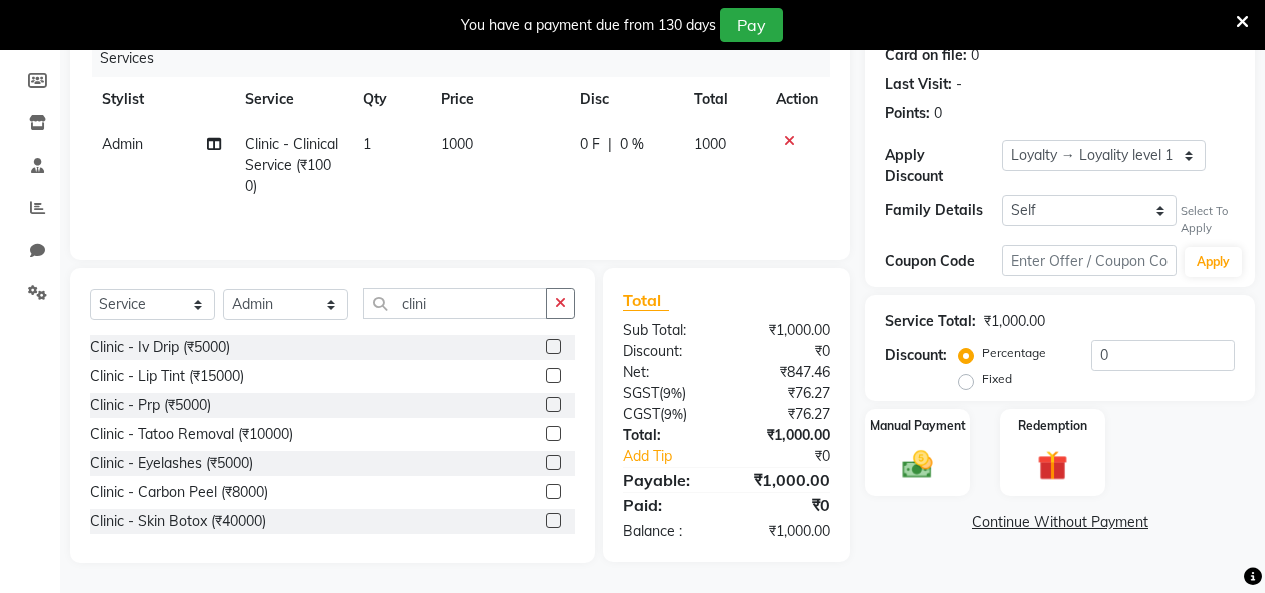 click on "1000" 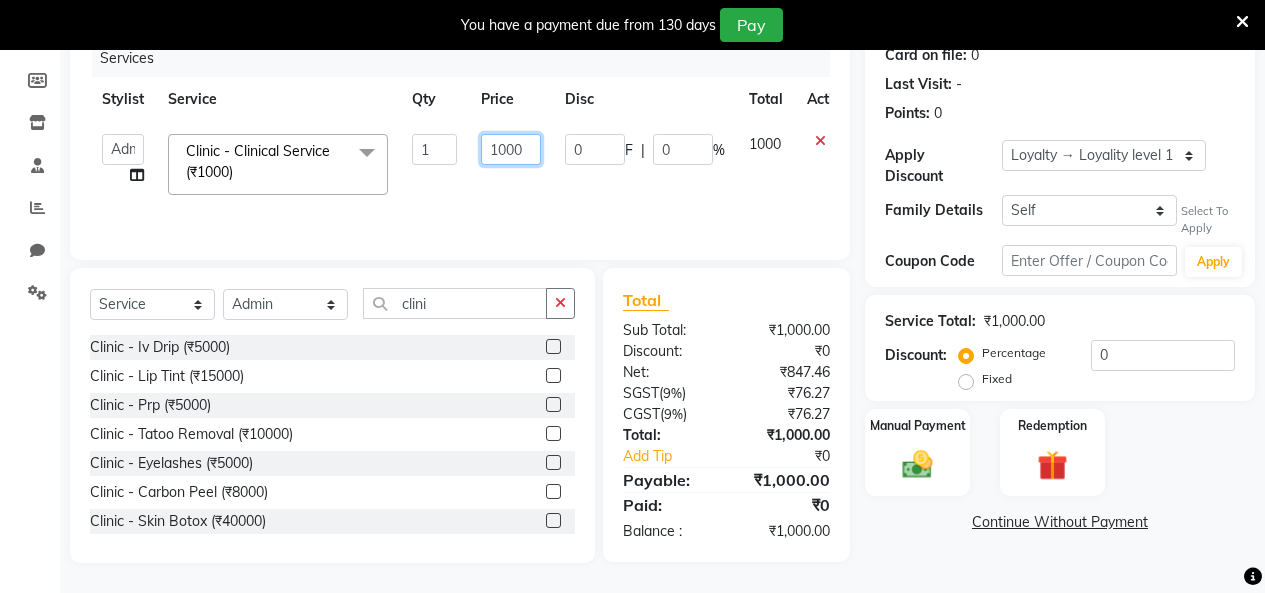 drag, startPoint x: 533, startPoint y: 143, endPoint x: 504, endPoint y: 149, distance: 29.614185 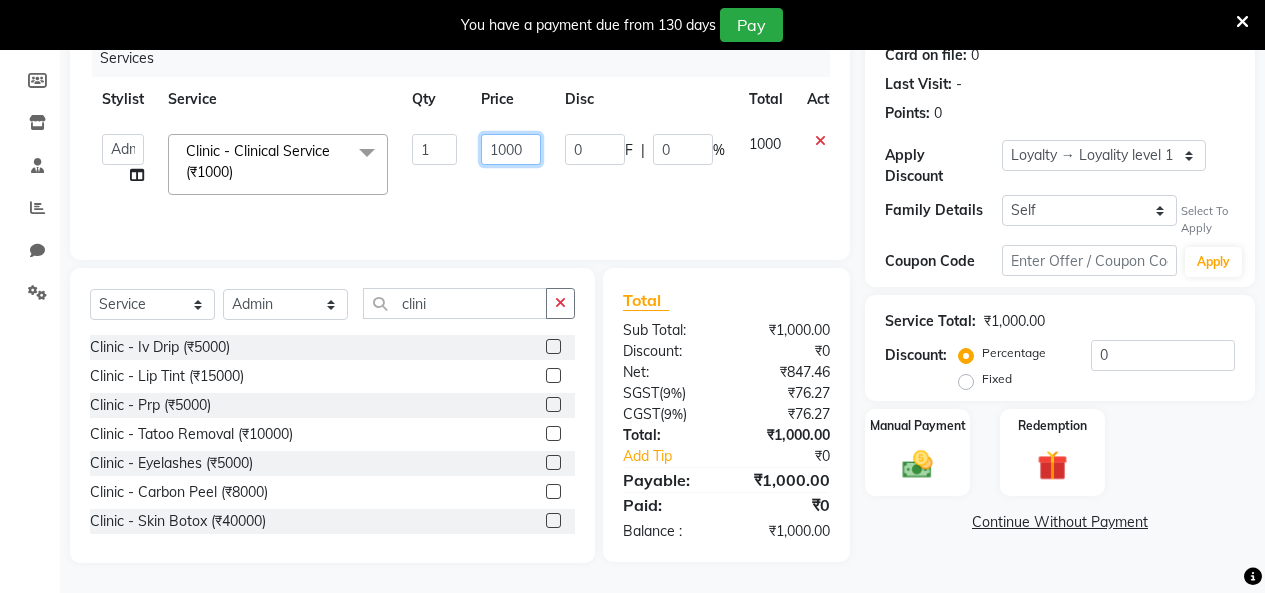 click on "1000" 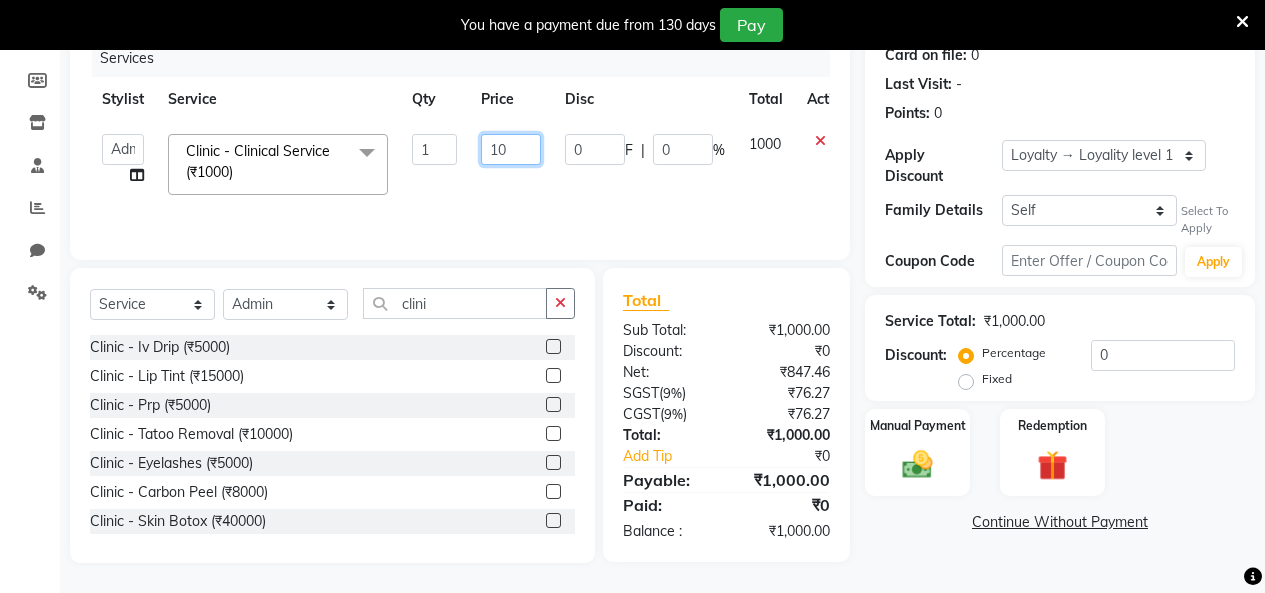 type on "1" 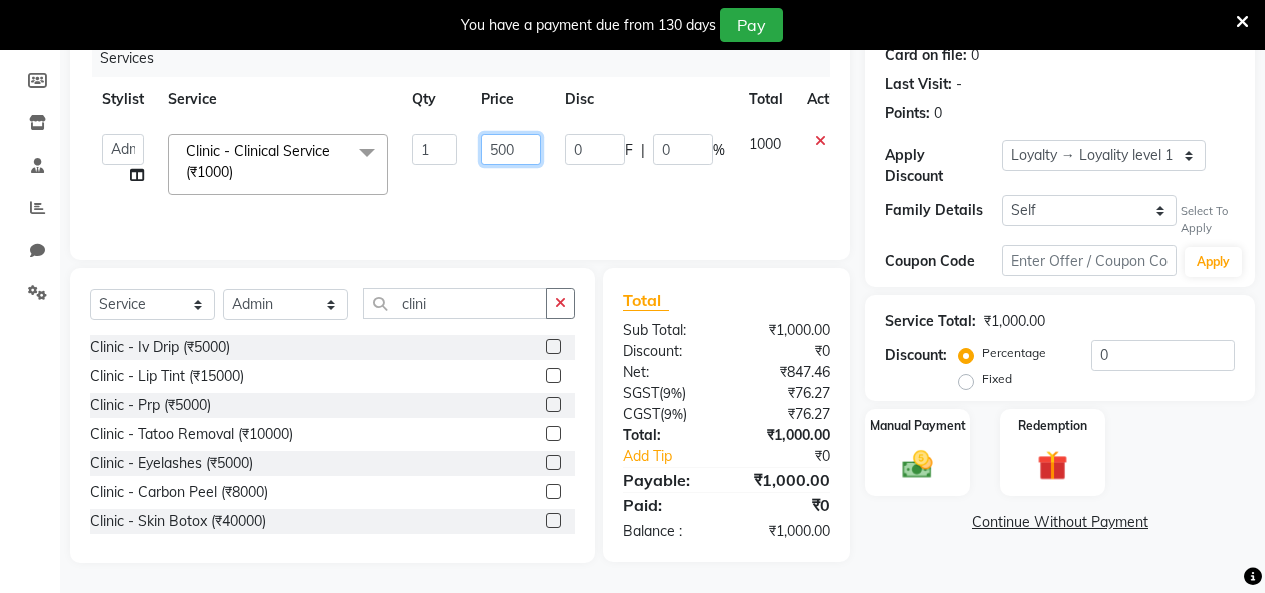 type on "5000" 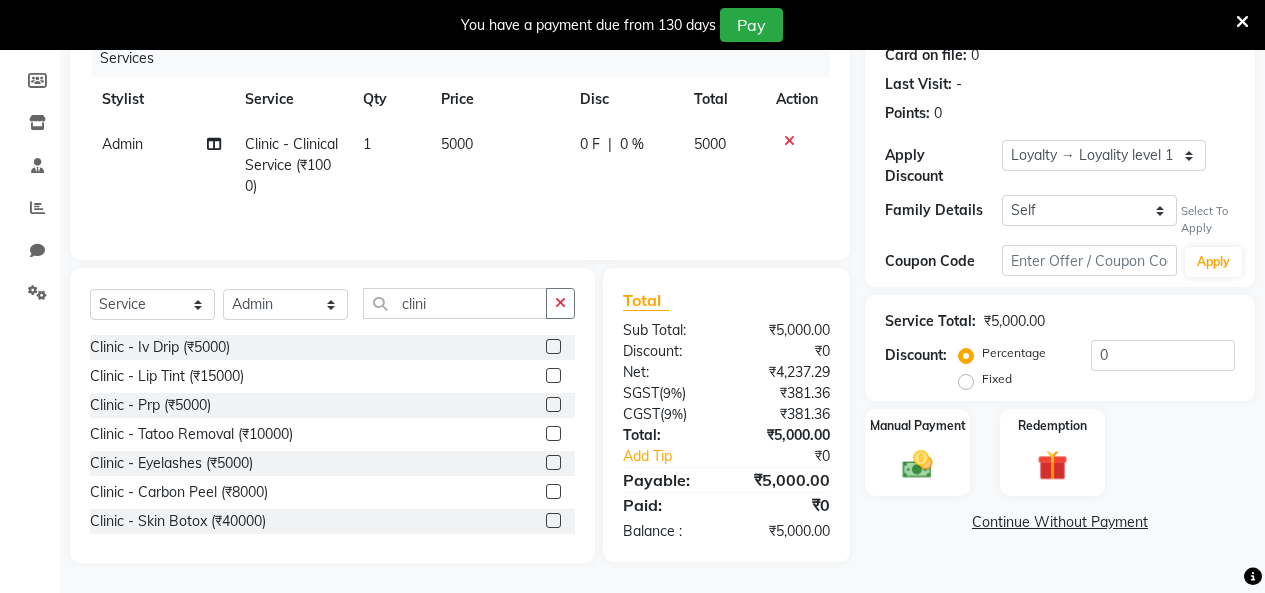 click on "Services Stylist Service Qty Price Disc Total Action Admin Clinic - Clinical Service (₹1000) 1 5000 0 F | 0 % 5000" 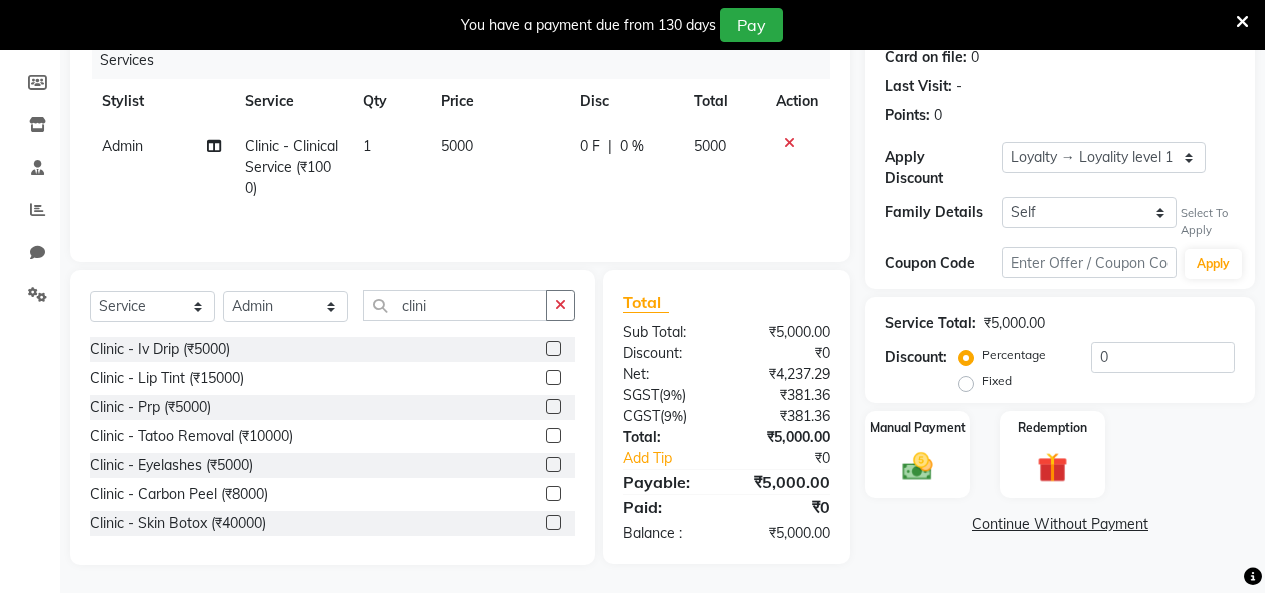 scroll, scrollTop: 285, scrollLeft: 0, axis: vertical 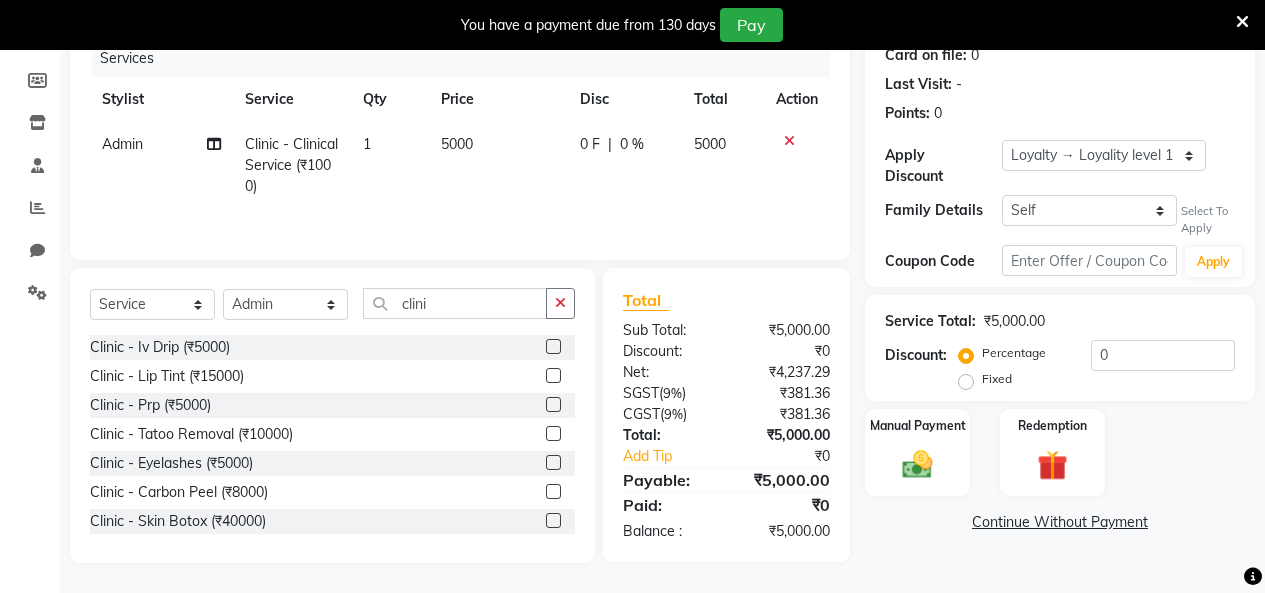 click on "Manual Payment Redemption" 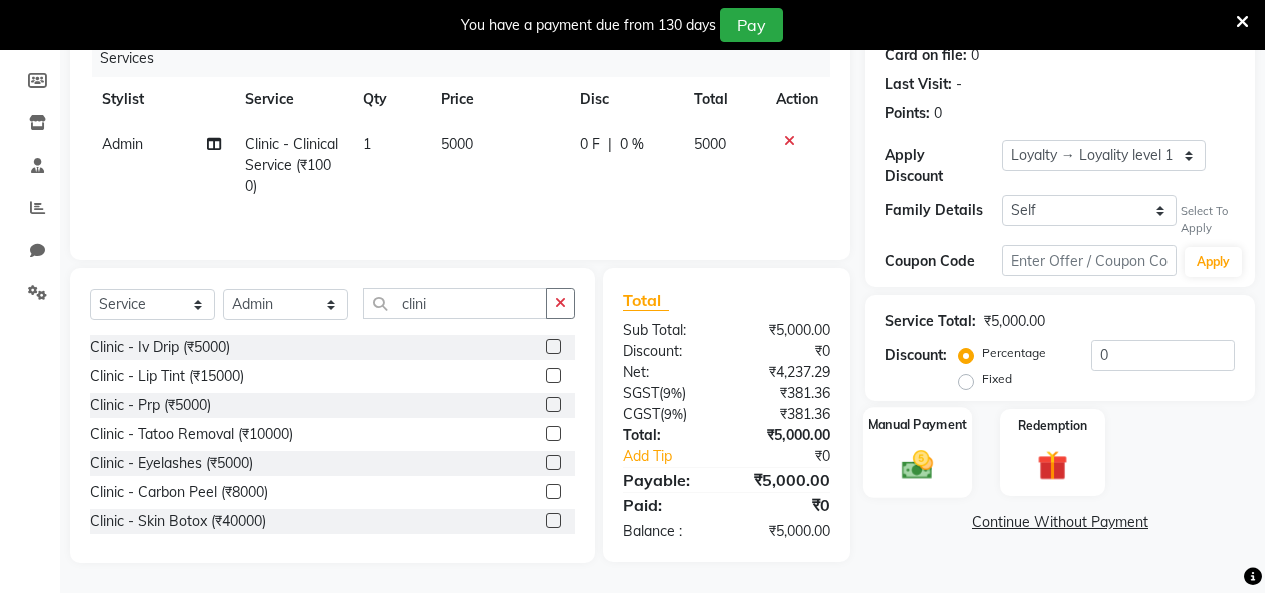 click on "Manual Payment" 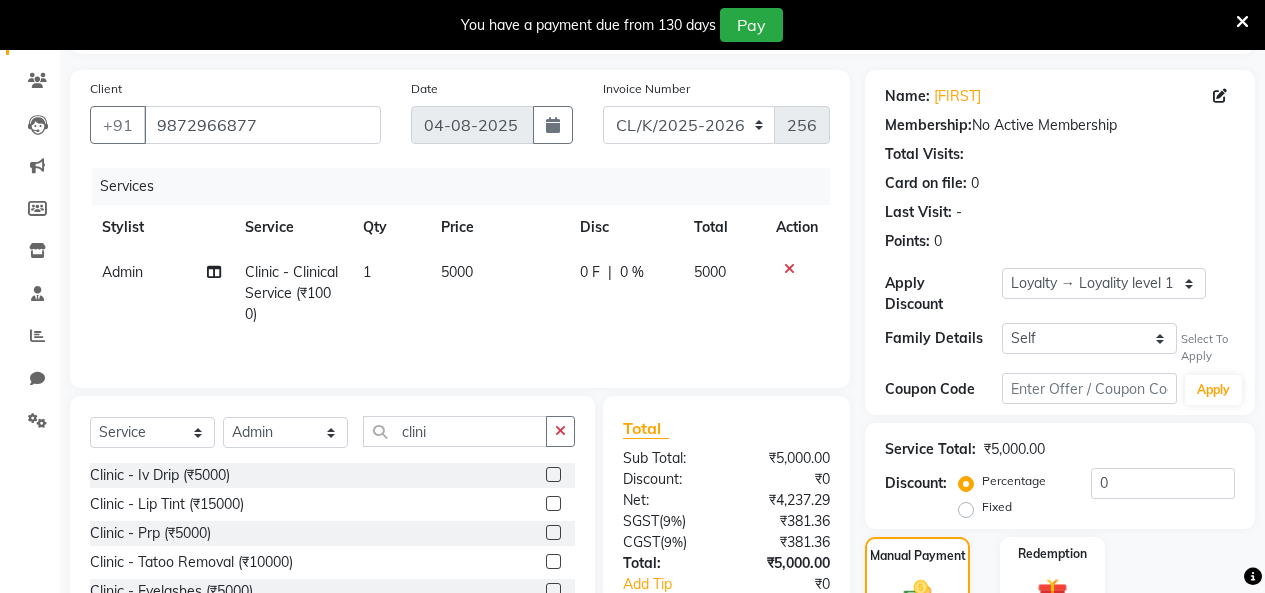 scroll, scrollTop: 0, scrollLeft: 0, axis: both 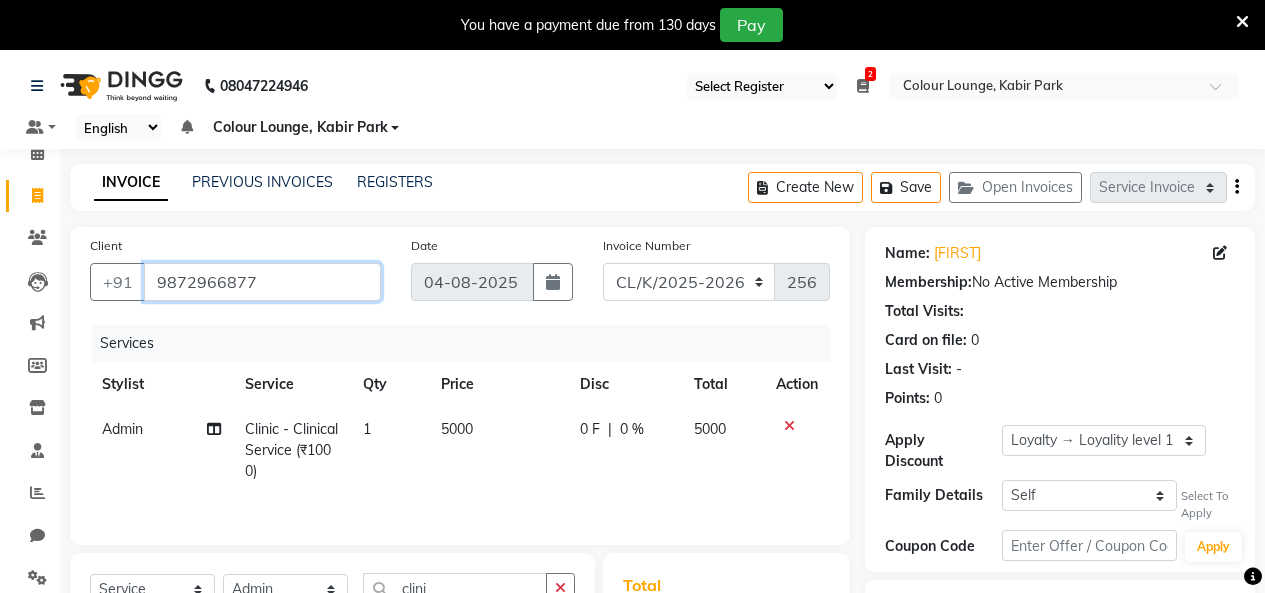 drag, startPoint x: 332, startPoint y: 277, endPoint x: 145, endPoint y: 287, distance: 187.26718 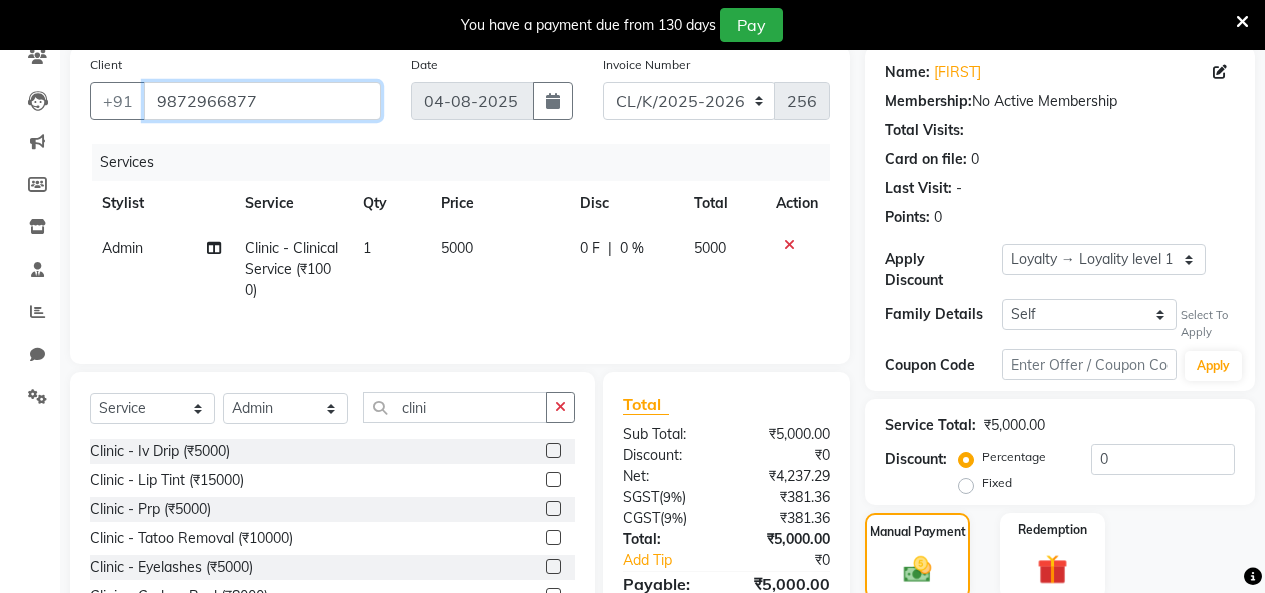 scroll, scrollTop: 371, scrollLeft: 0, axis: vertical 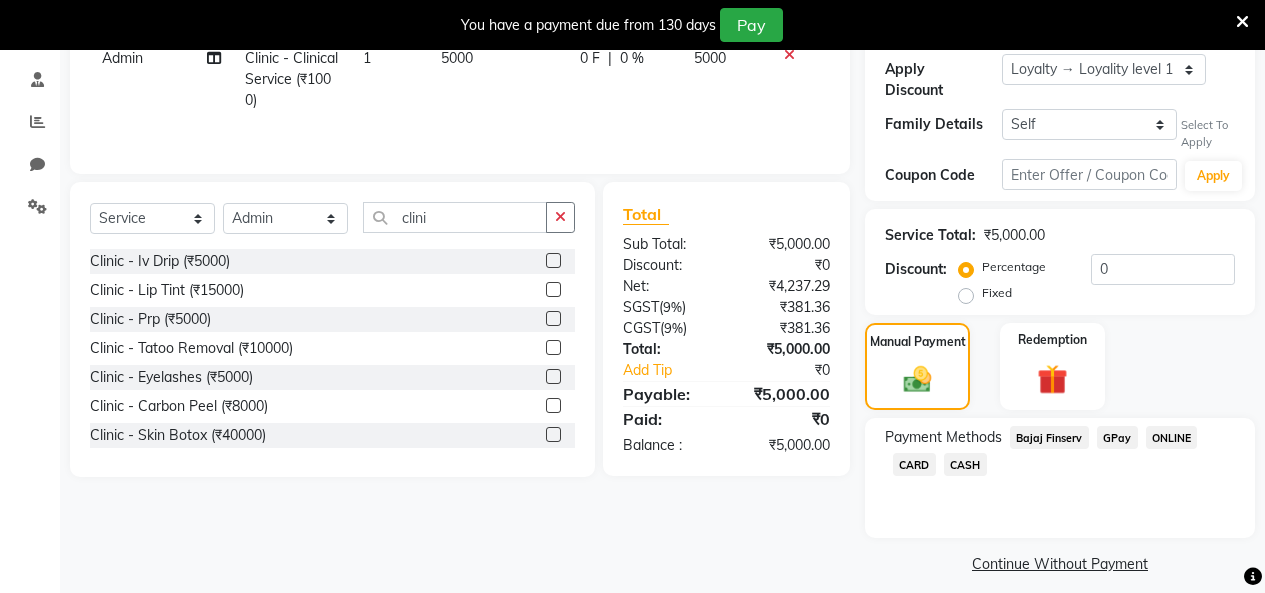 click on "CARD" 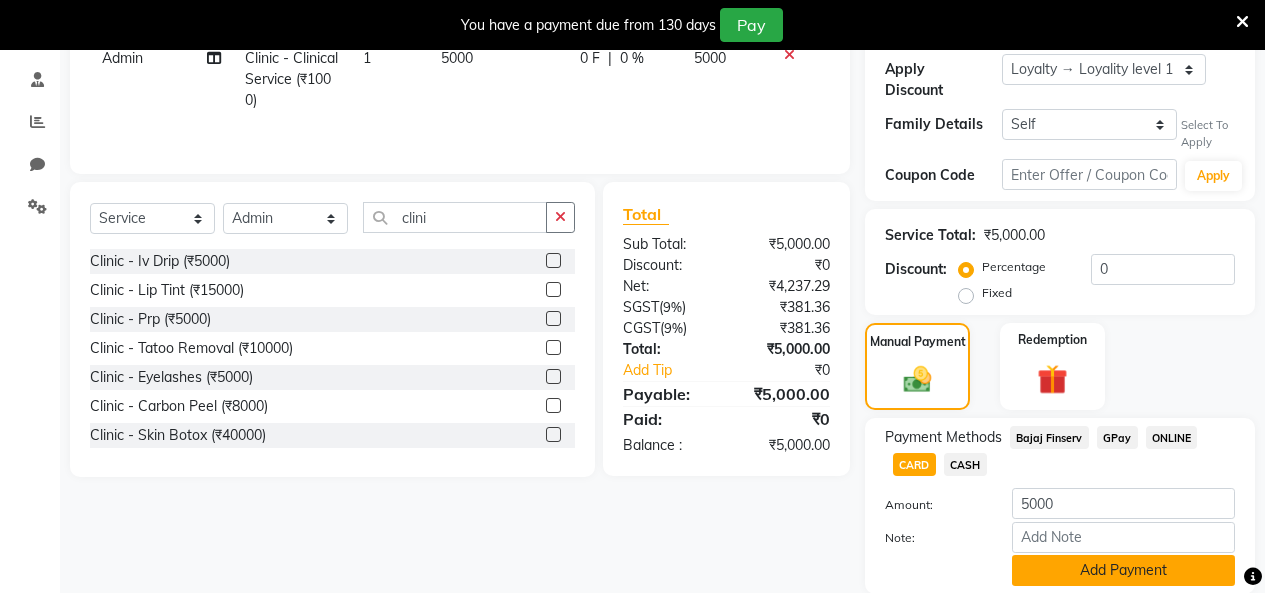 click on "Add Payment" 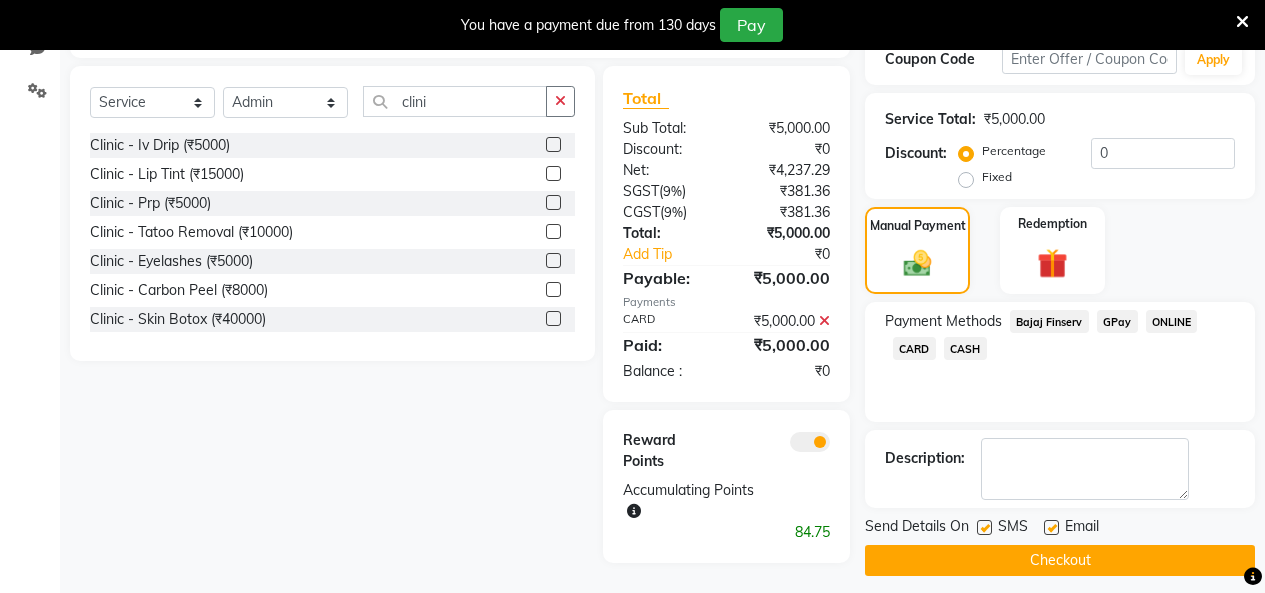 click on "Checkout" 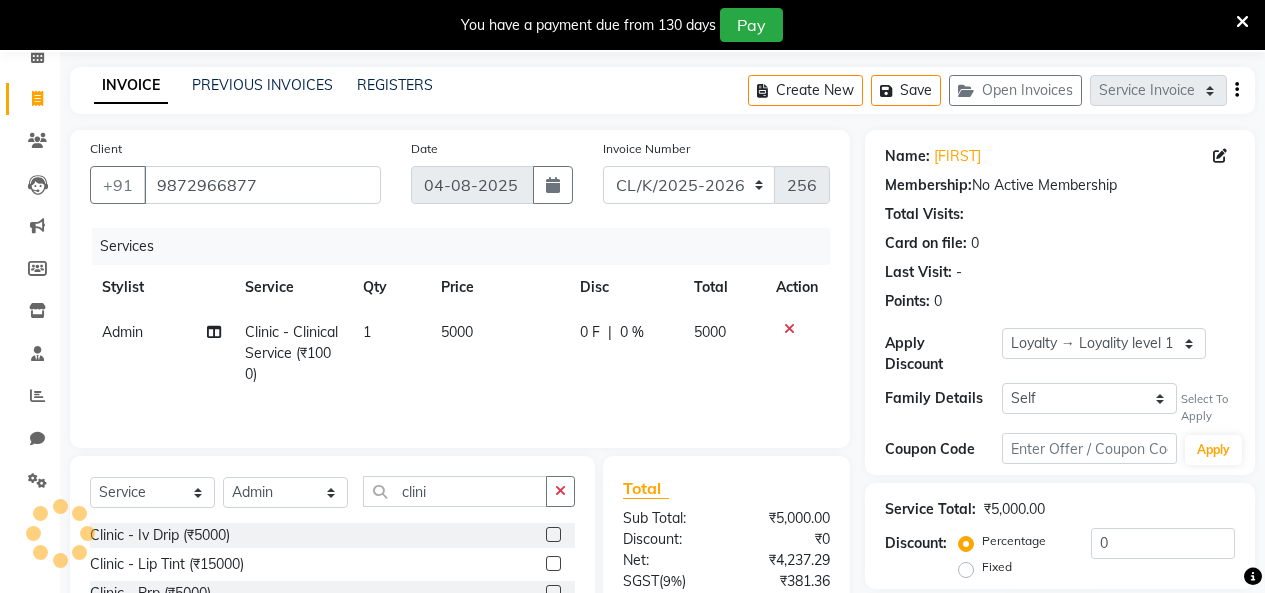 scroll, scrollTop: 0, scrollLeft: 0, axis: both 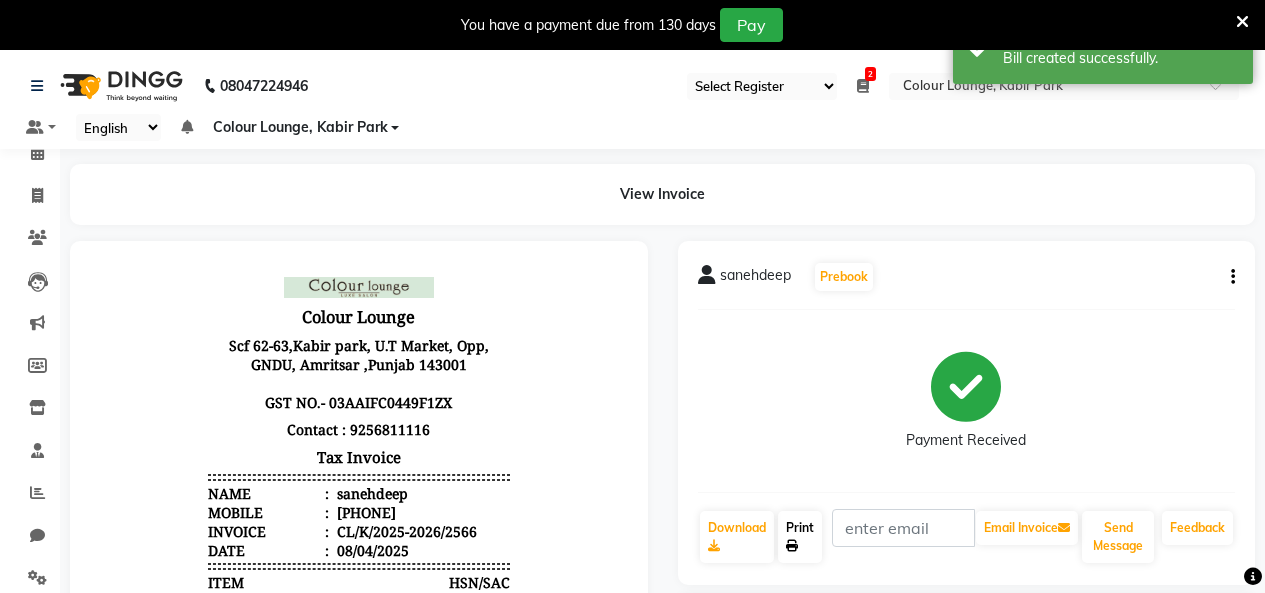 click on "Print" 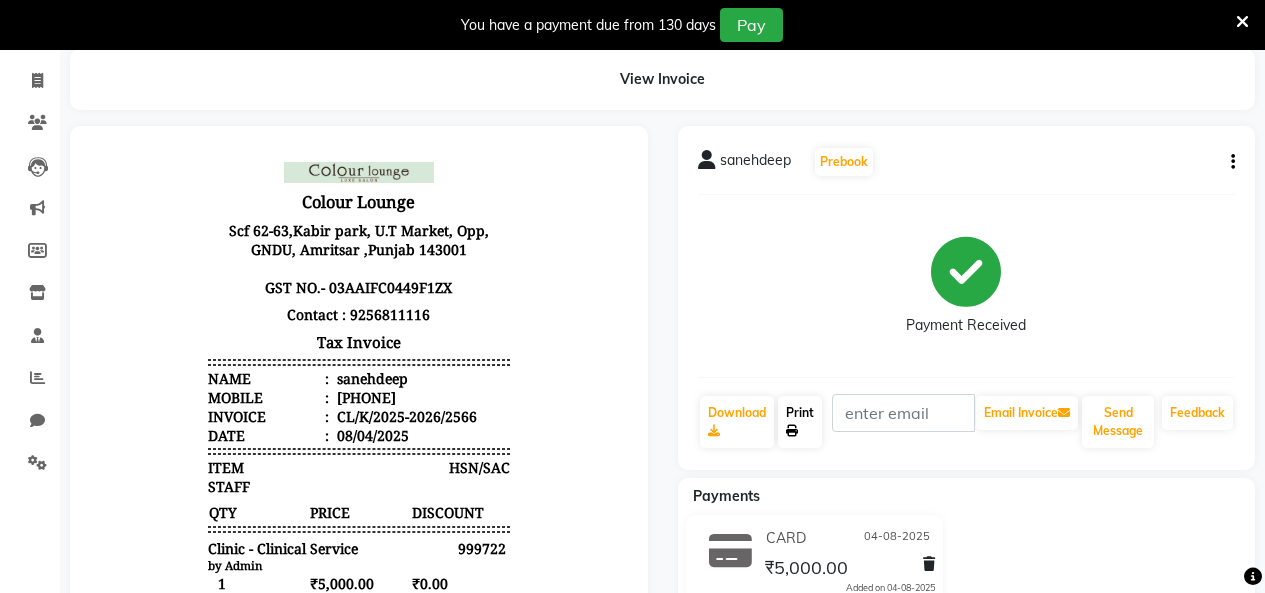 scroll, scrollTop: 300, scrollLeft: 0, axis: vertical 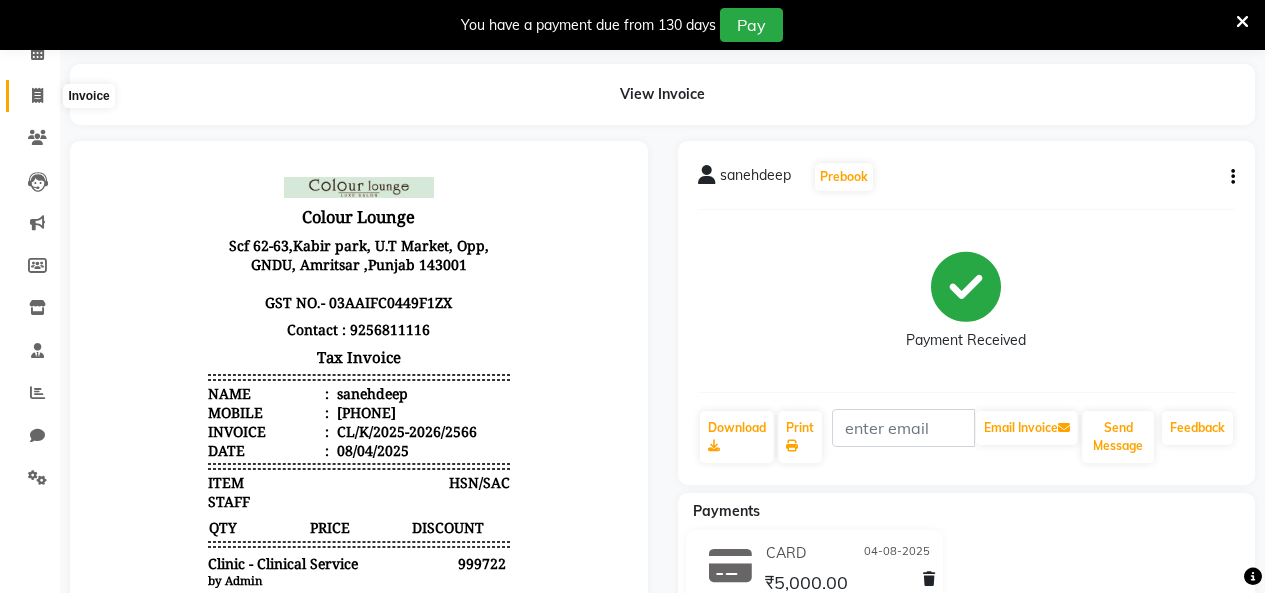 click 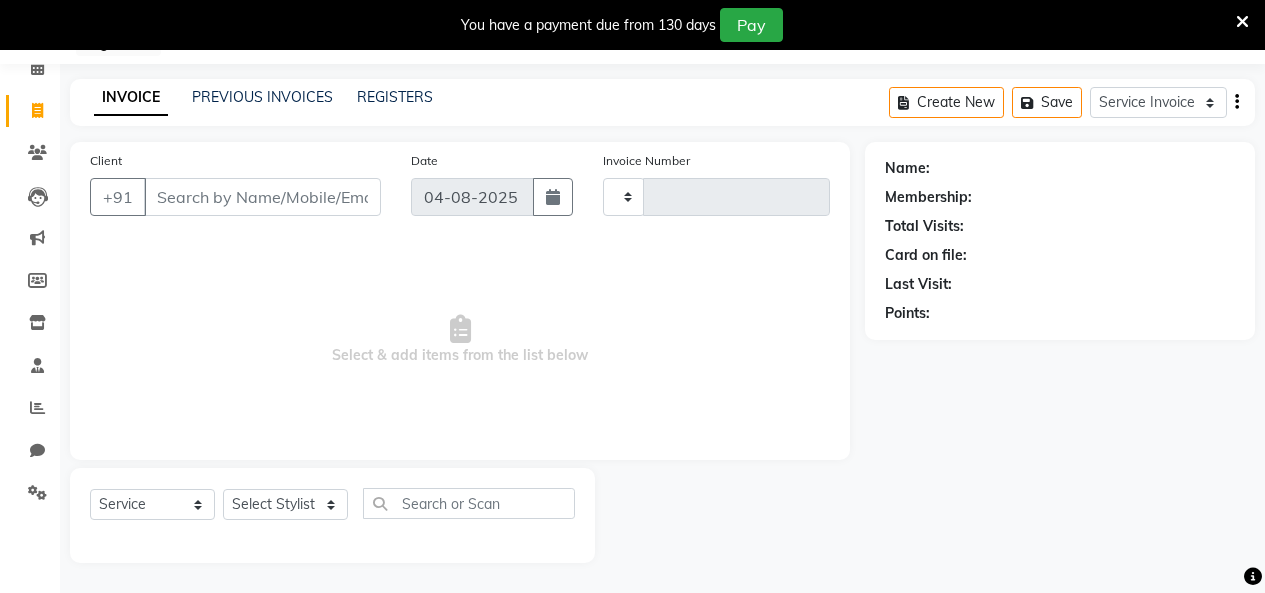 scroll, scrollTop: 85, scrollLeft: 0, axis: vertical 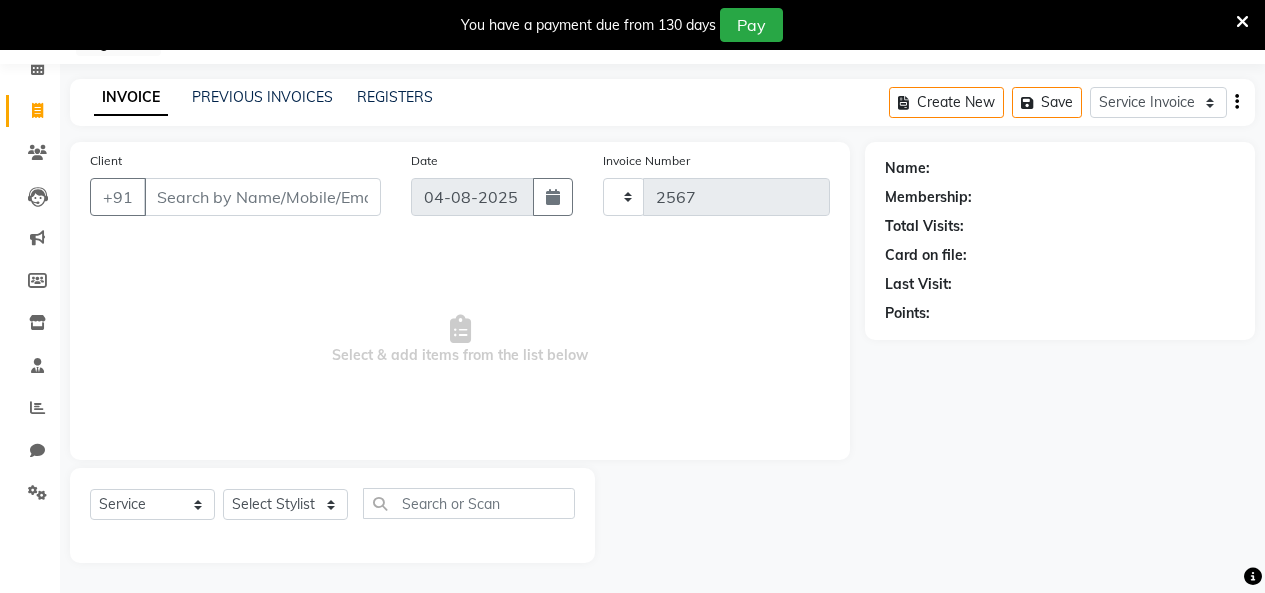 select on "8015" 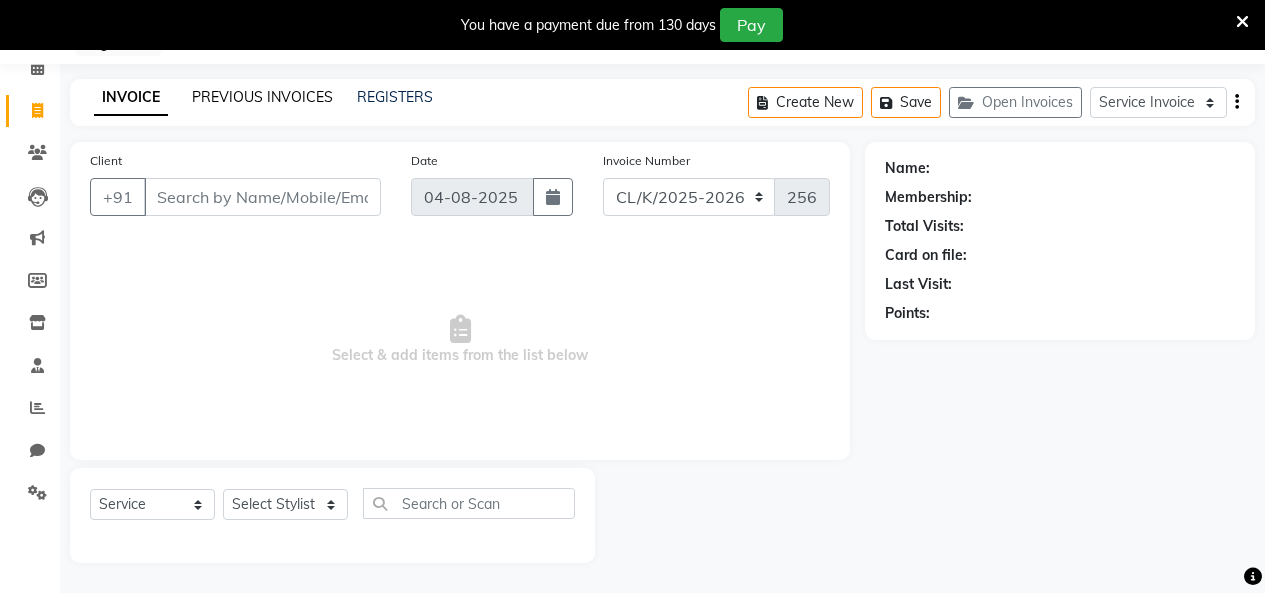 click on "PREVIOUS INVOICES" 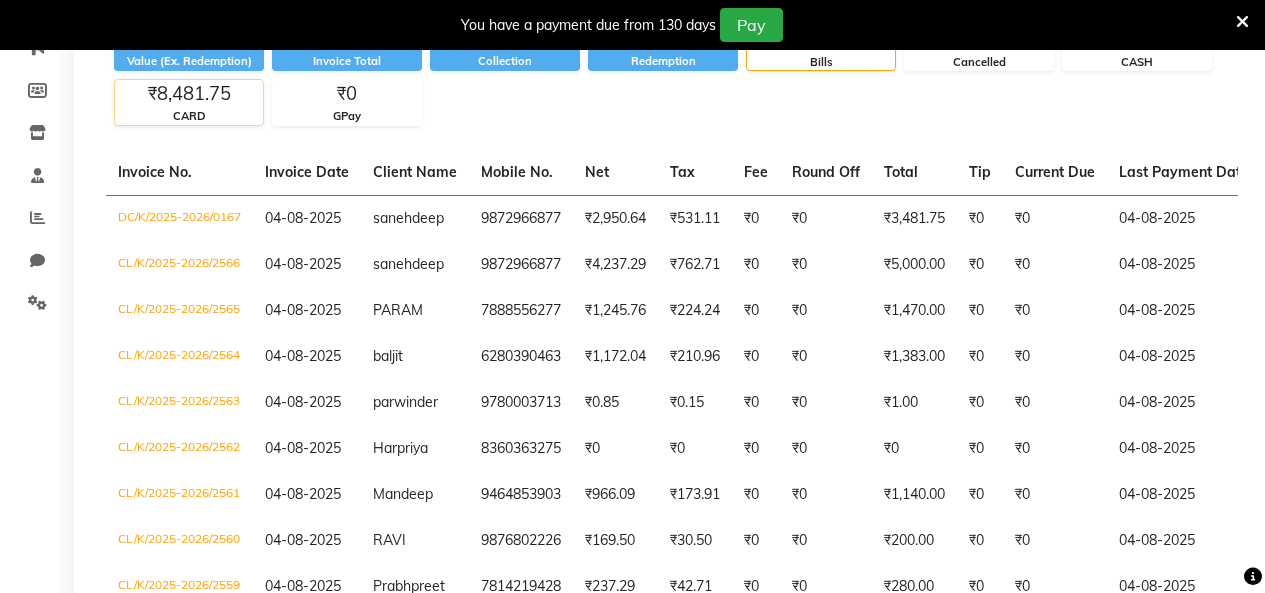 scroll, scrollTop: 416, scrollLeft: 0, axis: vertical 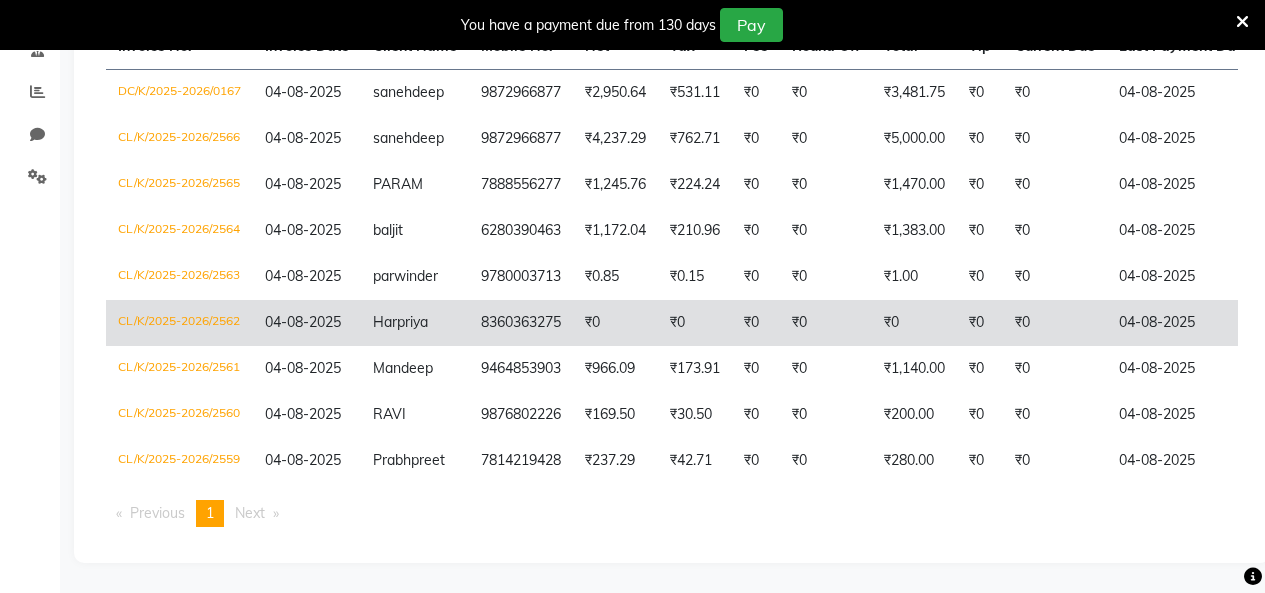 click on "CL/K/2025-2026/2562" 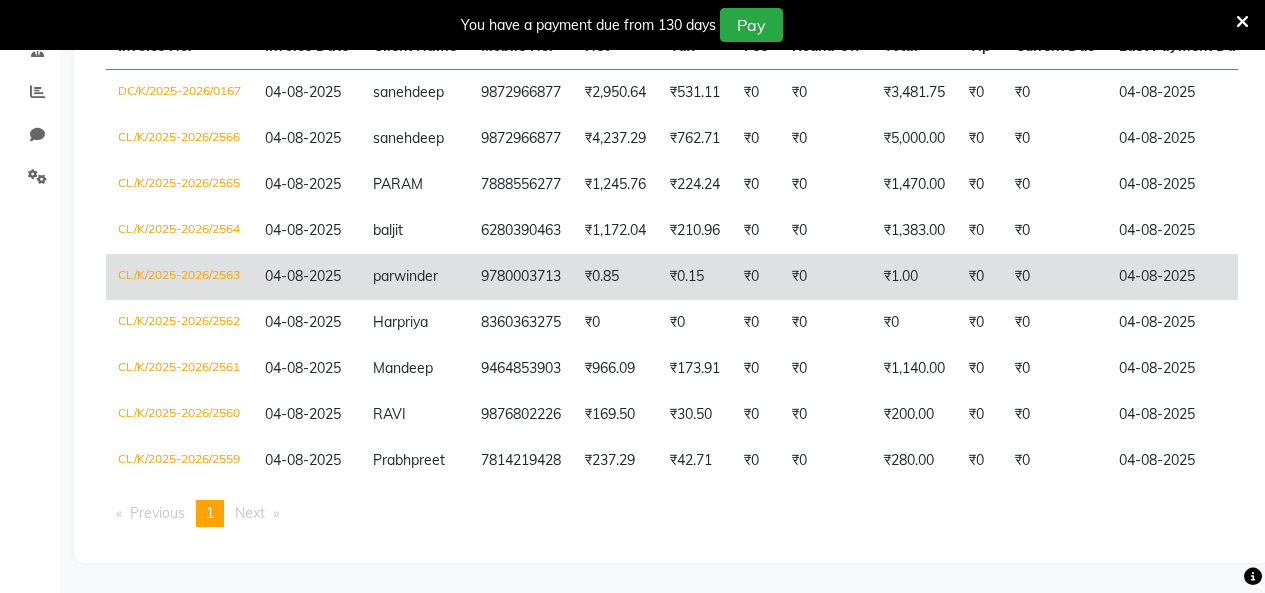 click on "CL/K/2025-2026/2563" 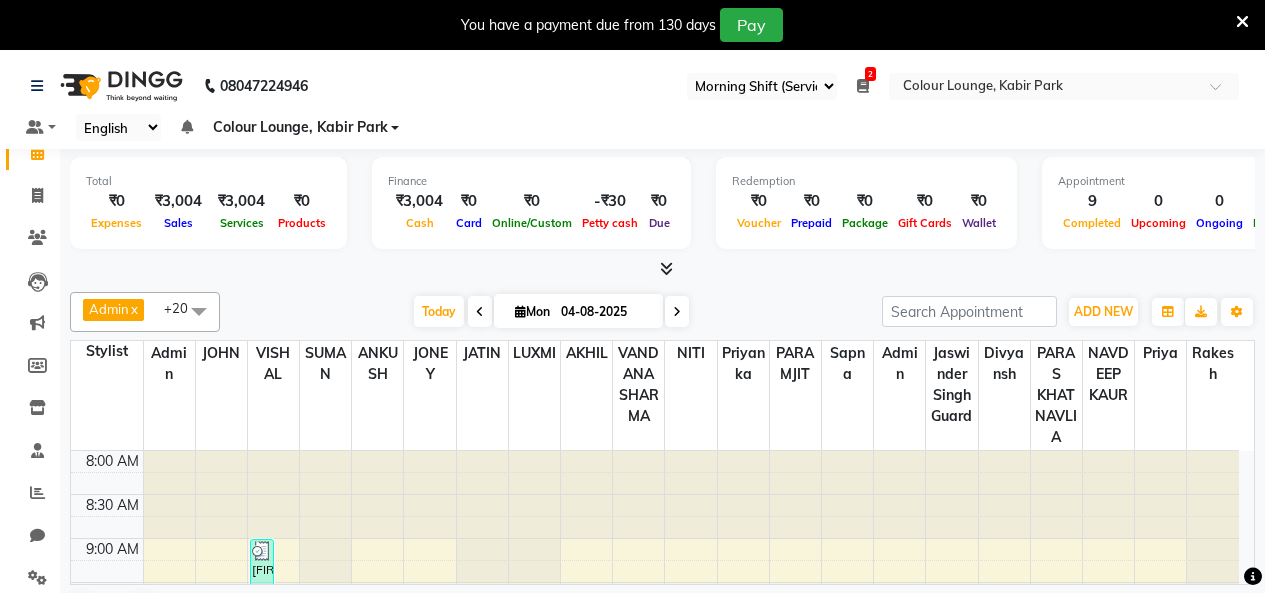 select on "75" 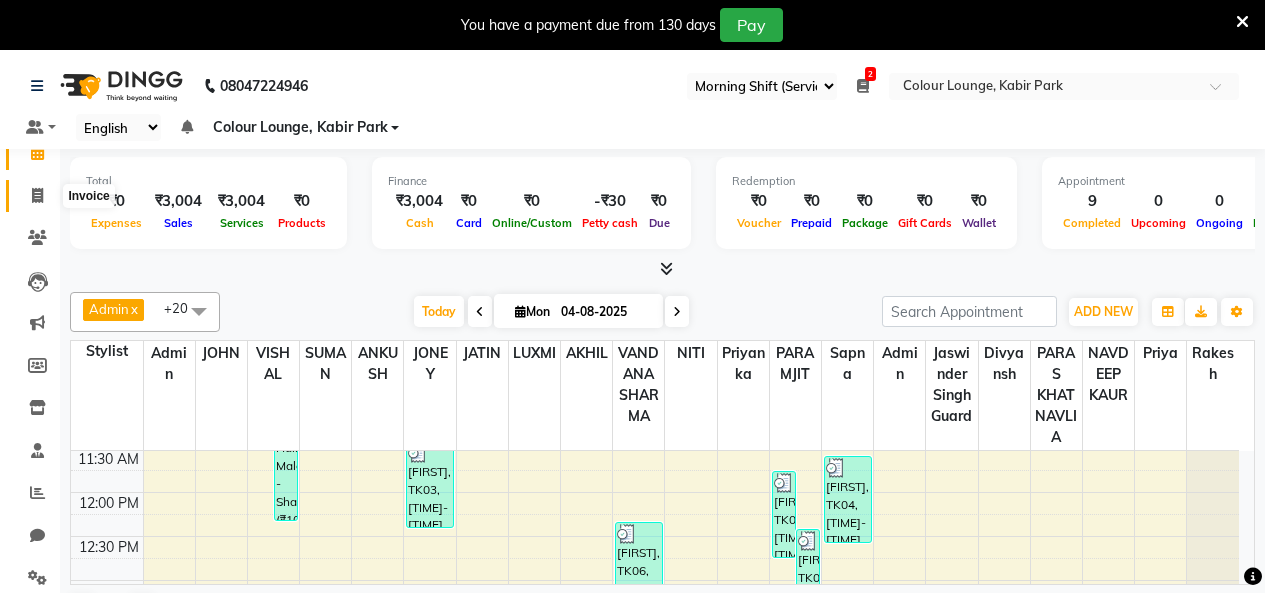click 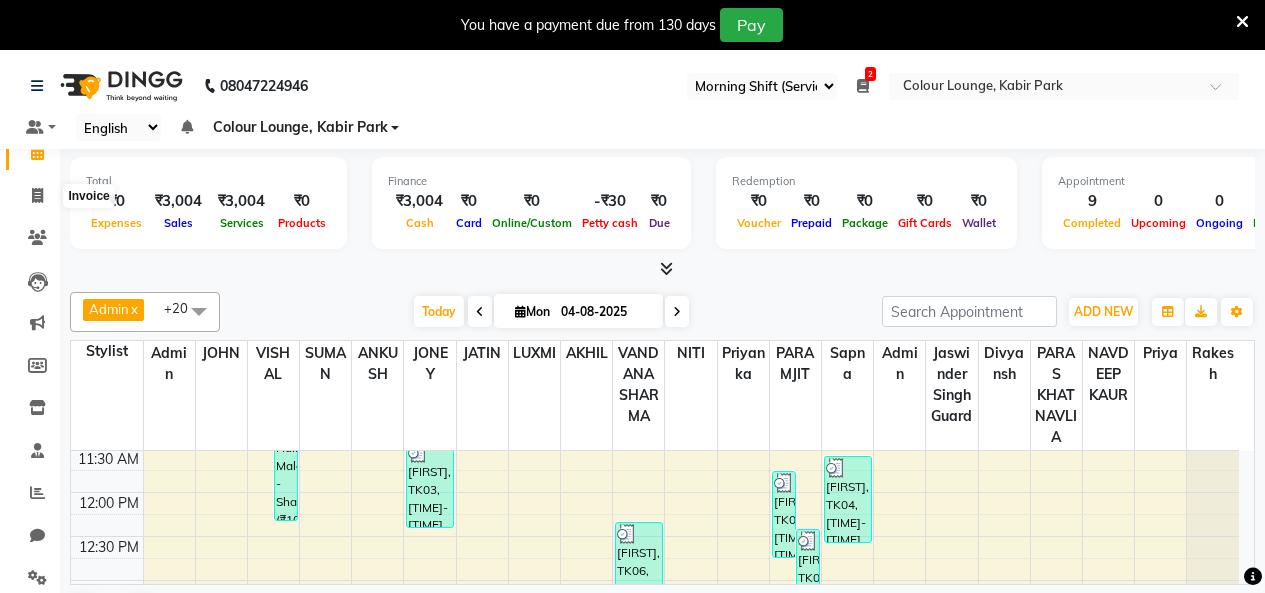 select on "service" 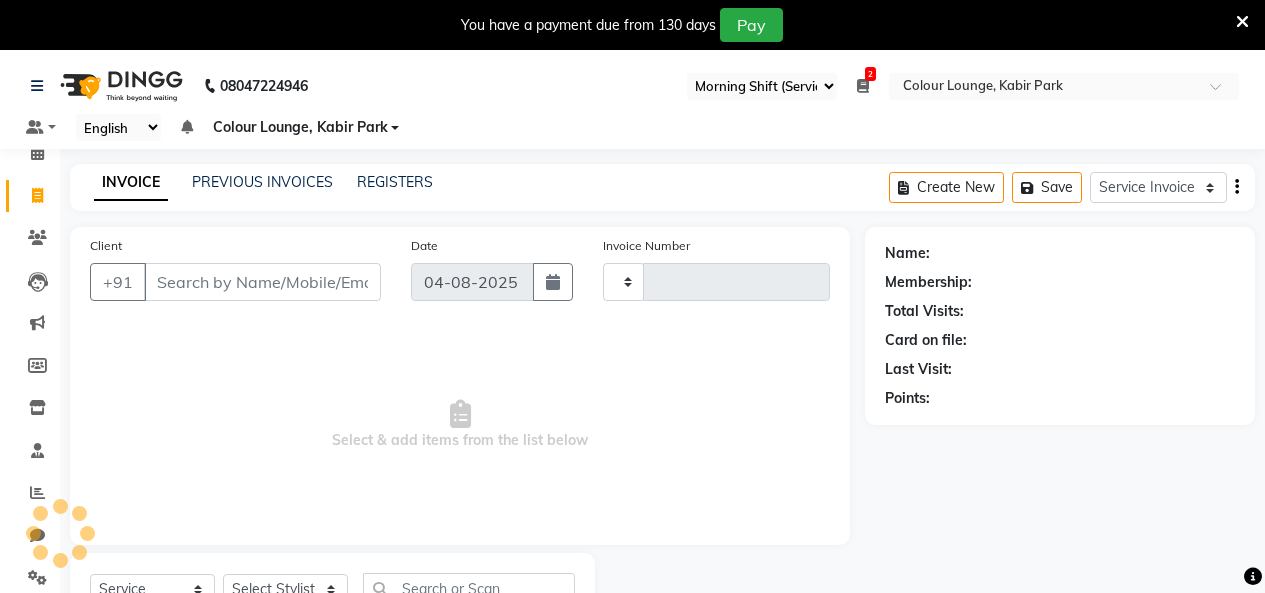 type on "2566" 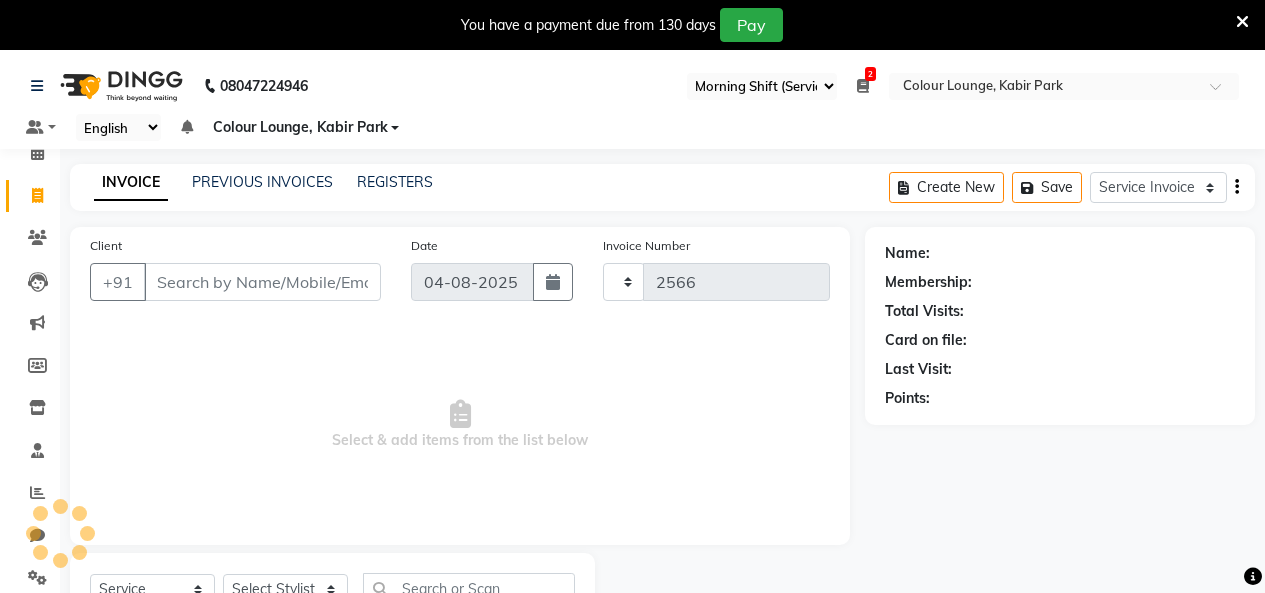 select on "8015" 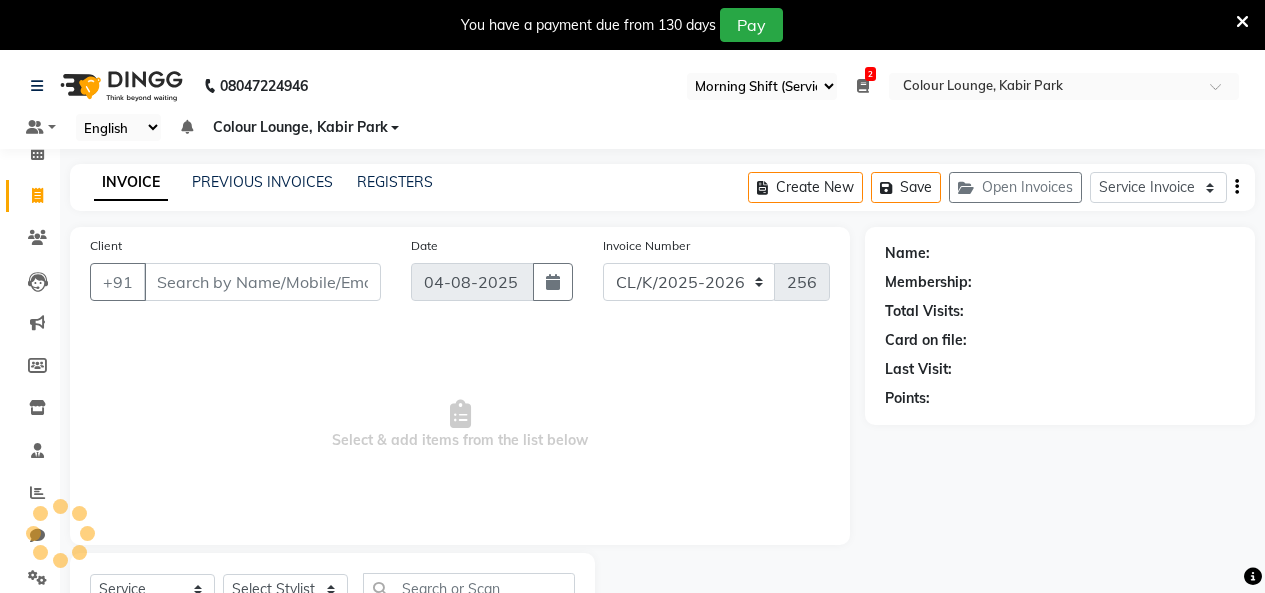 click on "Client" at bounding box center [262, 282] 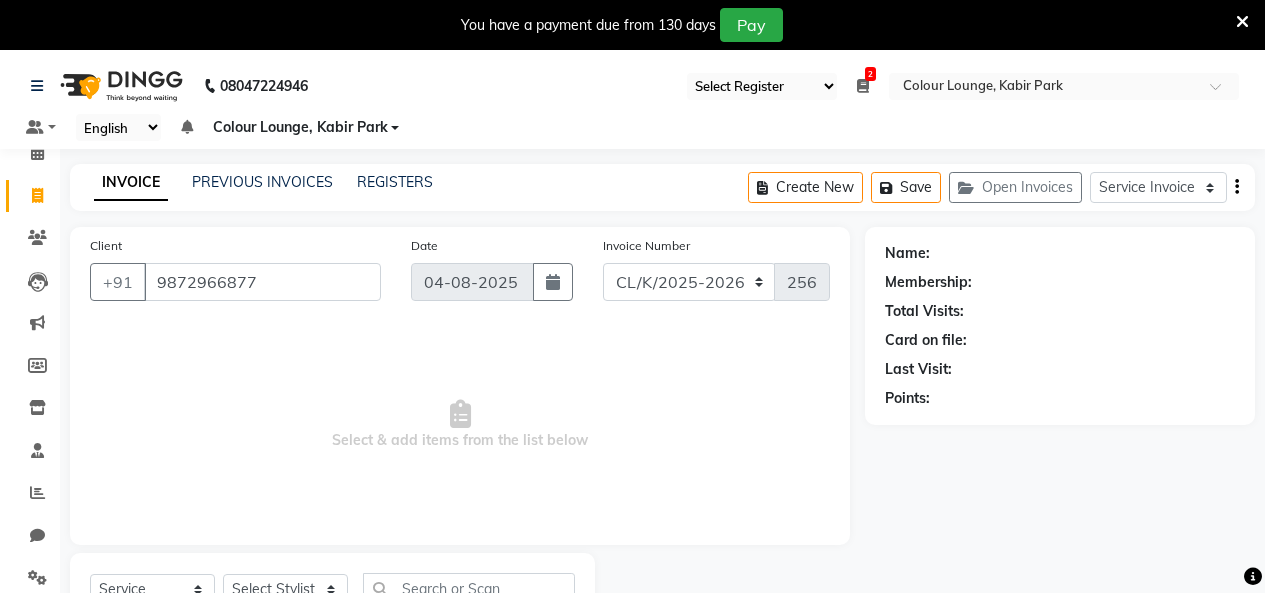 type on "9872966877" 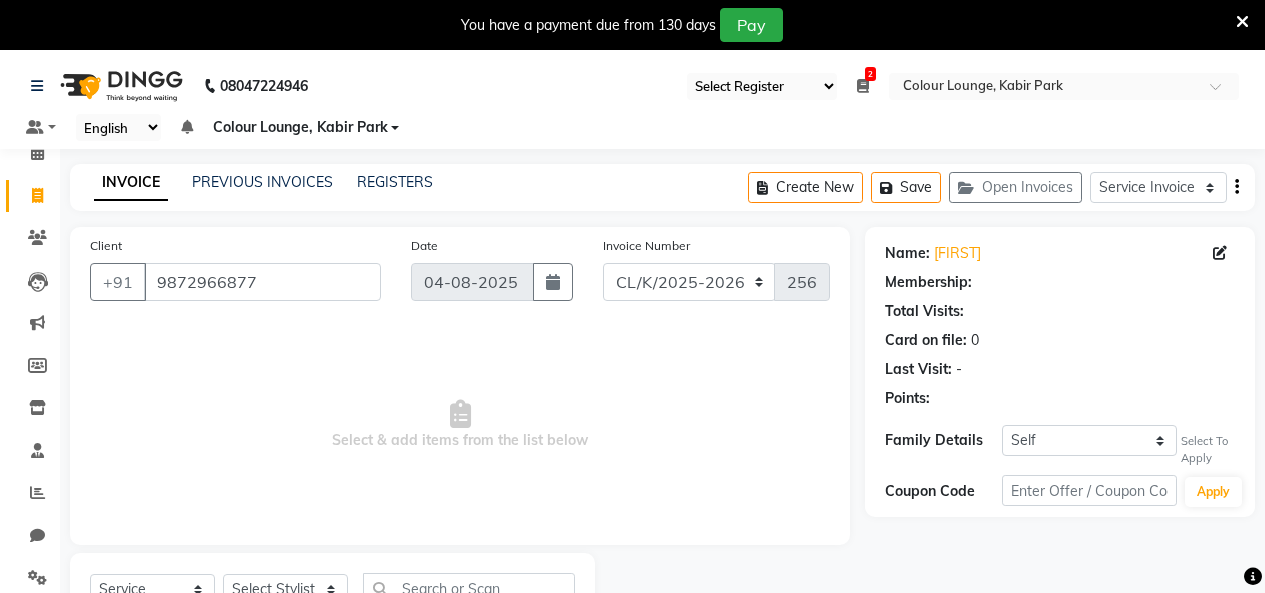 select on "1: Object" 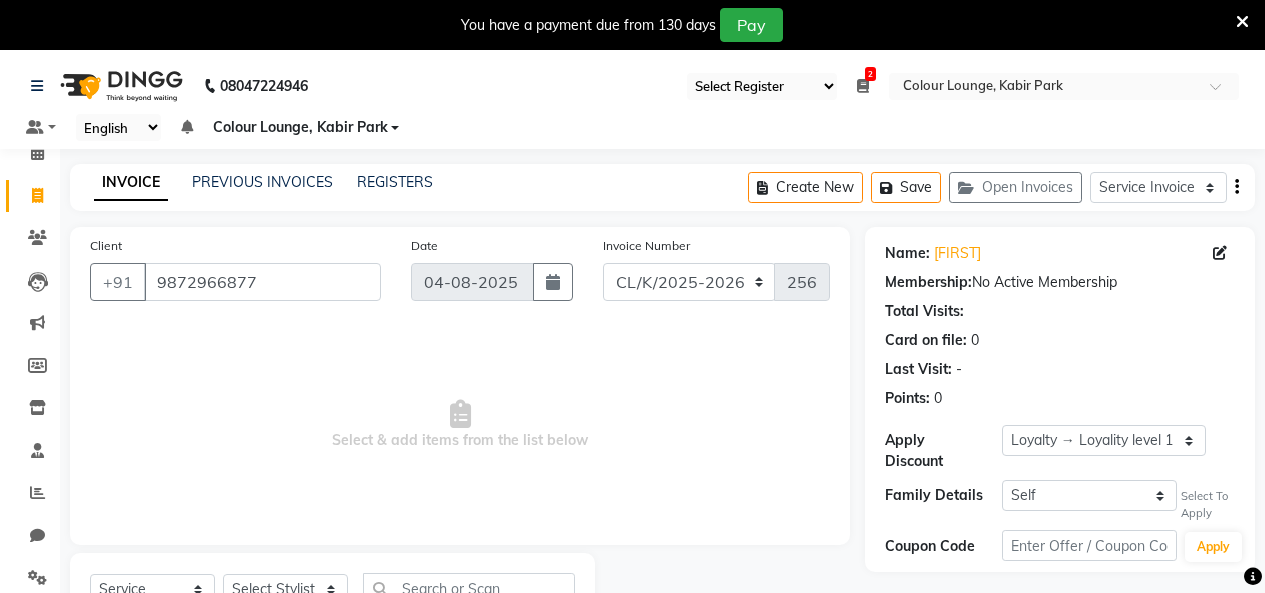 scroll, scrollTop: 85, scrollLeft: 0, axis: vertical 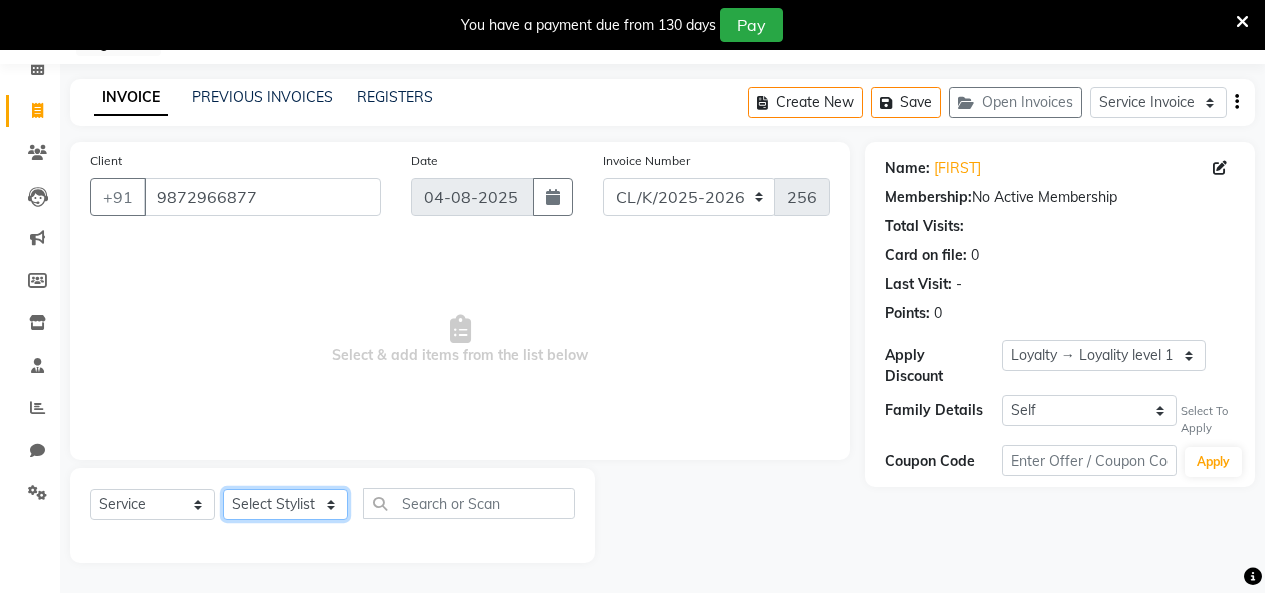 click on "Select Stylist Admin Admin AKHIL ANKUSH Colour Lounge, Kabir Park Colour Lounge, Kabir Park divyansh  Jaswinder singh guard JATIN JOHN JONEY LUXMI NAVDEEP KAUR NITI PARAMJIT PARAS KHATNAVLIA priya  priyanka  Rakesh sapna  SUMAN VANDANA SHARMA VISHAL" 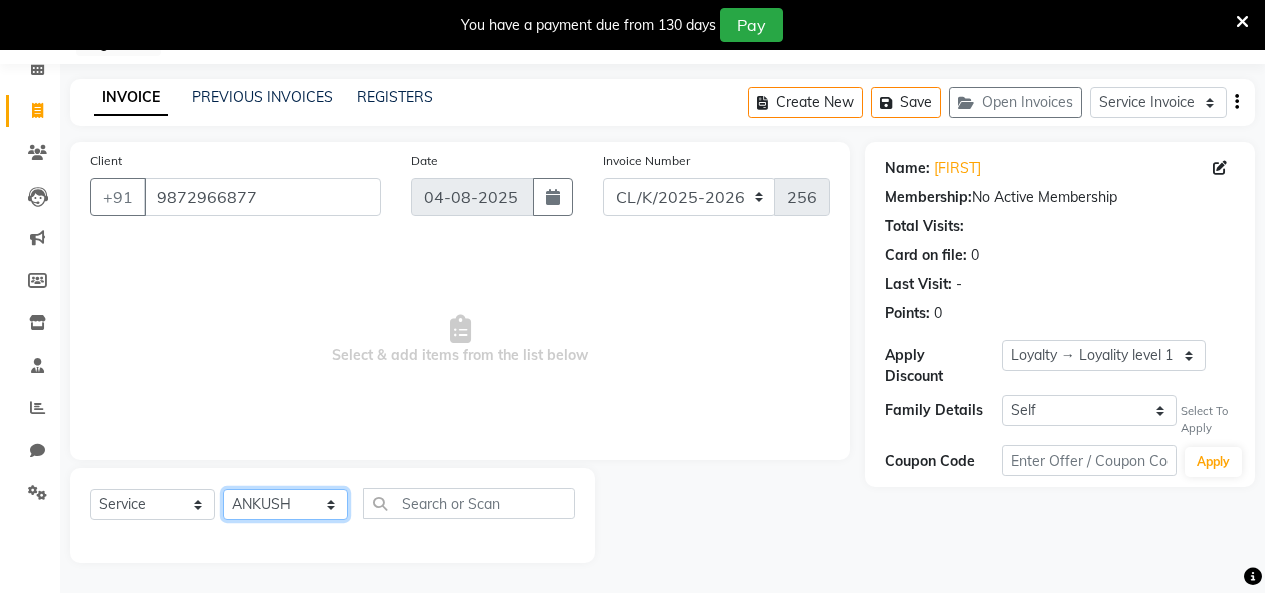 click on "Select Stylist Admin Admin AKHIL ANKUSH Colour Lounge, Kabir Park Colour Lounge, Kabir Park divyansh  Jaswinder singh guard JATIN JOHN JONEY LUXMI NAVDEEP KAUR NITI PARAMJIT PARAS KHATNAVLIA priya  priyanka  Rakesh sapna  SUMAN VANDANA SHARMA VISHAL" 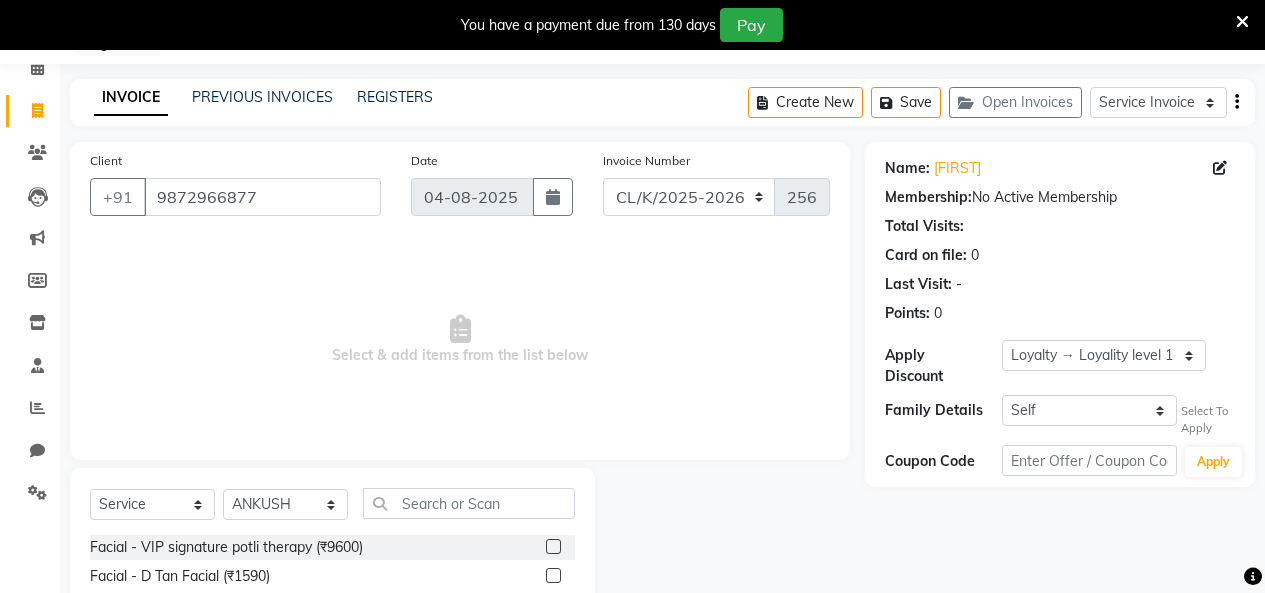 click on "Select  Service  Membership  Package Voucher Prepaid Gift Card  Select Stylist Admin Admin AKHIL ANKUSH Colour Lounge, Kabir Park Colour Lounge, Kabir Park divyansh  Jaswinder singh guard JATIN JOHN JONEY LUXMI NAVDEEP KAUR NITI PARAMJIT PARAS KHATNAVLIA priya  priyanka  Rakesh sapna  SUMAN VANDANA SHARMA VISHAL" 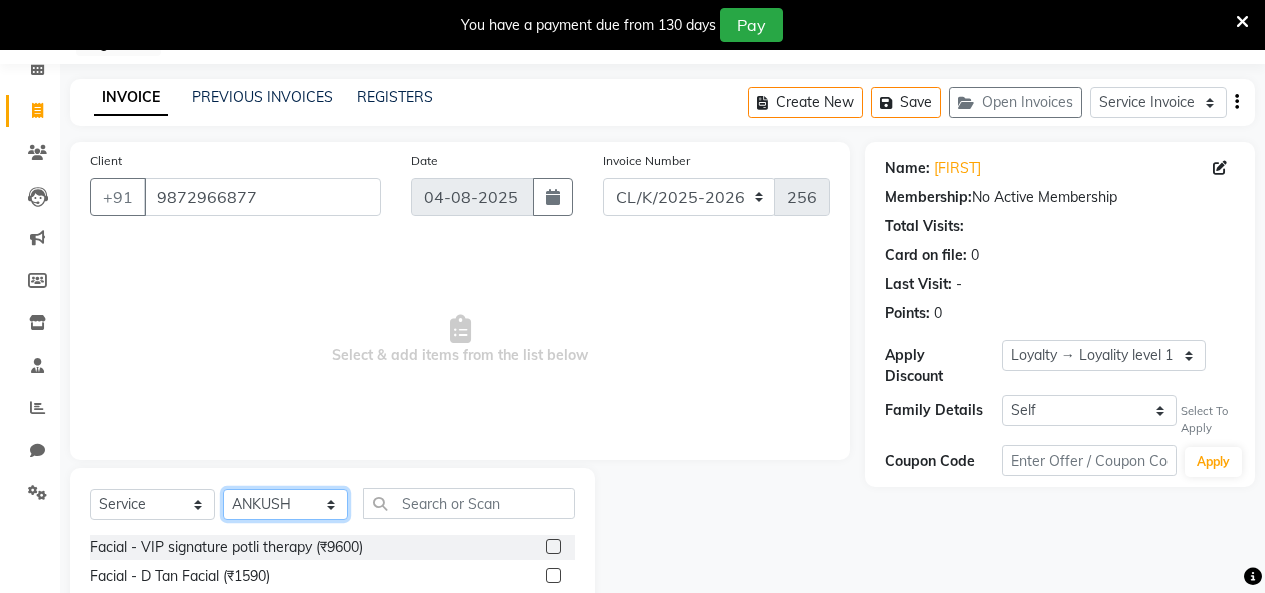 click on "Select Stylist Admin Admin AKHIL ANKUSH Colour Lounge, Kabir Park Colour Lounge, Kabir Park divyansh  Jaswinder singh guard JATIN JOHN JONEY LUXMI NAVDEEP KAUR NITI PARAMJIT PARAS KHATNAVLIA priya  priyanka  Rakesh sapna  SUMAN VANDANA SHARMA VISHAL" 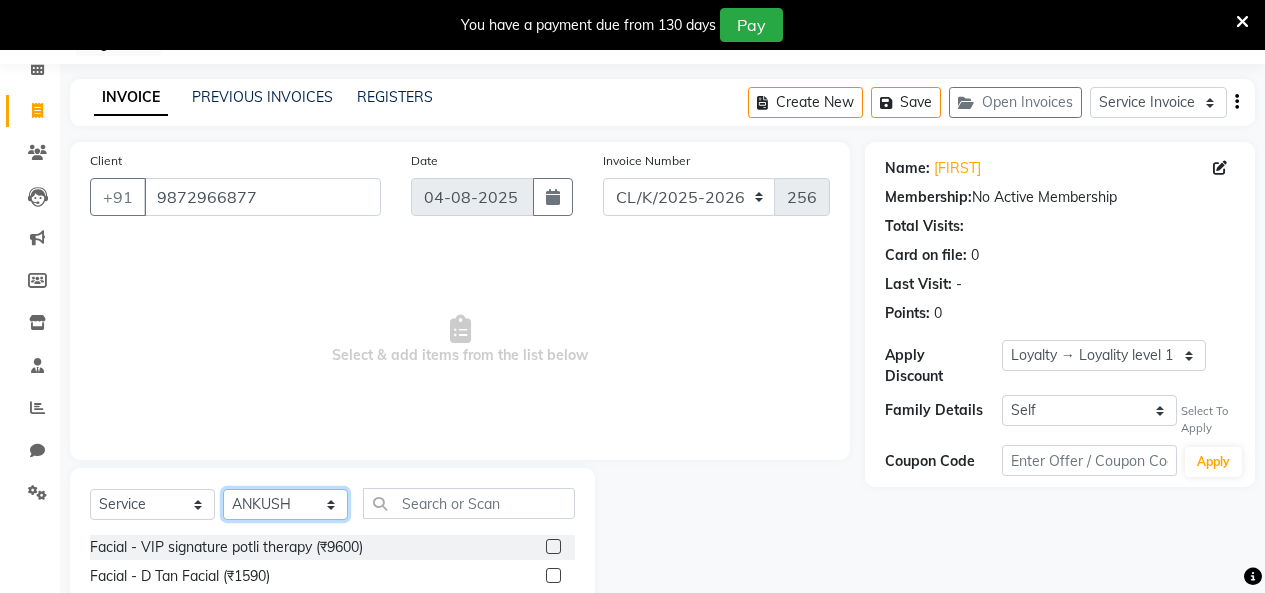 select on "70123" 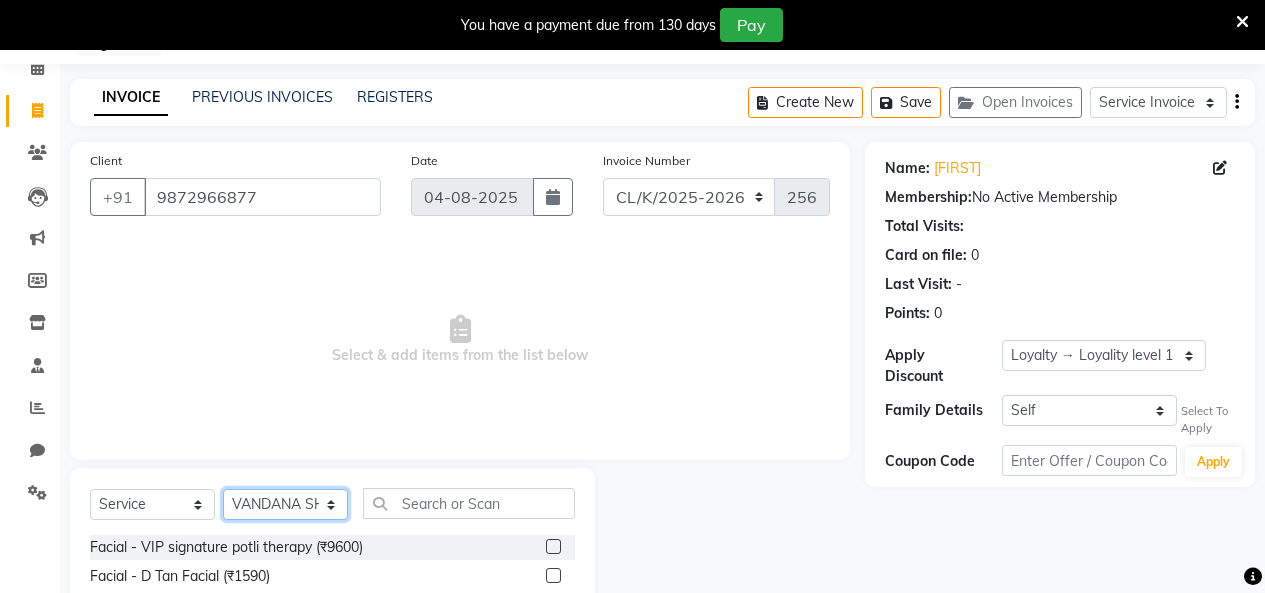 click on "Select Stylist Admin Admin AKHIL ANKUSH Colour Lounge, Kabir Park Colour Lounge, Kabir Park divyansh  Jaswinder singh guard JATIN JOHN JONEY LUXMI NAVDEEP KAUR NITI PARAMJIT PARAS KHATNAVLIA priya  priyanka  Rakesh sapna  SUMAN VANDANA SHARMA VISHAL" 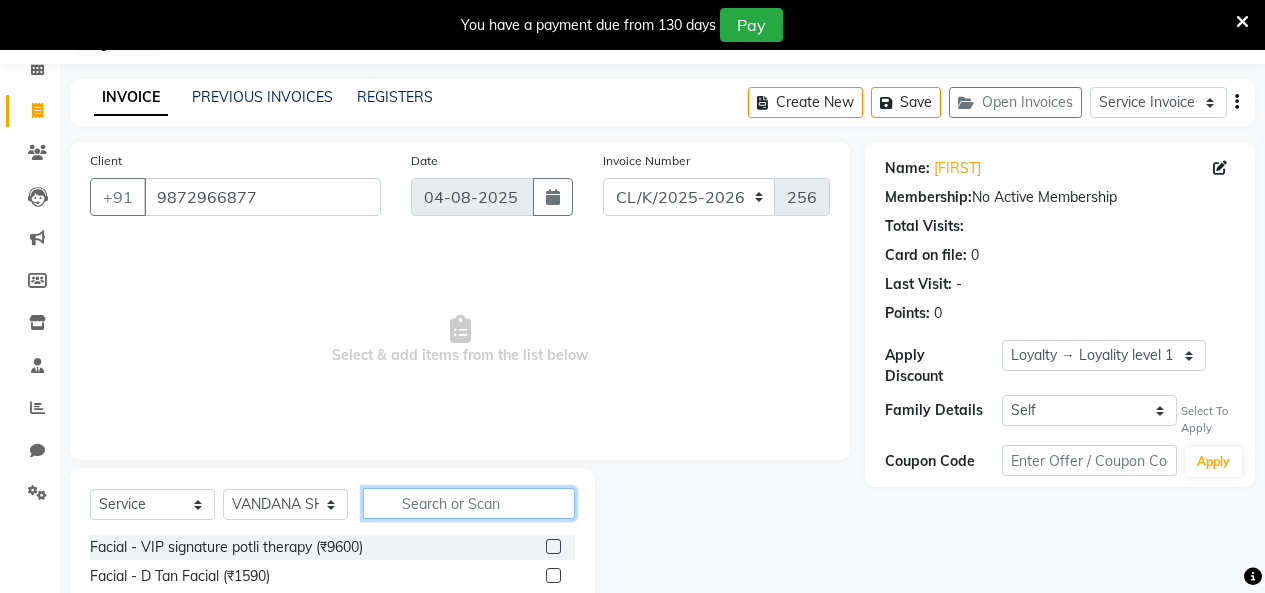 click 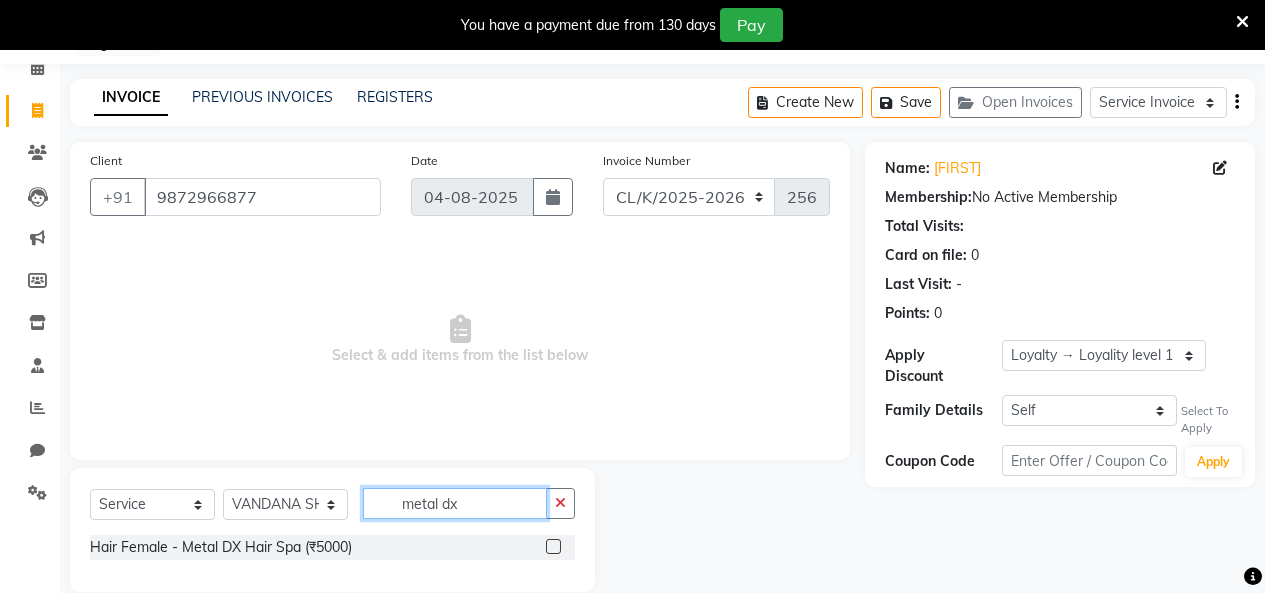 type on "metal dx" 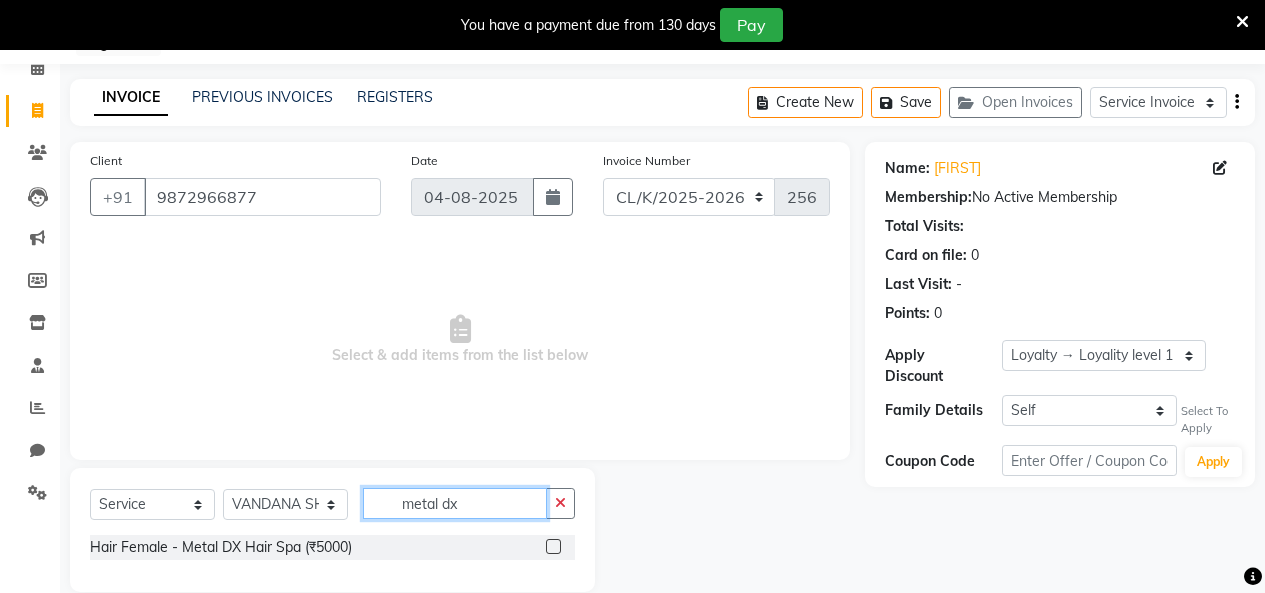 type 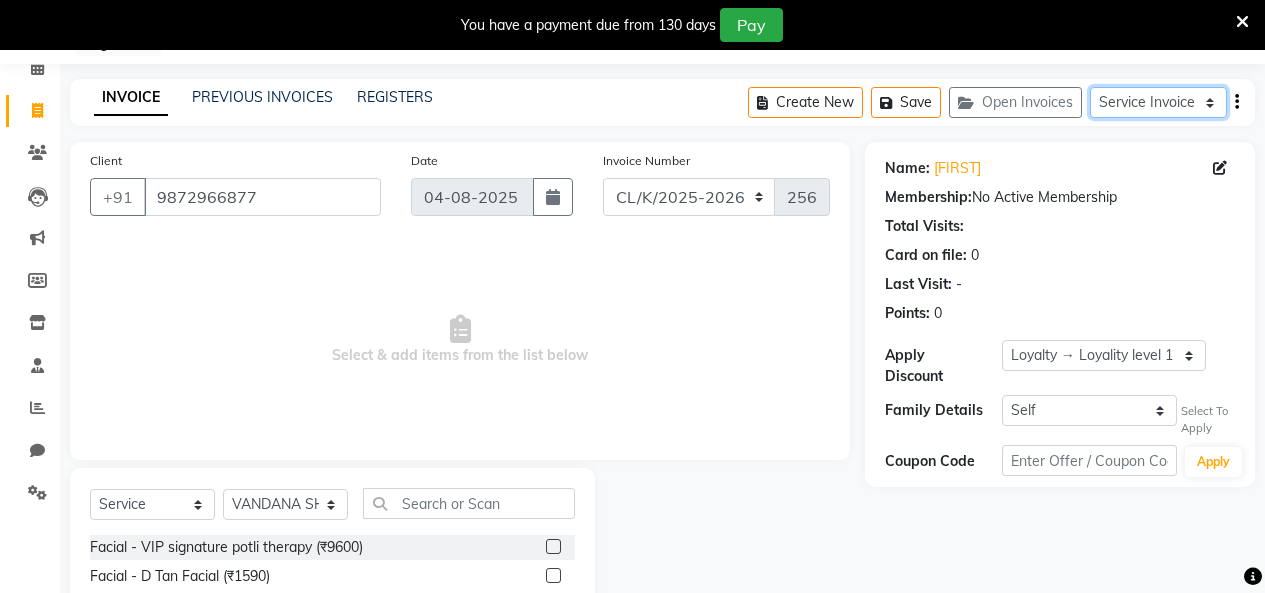click on "Service Invoice Product Invoice" 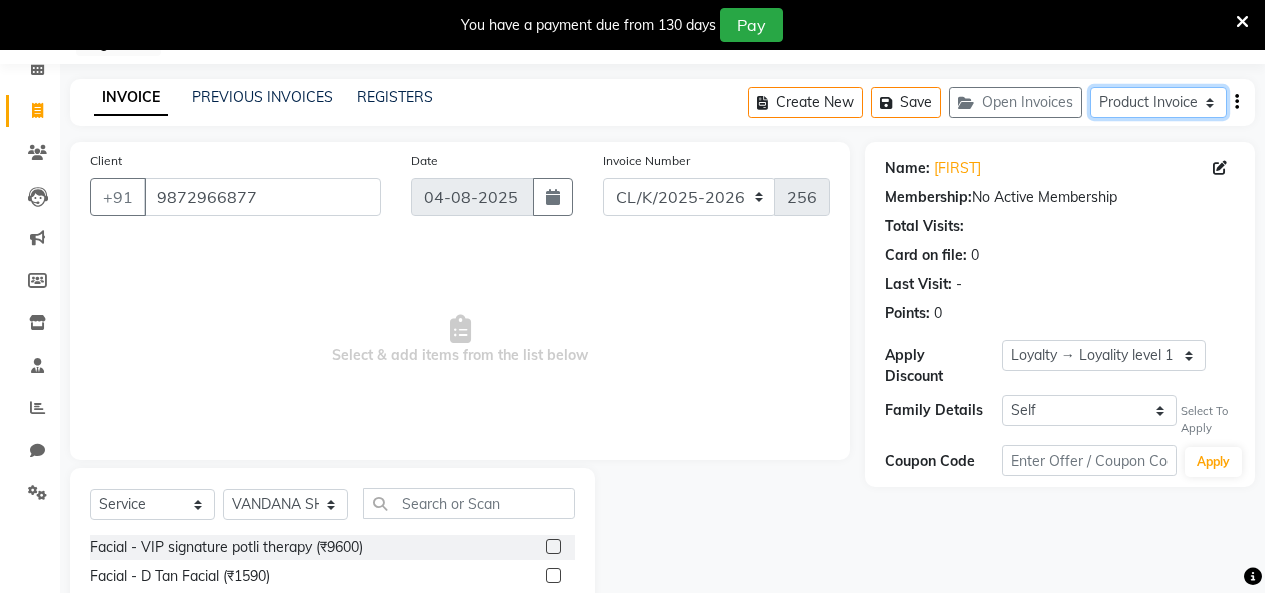 click on "Service Invoice Product Invoice" 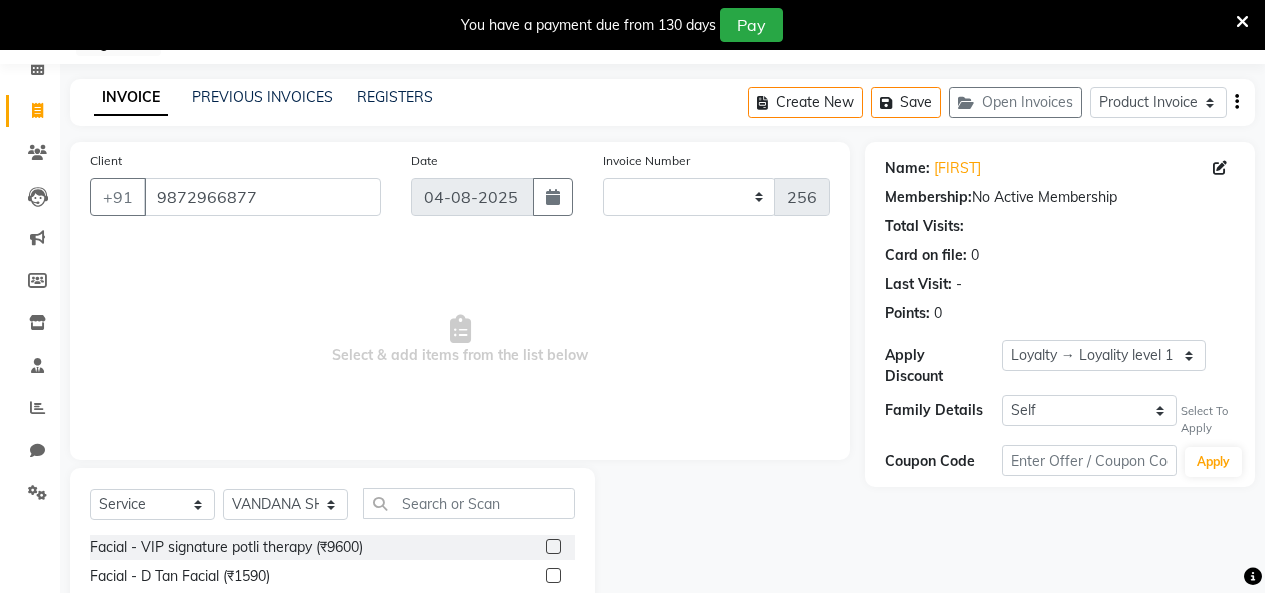 type on "0167" 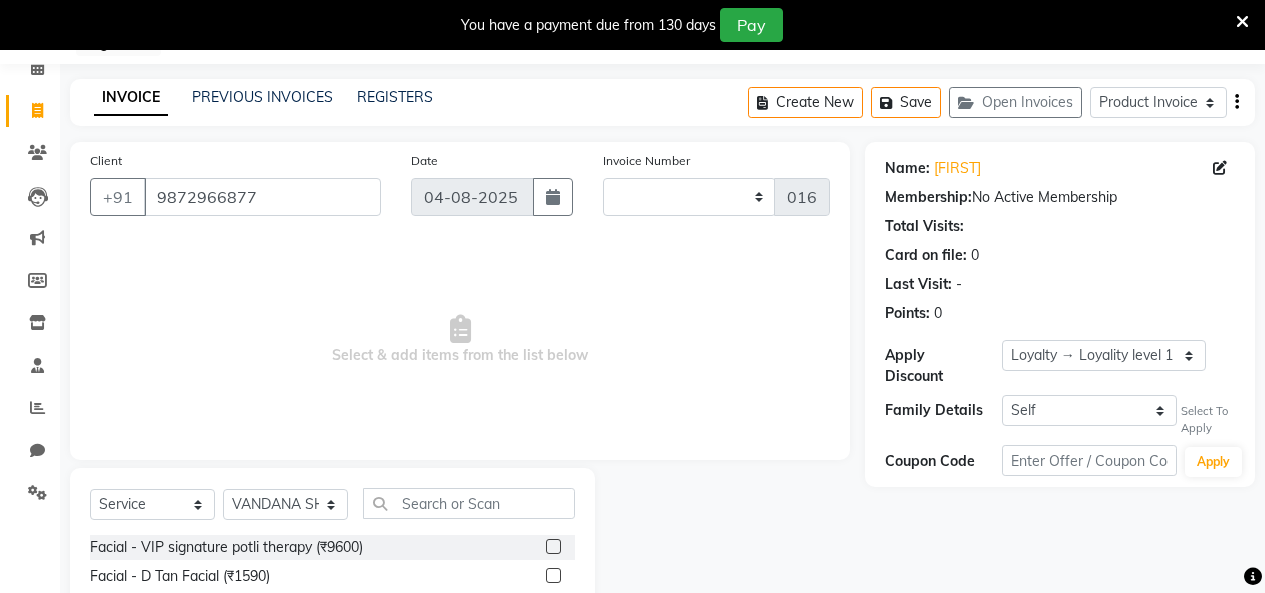 select on "76" 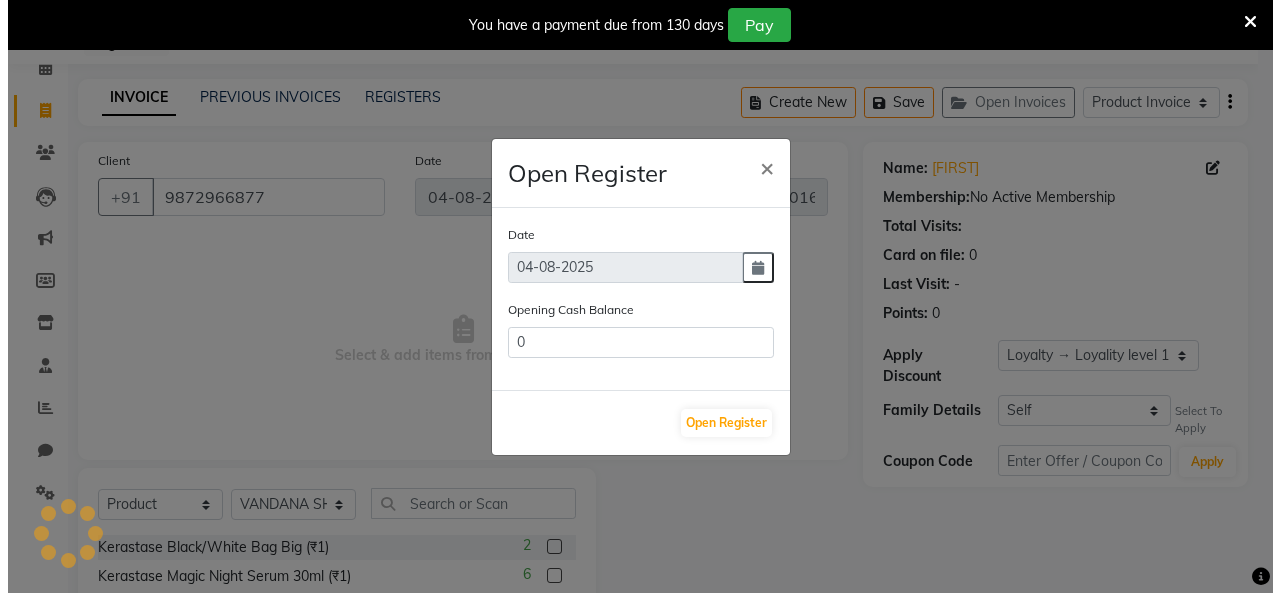 scroll, scrollTop: 0, scrollLeft: 0, axis: both 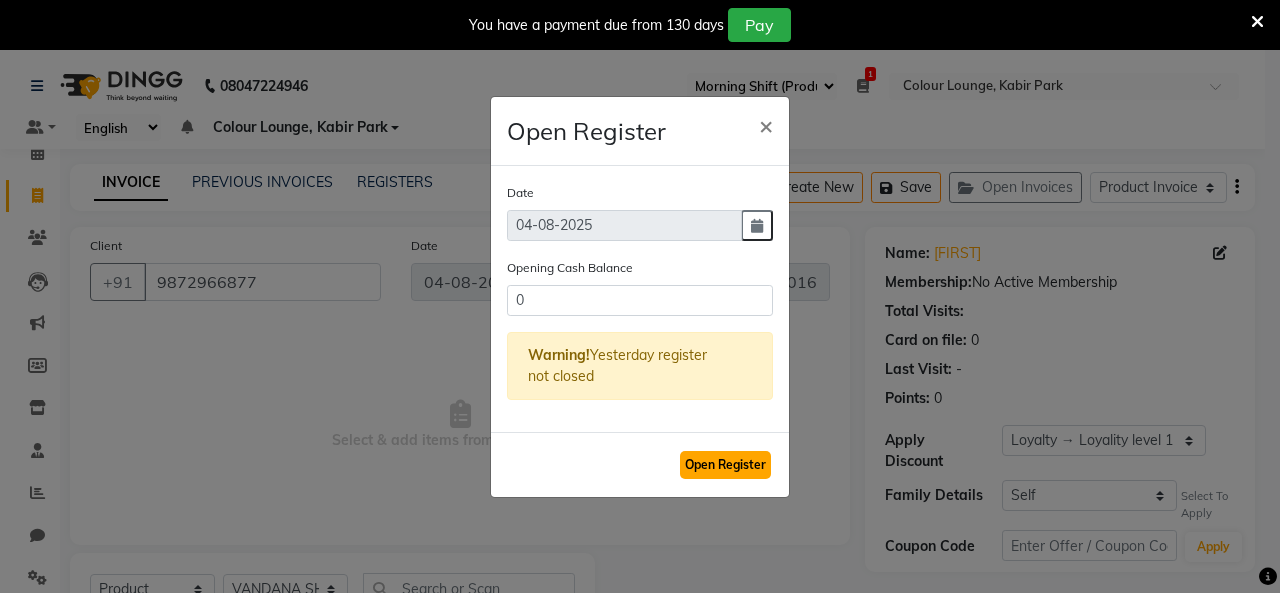 click on "Open Register" 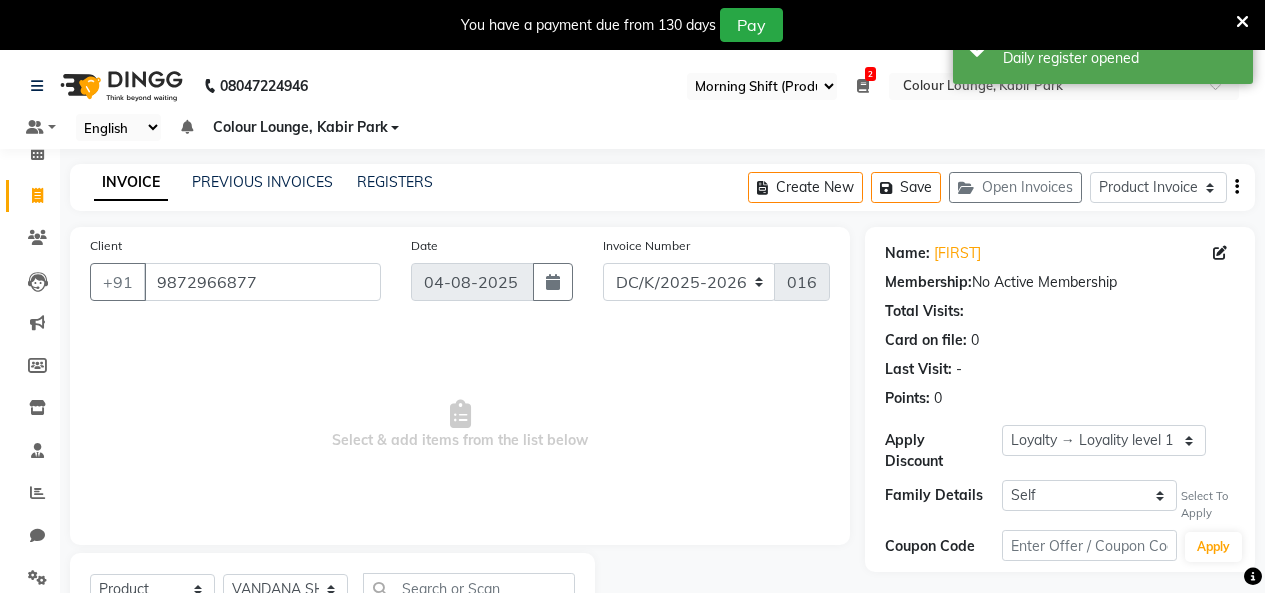 click on "Select Register Evening Shift (Product) Morning Shift (Product) 2 Daily Open Registers  04-08-2025  Close  Opening Balance ₹0 Closing Balance ₹0  03-08-2025  Close  Opening Balance ₹0 Closing Balance ₹0 Select Location × Colour Lounge, Kabir Park" at bounding box center [963, 86] 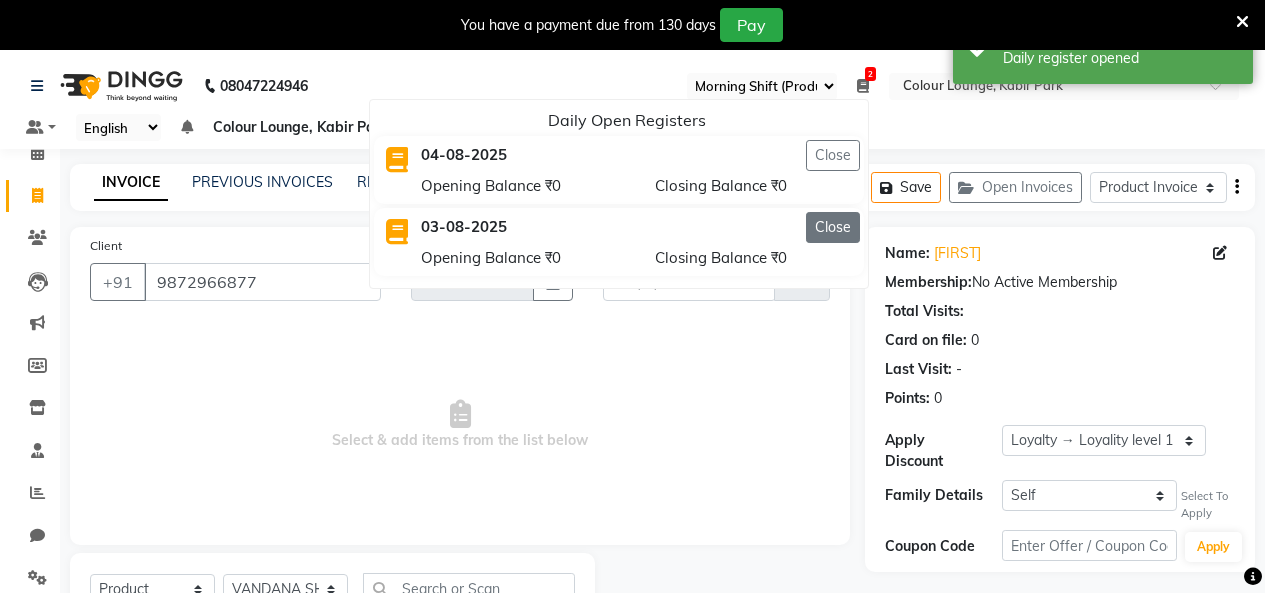 click on "Close" at bounding box center (833, 227) 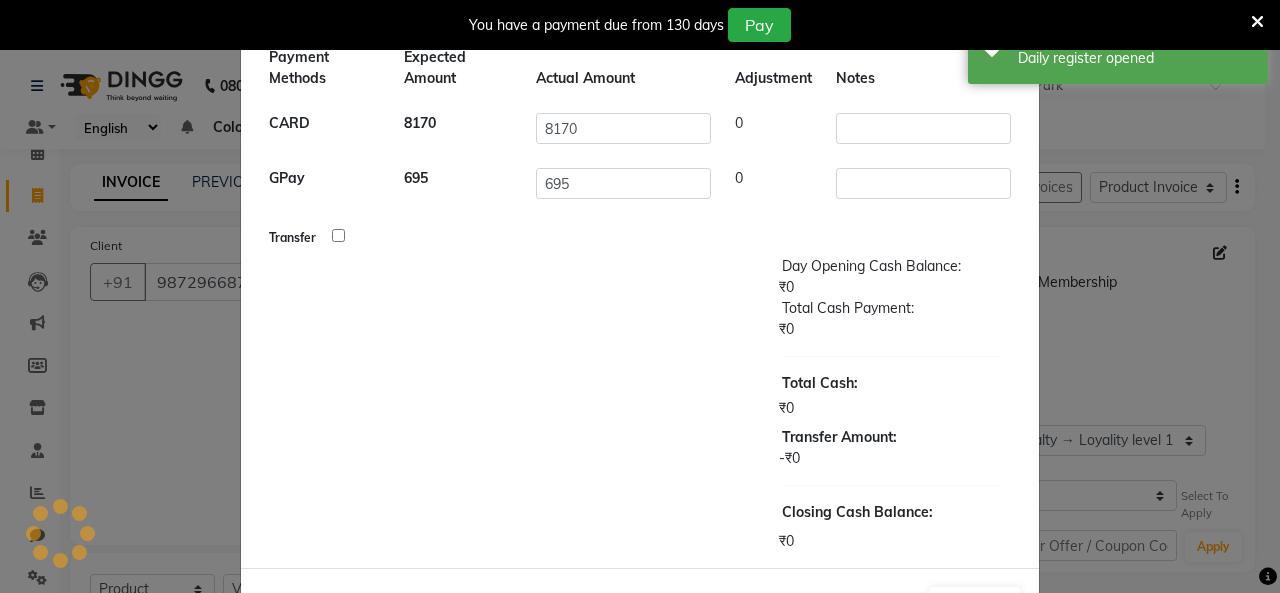 scroll, scrollTop: 177, scrollLeft: 0, axis: vertical 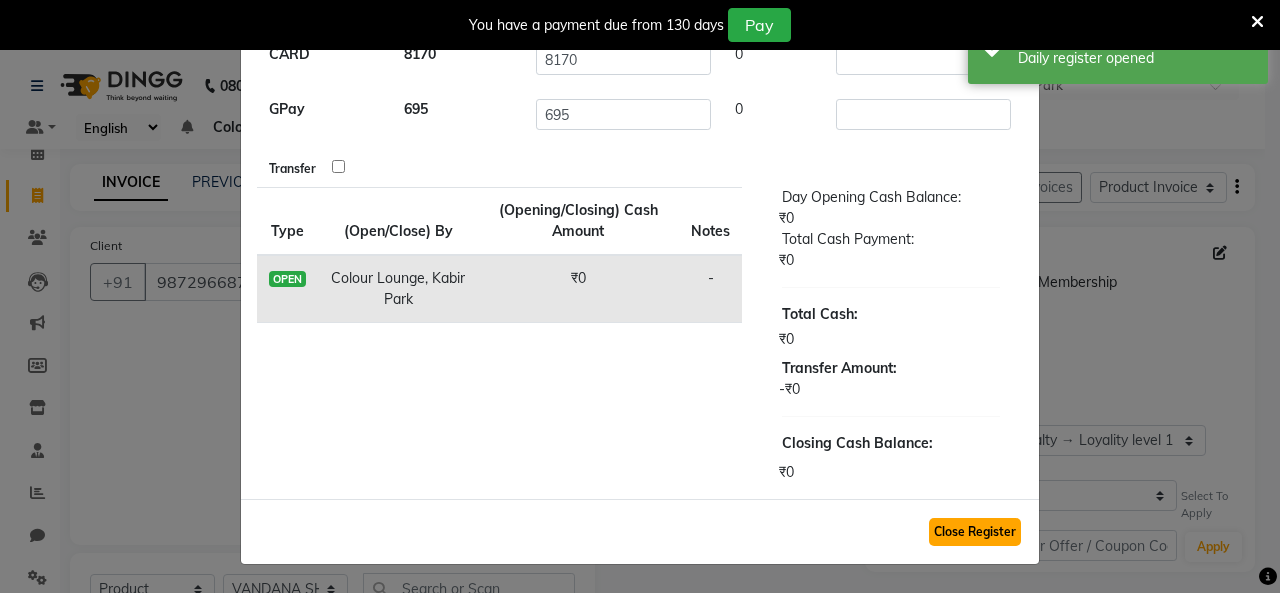 click on "Close Register" 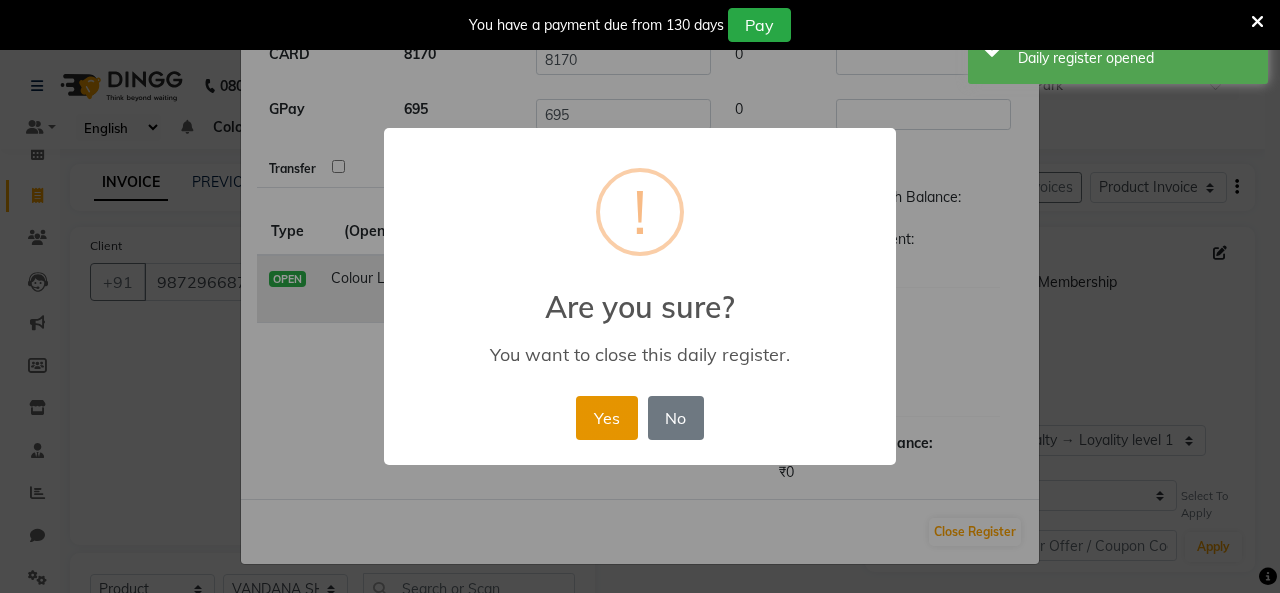click on "Yes" at bounding box center [606, 418] 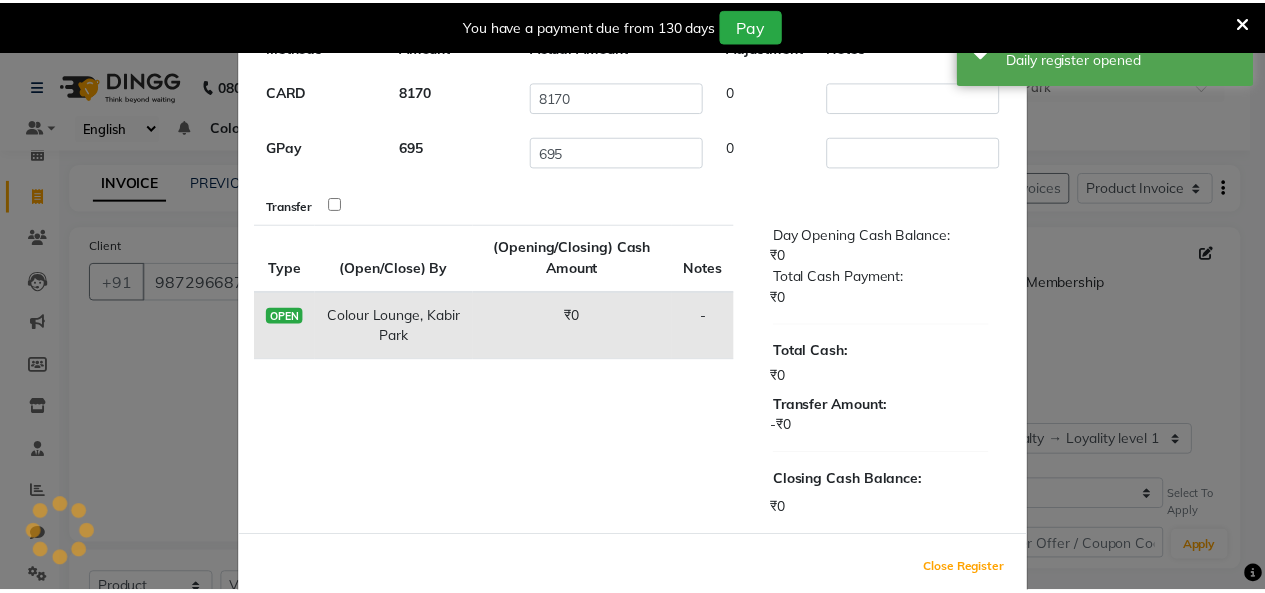 scroll, scrollTop: 177, scrollLeft: 0, axis: vertical 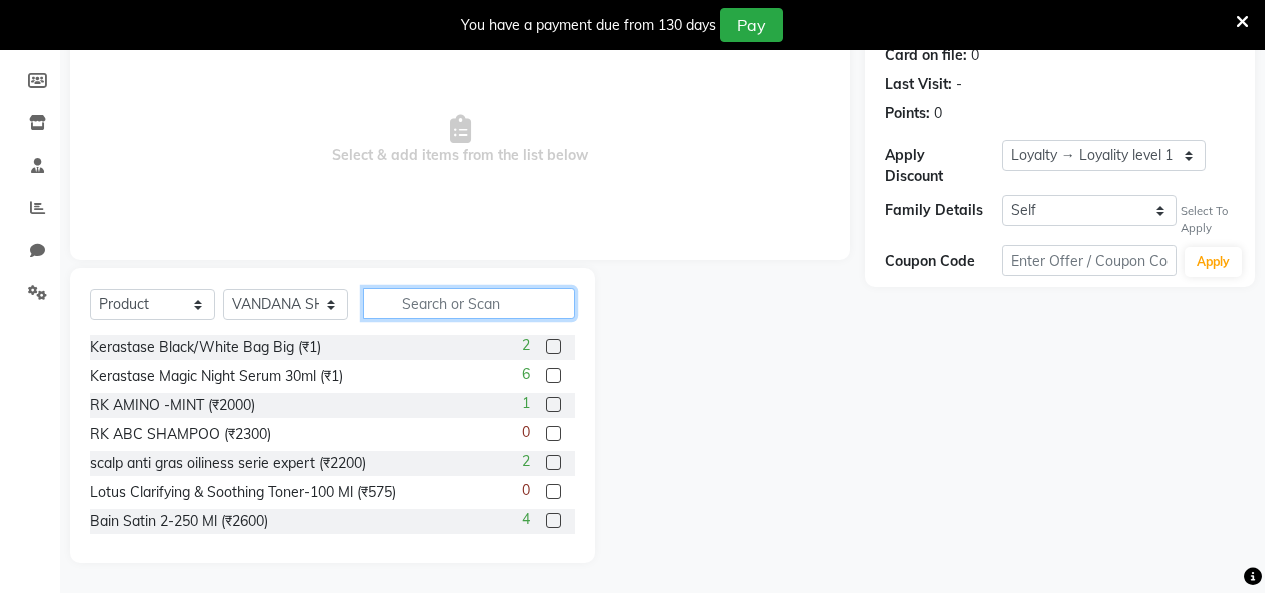click 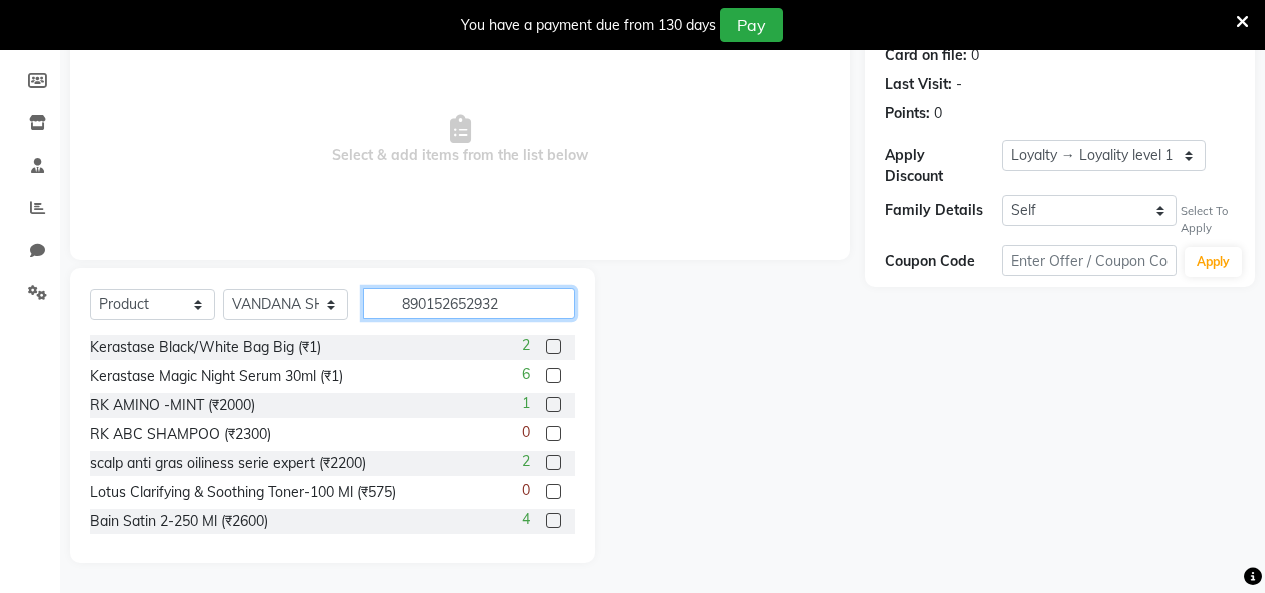 type on "8901526529322" 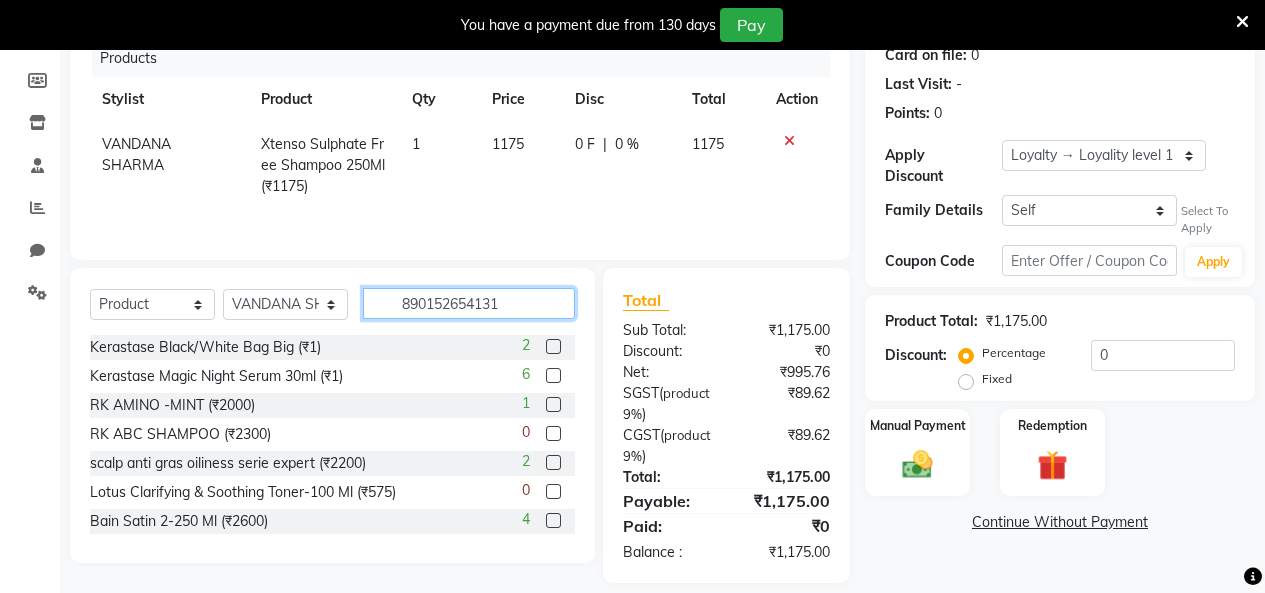 type on "8901526541317" 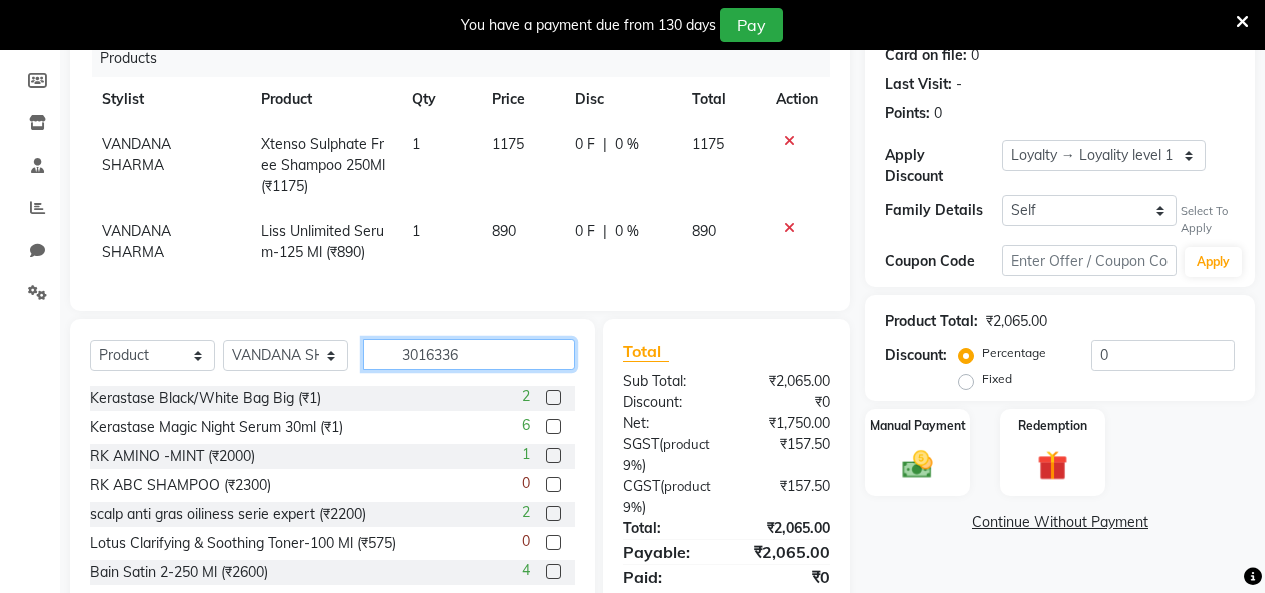 type on "30163362" 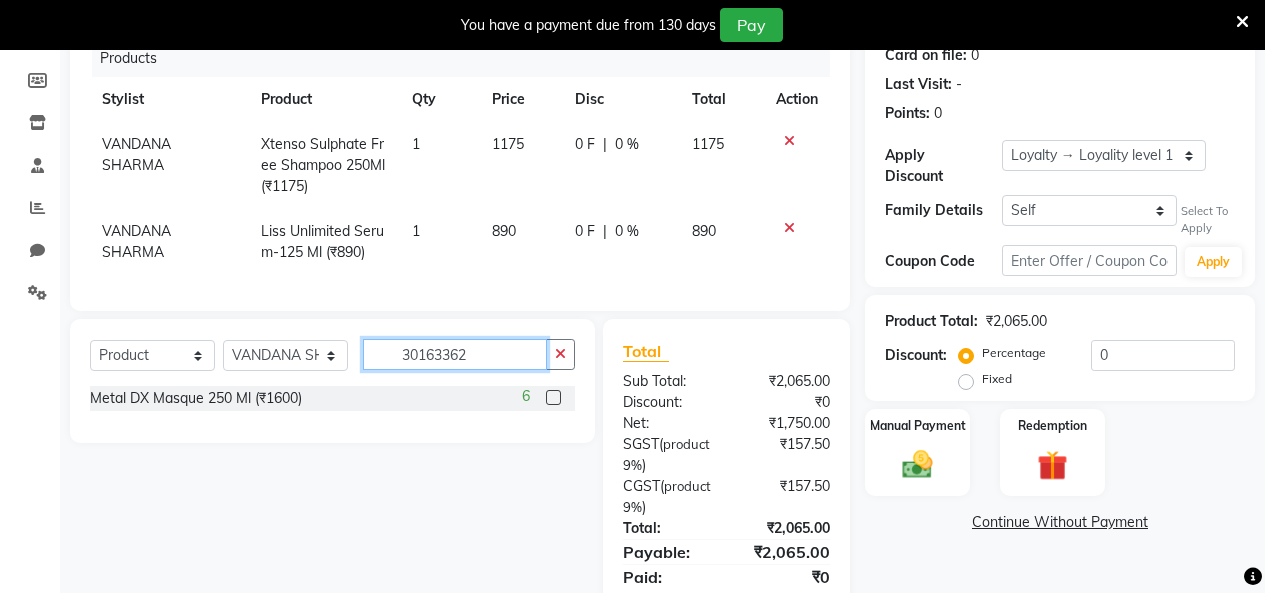 type 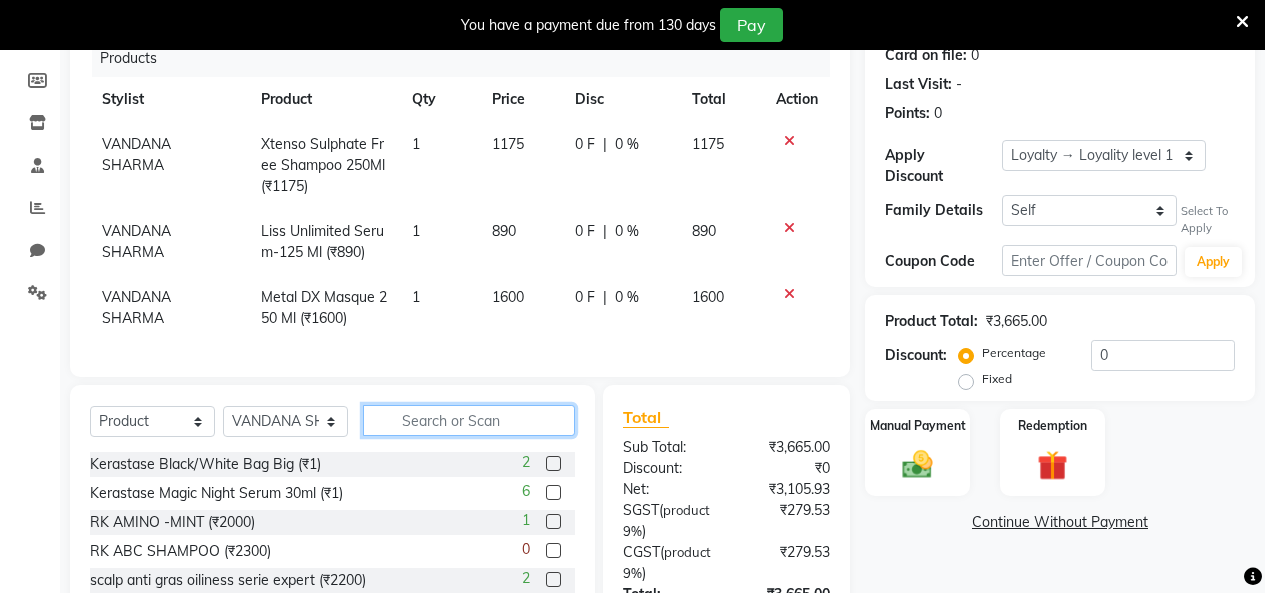 scroll, scrollTop: 437, scrollLeft: 0, axis: vertical 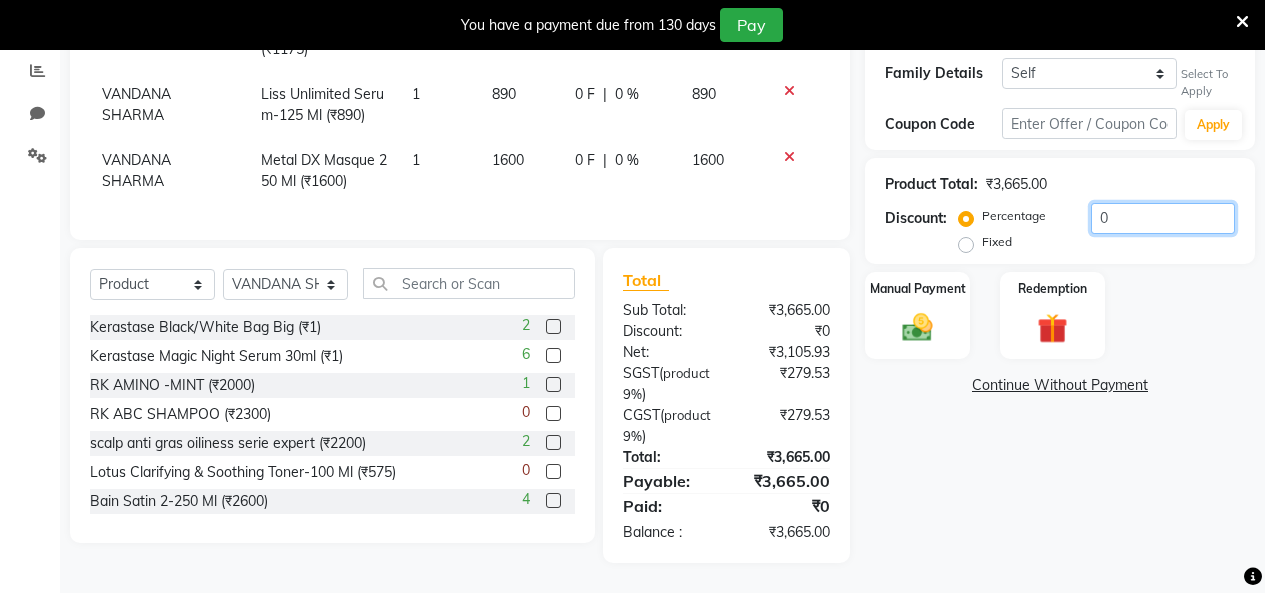 click on "0" 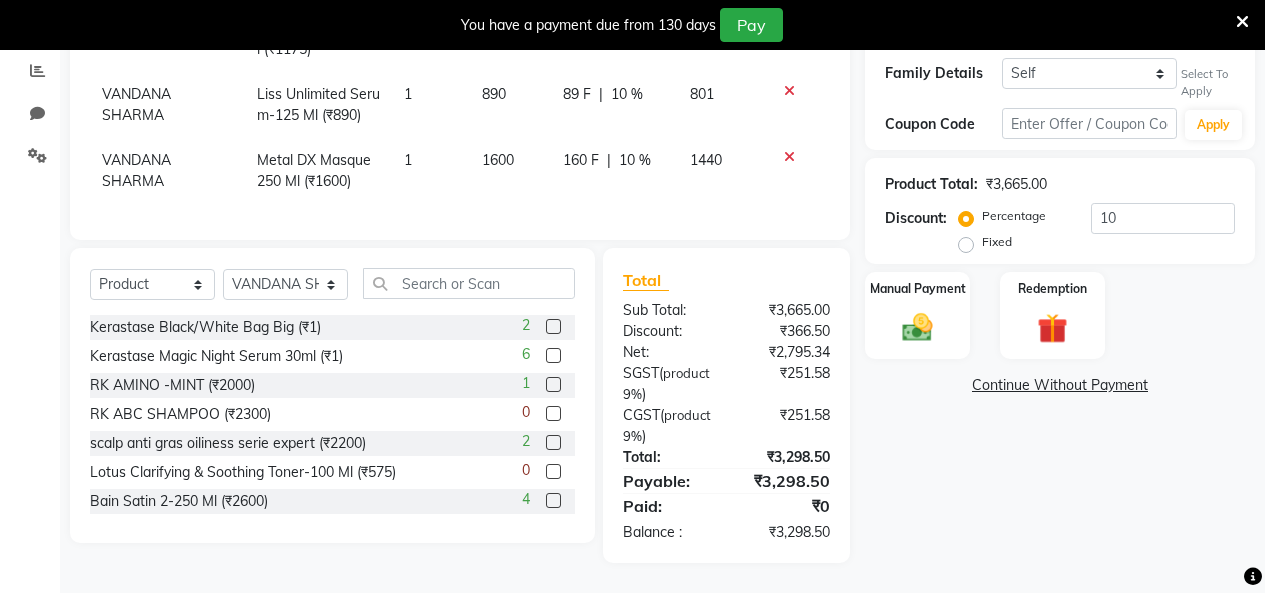 click on "Name: Sanehdeep  Membership:  No Active Membership  Total Visits:   Card on file:  0 Last Visit:   - Points:   0  Apply Discount Select  Loyalty → Loyality level 1  Coupon → Hdfc2025 Coupon → Hdfc2025 Coupon → Hdfc2025 Coupon → Hdfc2025 Coupon → Hdfc2025 Coupon → Hdfc2025 Coupon → Hdfc2025 Coupon → Hdfc2025 Coupon → Hdfc2025 Coupon → Hdfc2025 Family Details Self sanehdeep  Select To Apply Coupon Code Apply Product Total:  ₹3,665.00  Discount:  Percentage   Fixed  10 Manual Payment Redemption  Continue Without Payment" 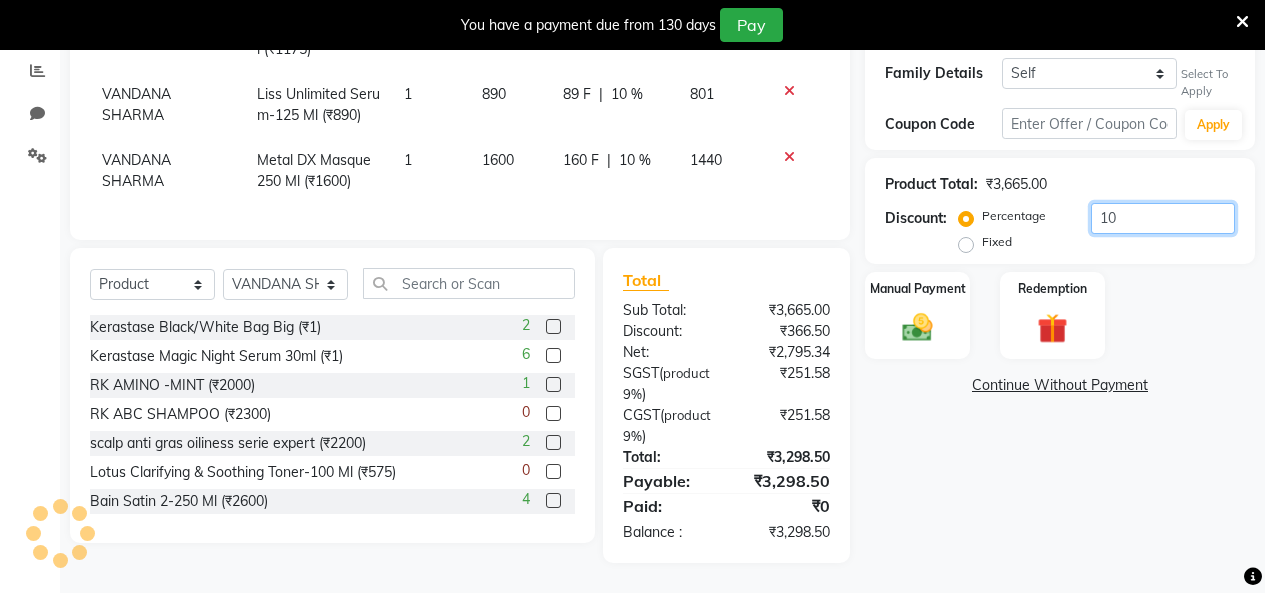 click on "10" 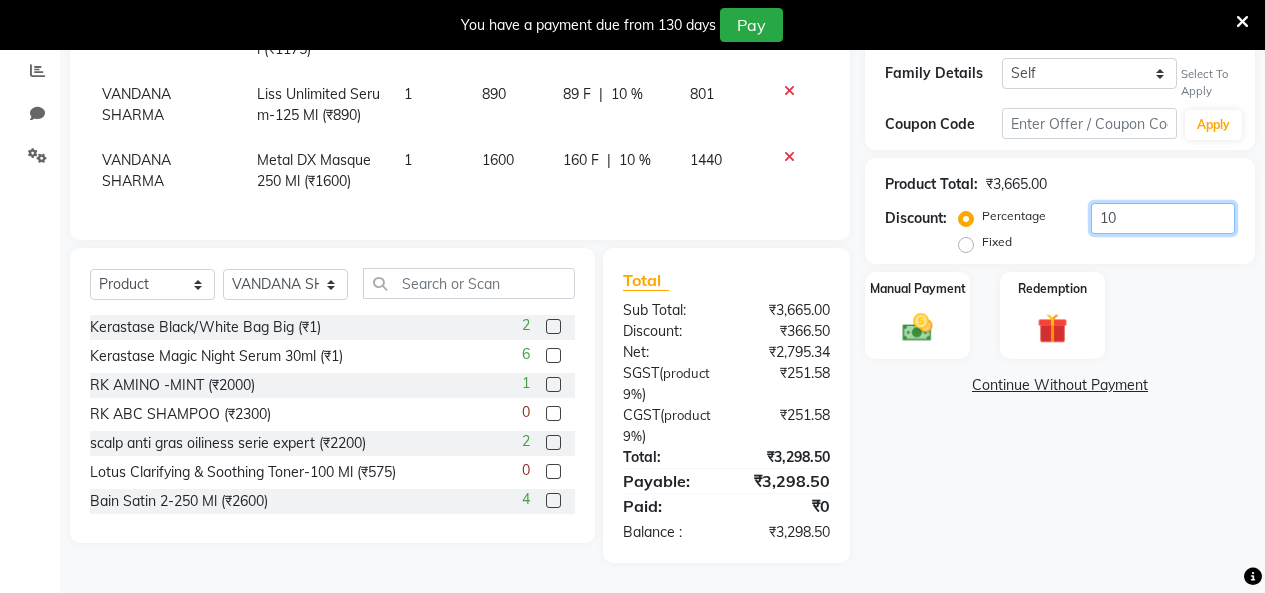 type on "1" 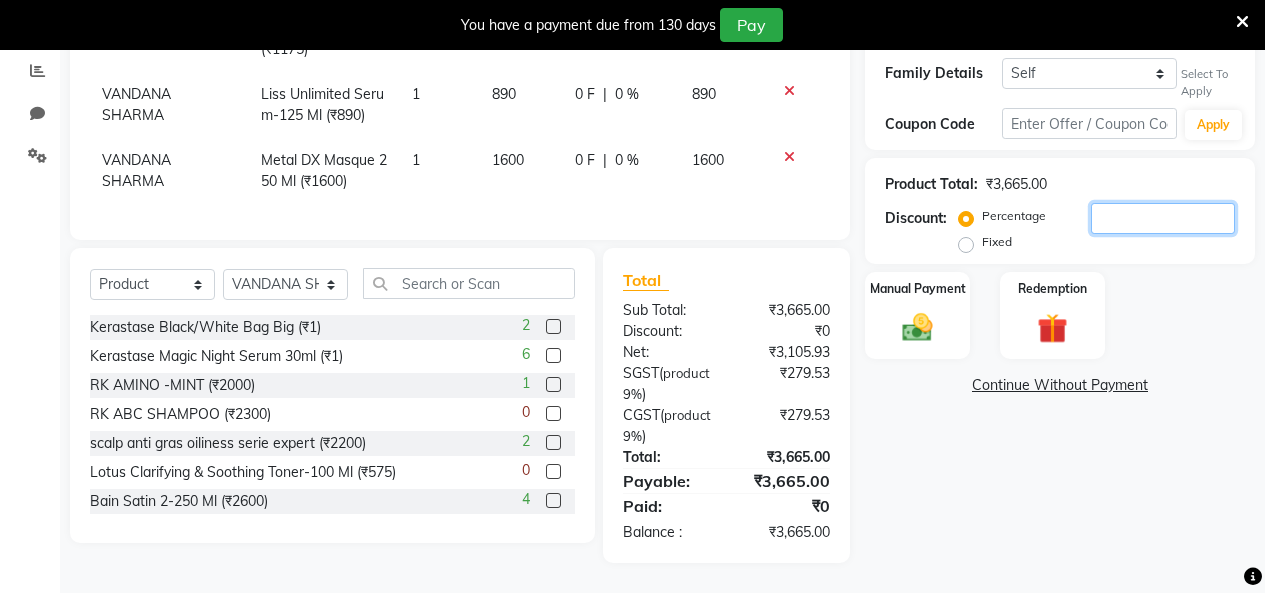 type on "7" 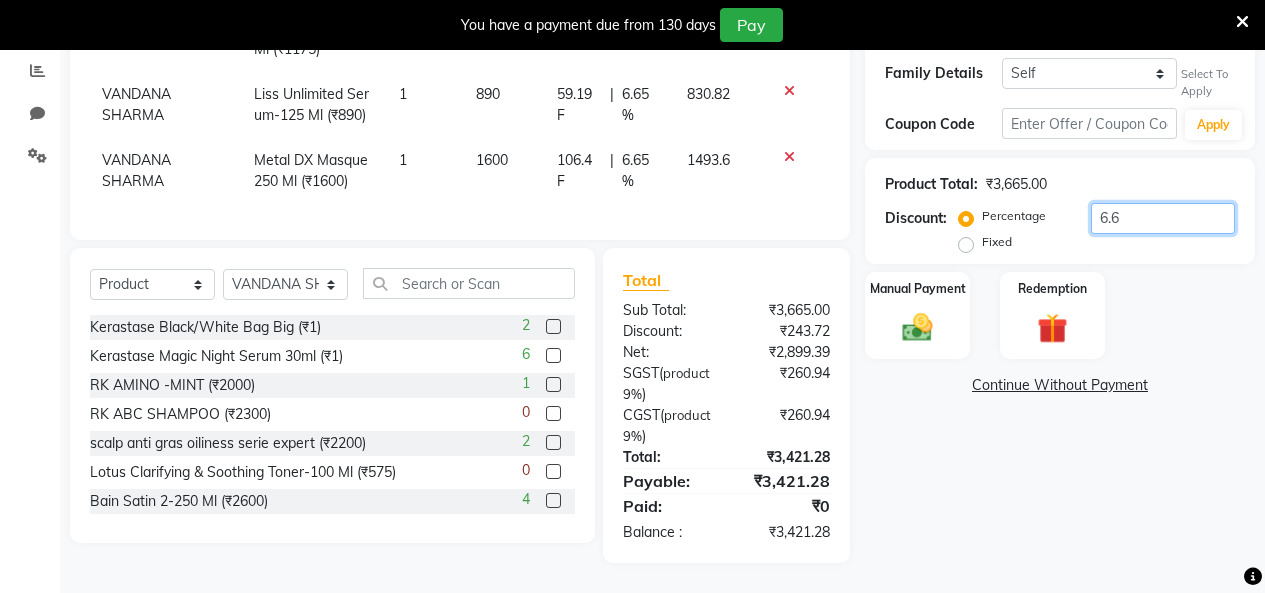 type on "6" 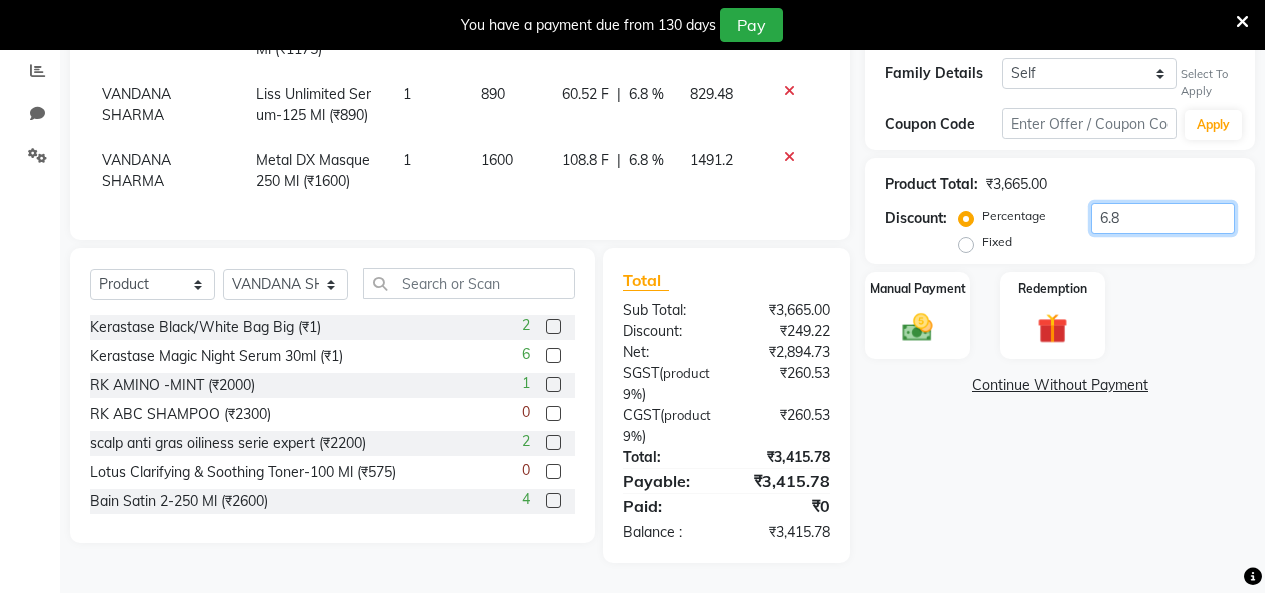 type on "6" 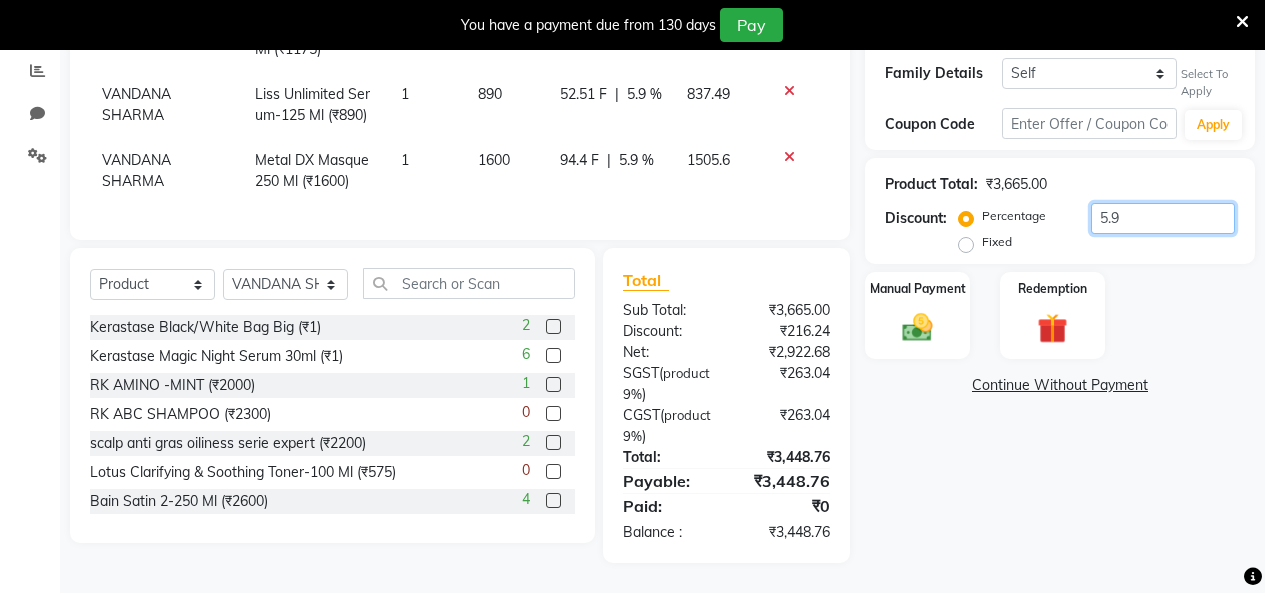 type on "5" 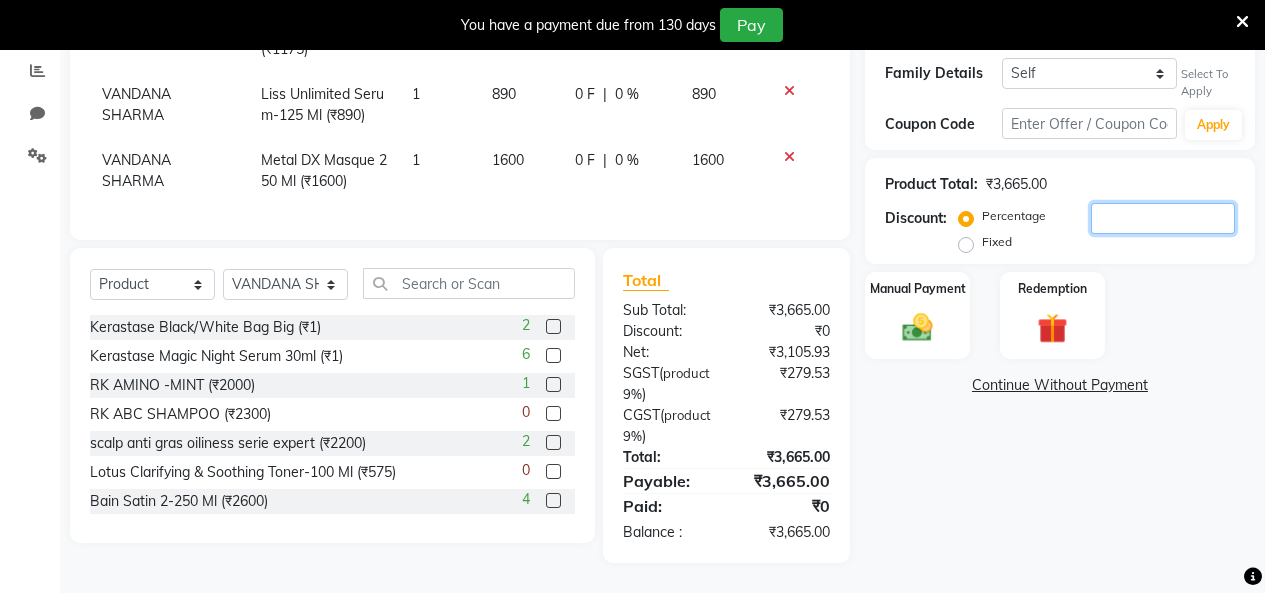 drag, startPoint x: 1160, startPoint y: 192, endPoint x: 846, endPoint y: 268, distance: 323.06656 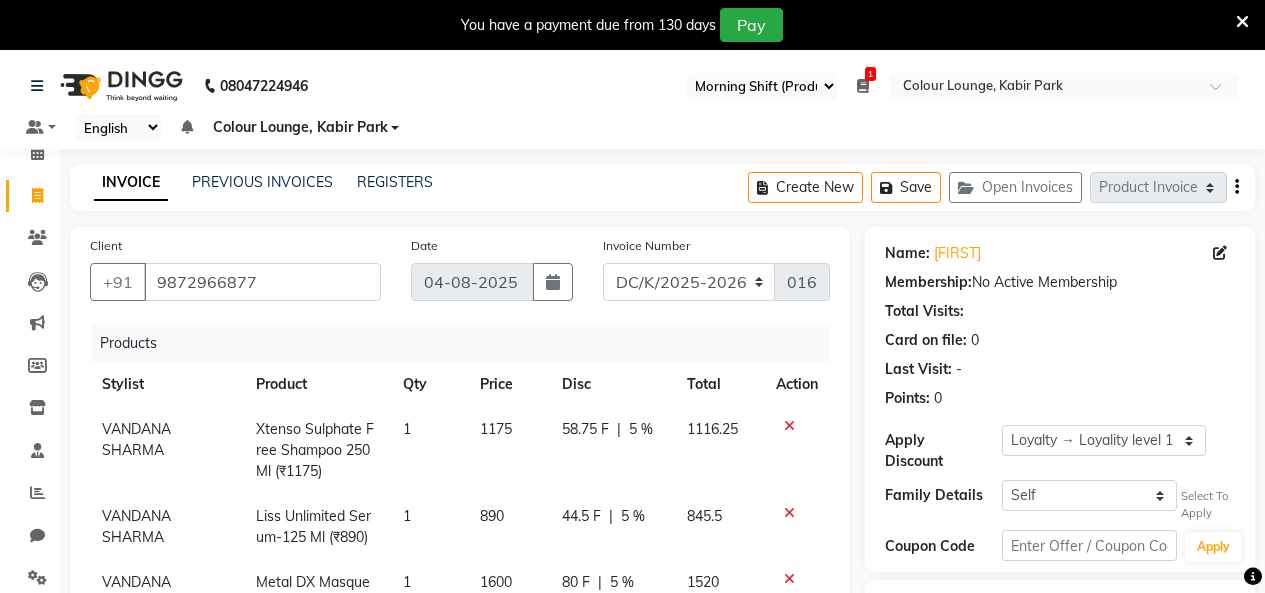 scroll, scrollTop: 200, scrollLeft: 0, axis: vertical 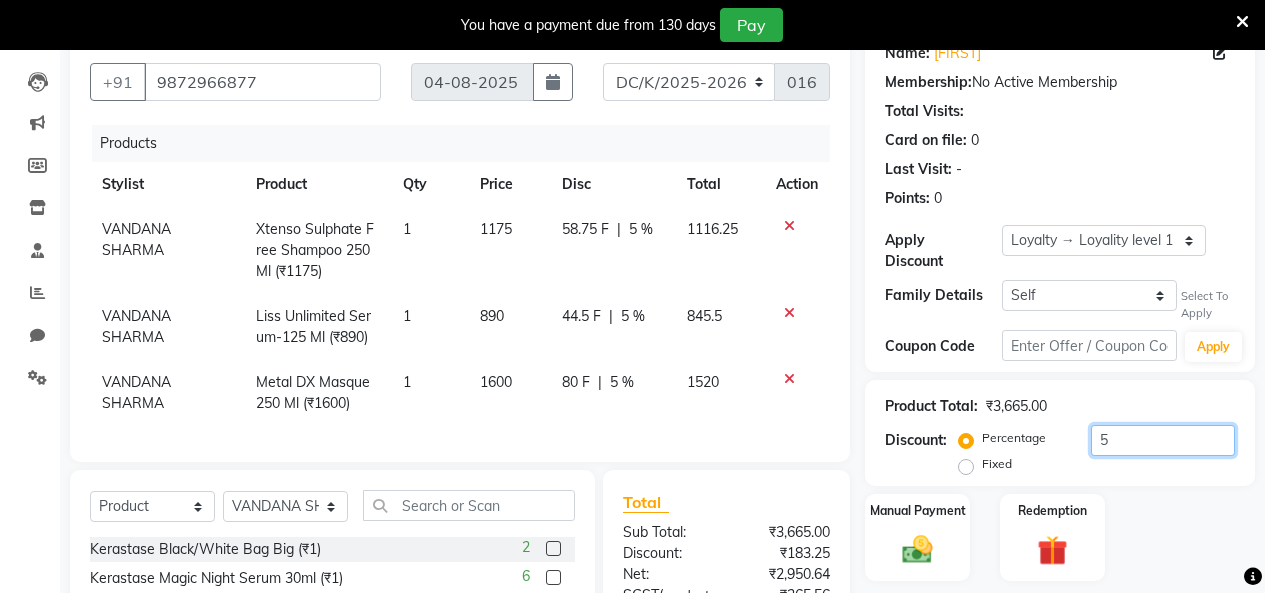 type on "5" 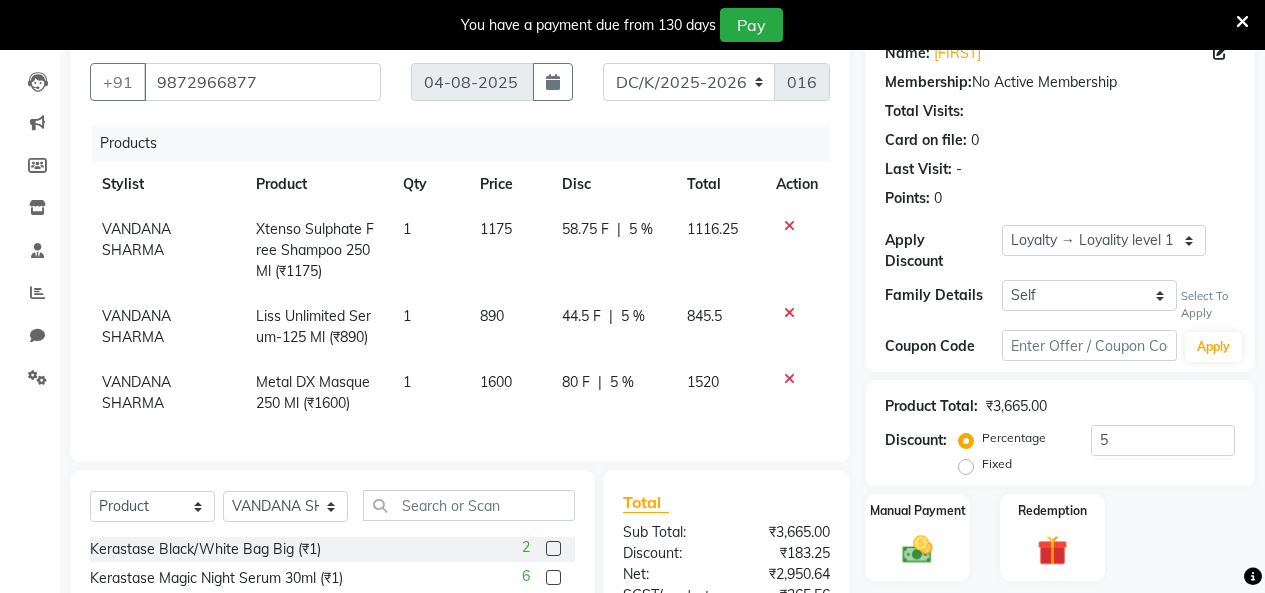 click on "VANDANA SHARMA" 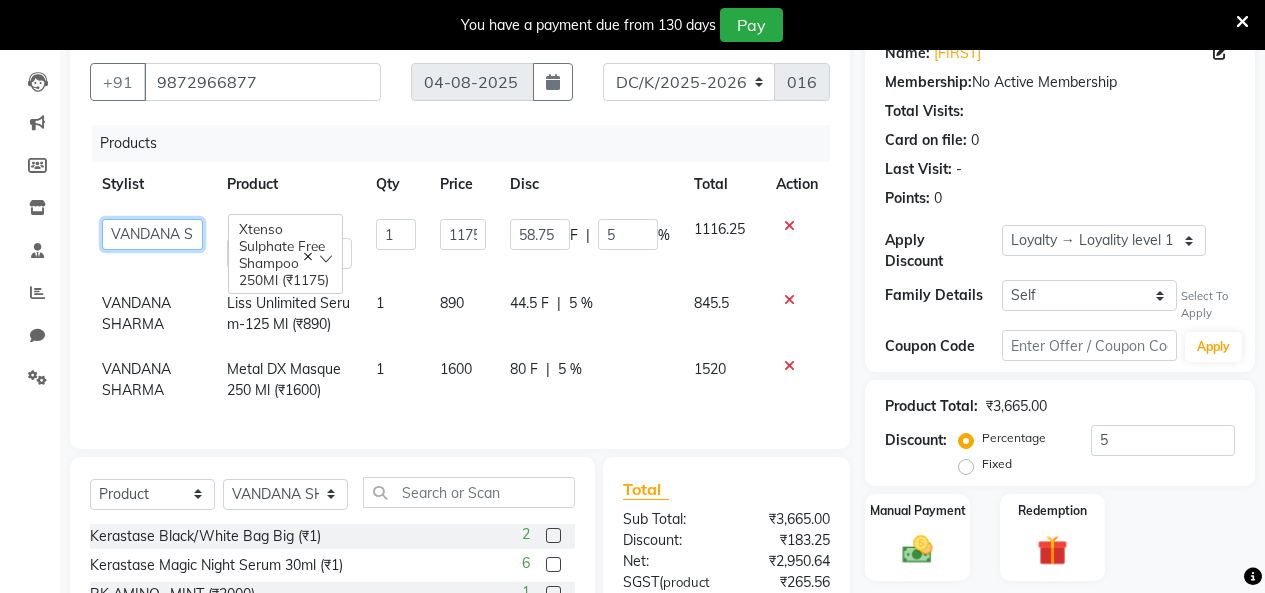 click on "Admin   Admin   AKHIL   ANKUSH   Colour Lounge, Kabir Park   Colour Lounge, Kabir Park   divyansh    Jaswinder singh guard   JATIN   JOHN   JONEY   LUXMI   NAVDEEP KAUR   NITI   PARAMJIT   PARAS KHATNAVLIA   priya    priyanka    Rakesh   sapna    SUMAN   VANDANA SHARMA   VISHAL" 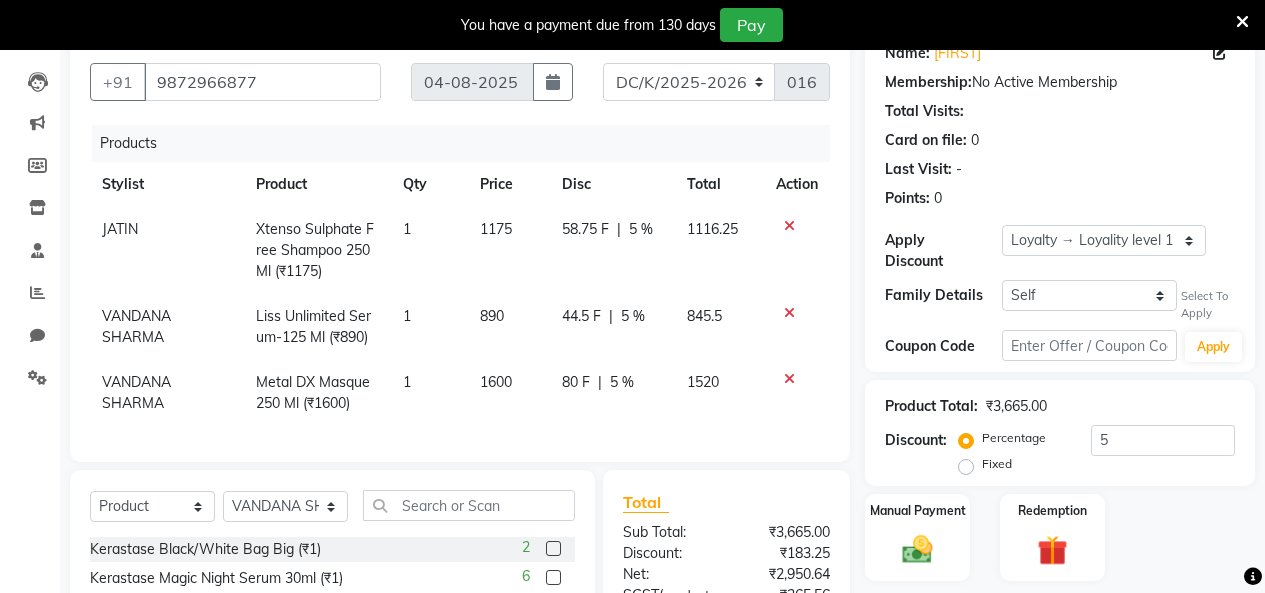 scroll, scrollTop: 437, scrollLeft: 0, axis: vertical 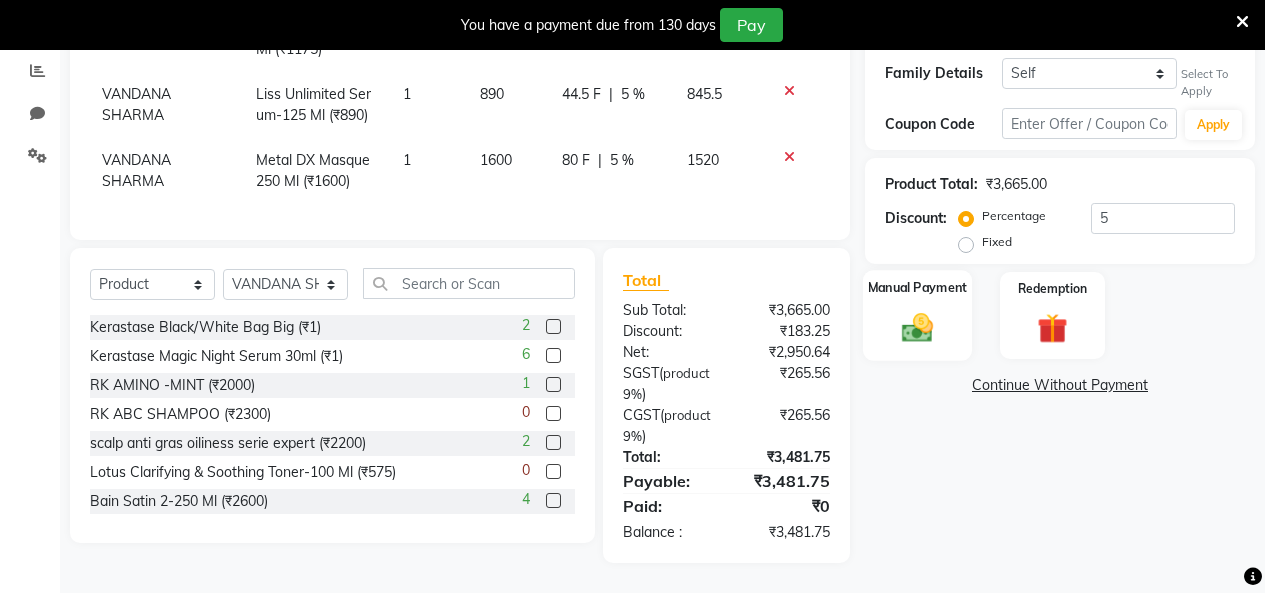 click on "Manual Payment" 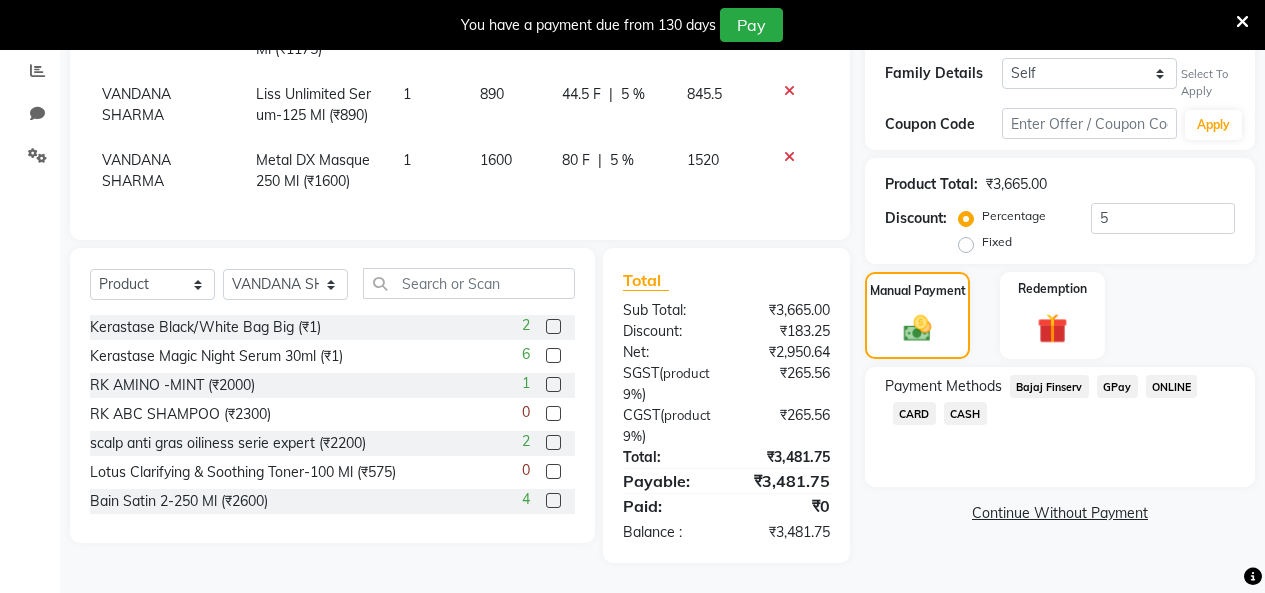 click on "CARD" 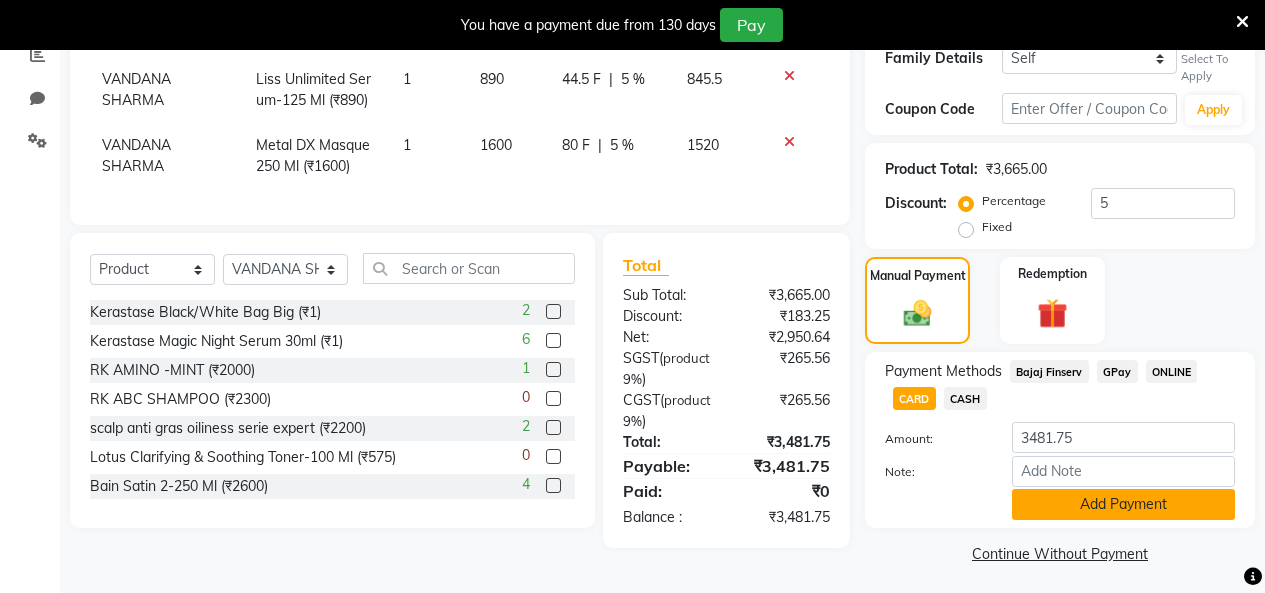 click on "Add Payment" 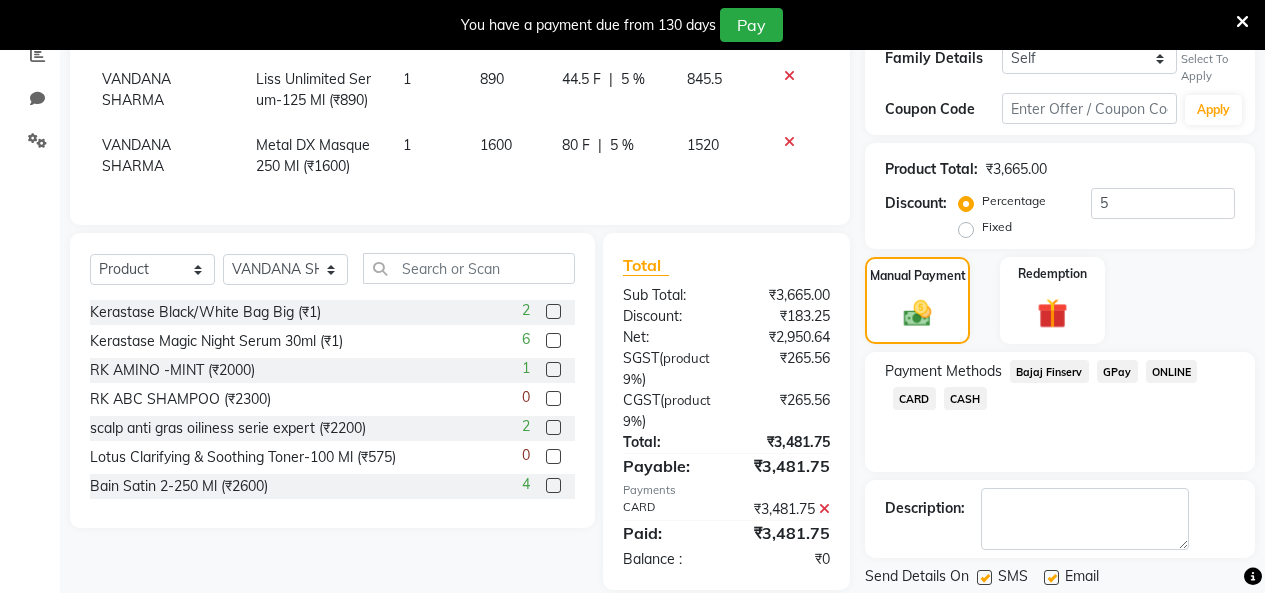 scroll, scrollTop: 619, scrollLeft: 0, axis: vertical 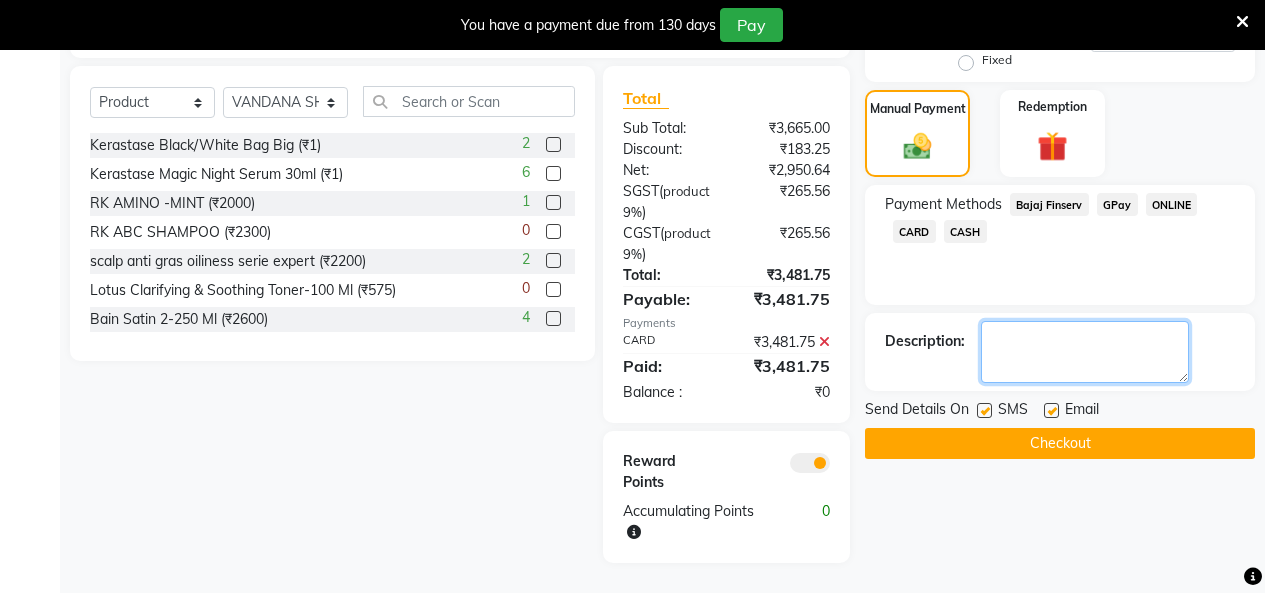click 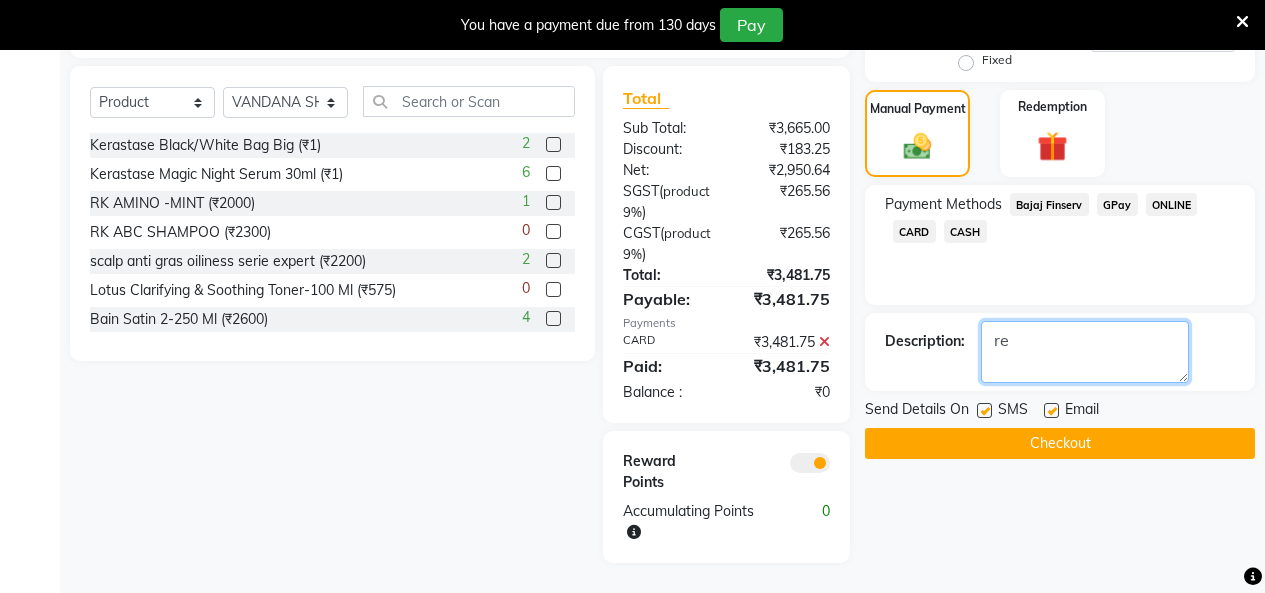 type on "r" 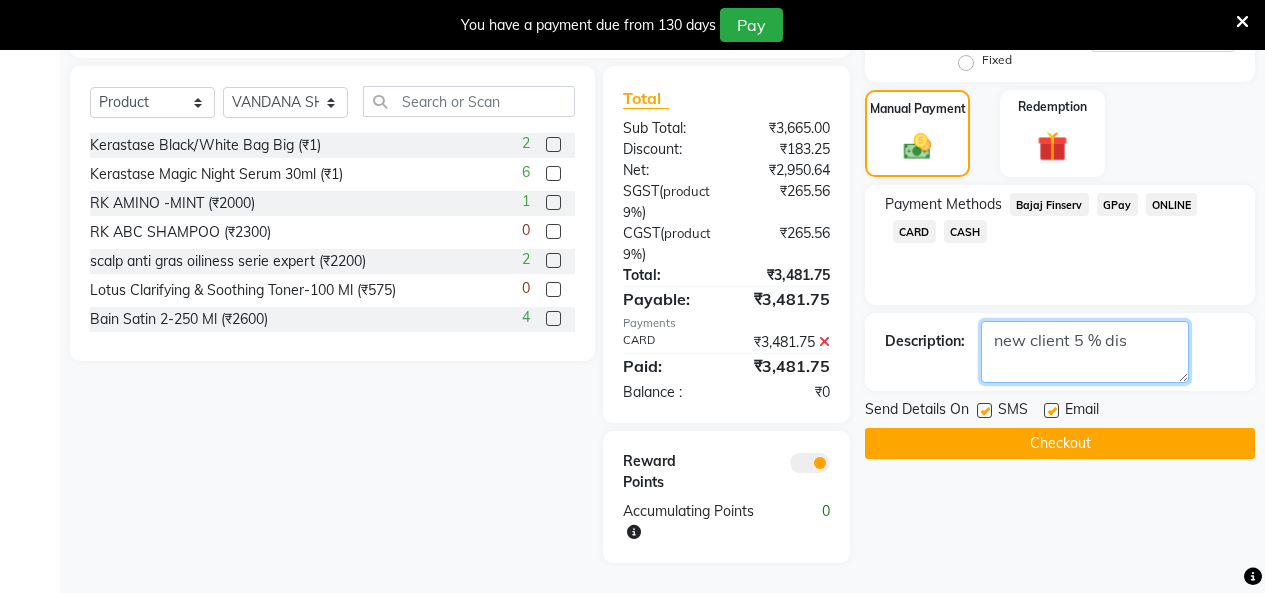 type on "new client 5 % dis" 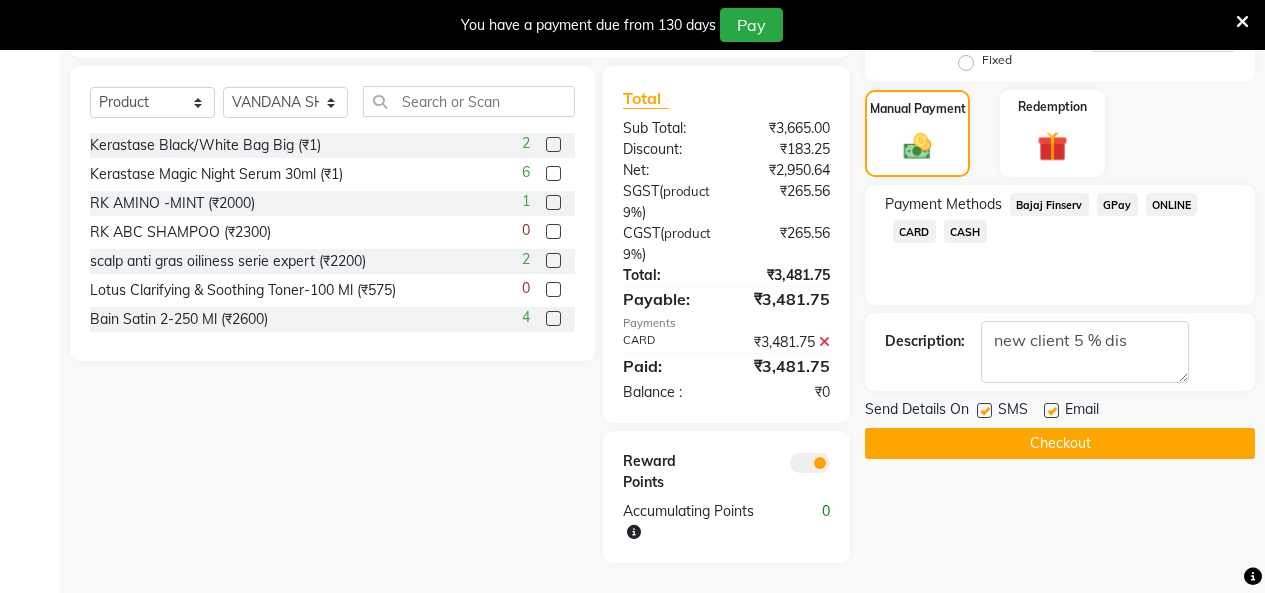 click on "Checkout" 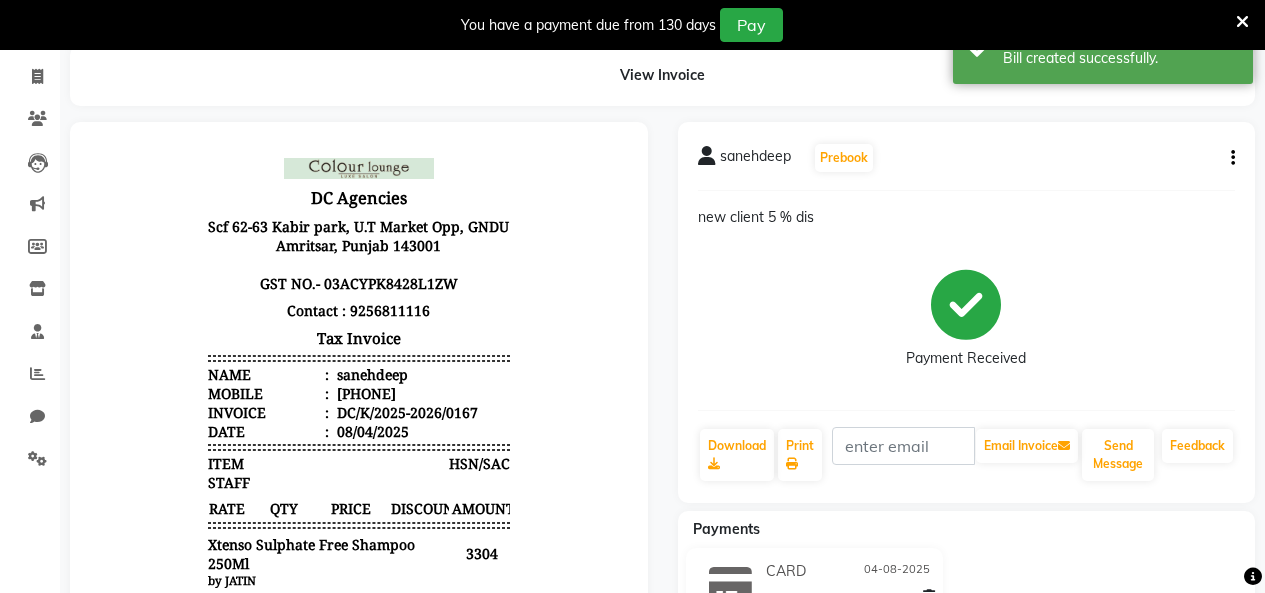 scroll, scrollTop: 0, scrollLeft: 0, axis: both 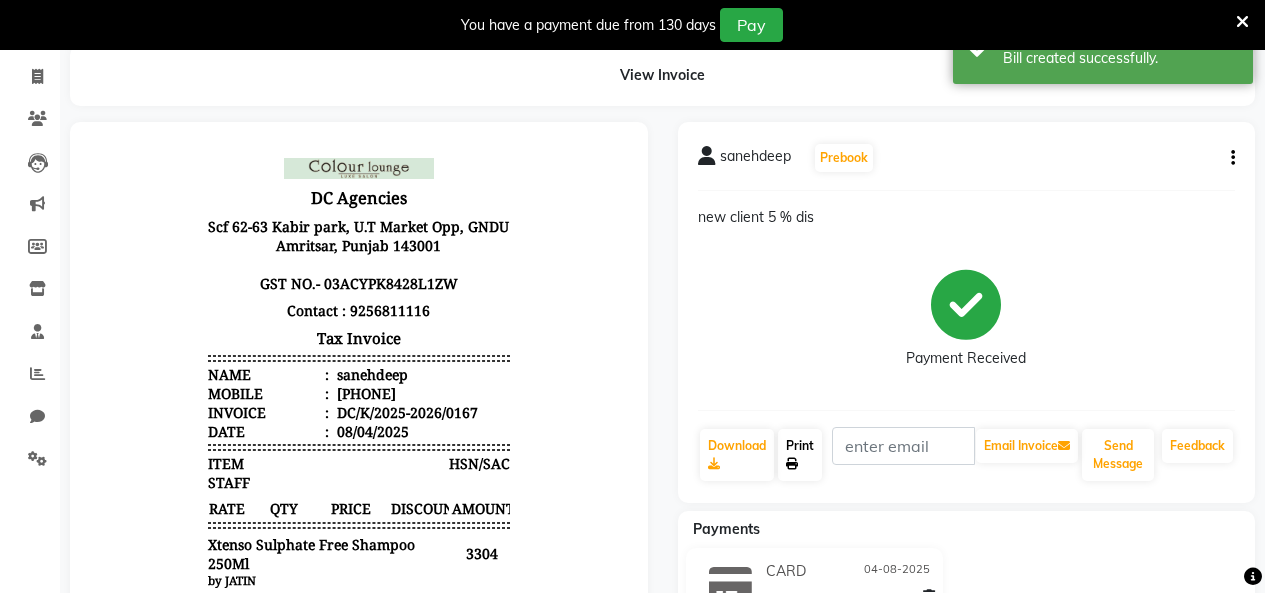 click on "Print" 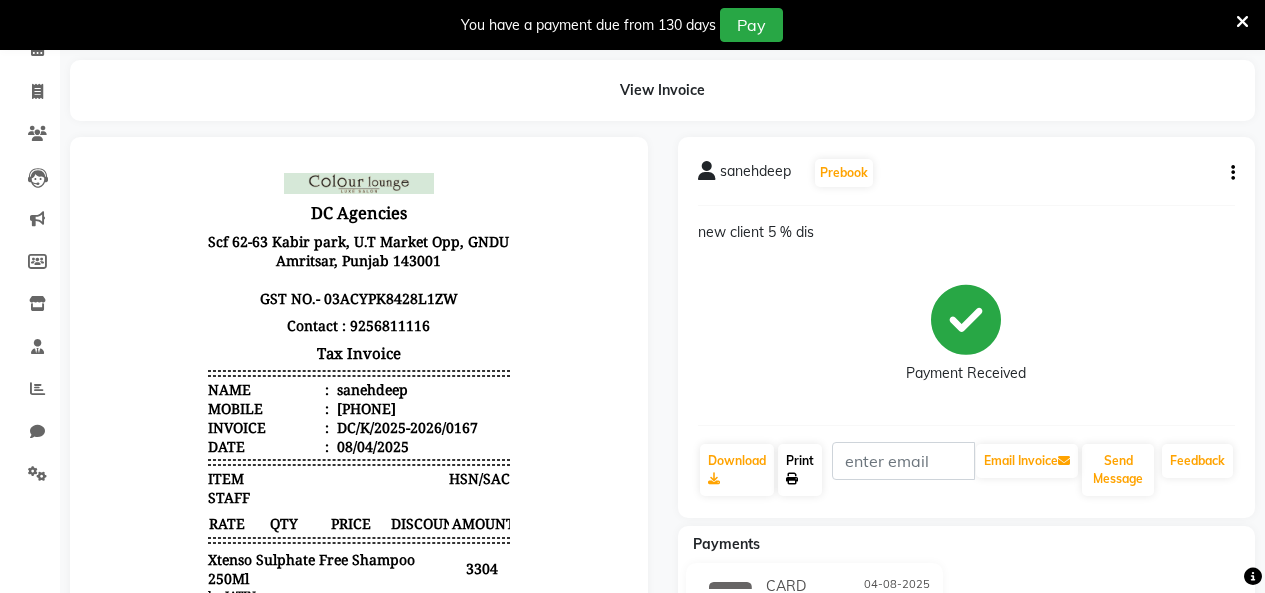 scroll, scrollTop: 19, scrollLeft: 0, axis: vertical 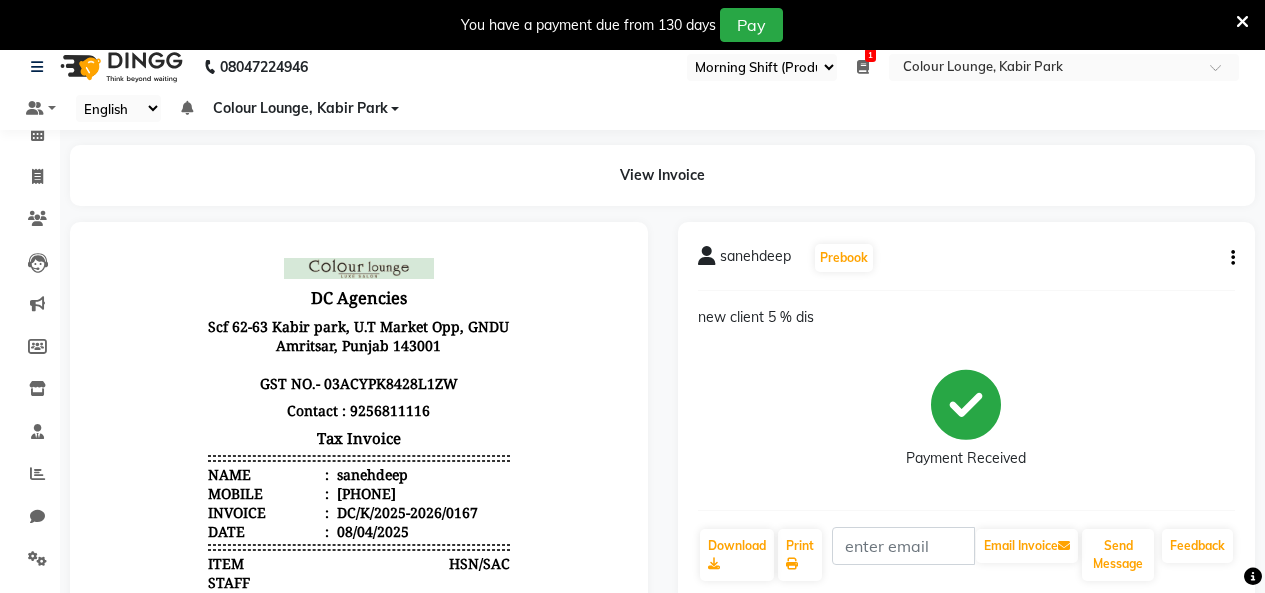 click on "sanehdeep   Prebook  new client 5 % dis   Payment Received  Download  Print   Email Invoice   Send Message Feedback" 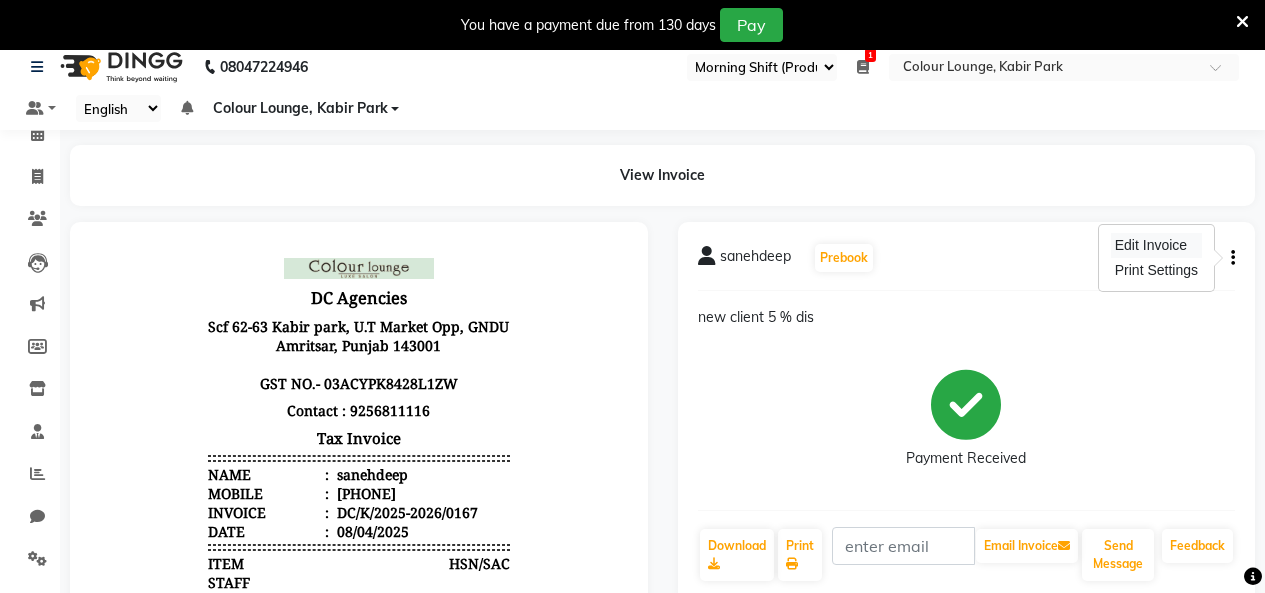 click on "Edit Invoice" at bounding box center [1156, 245] 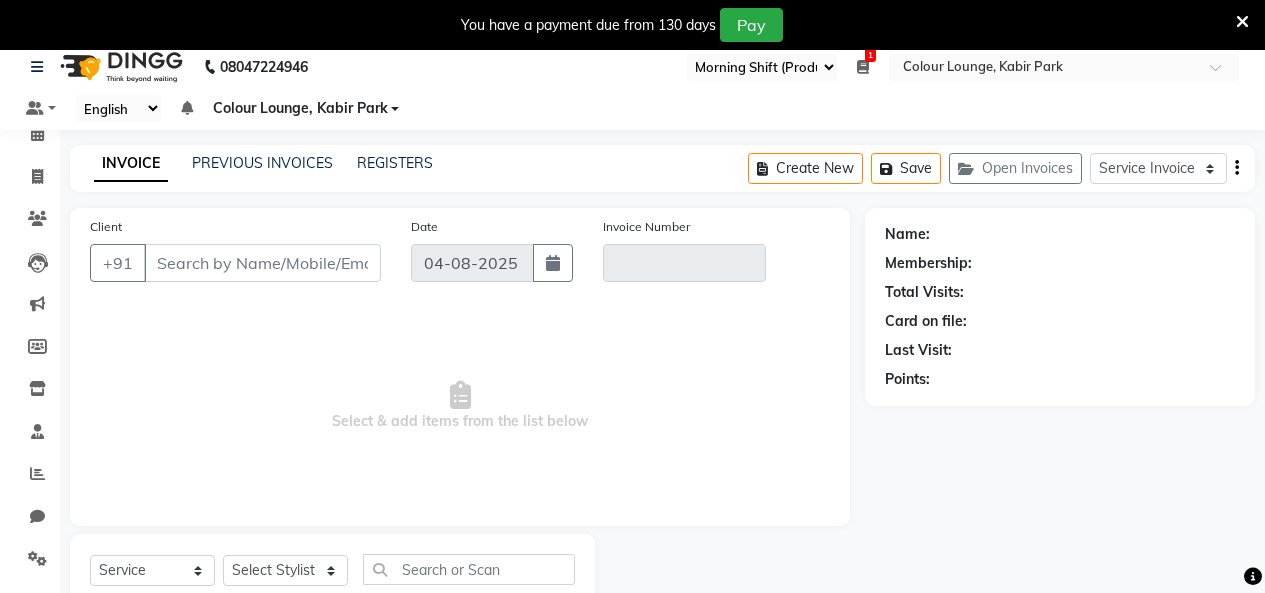 scroll, scrollTop: 85, scrollLeft: 0, axis: vertical 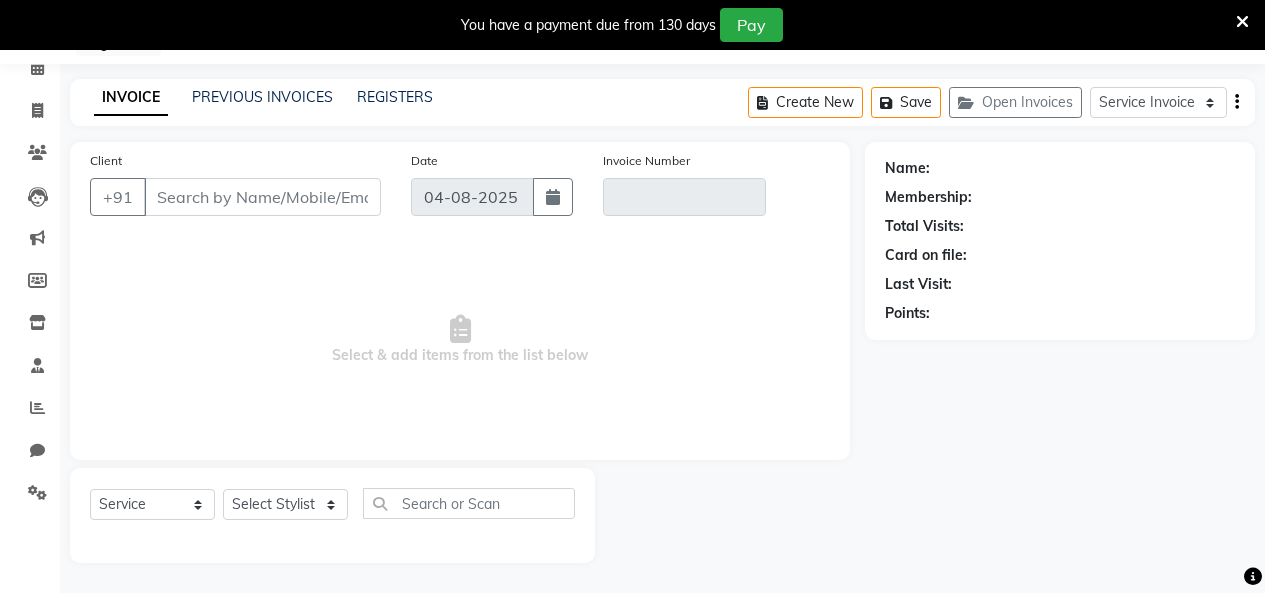 type on "9872966877" 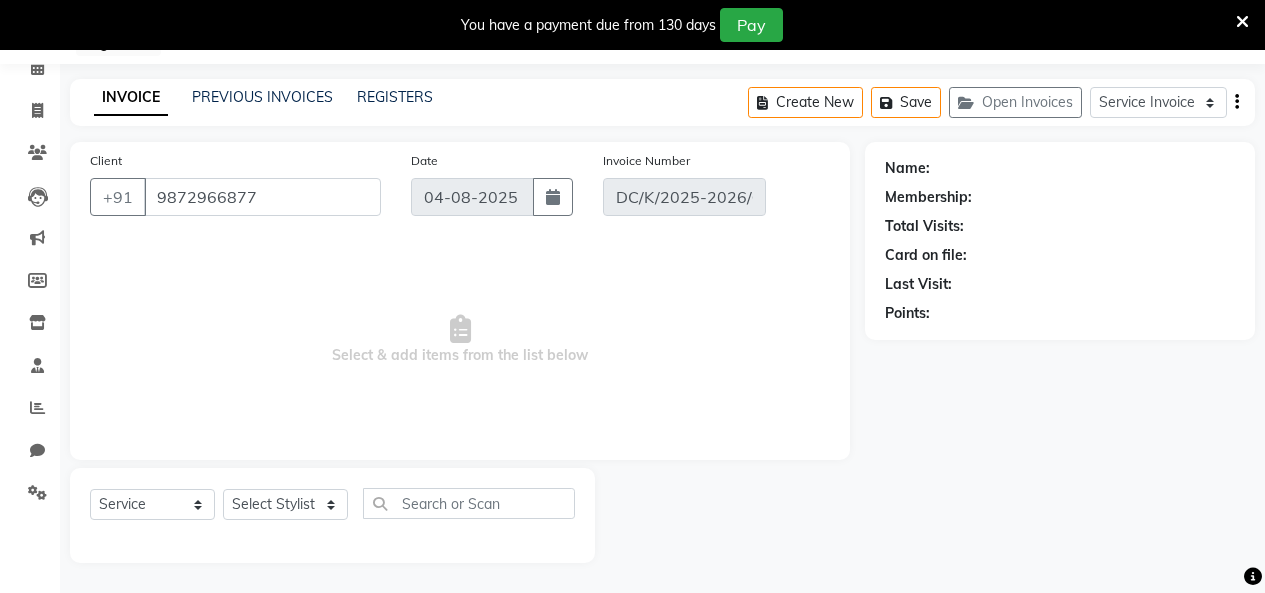 select on "1: Object" 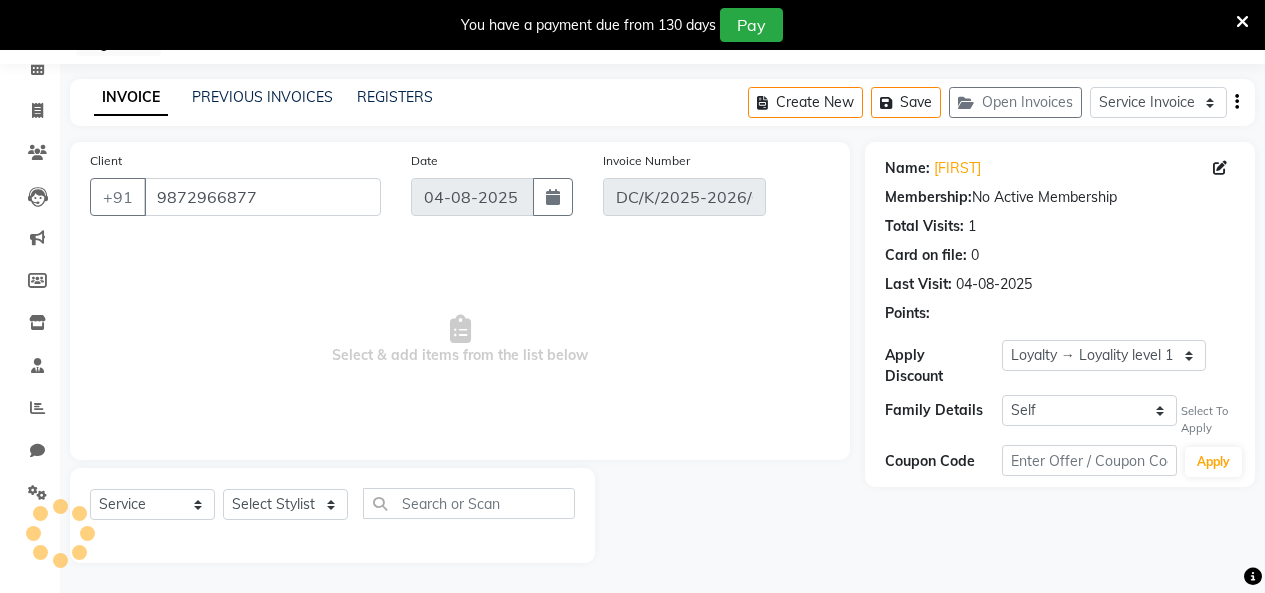 select on "product" 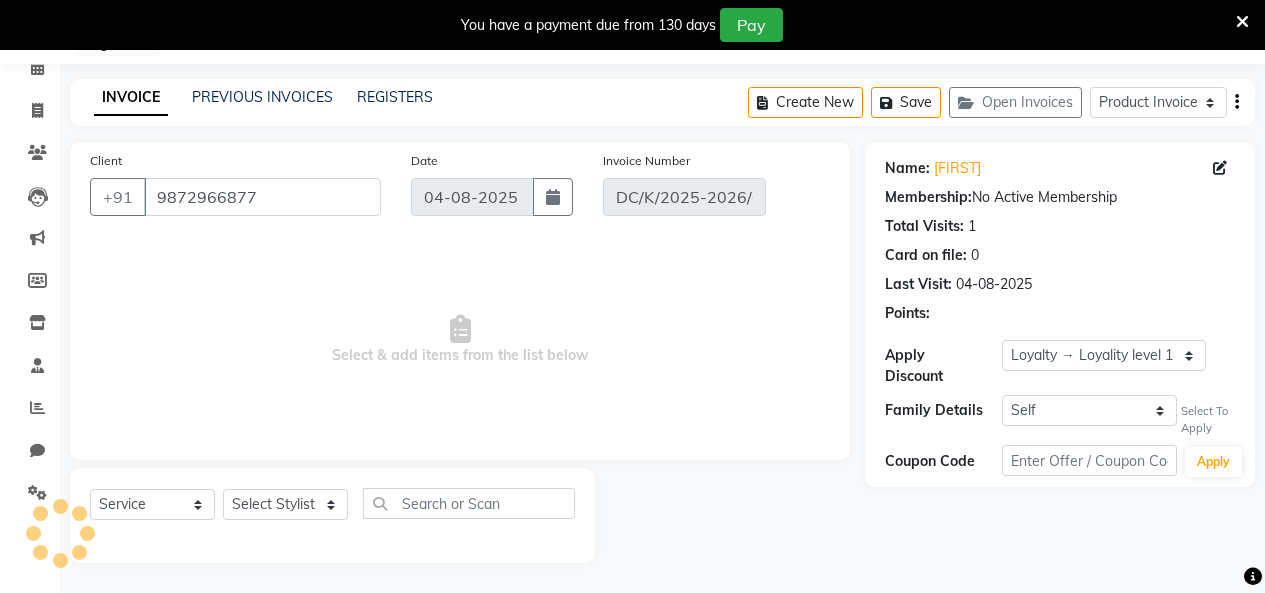 select on "select" 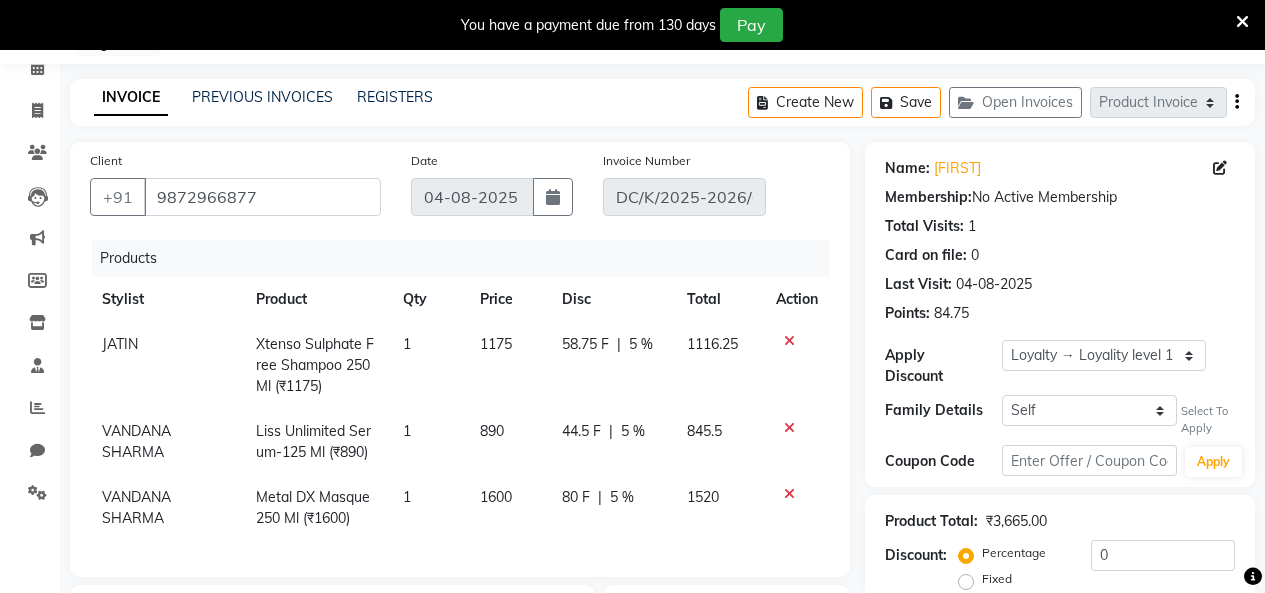 scroll, scrollTop: 585, scrollLeft: 0, axis: vertical 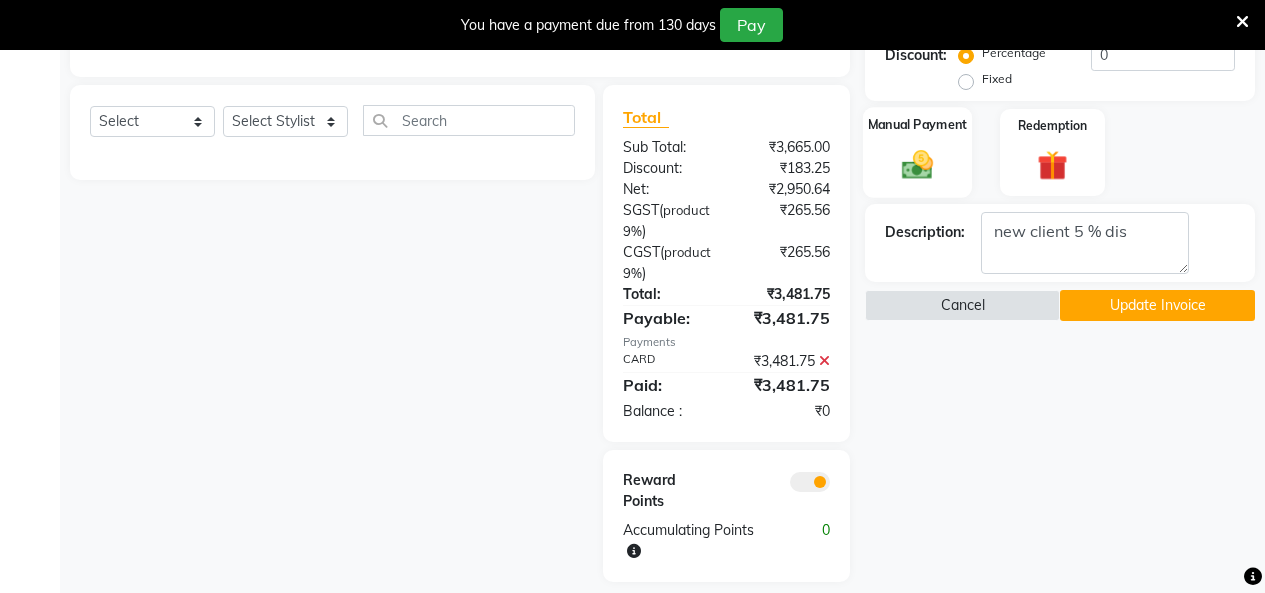 click 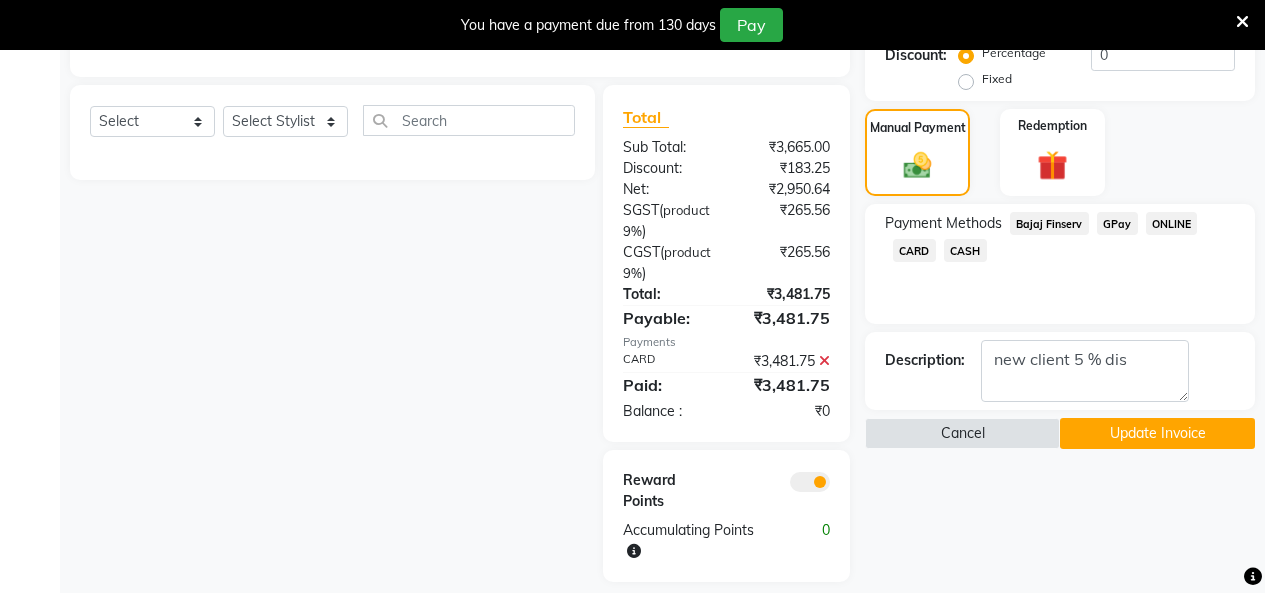 click on "CARD" 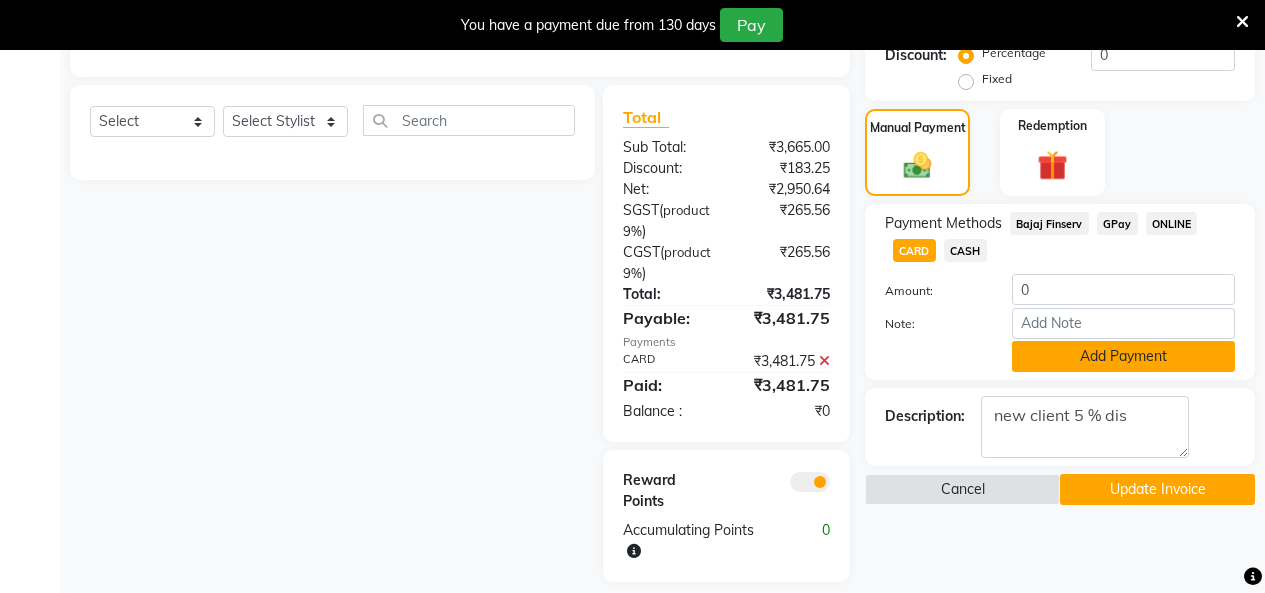 click on "Add Payment" 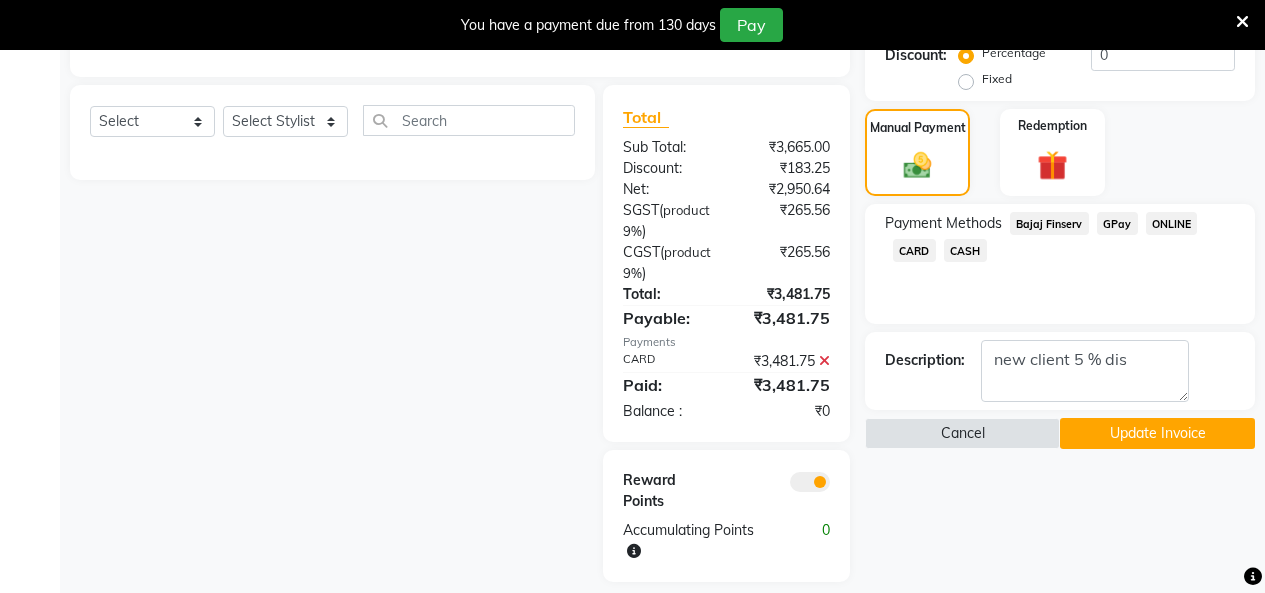 click on "Update Invoice" 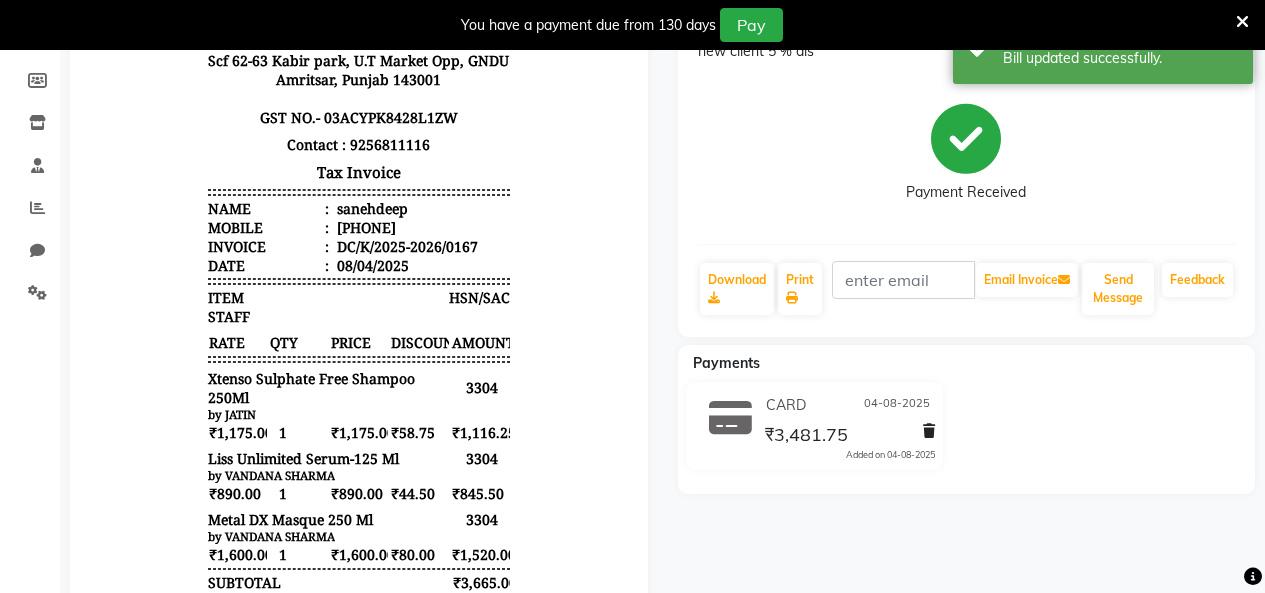 scroll, scrollTop: 0, scrollLeft: 0, axis: both 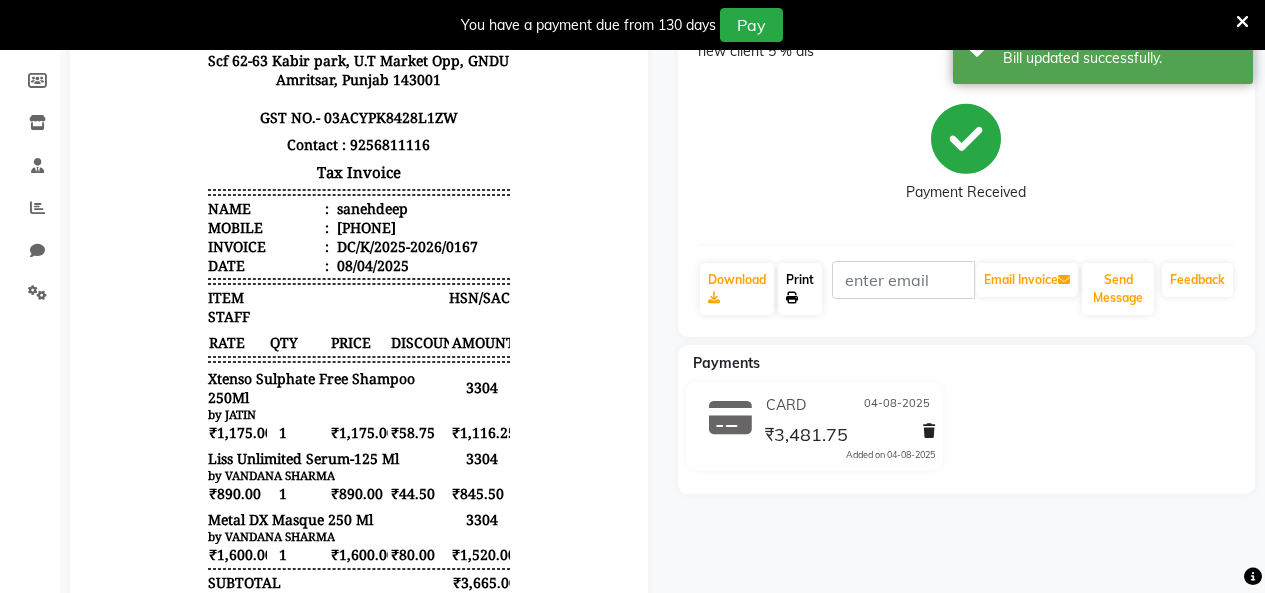 click on "Print" 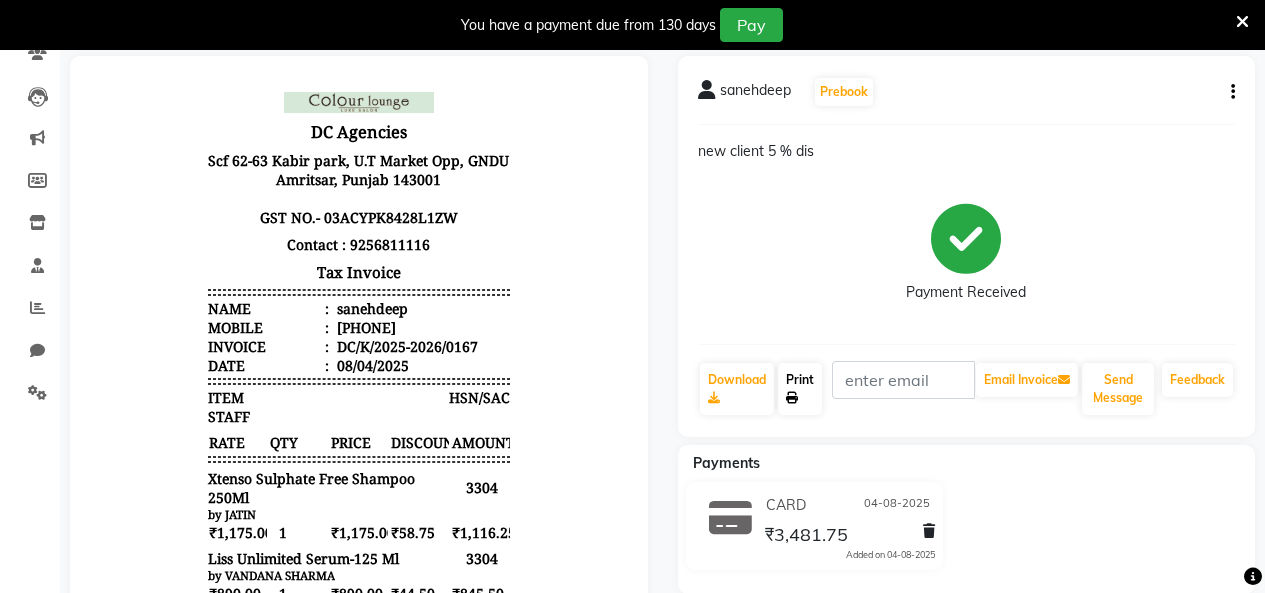 scroll, scrollTop: 0, scrollLeft: 0, axis: both 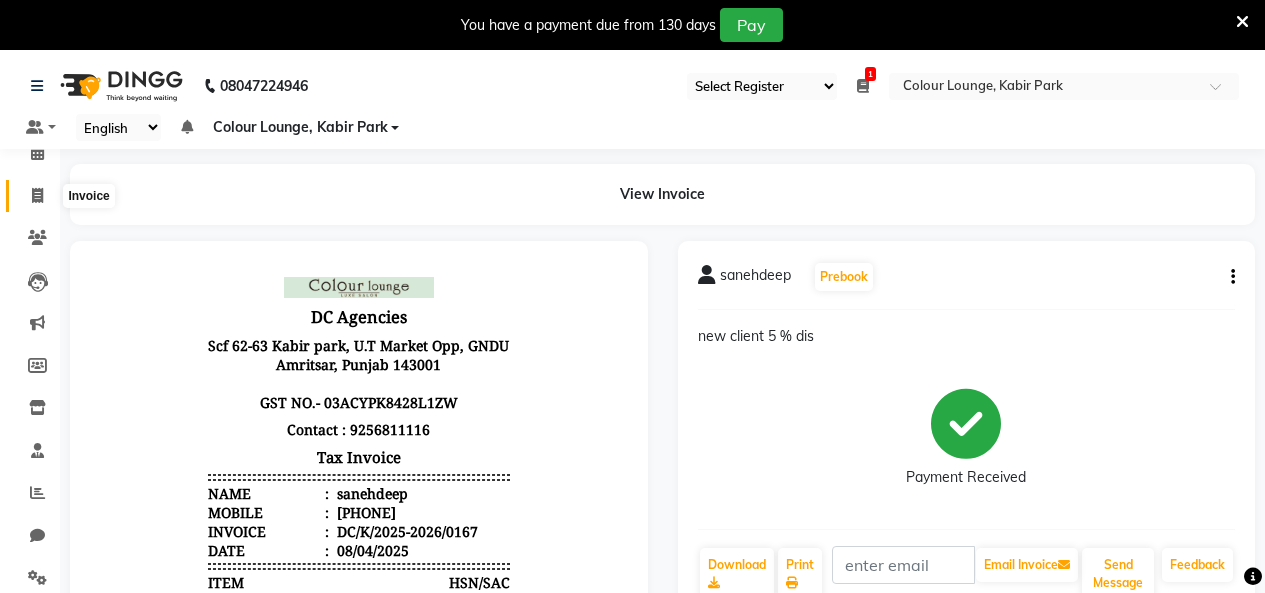 click 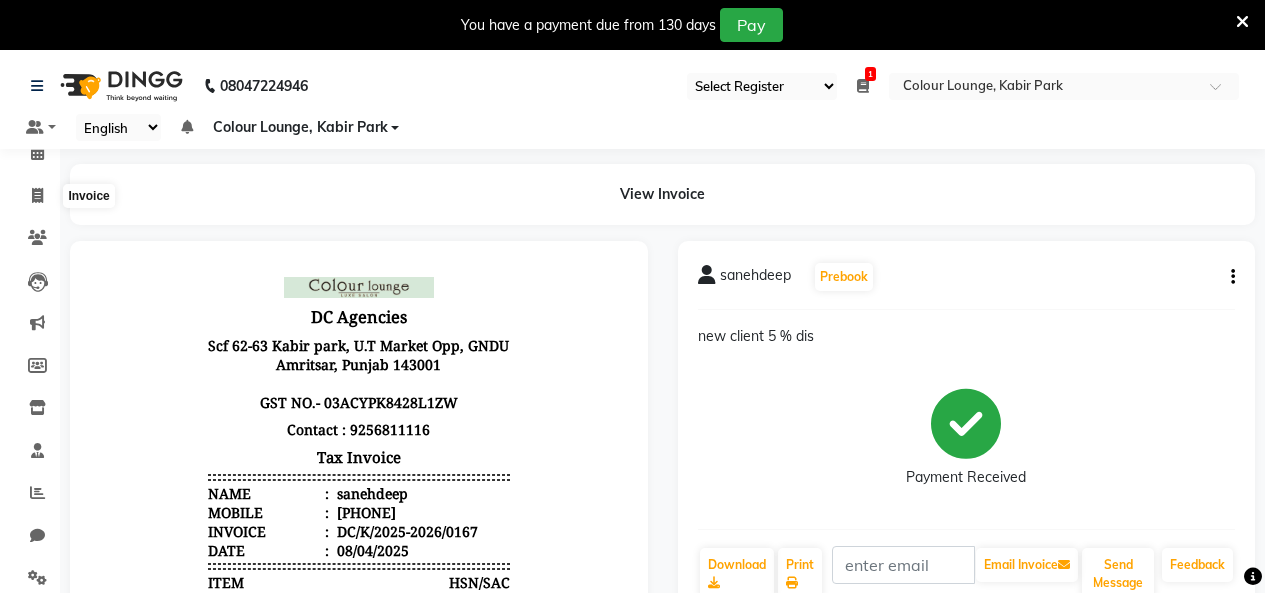 select on "service" 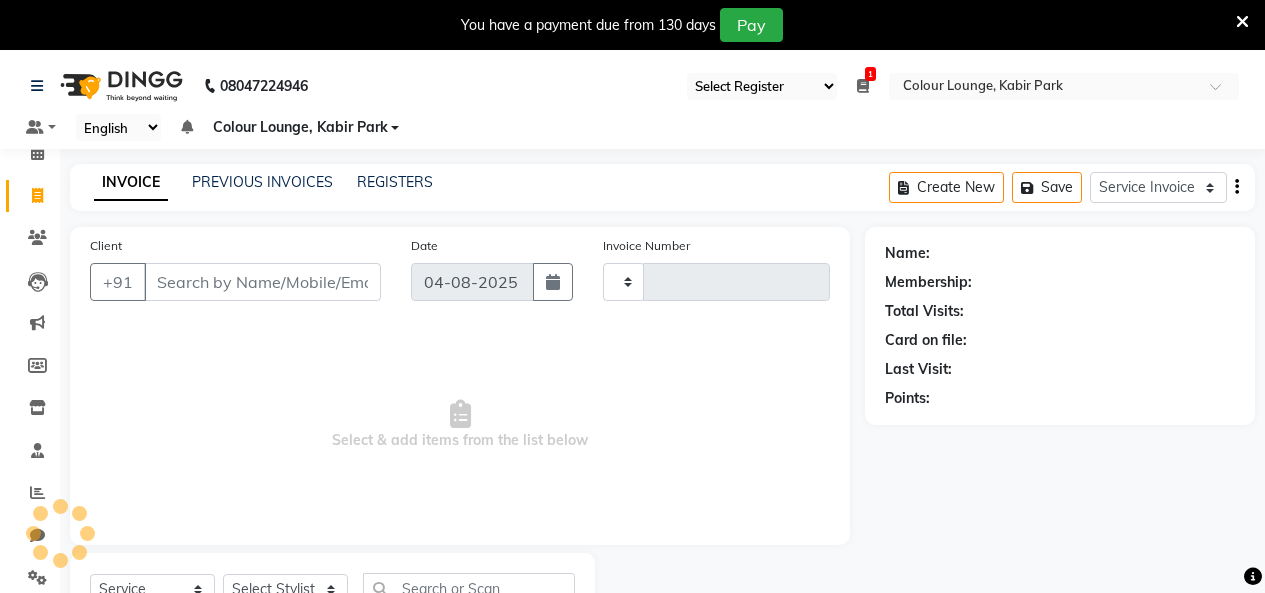 scroll, scrollTop: 85, scrollLeft: 0, axis: vertical 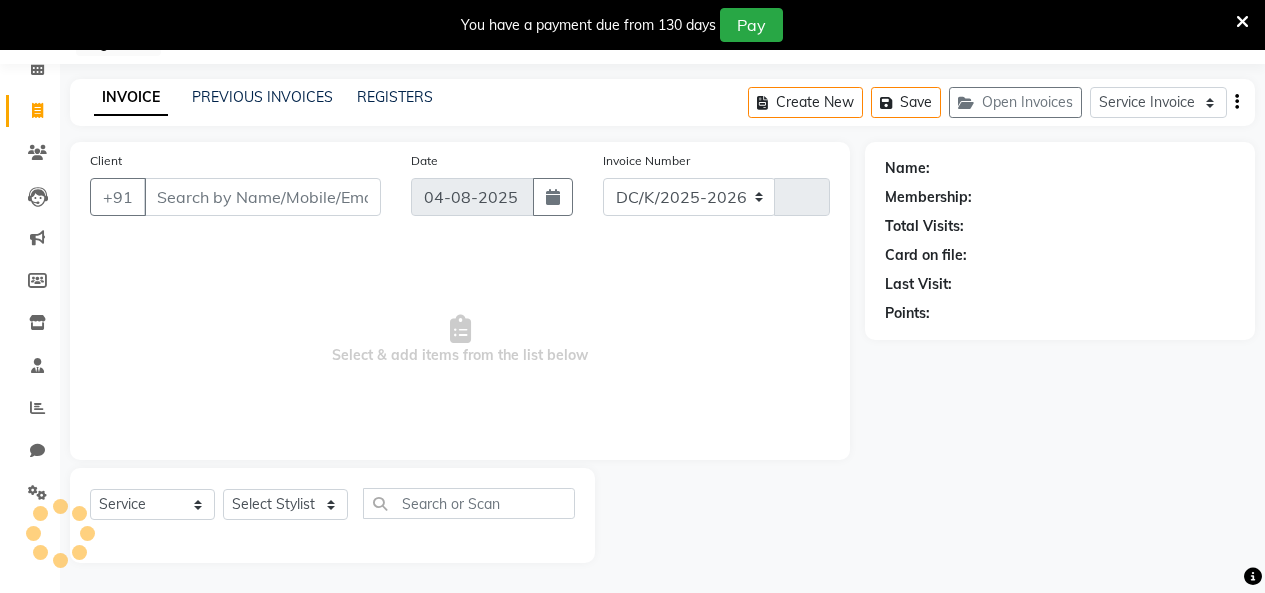 select on "8015" 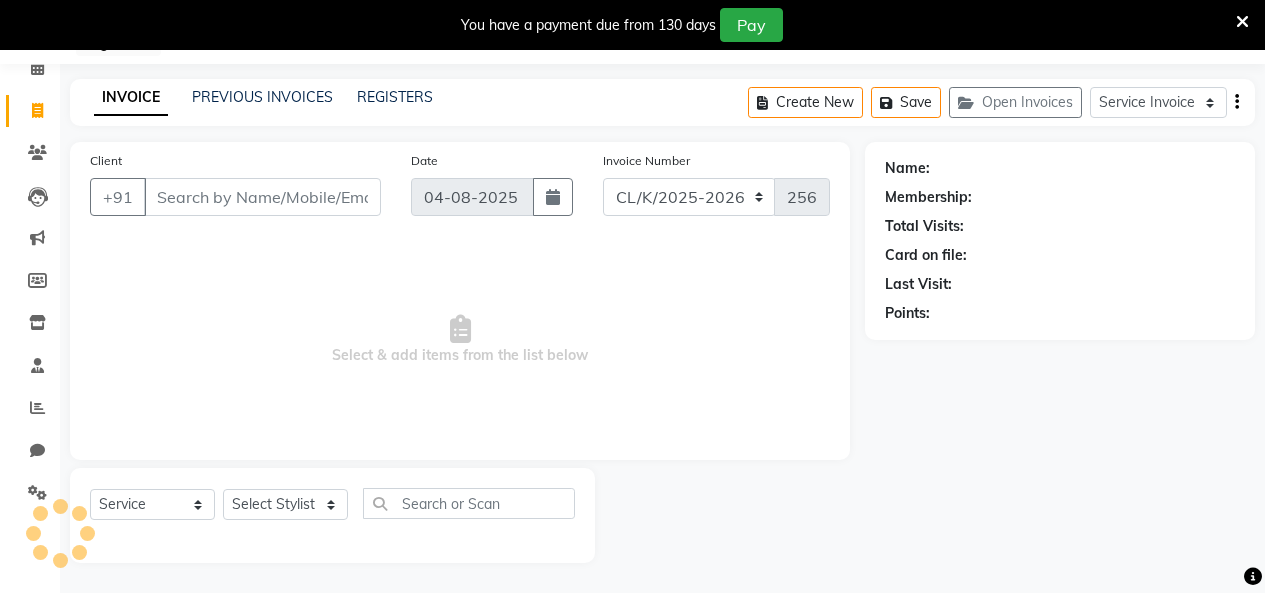 select on "75" 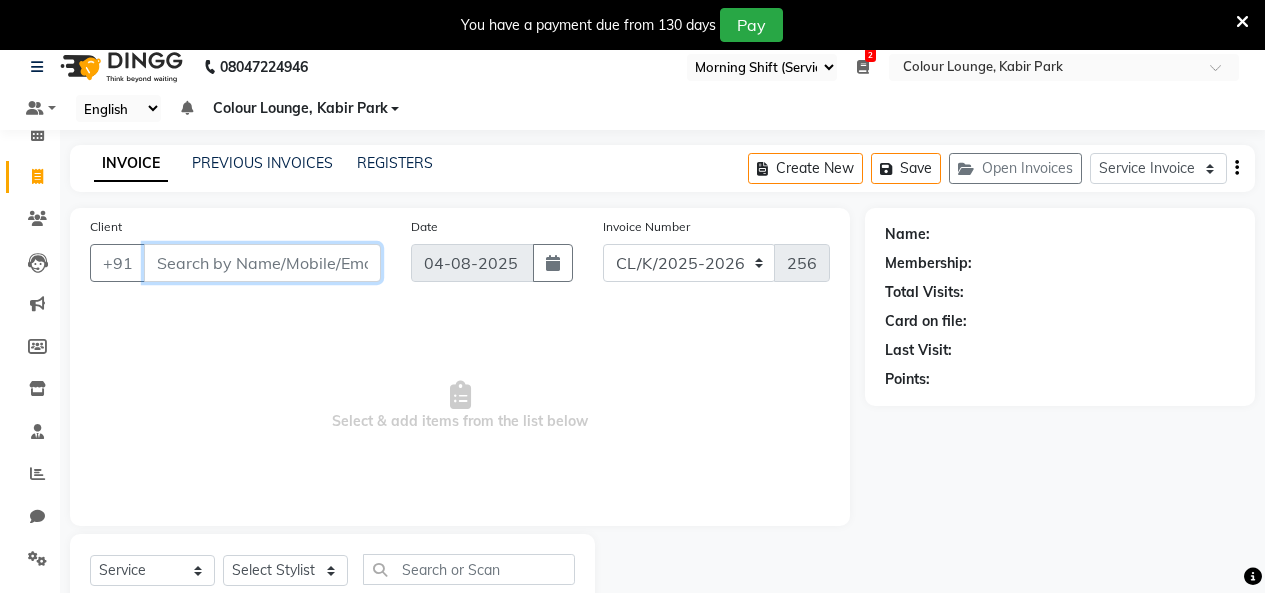 scroll, scrollTop: 0, scrollLeft: 0, axis: both 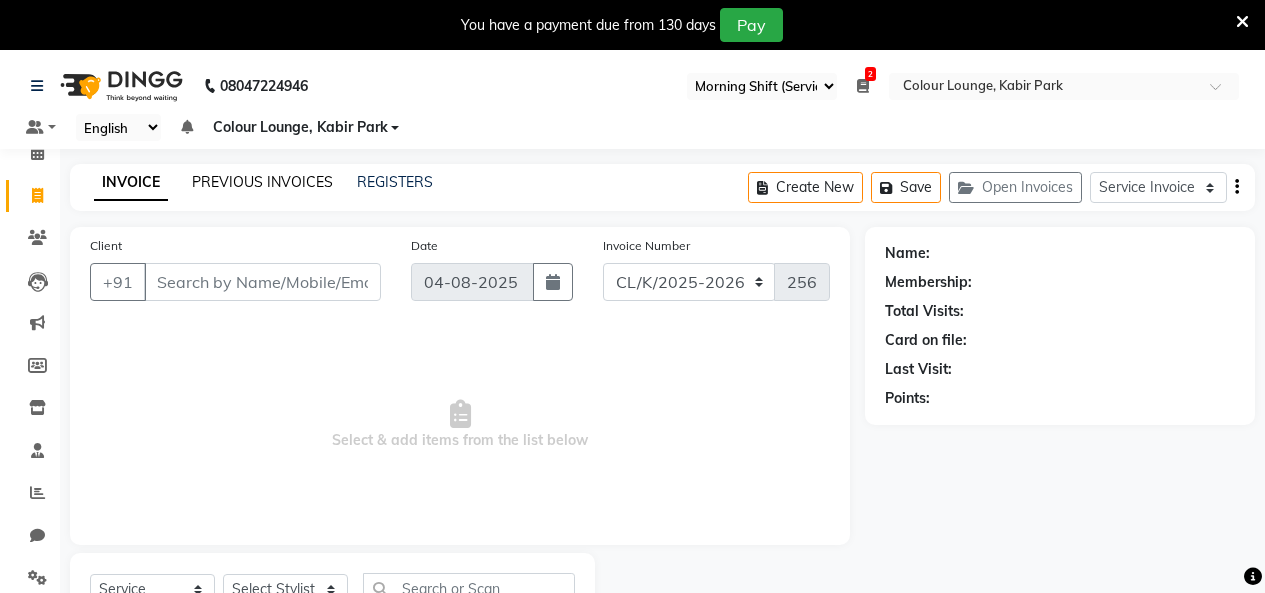 click on "PREVIOUS INVOICES" 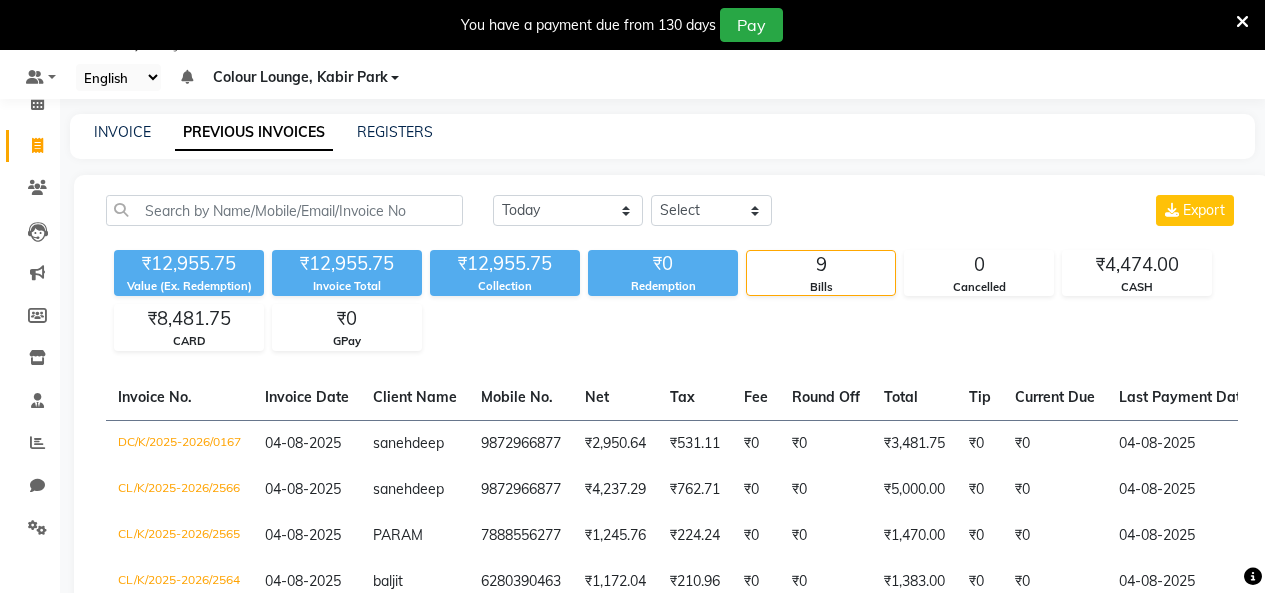scroll, scrollTop: 250, scrollLeft: 0, axis: vertical 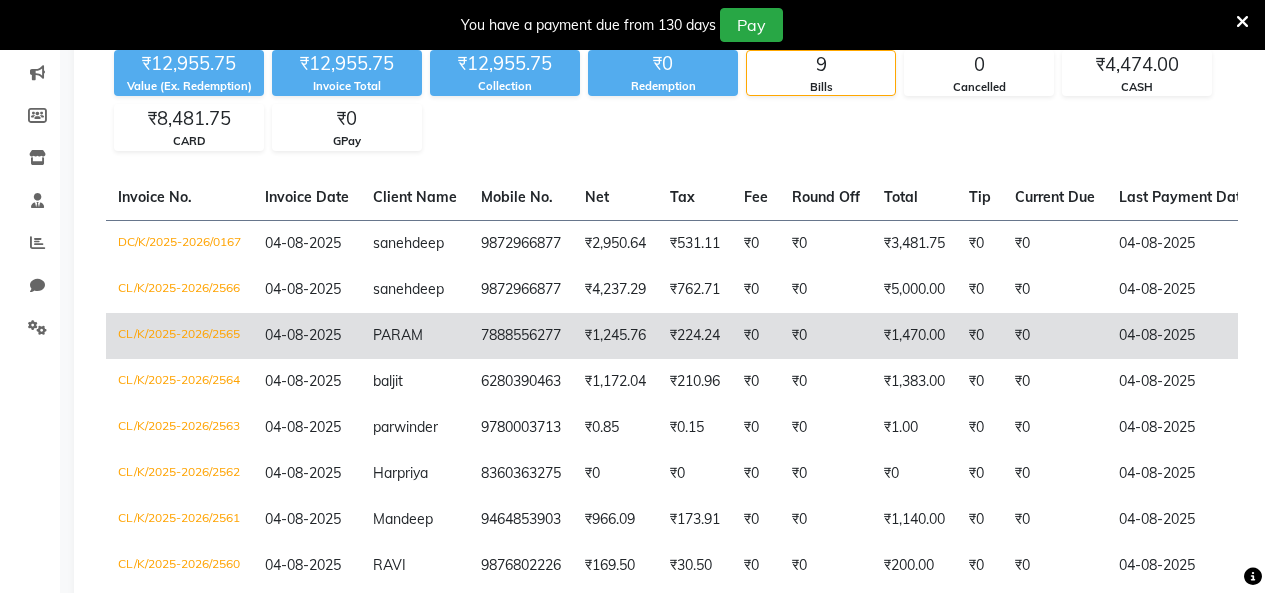 click on "04-08-2025" 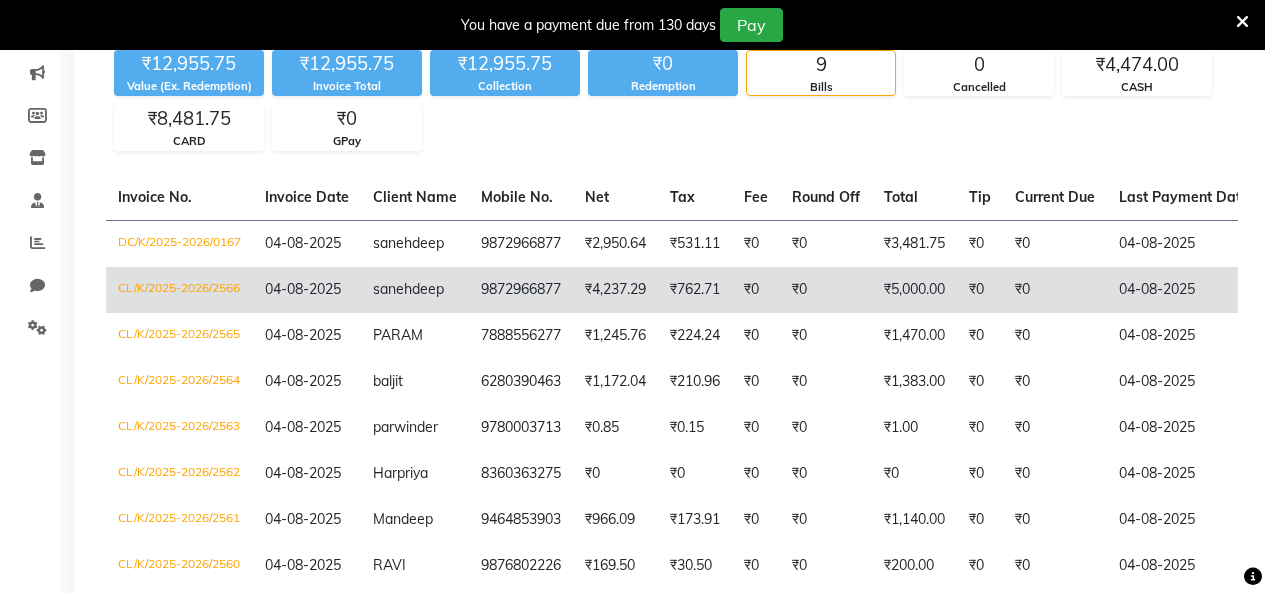 click on "₹5,000.00" 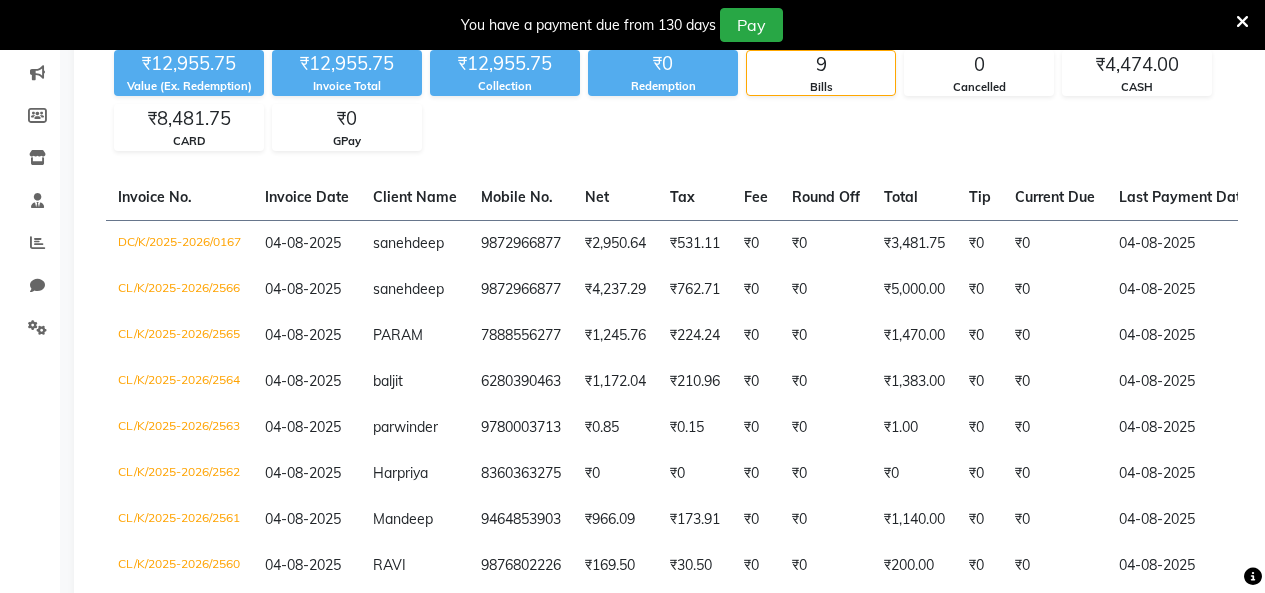 scroll, scrollTop: 0, scrollLeft: 0, axis: both 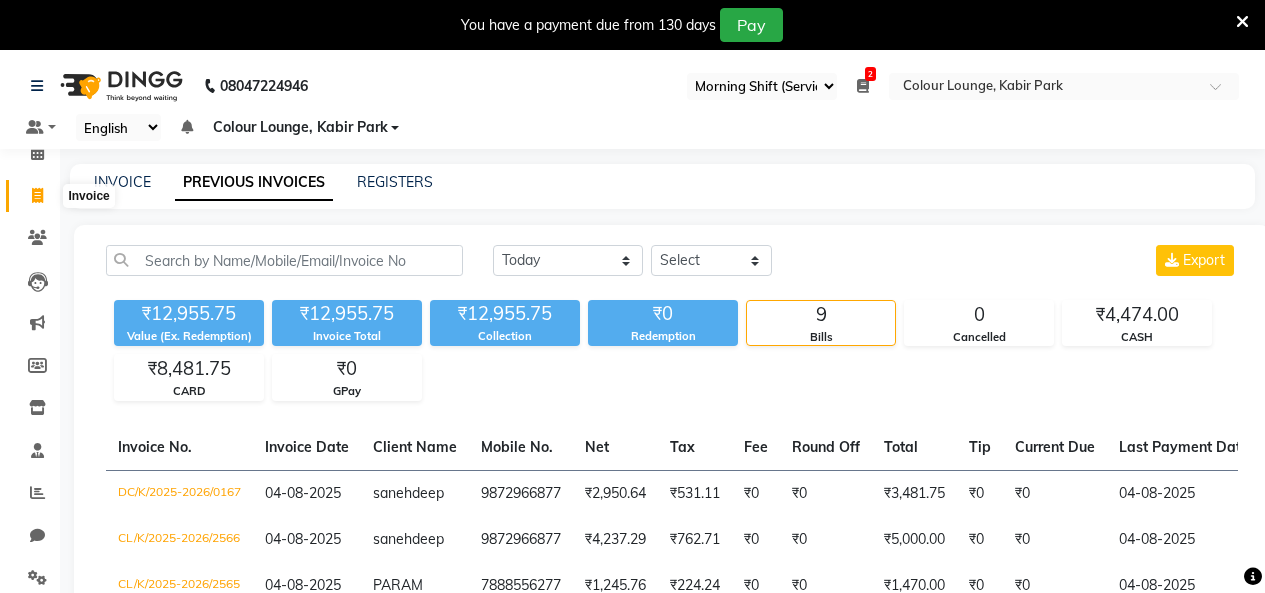 click on "Invoice" 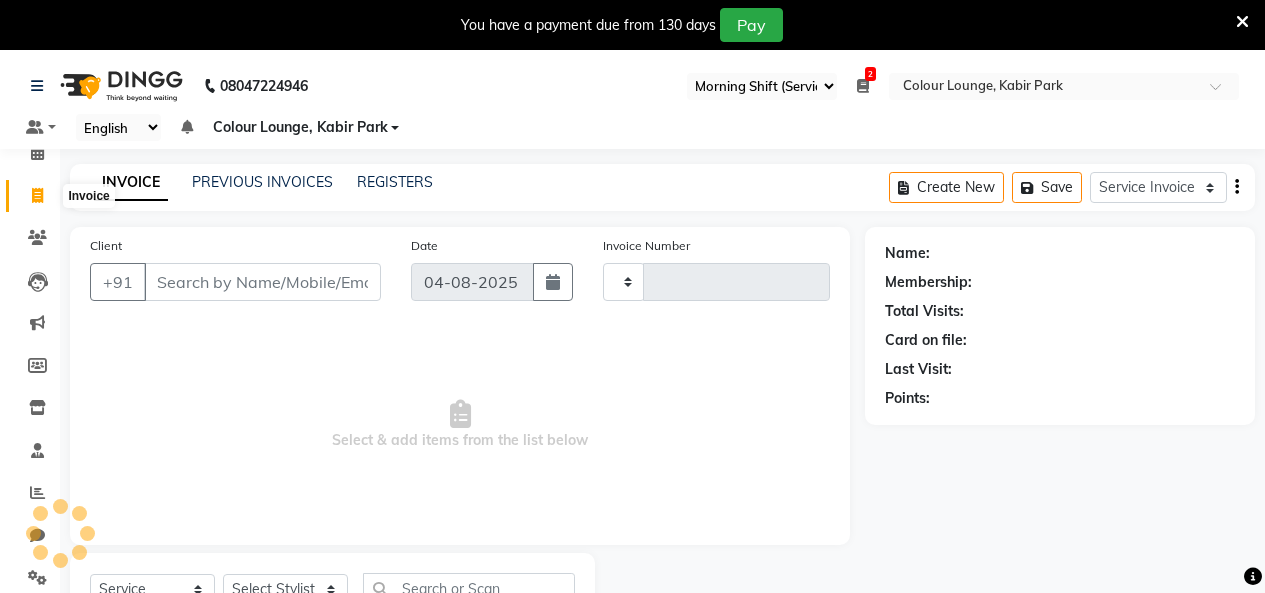 click on "Calendar  Invoice  Clients  Leads   Marketing  Members  Inventory  Staff  Reports  Chat  Settings Completed InProgress Upcoming Dropped Tentative Check-In Confirm Bookings Generate Report Segments Page Builder" 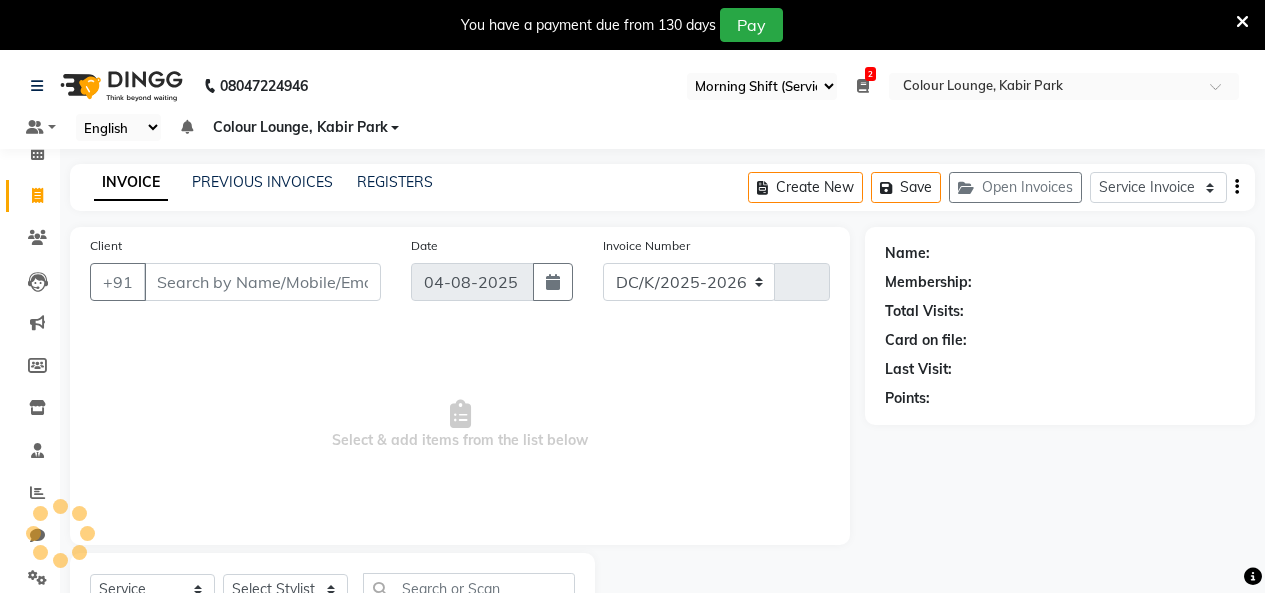 scroll, scrollTop: 85, scrollLeft: 0, axis: vertical 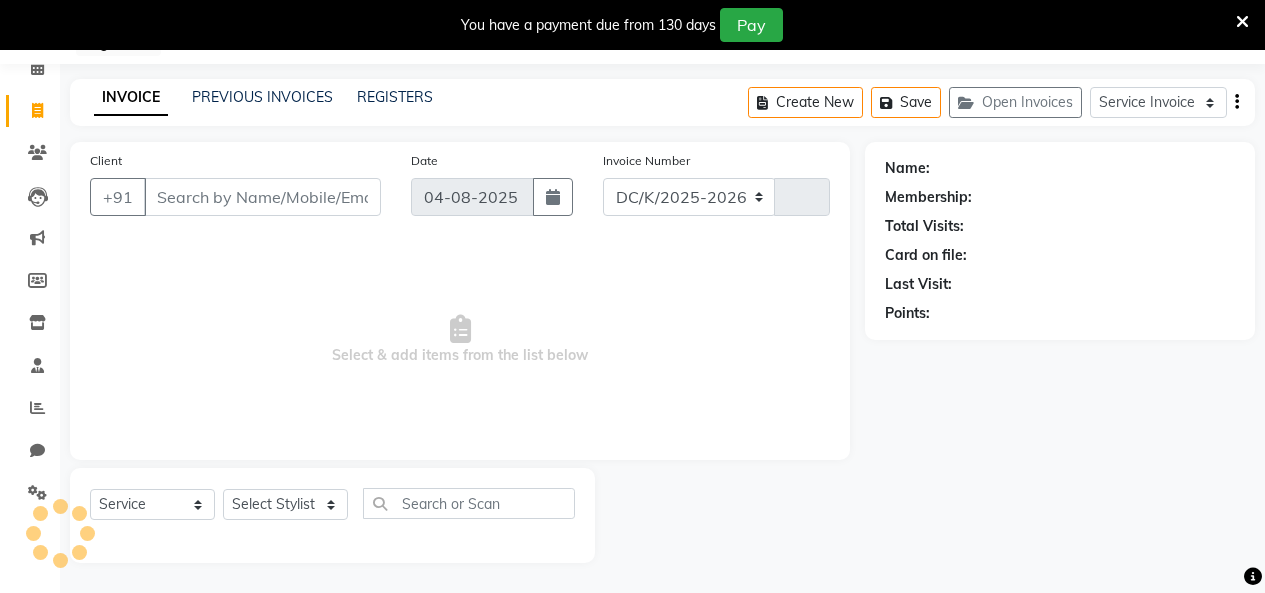 select on "8015" 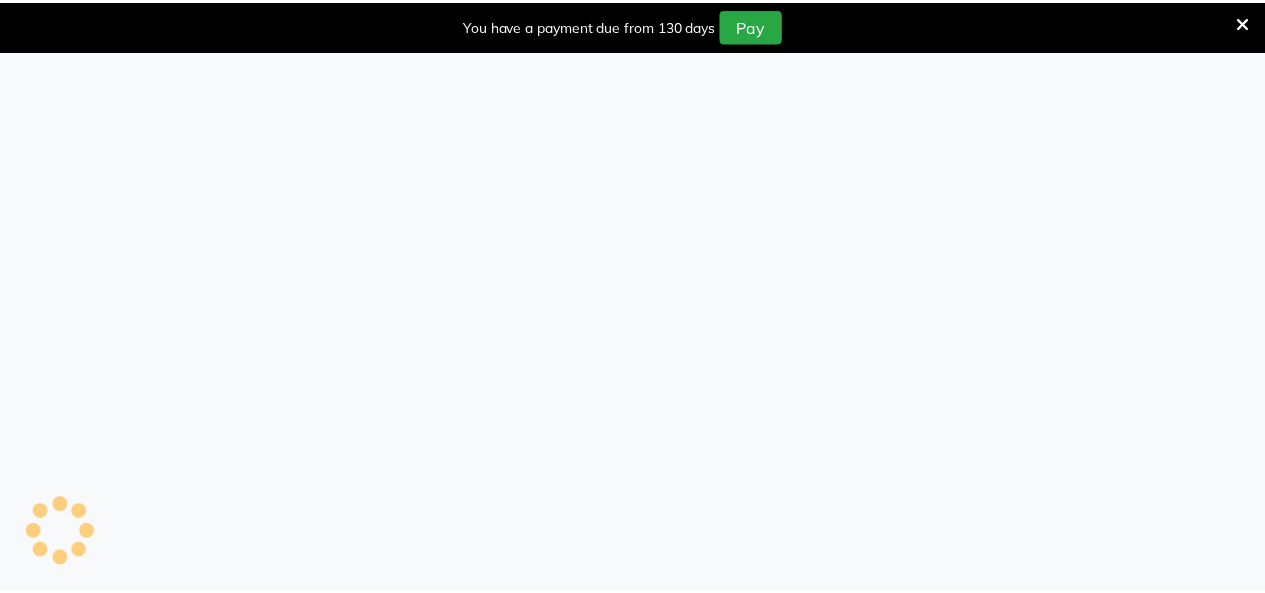 scroll, scrollTop: 0, scrollLeft: 0, axis: both 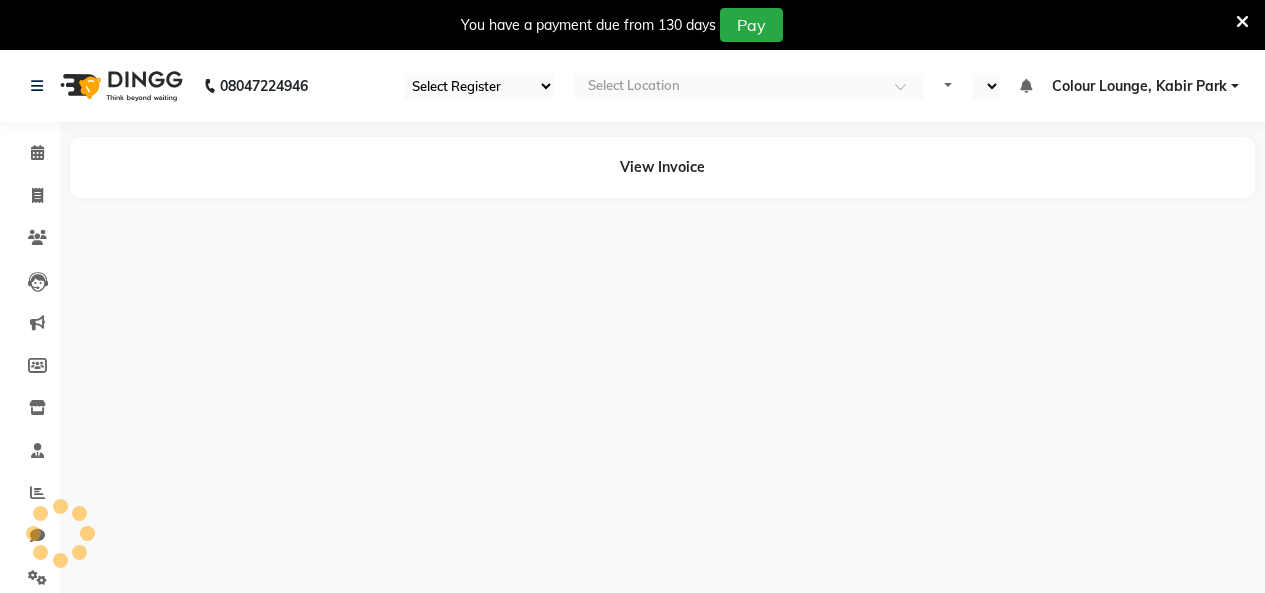 select on "75" 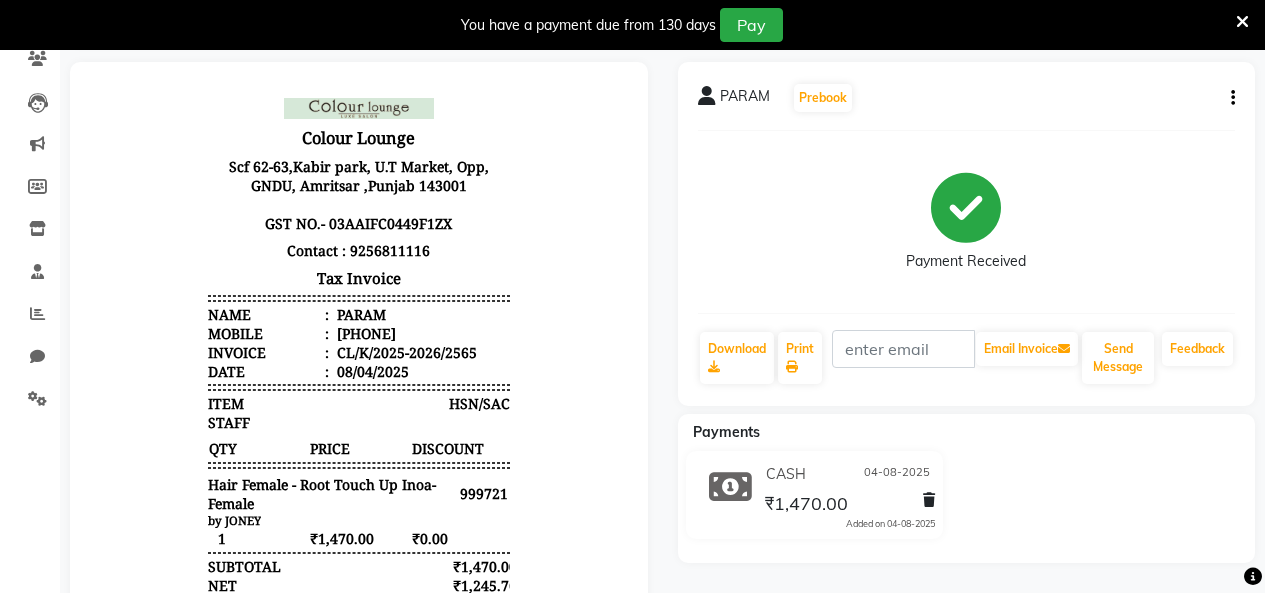 scroll, scrollTop: 0, scrollLeft: 0, axis: both 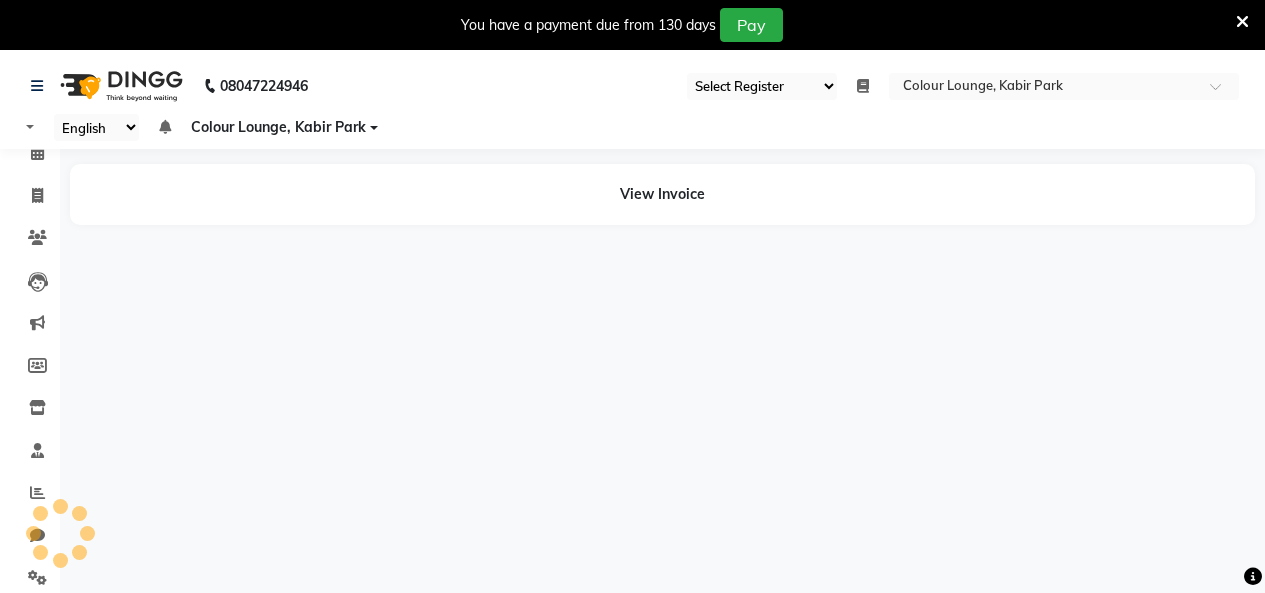 select on "en" 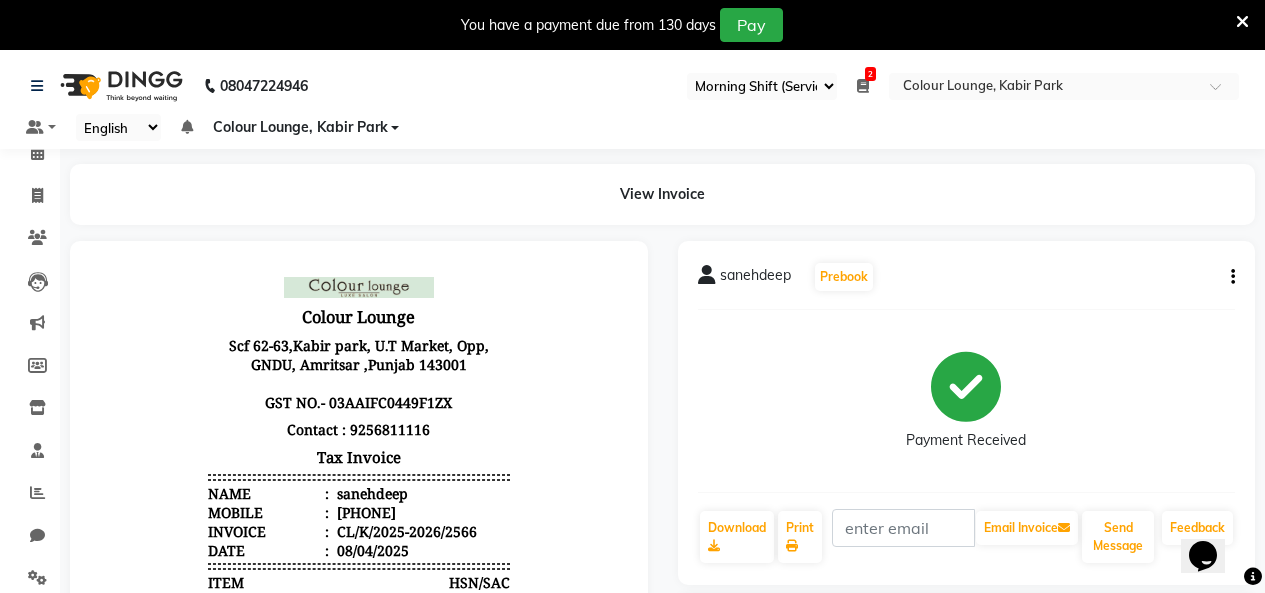 scroll, scrollTop: 0, scrollLeft: 0, axis: both 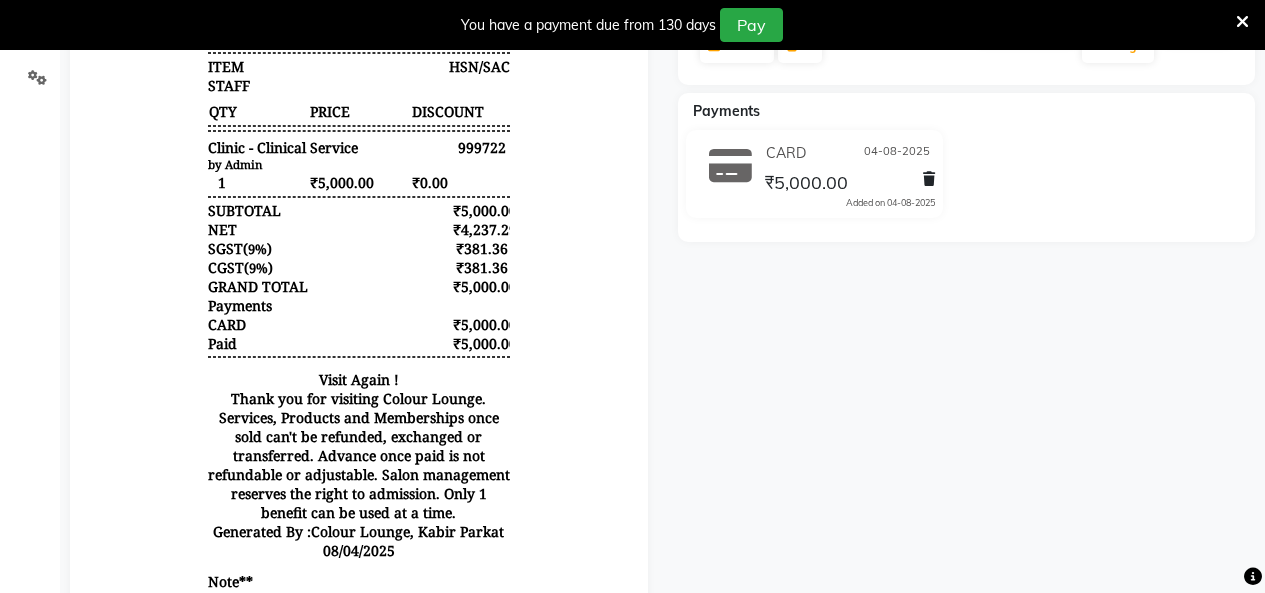 click on "Payments CARD 04-08-2025 ₹5,000.00  Added on 04-08-2025" 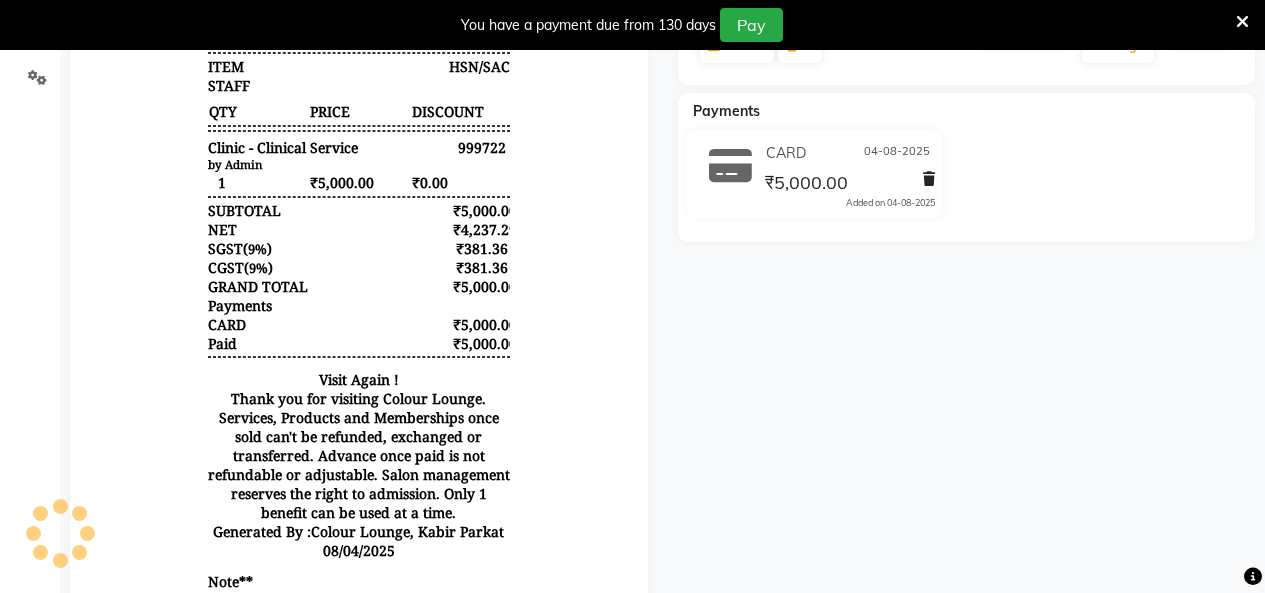 scroll, scrollTop: 400, scrollLeft: 0, axis: vertical 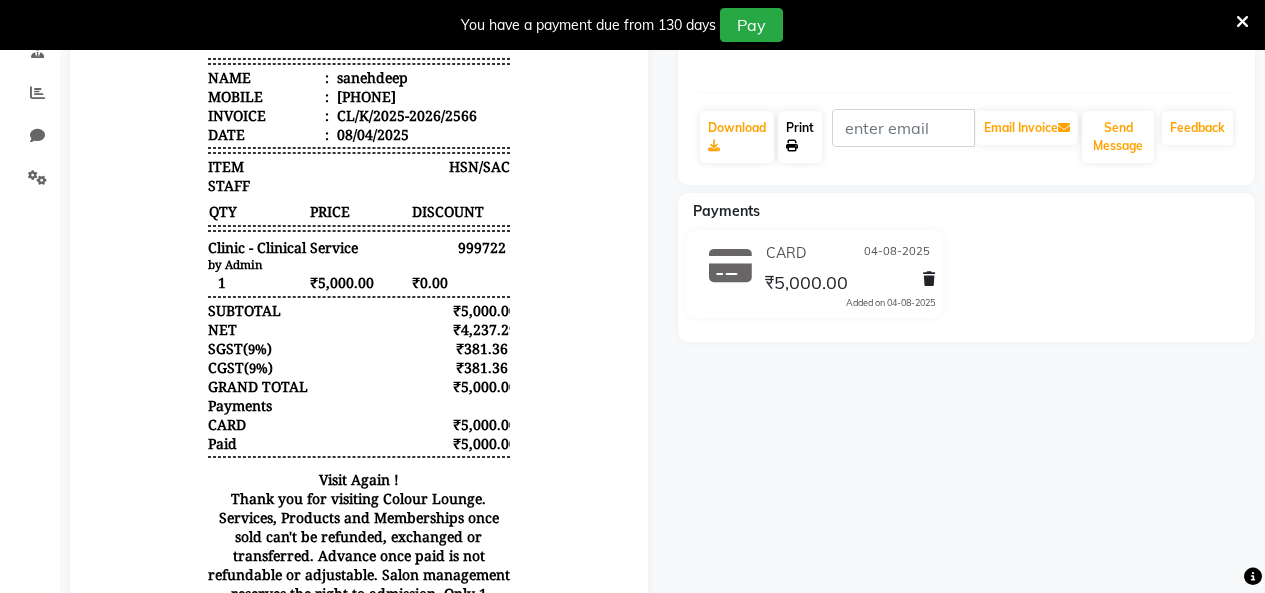 click on "Print" 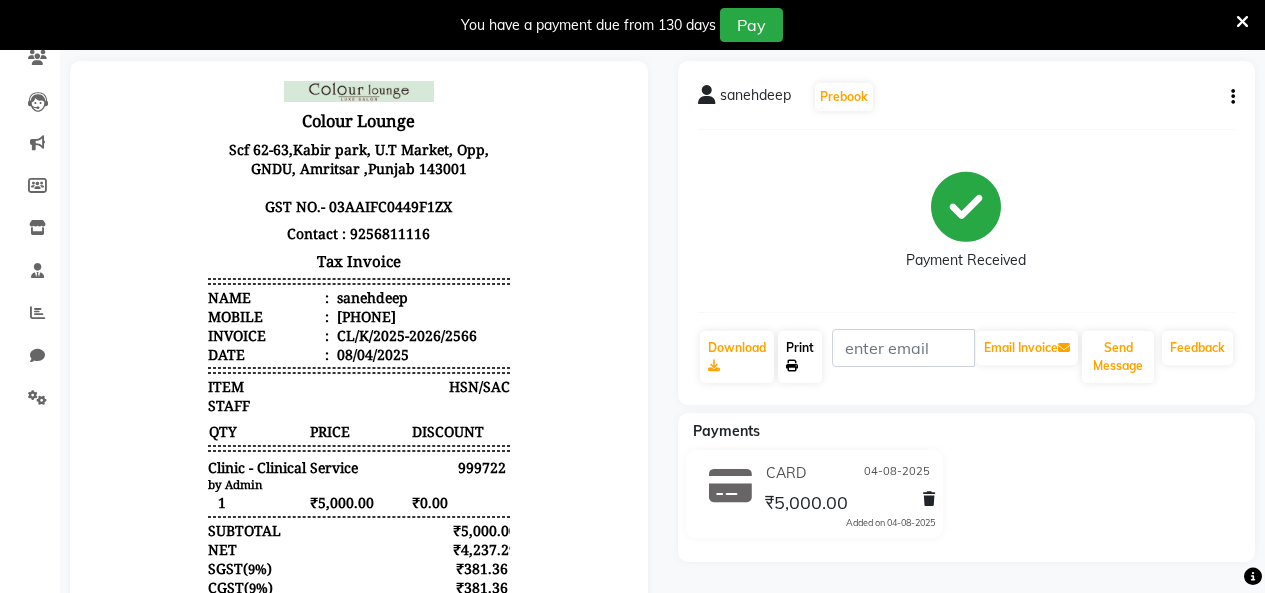 scroll, scrollTop: 0, scrollLeft: 0, axis: both 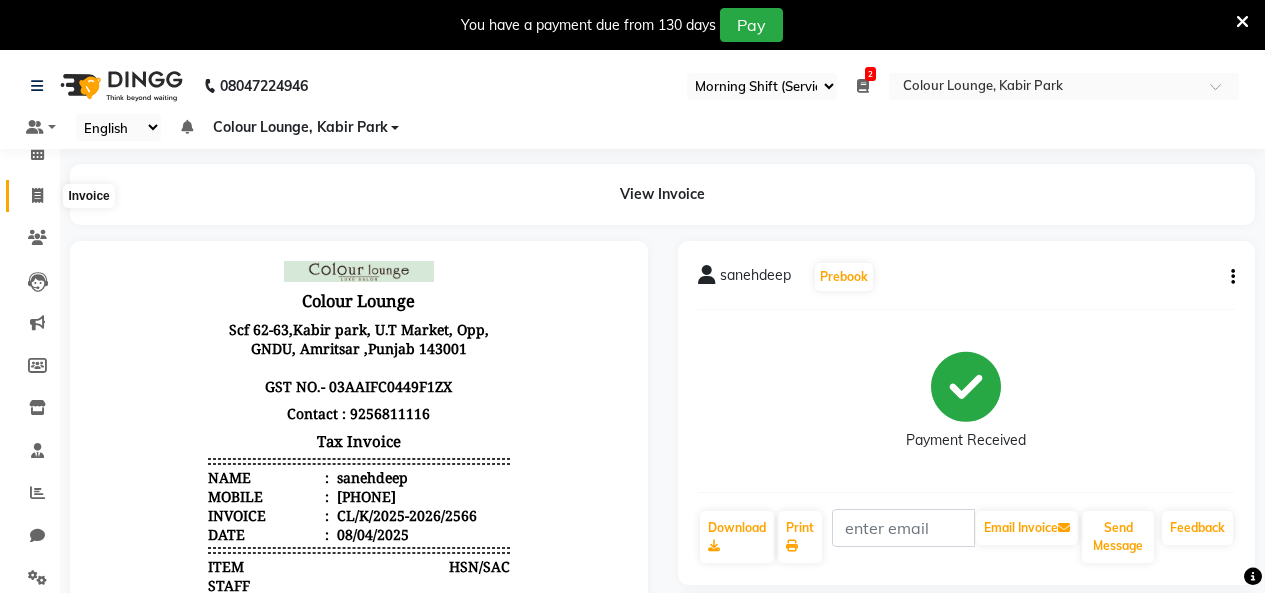 click 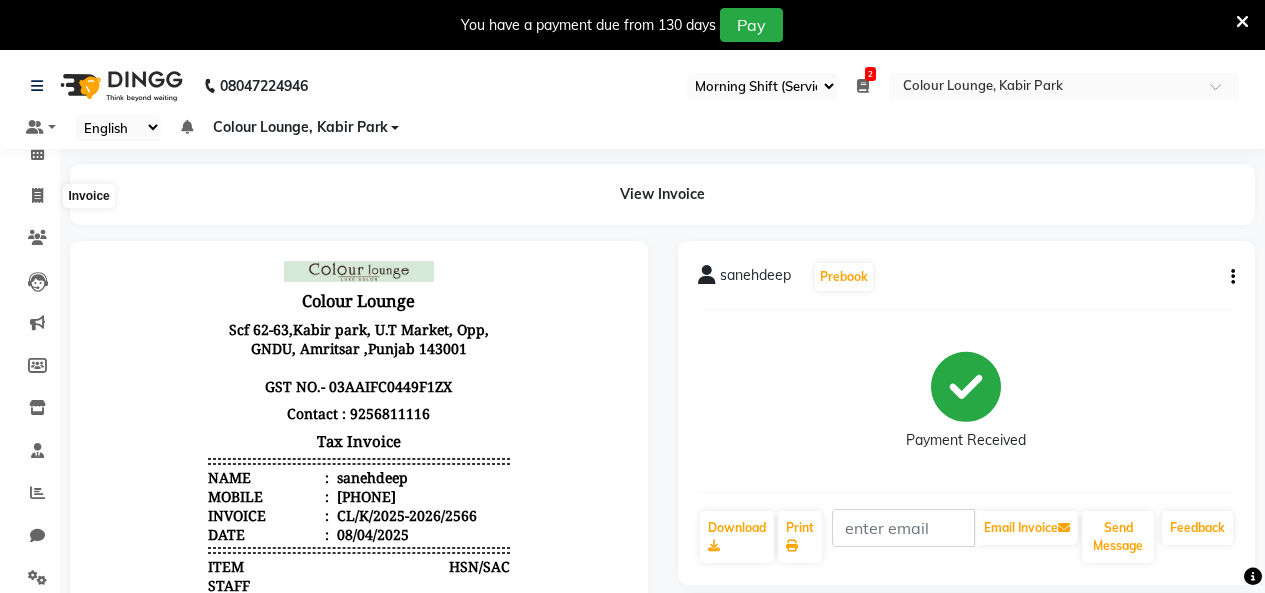 select on "service" 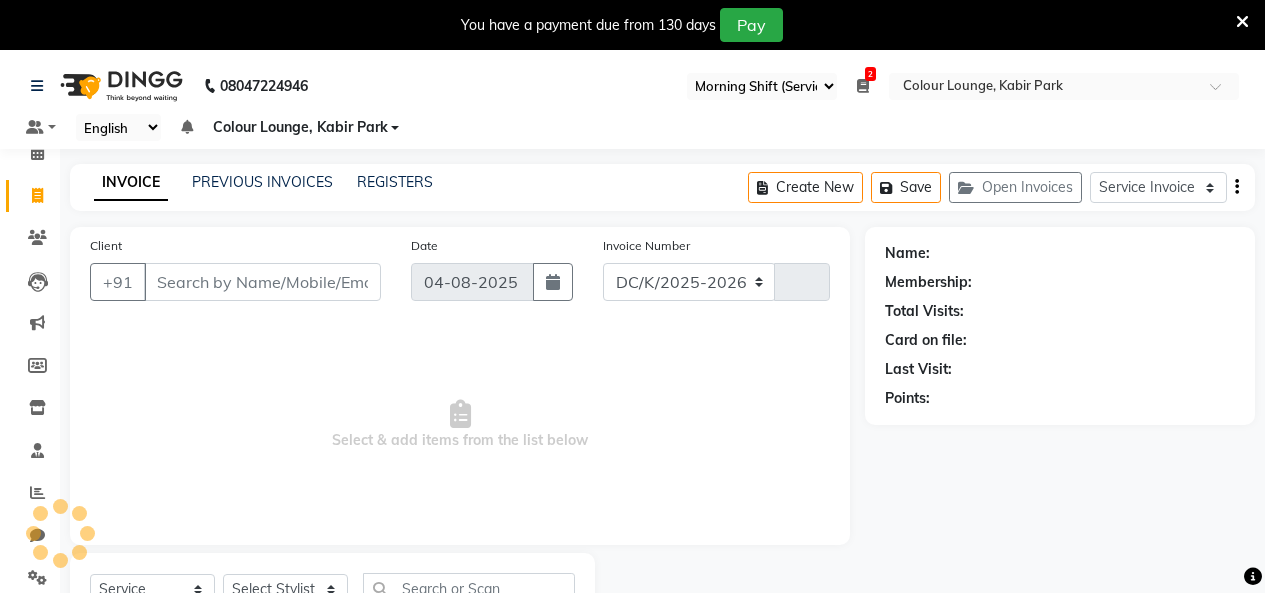 select on "8015" 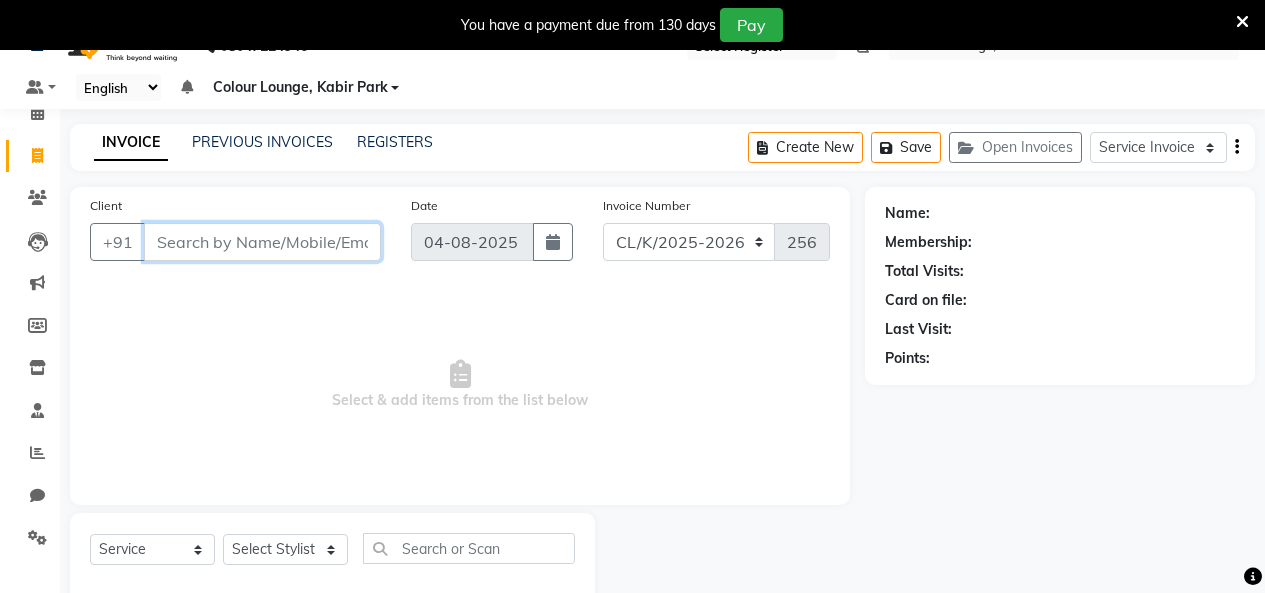 scroll, scrollTop: 0, scrollLeft: 0, axis: both 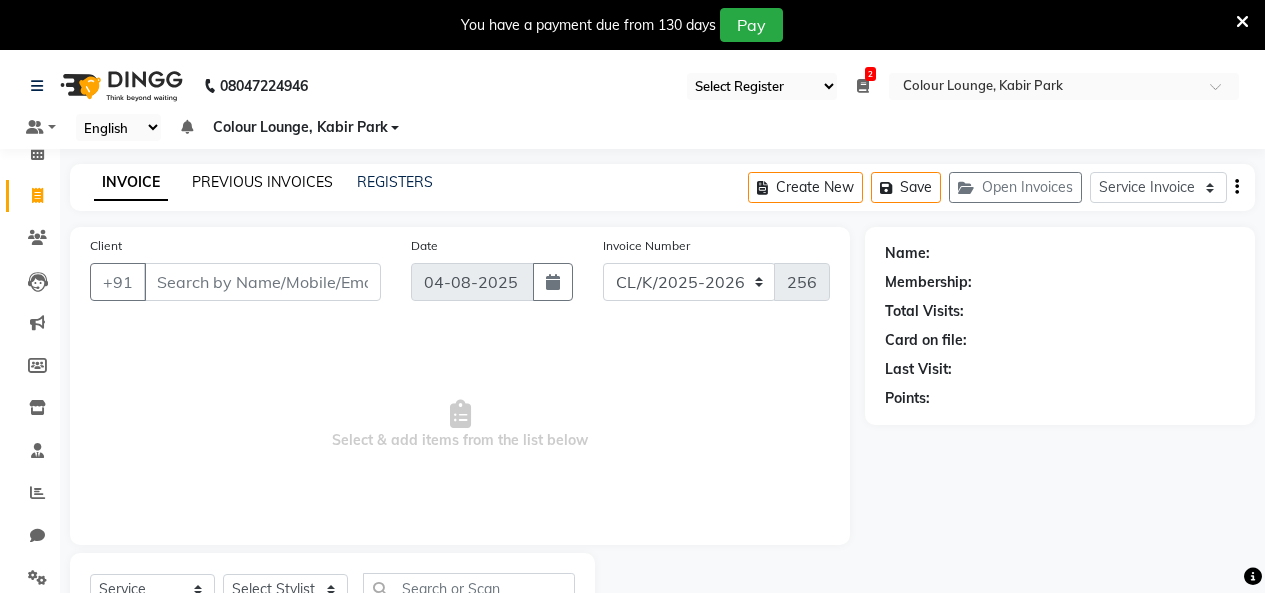 click on "PREVIOUS INVOICES" 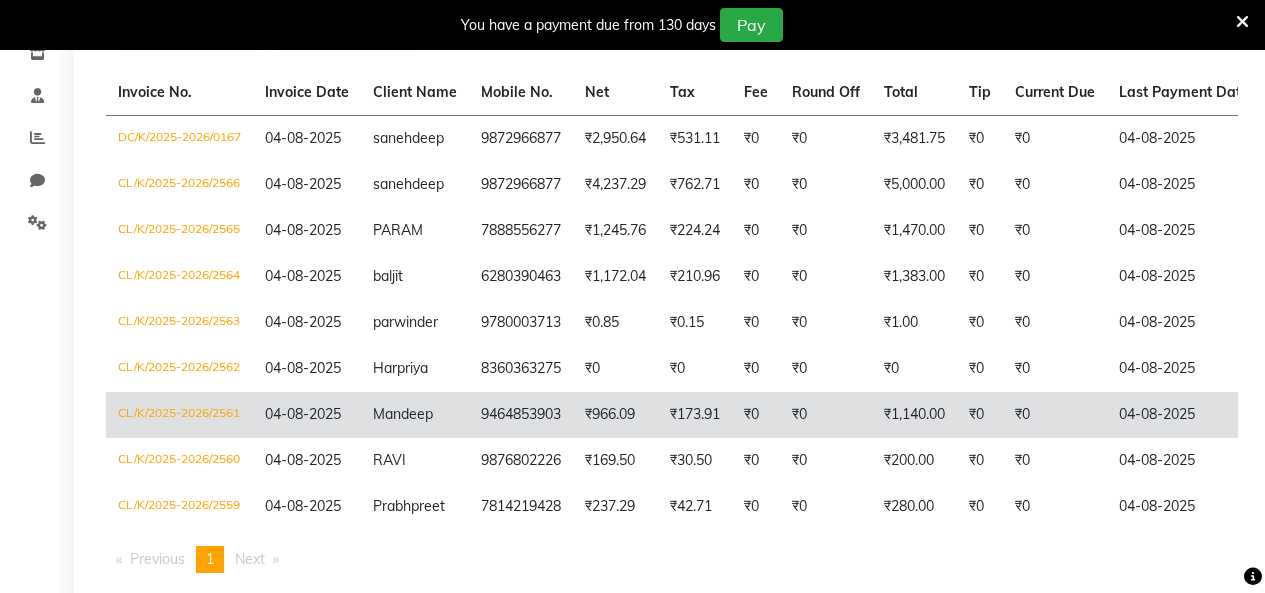 scroll, scrollTop: 400, scrollLeft: 0, axis: vertical 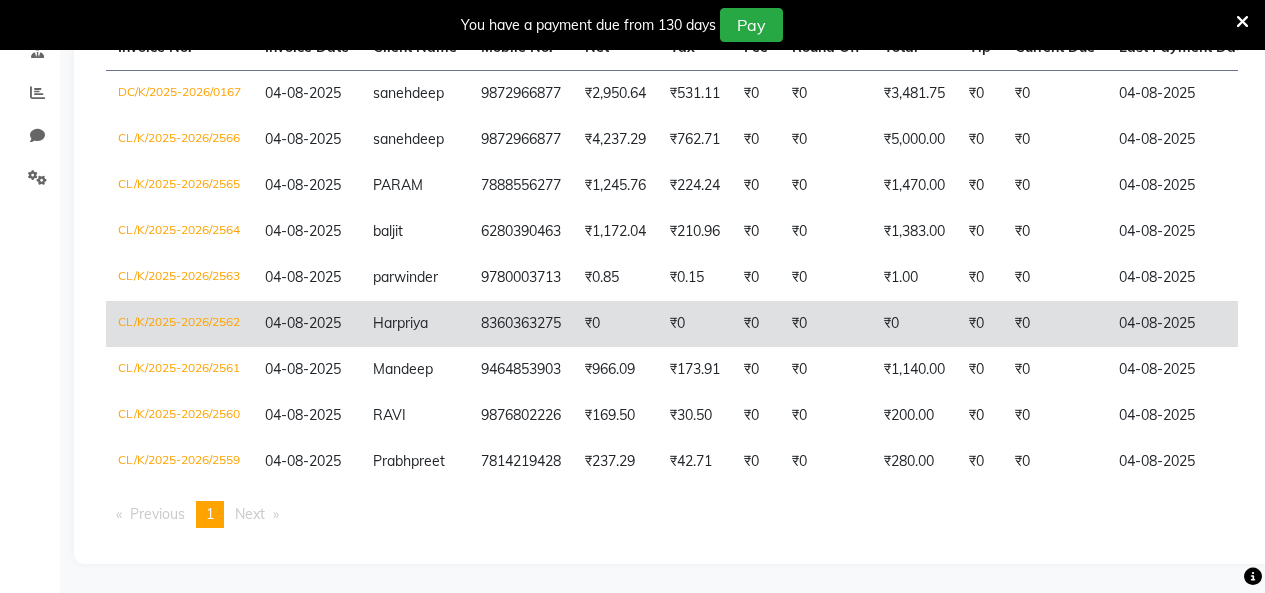 click on "₹0" 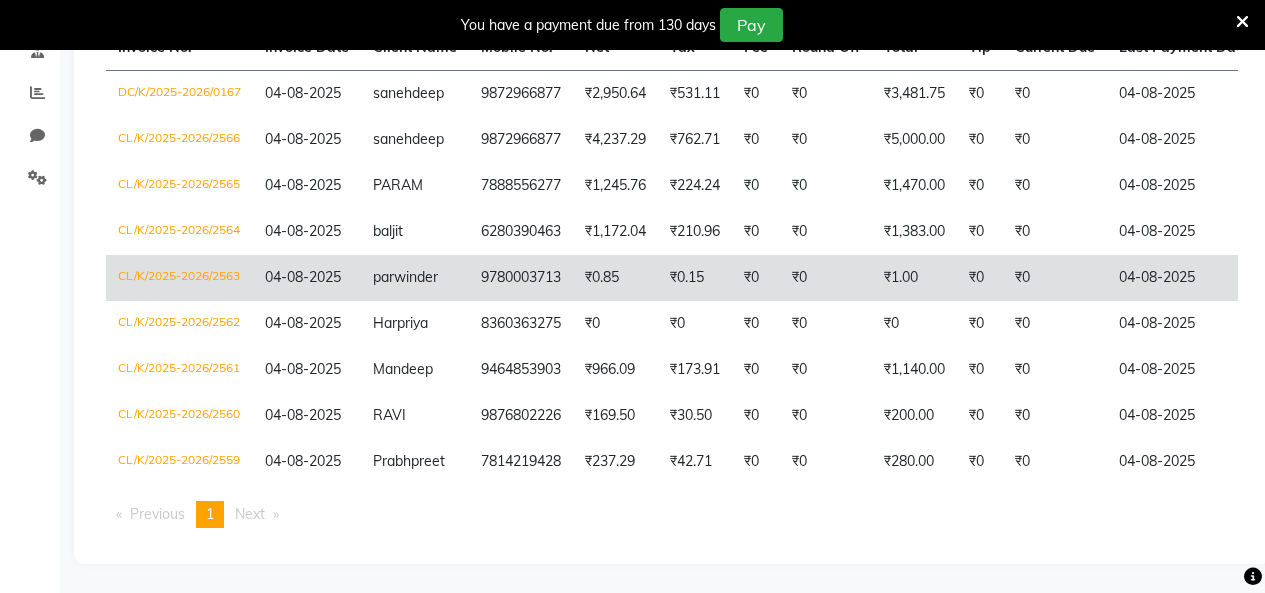 click on "₹1.00" 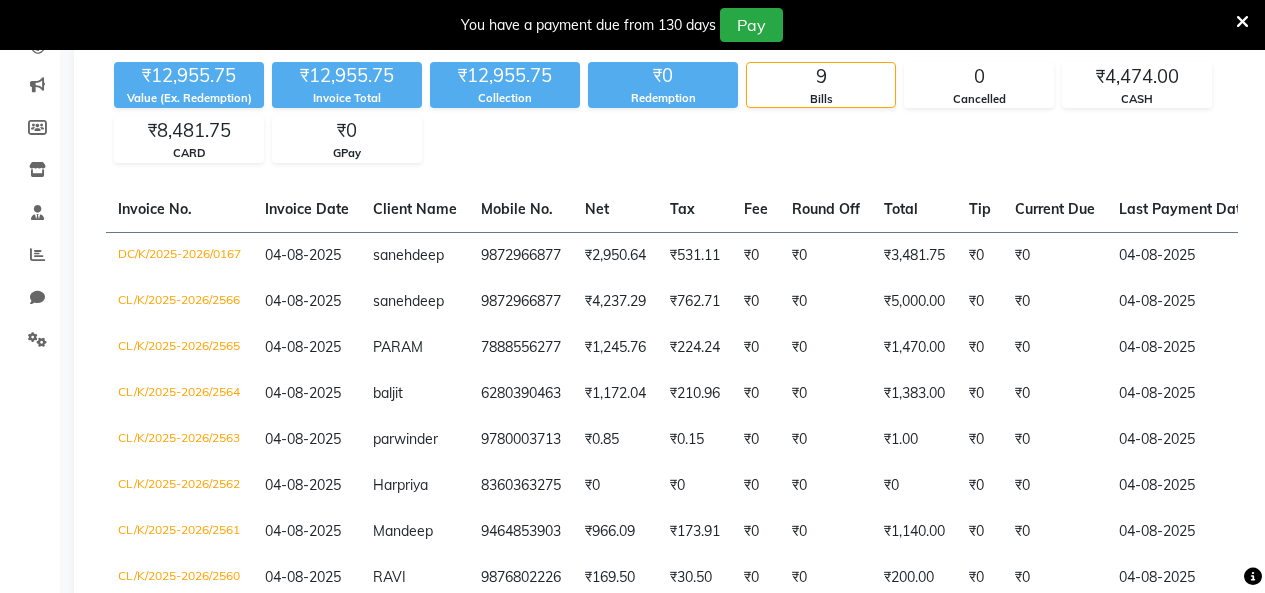 scroll, scrollTop: 0, scrollLeft: 0, axis: both 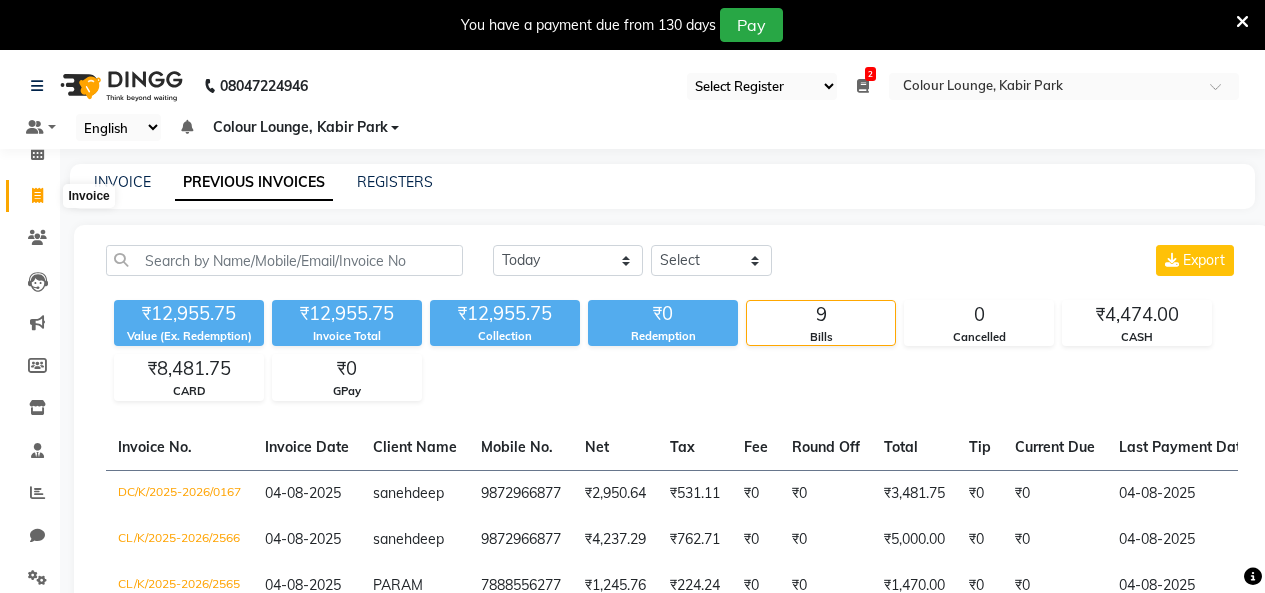 click 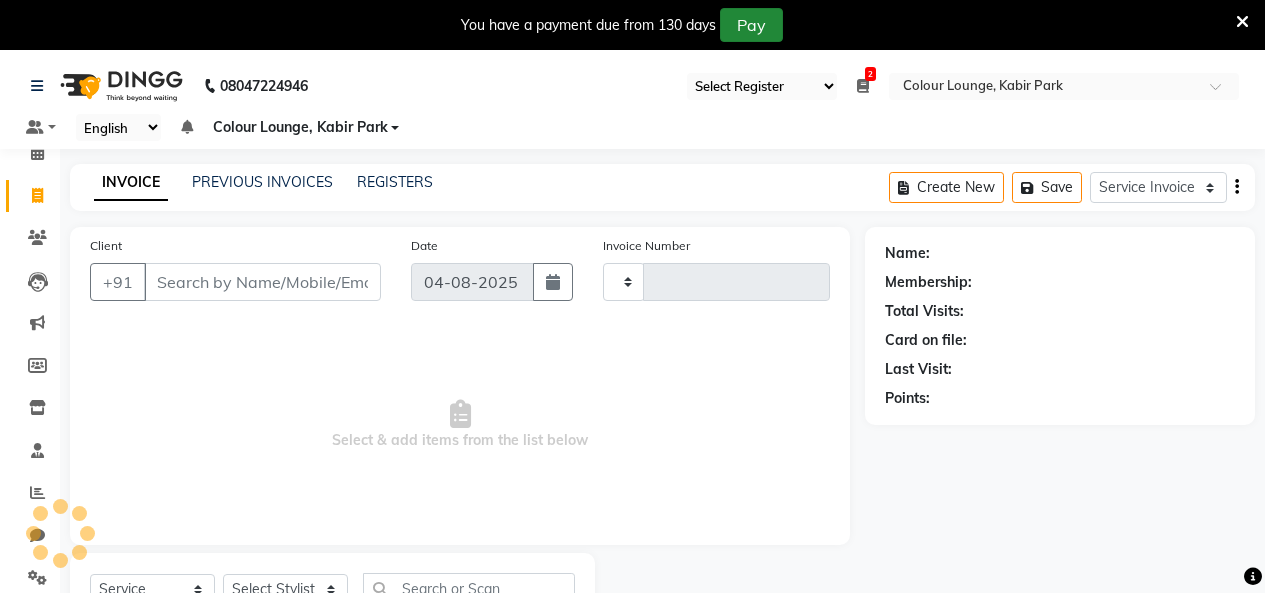 scroll, scrollTop: 85, scrollLeft: 0, axis: vertical 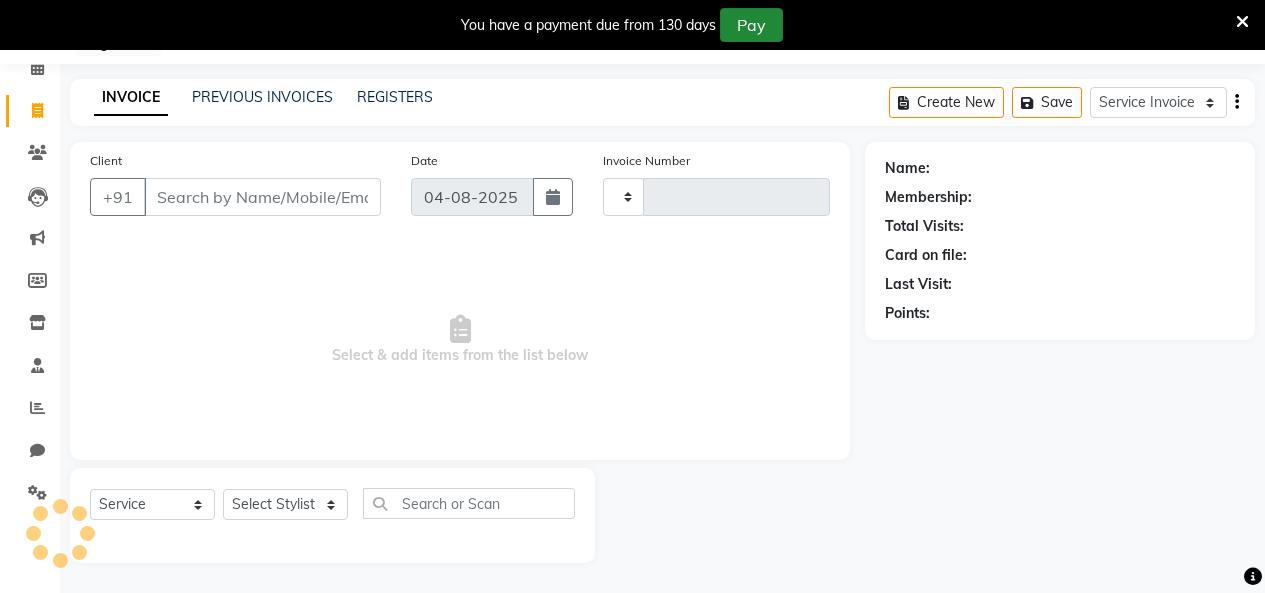 type on "2567" 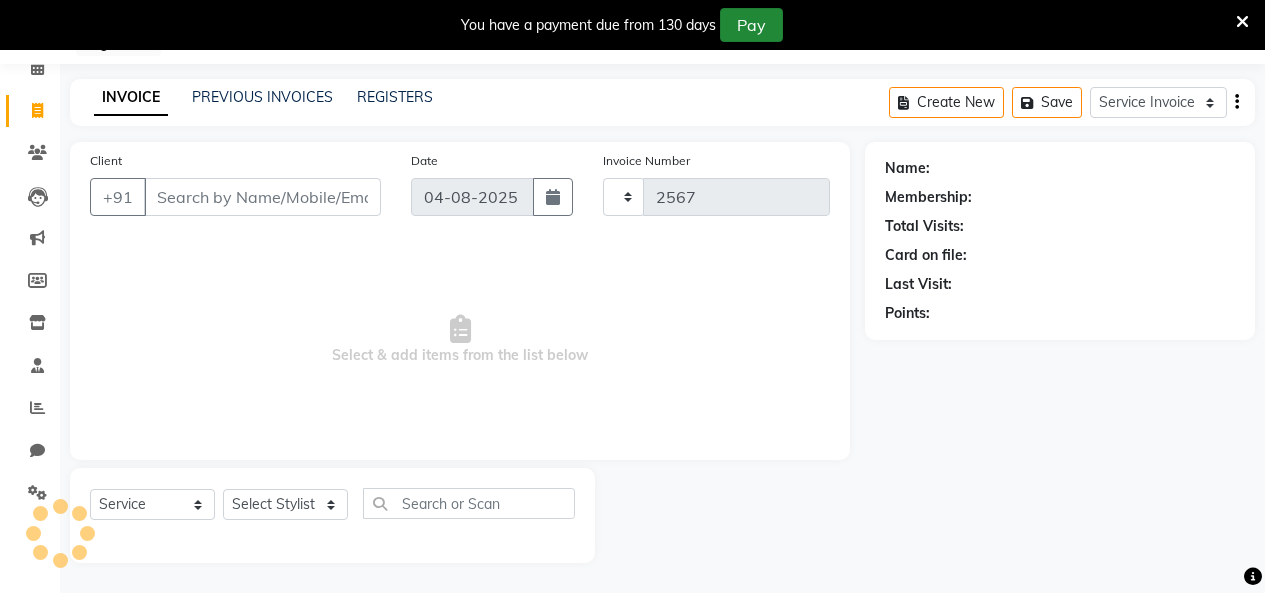 select on "8015" 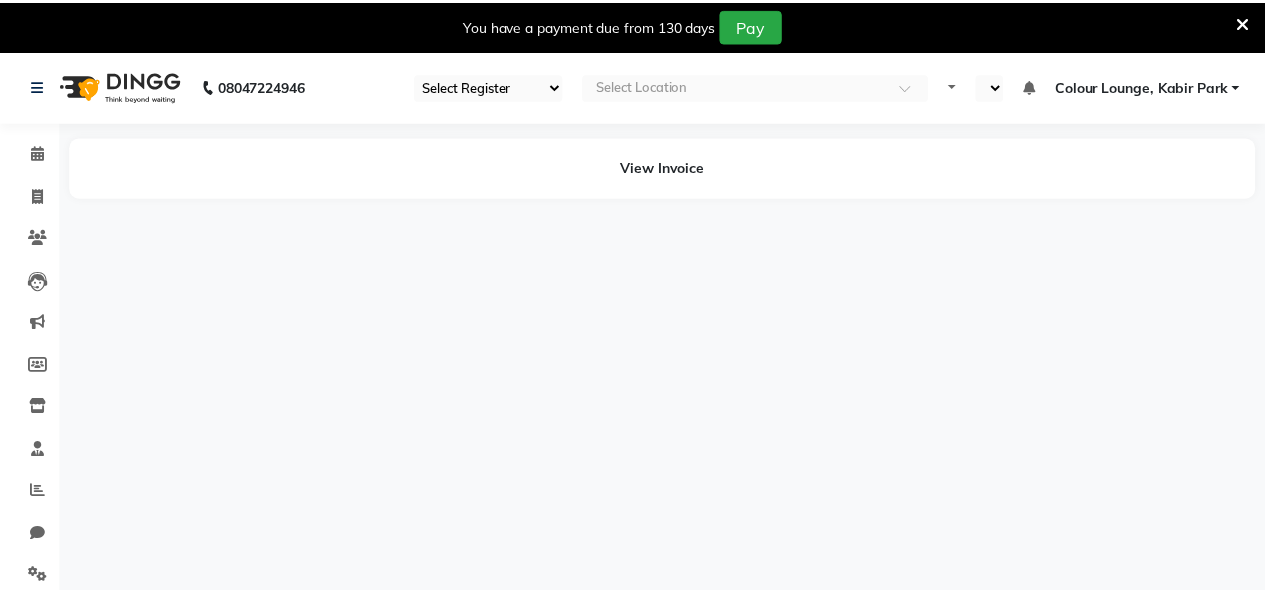 scroll, scrollTop: 0, scrollLeft: 0, axis: both 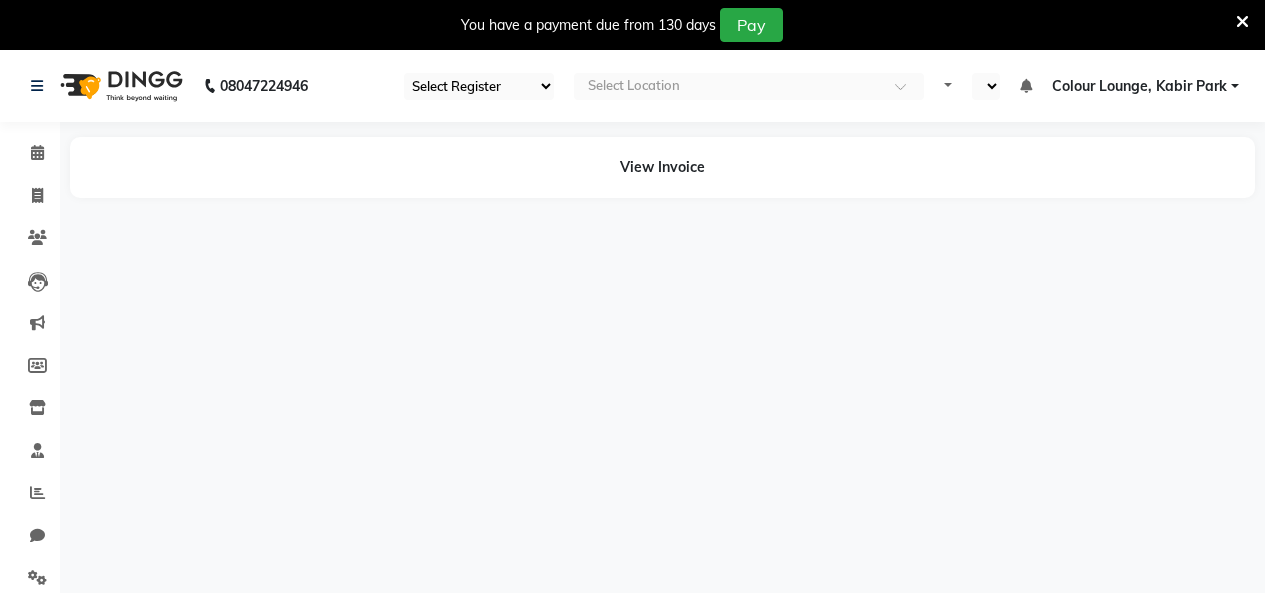 select on "en" 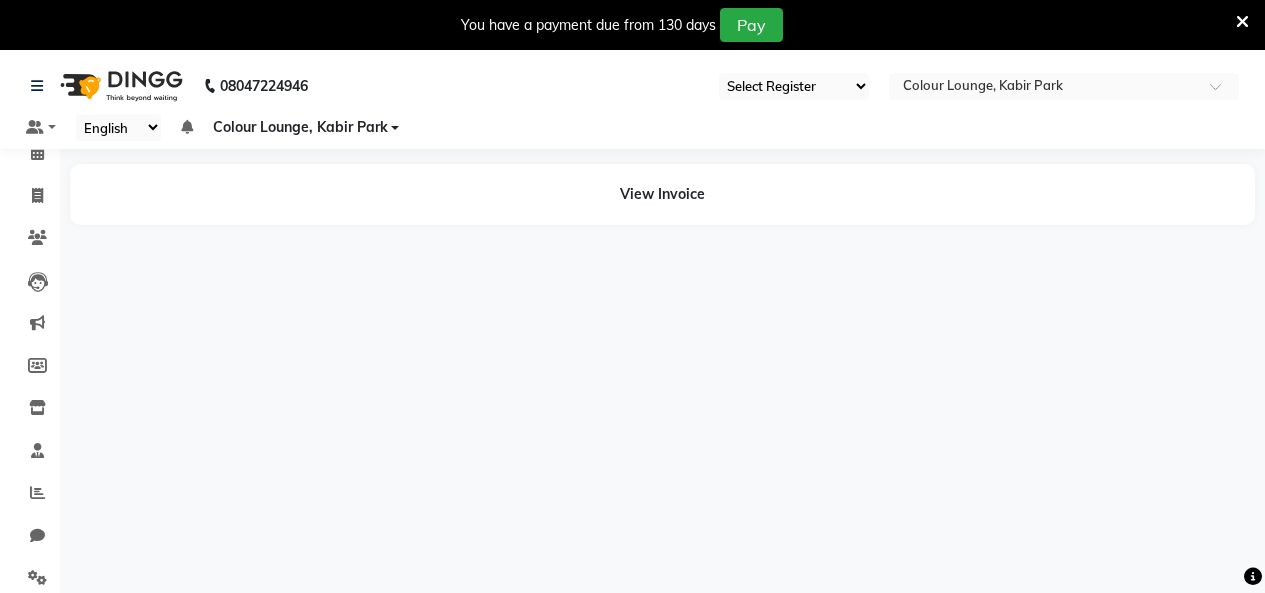 select on "75" 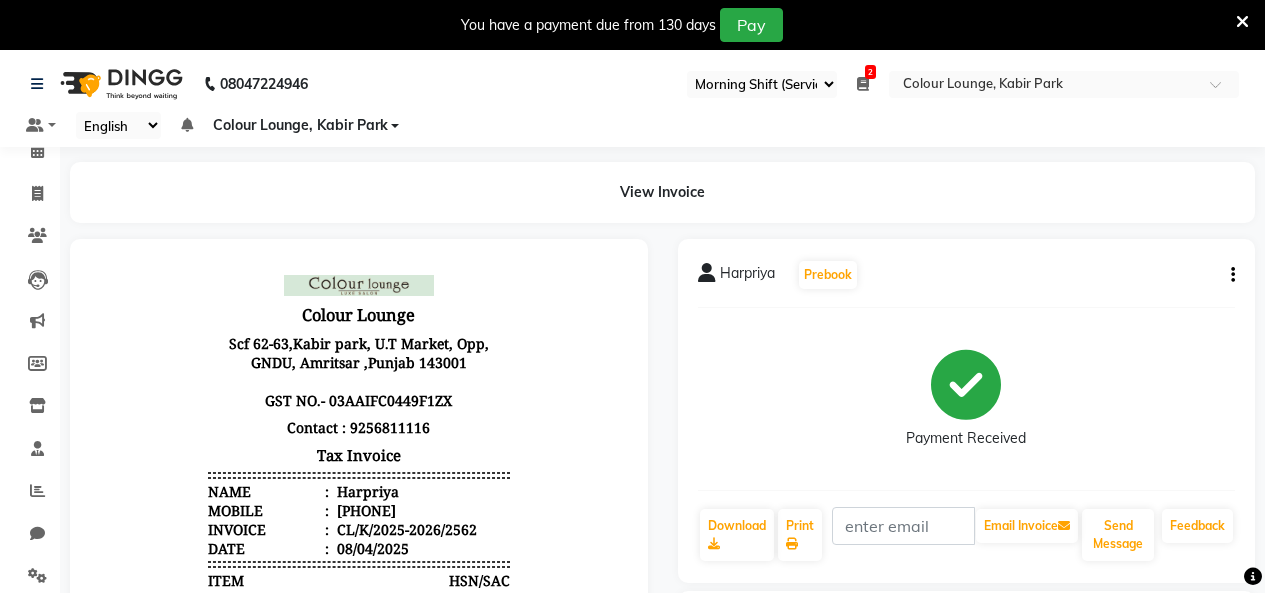 scroll, scrollTop: 72, scrollLeft: 0, axis: vertical 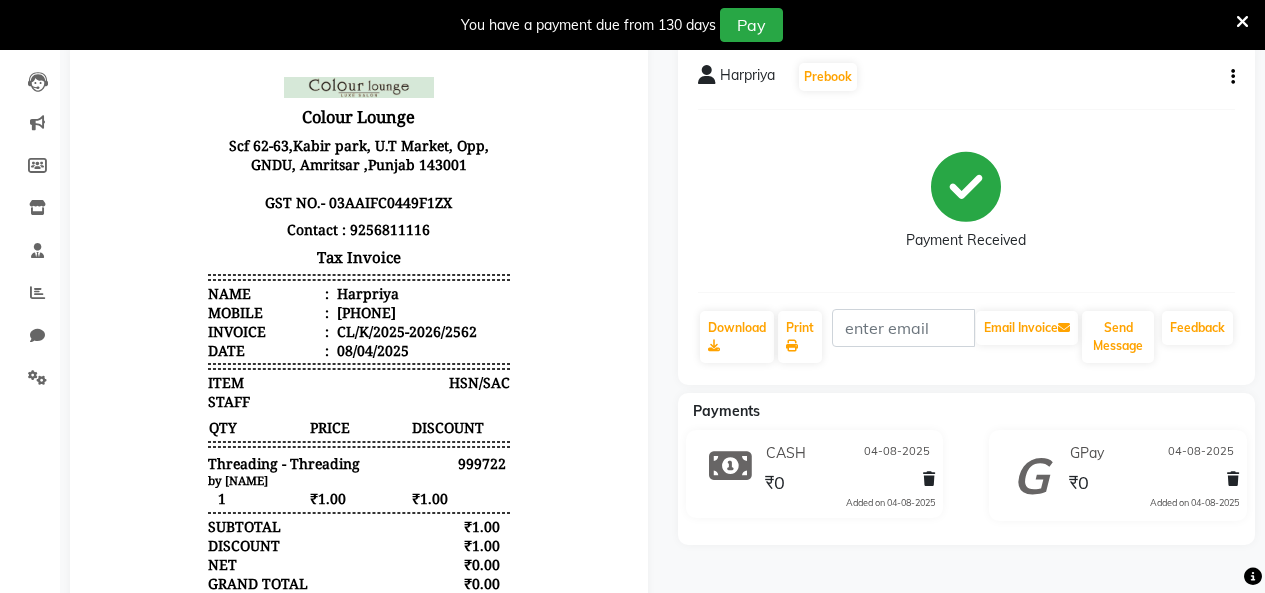 drag, startPoint x: 704, startPoint y: 132, endPoint x: 861, endPoint y: 129, distance: 157.02866 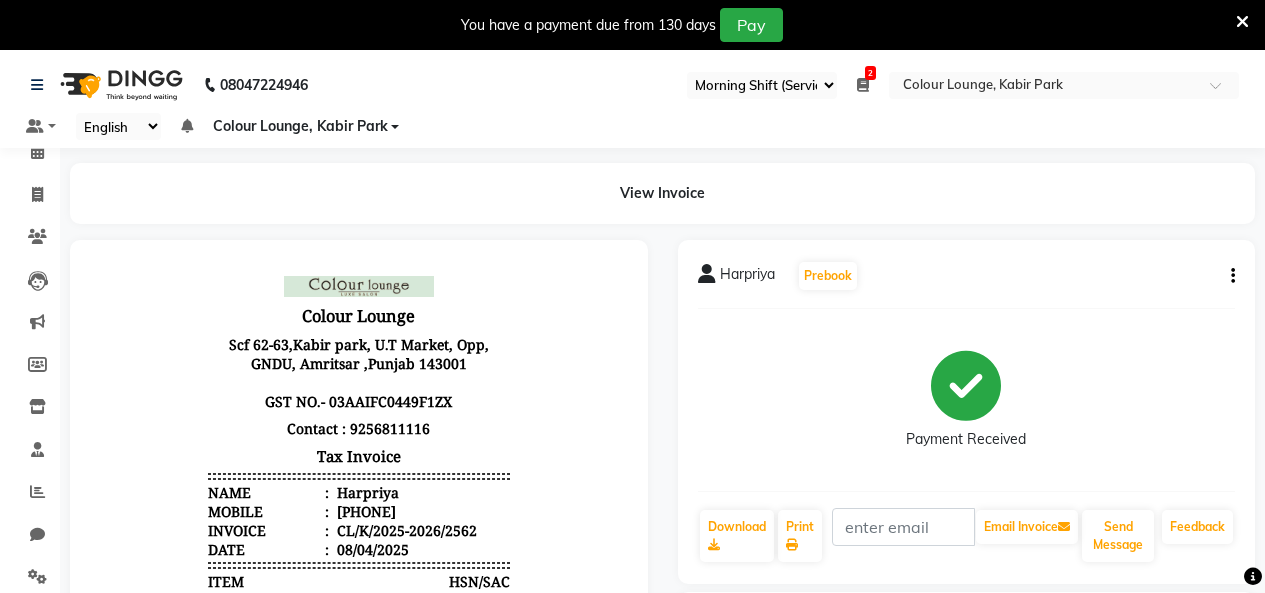 scroll, scrollTop: 0, scrollLeft: 0, axis: both 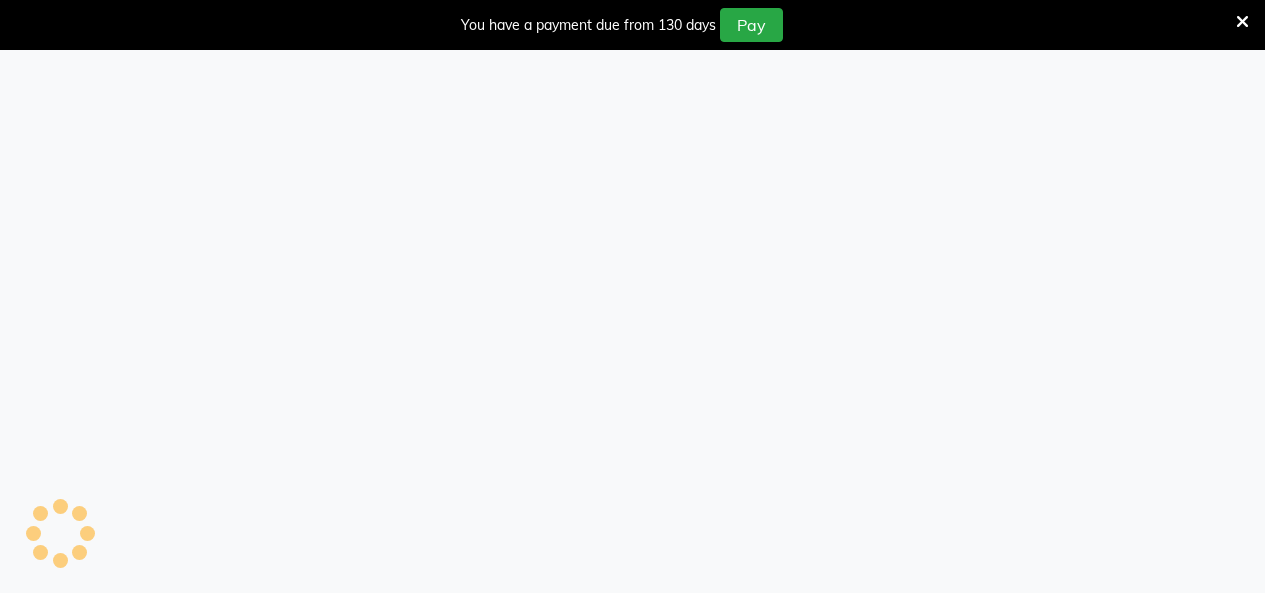 select on "75" 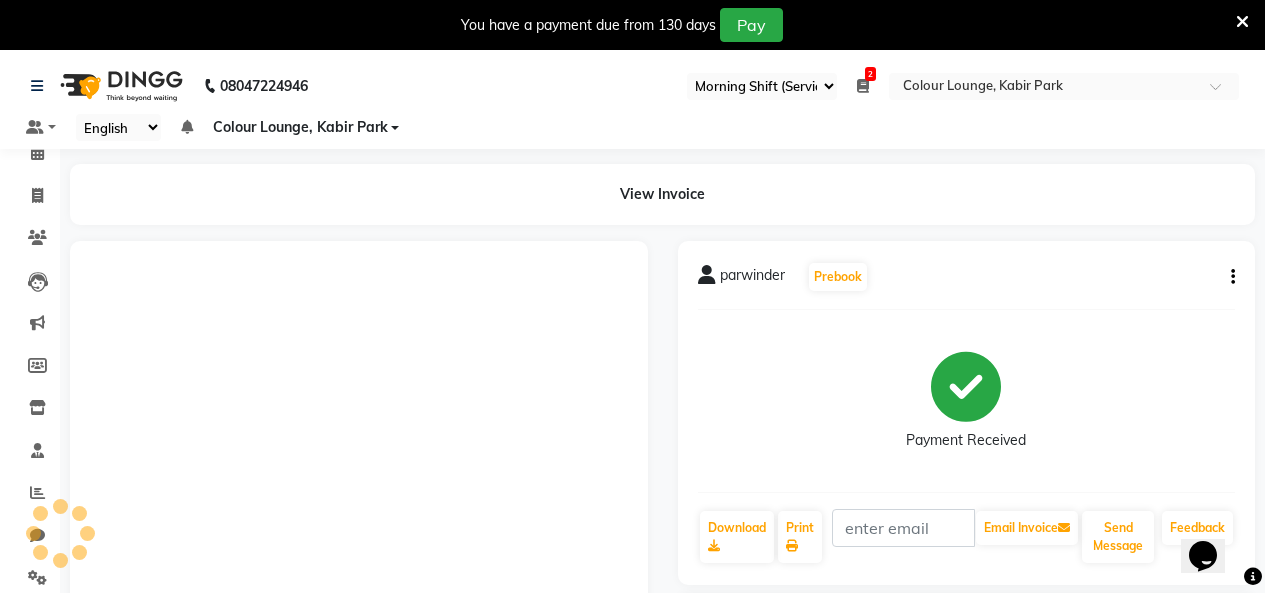 scroll, scrollTop: 0, scrollLeft: 0, axis: both 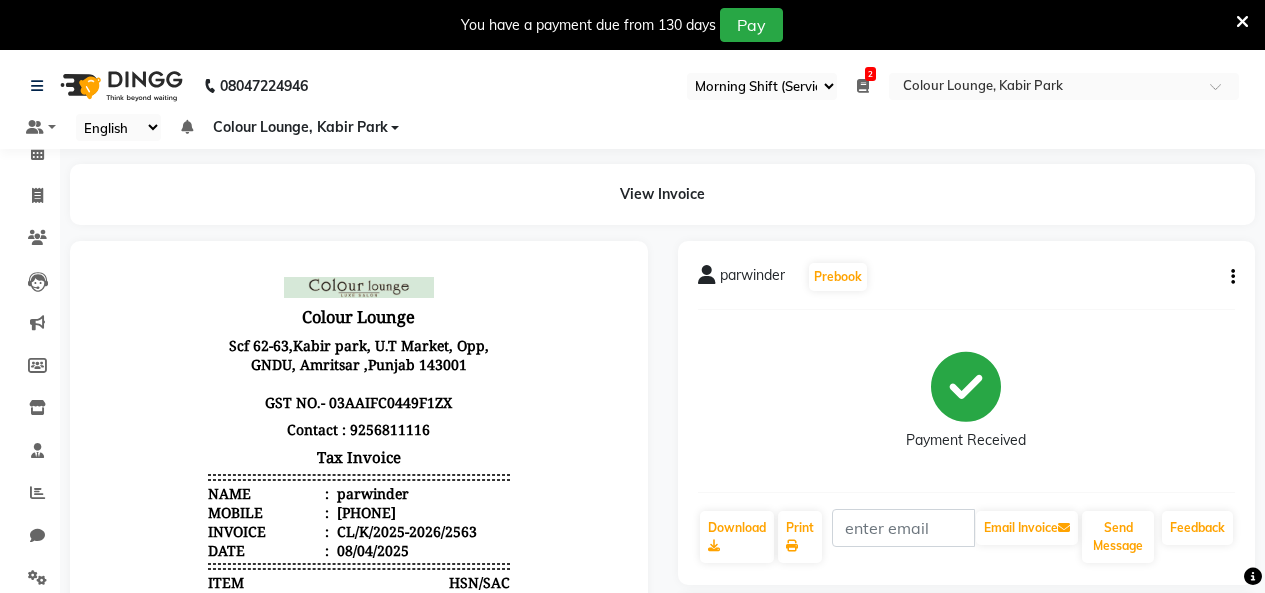 click 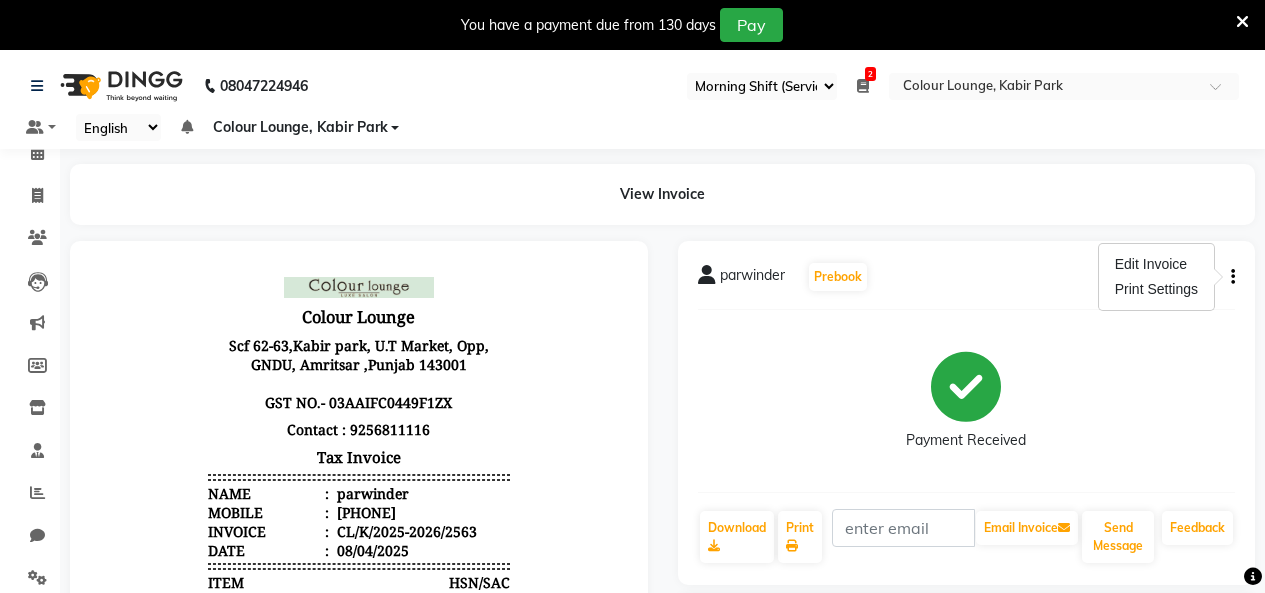 click on "parwinder   Prebook   Payment Received  Download  Print   Email Invoice   Send Message Feedback" 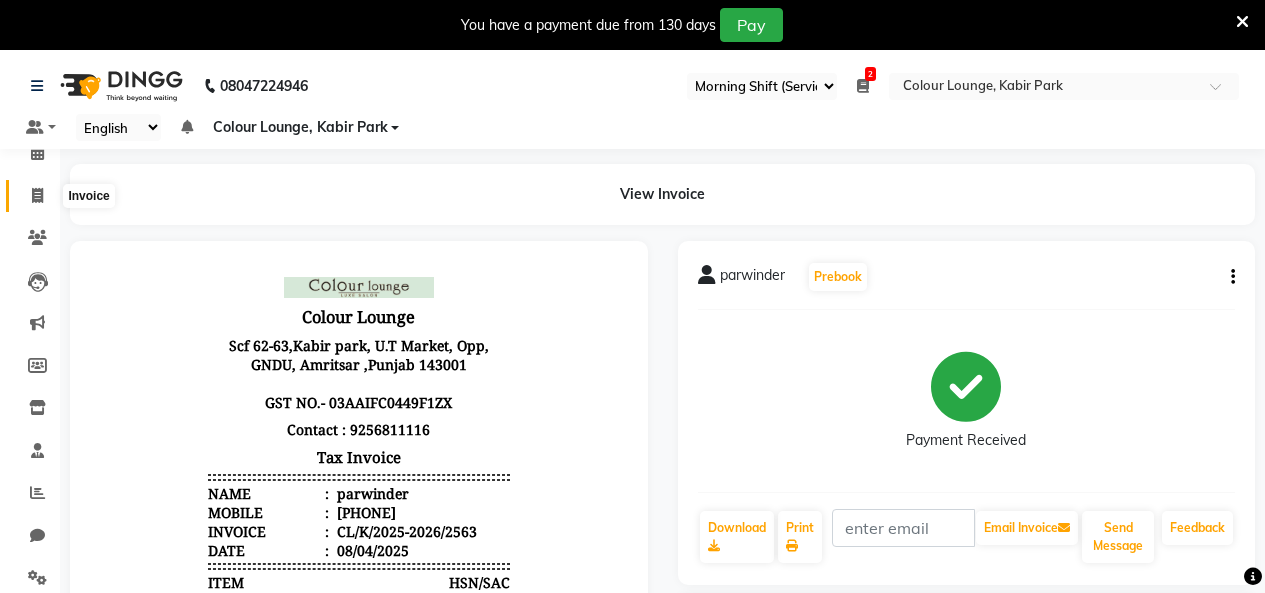 click 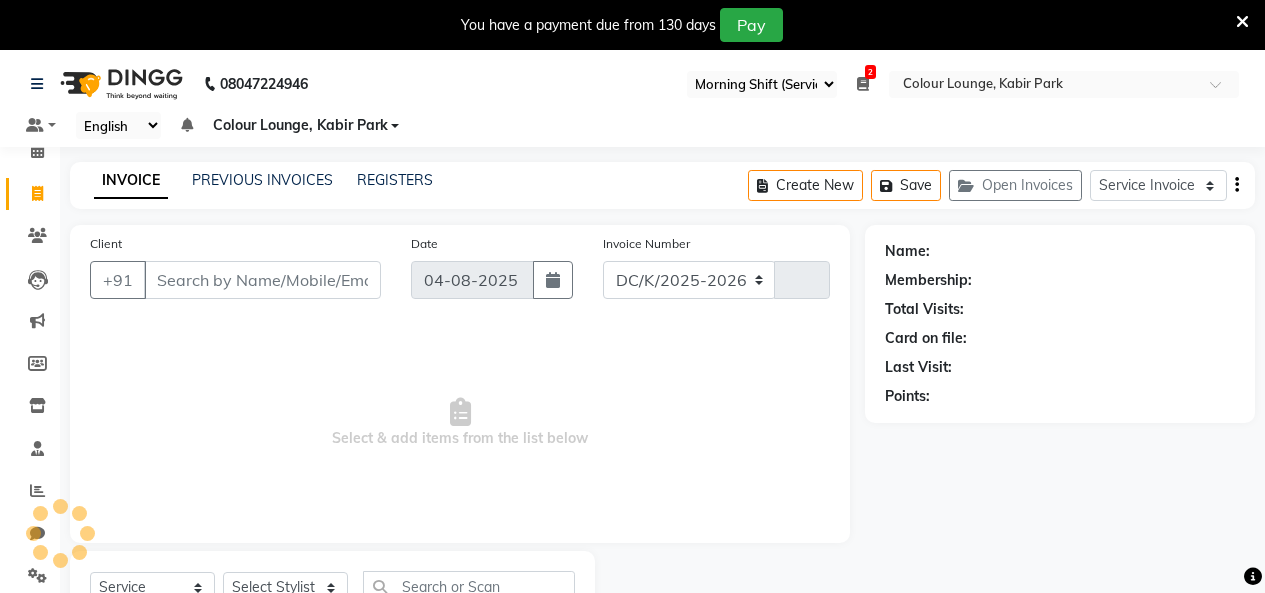 select on "8015" 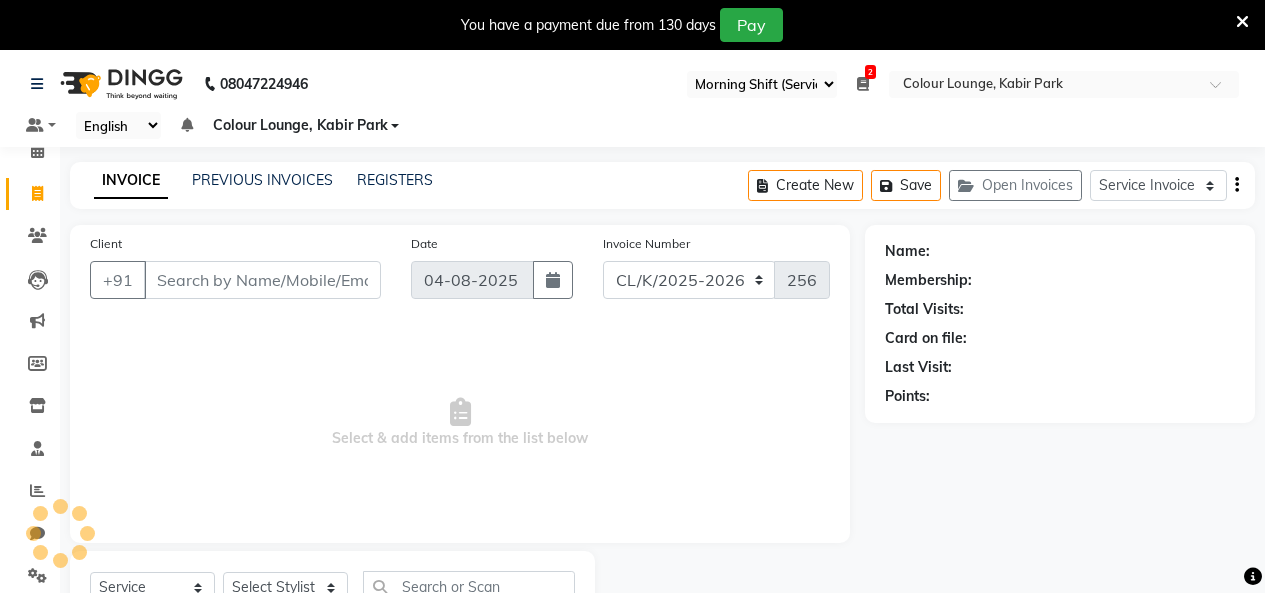scroll, scrollTop: 85, scrollLeft: 0, axis: vertical 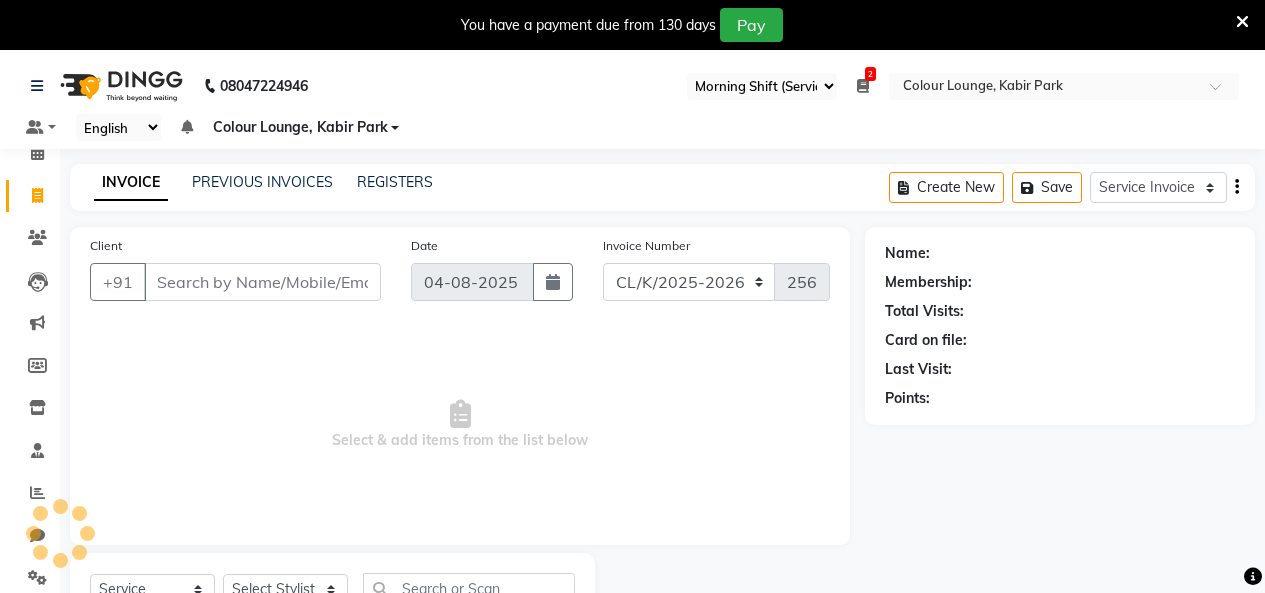 select on "75" 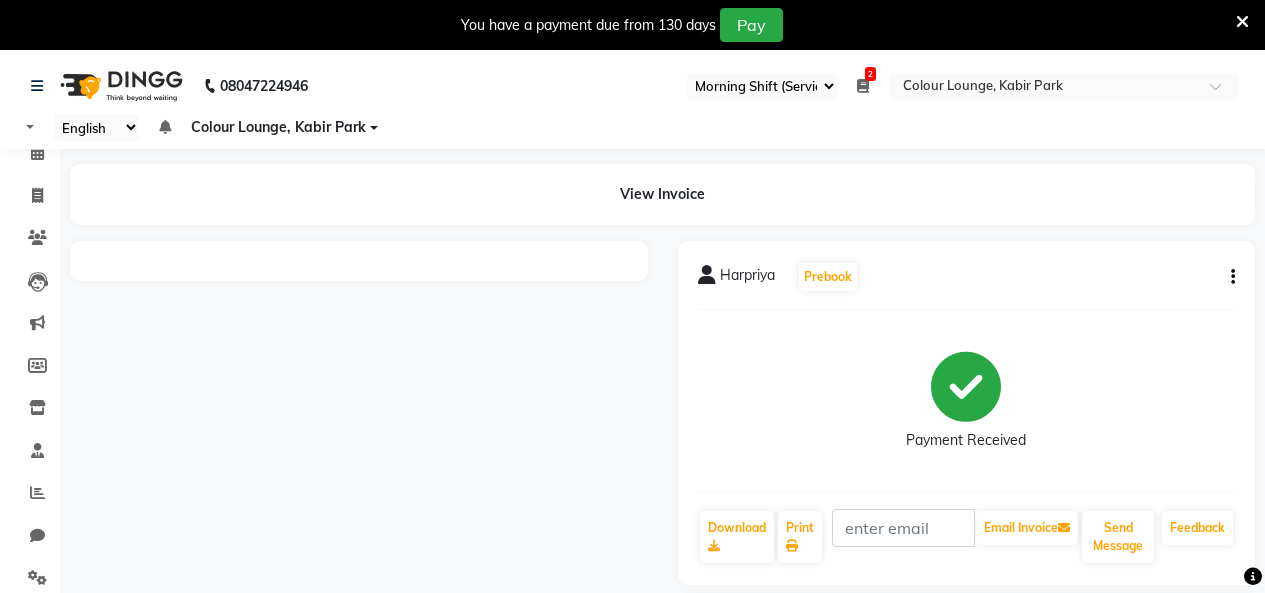 select on "75" 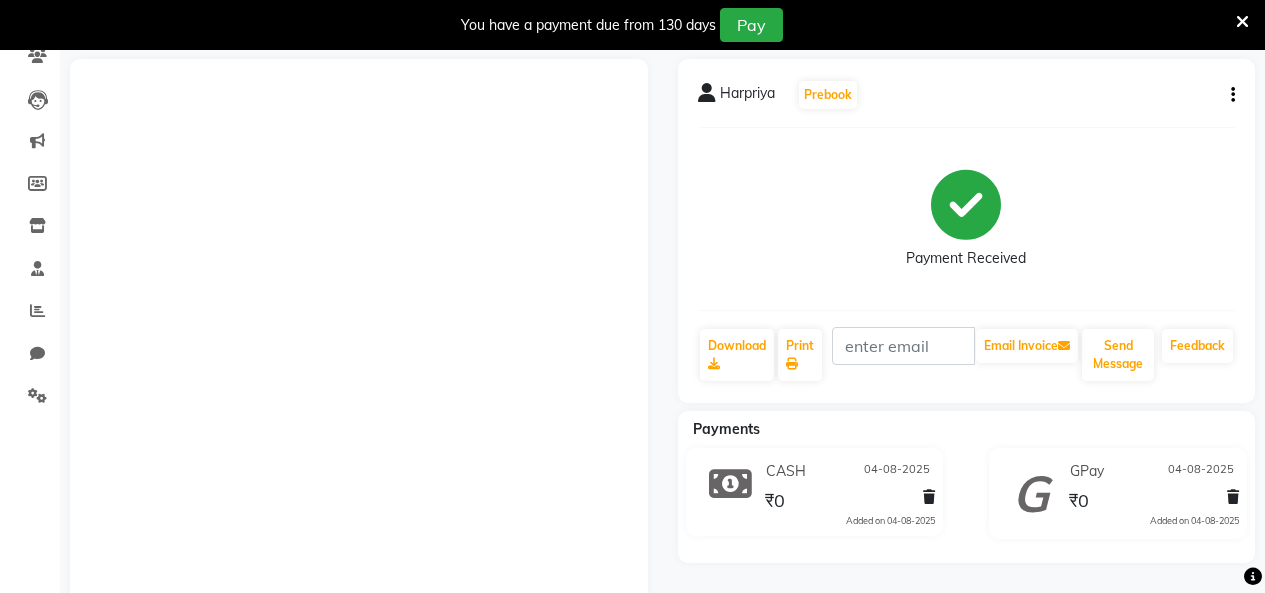 scroll, scrollTop: 182, scrollLeft: 0, axis: vertical 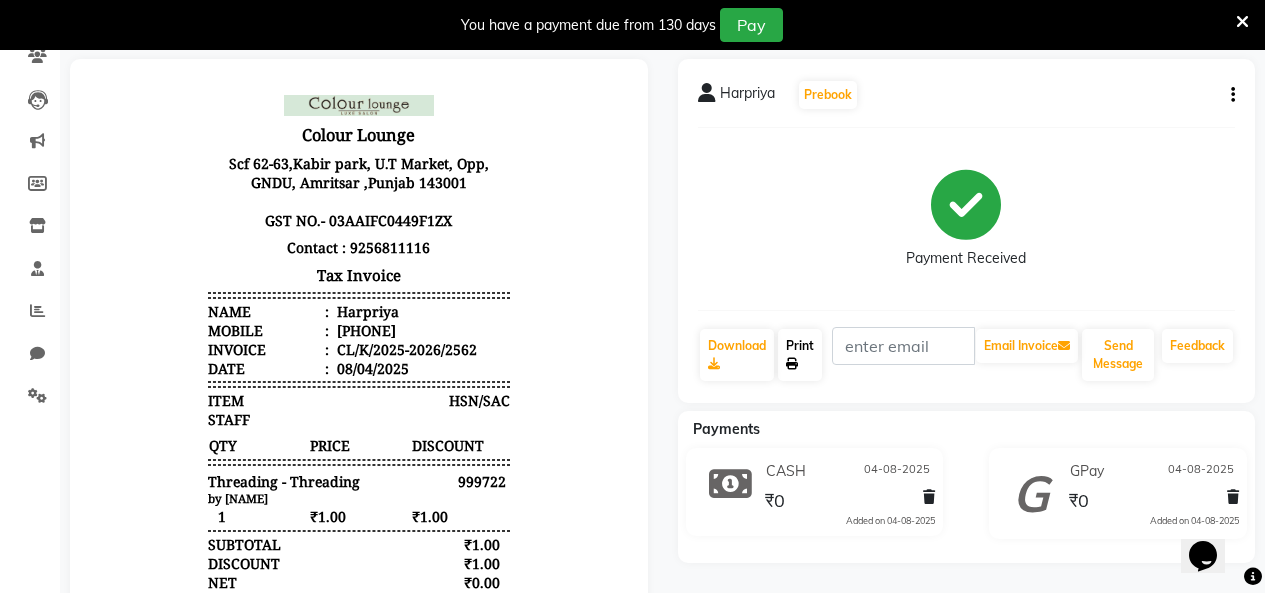 click on "Print" 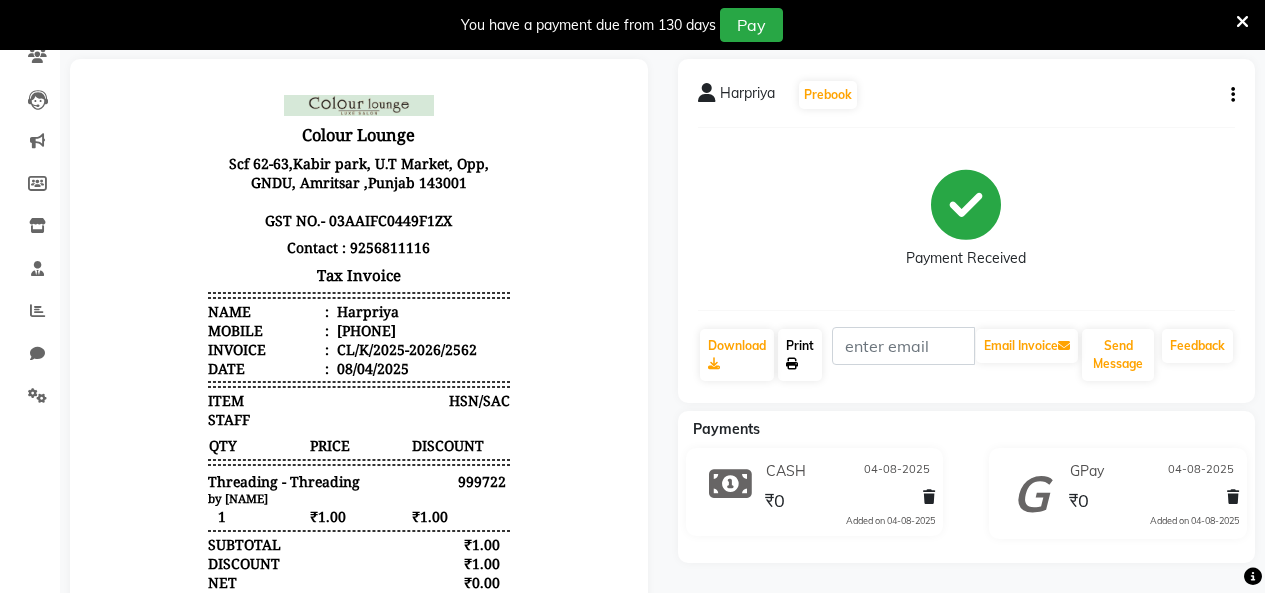 click on "Print" 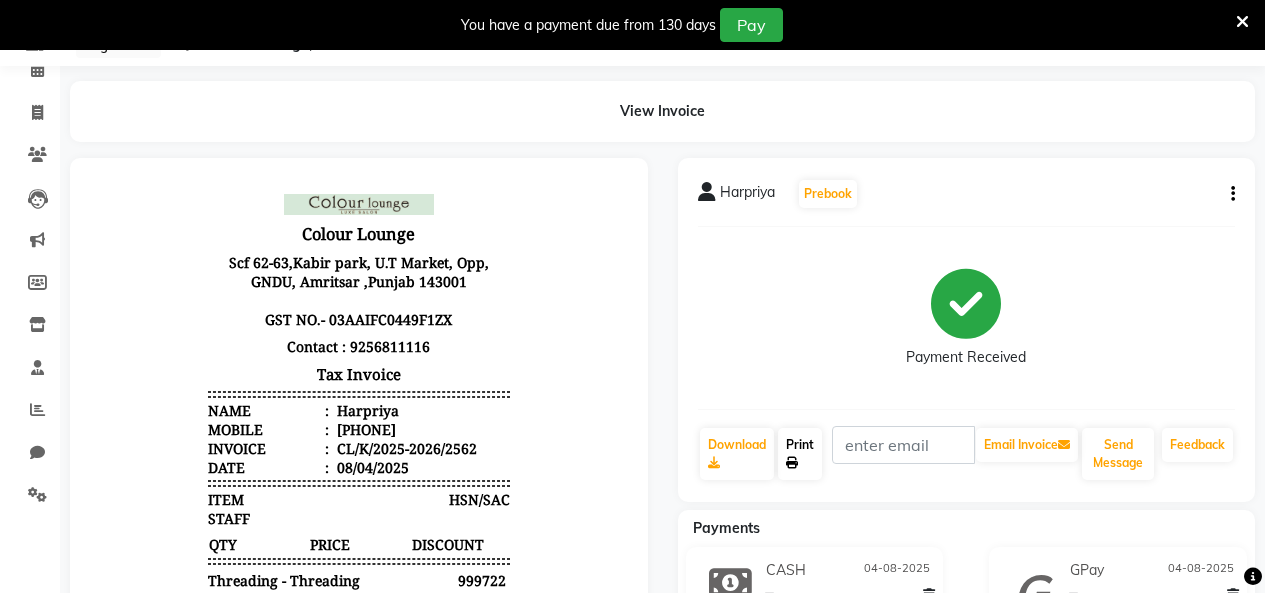 scroll, scrollTop: 0, scrollLeft: 0, axis: both 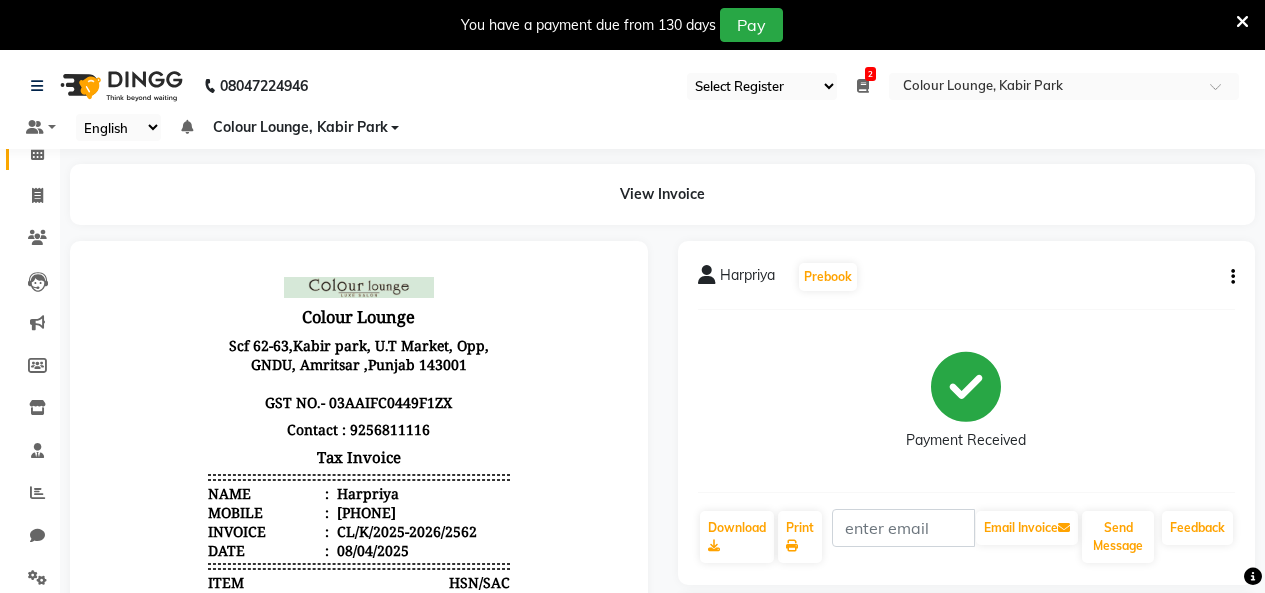 click on "Calendar" 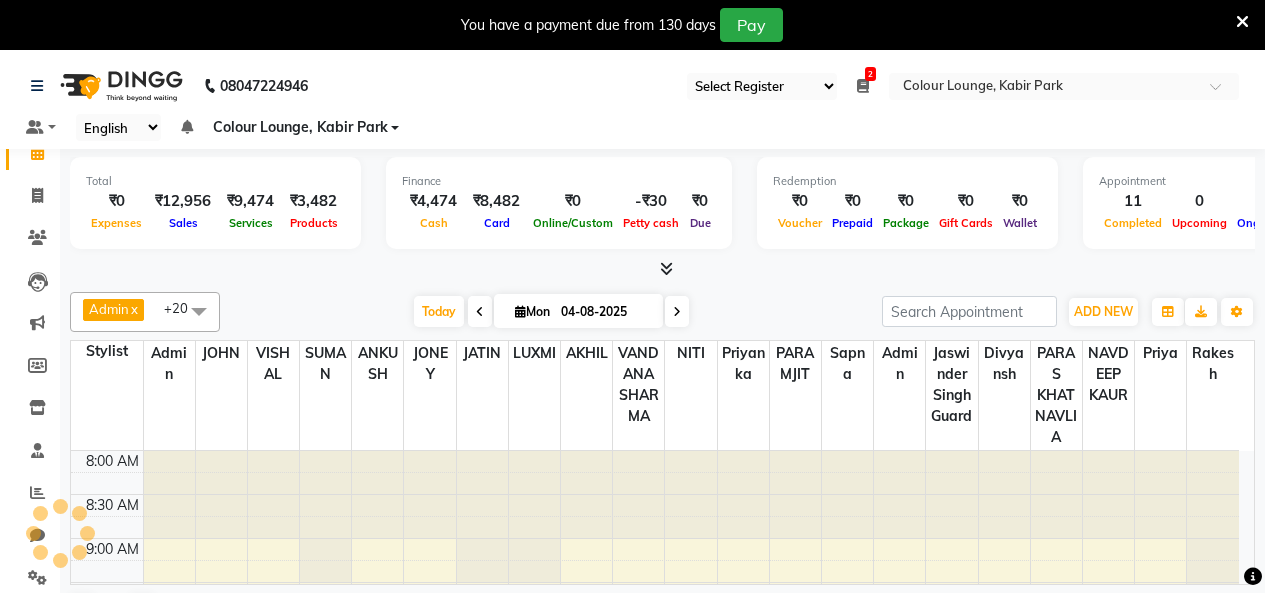 scroll, scrollTop: 0, scrollLeft: 0, axis: both 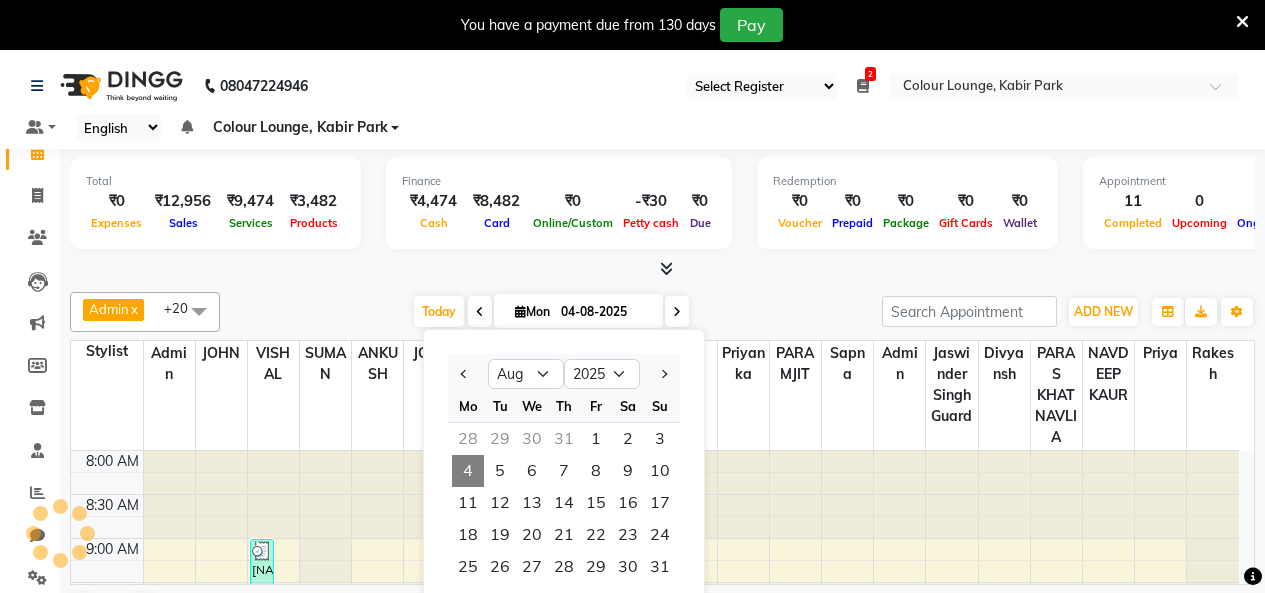 click on "04-08-2025" at bounding box center [605, 312] 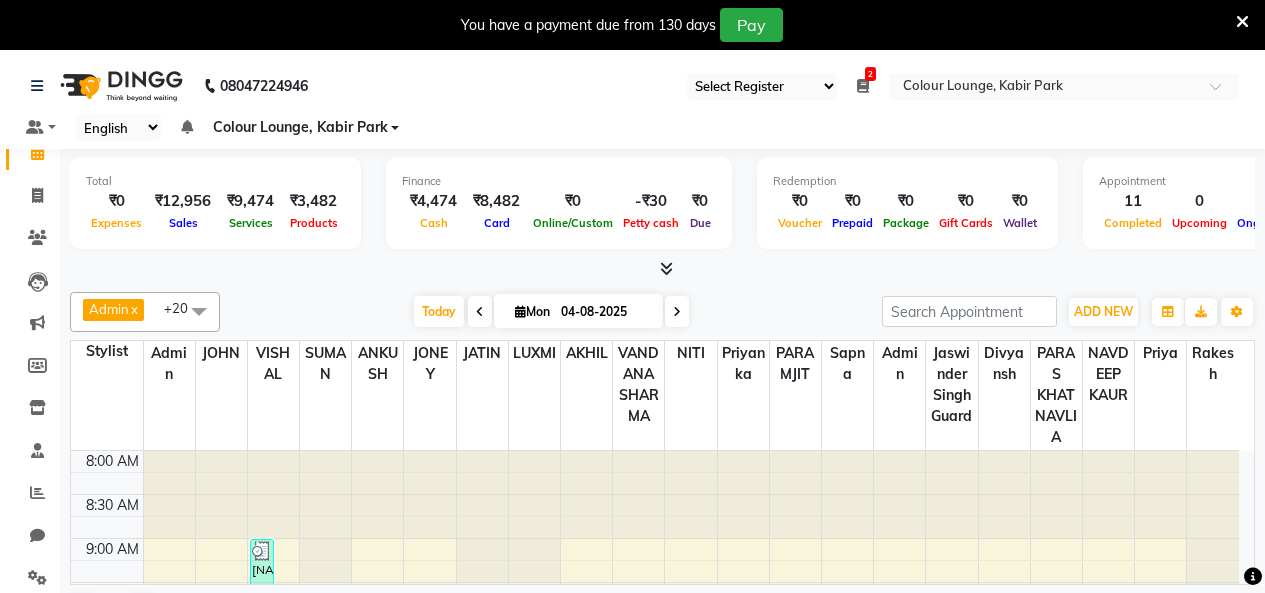 click on "04-08-2025" at bounding box center (605, 312) 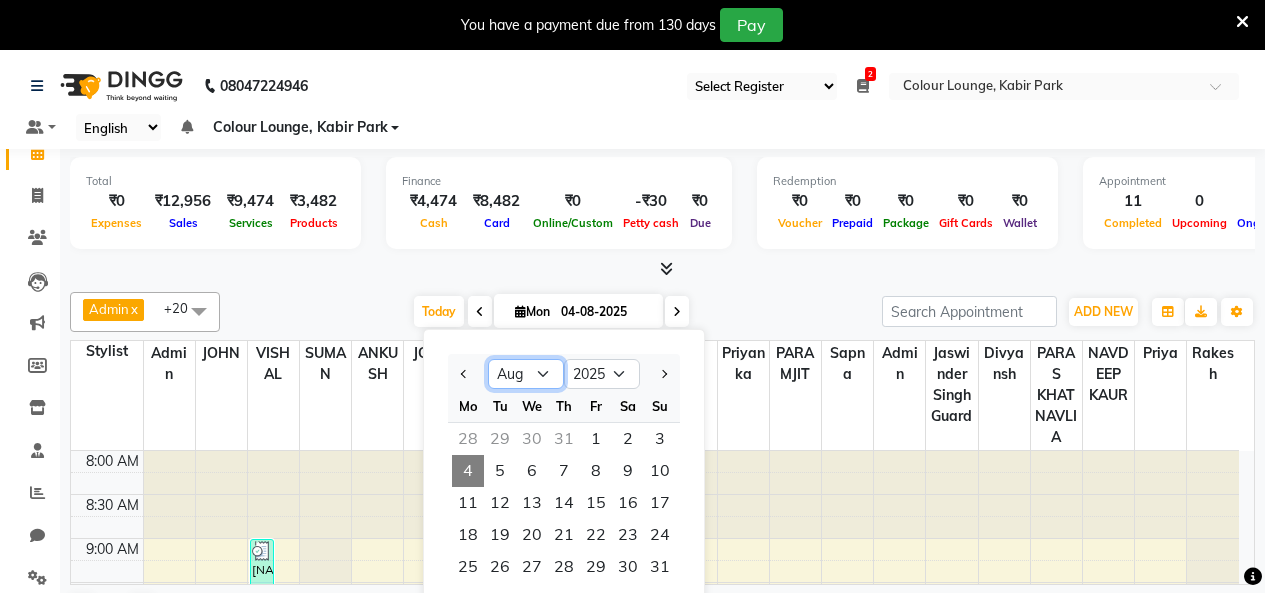 click on "Jan Feb Mar Apr May Jun Jul Aug Sep Oct Nov Dec" at bounding box center (526, 374) 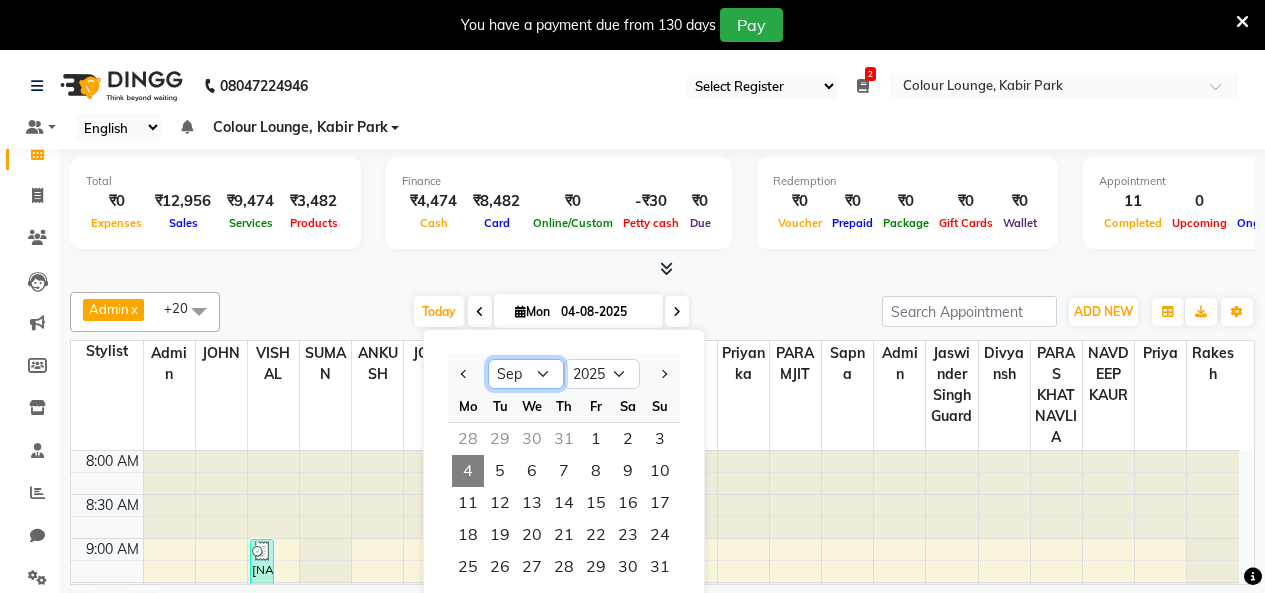 click on "Jan Feb Mar Apr May Jun Jul Aug Sep Oct Nov Dec" at bounding box center (526, 374) 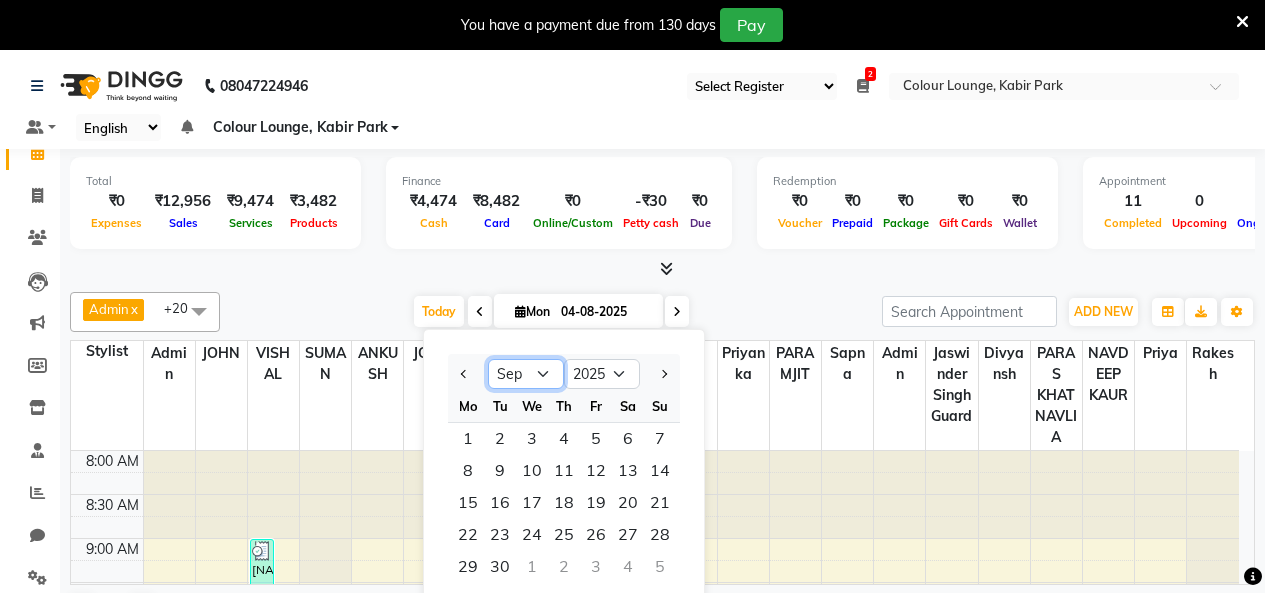 scroll, scrollTop: 51, scrollLeft: 0, axis: vertical 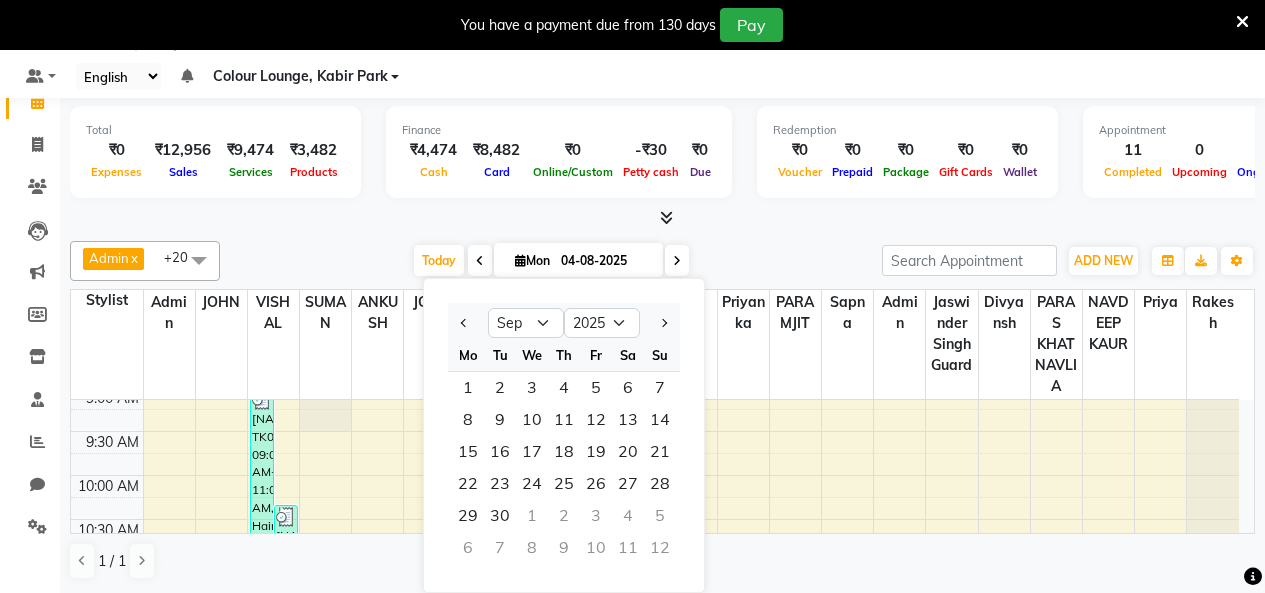 click on "04-08-2025" at bounding box center [605, 261] 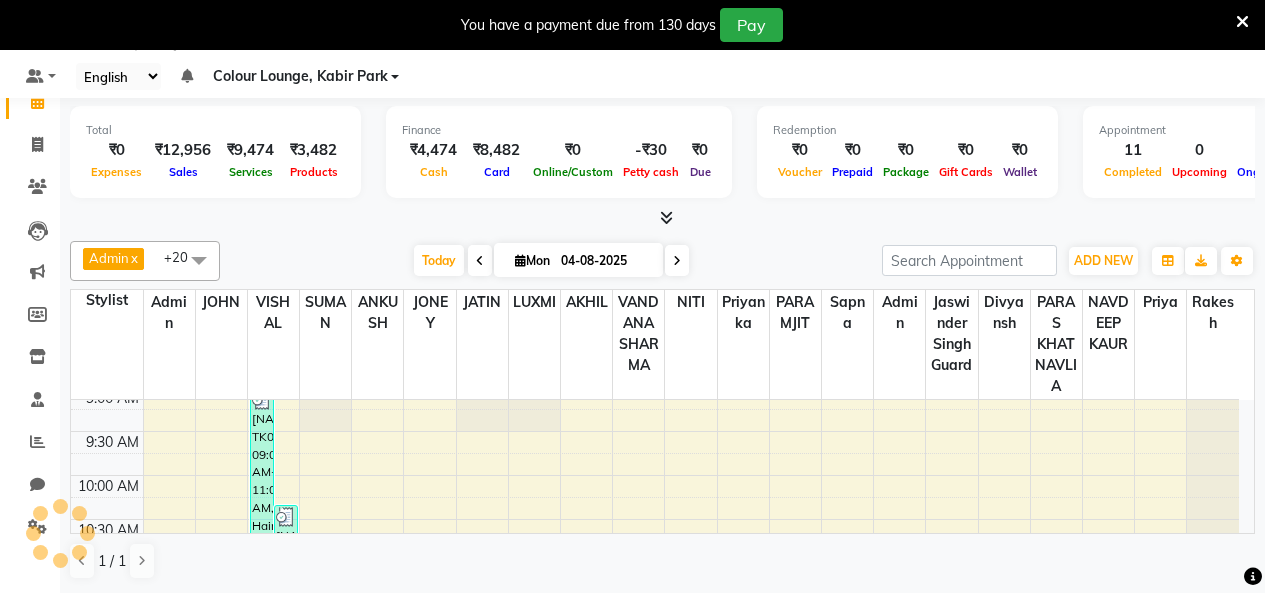 click at bounding box center [677, 260] 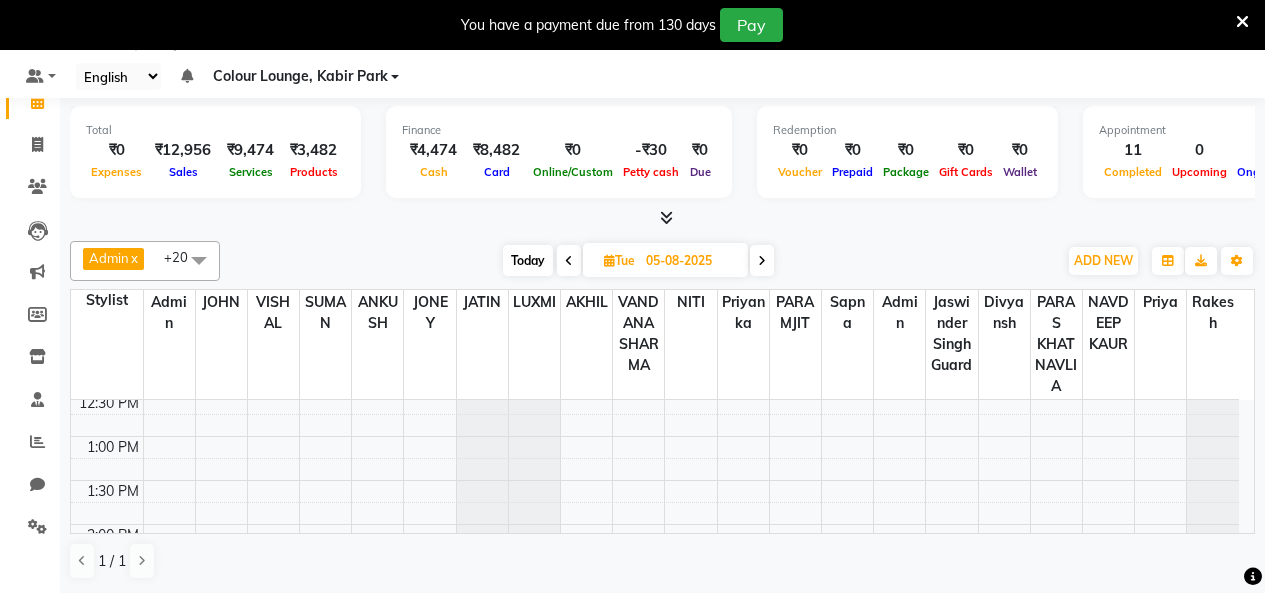 scroll, scrollTop: 117, scrollLeft: 0, axis: vertical 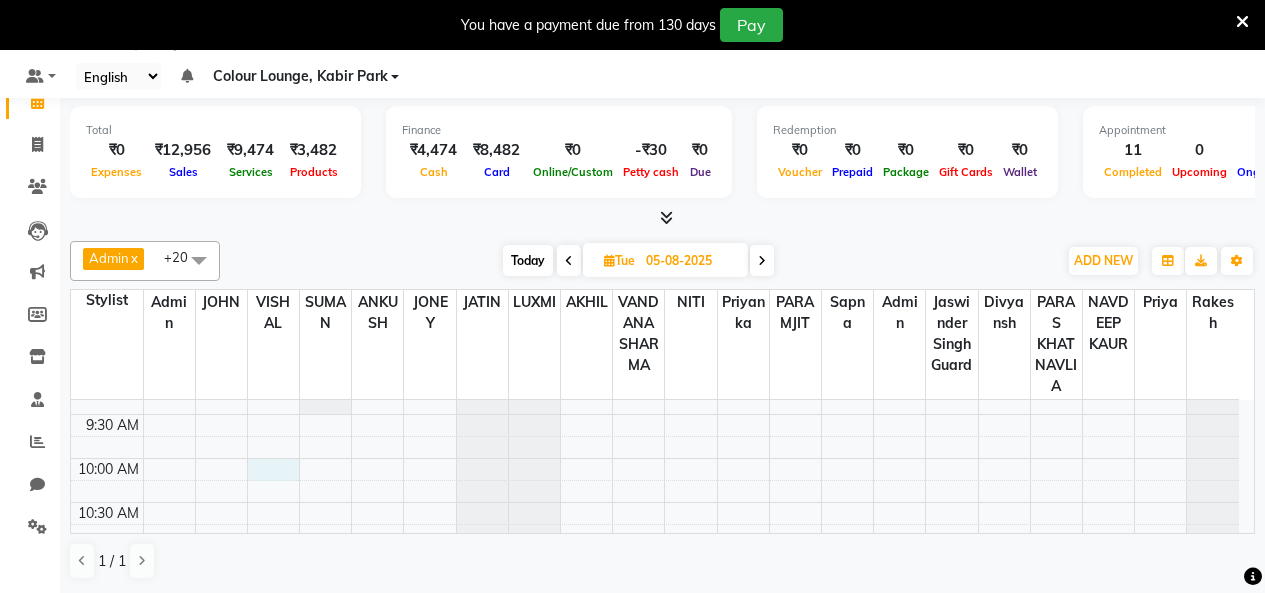 click on "8:00 AM 8:30 AM 9:00 AM 9:30 AM 10:00 AM 10:30 AM 11:00 AM 11:30 AM 12:00 PM 12:30 PM 1:00 PM 1:30 PM 2:00 PM 2:30 PM 3:00 PM 3:30 PM 4:00 PM 4:30 PM 5:00 PM 5:30 PM 6:00 PM 6:30 PM 7:00 PM 7:30 PM 8:00 PM 8:30 PM" at bounding box center (655, 854) 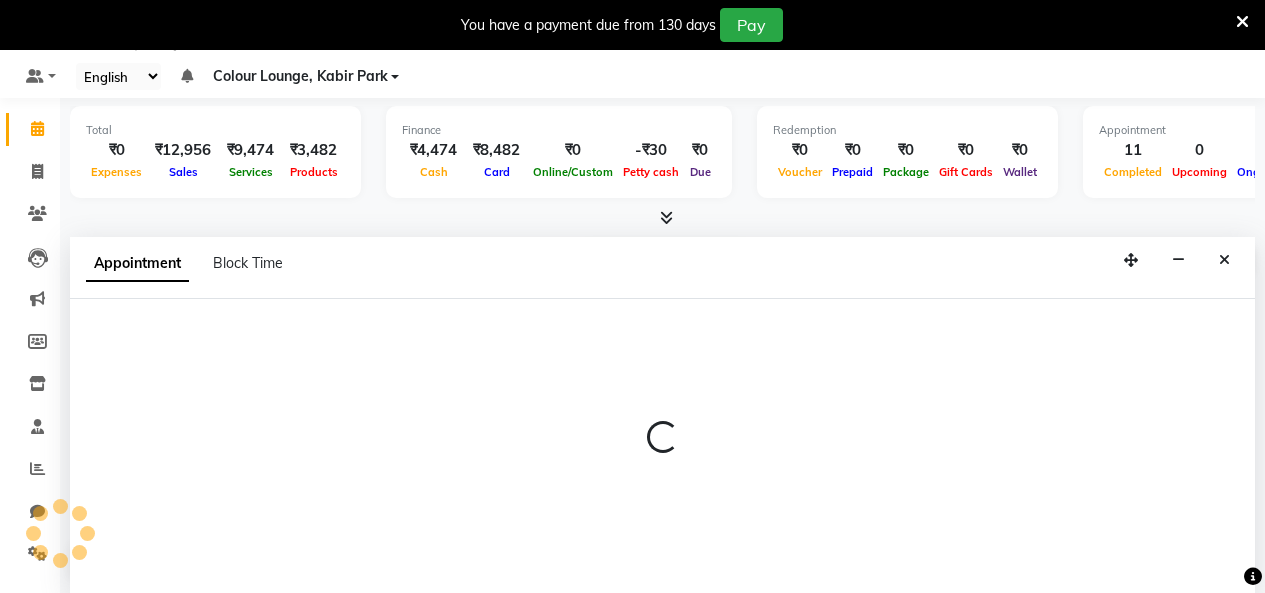 select on "70114" 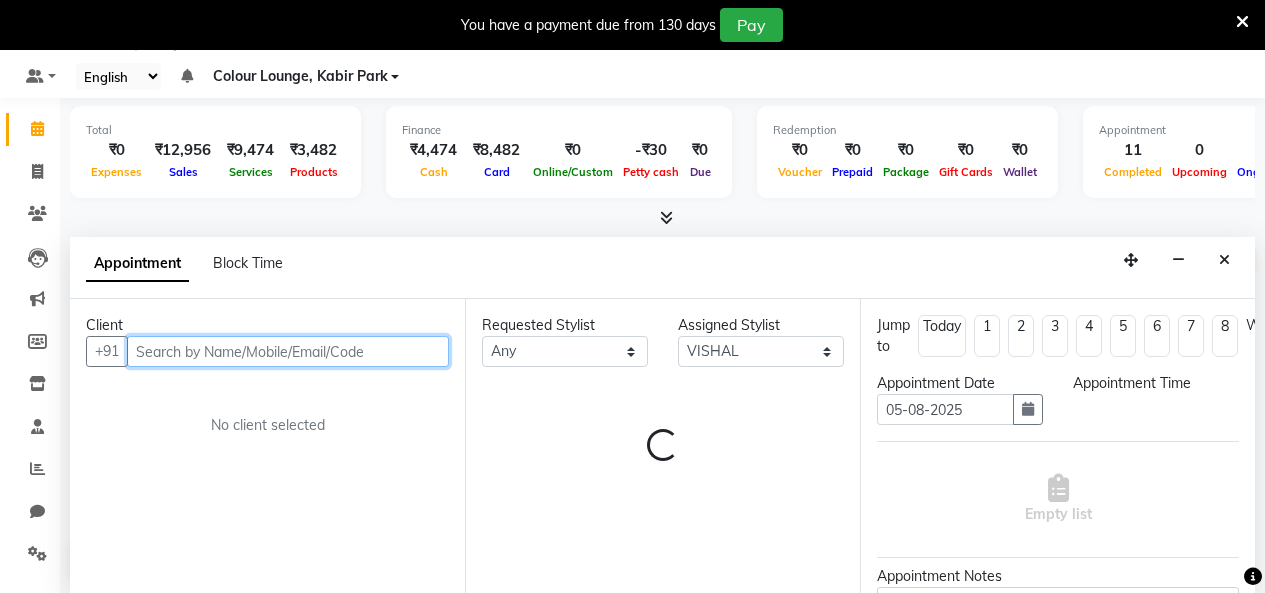 select on "600" 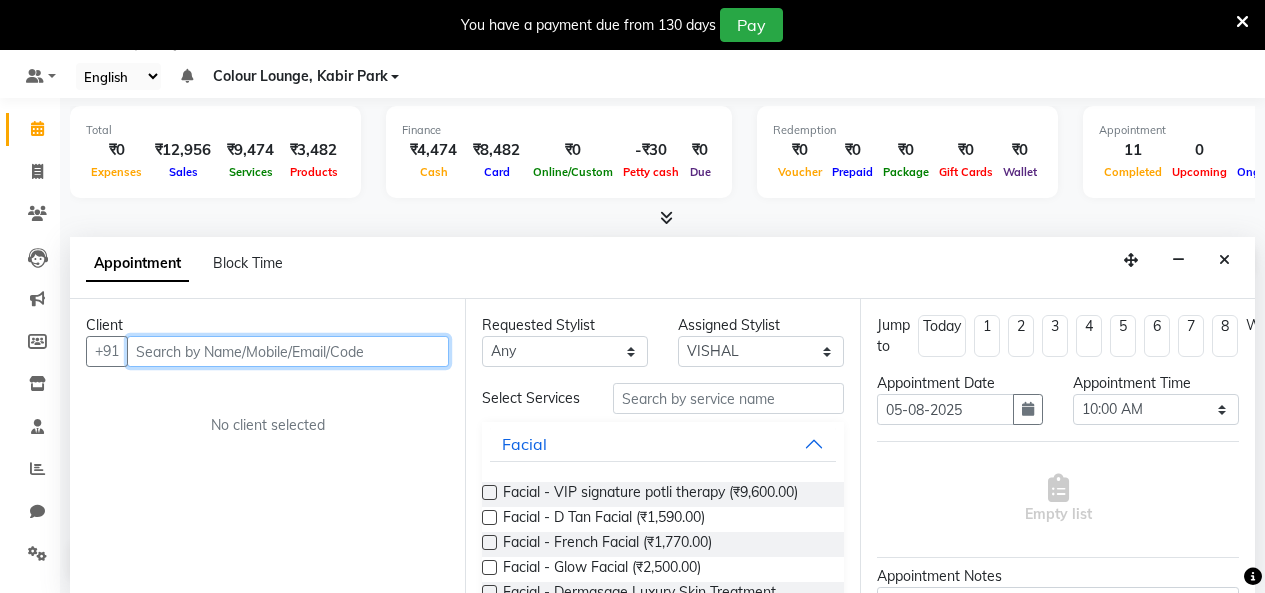 click at bounding box center [288, 351] 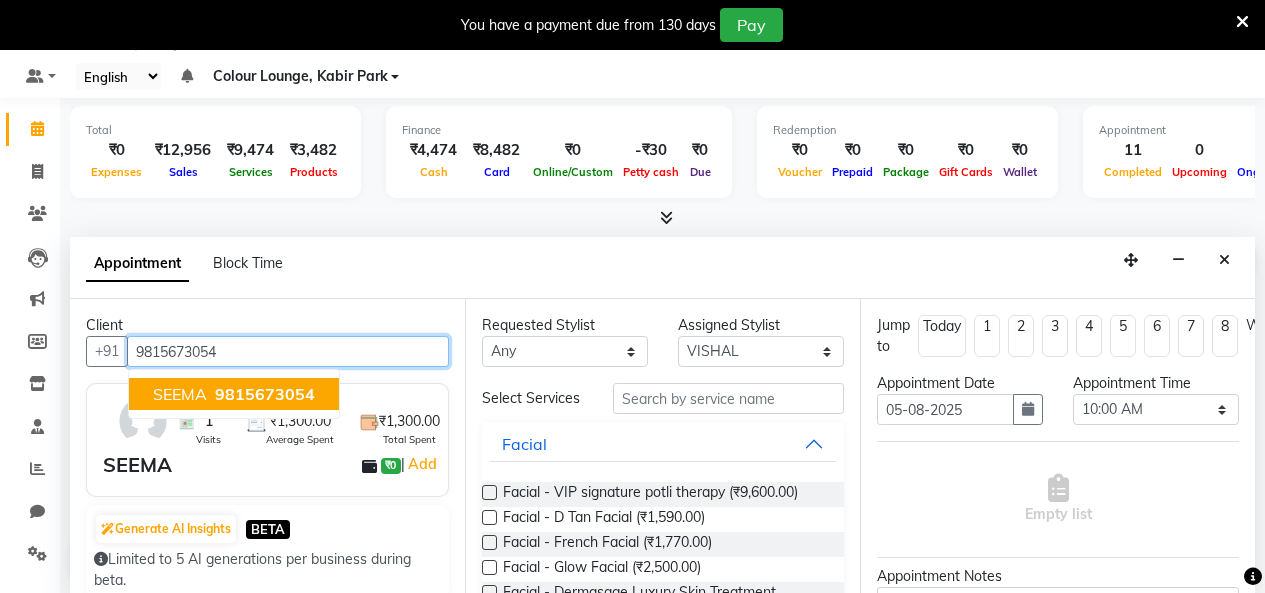 click on "9815673054" at bounding box center [265, 394] 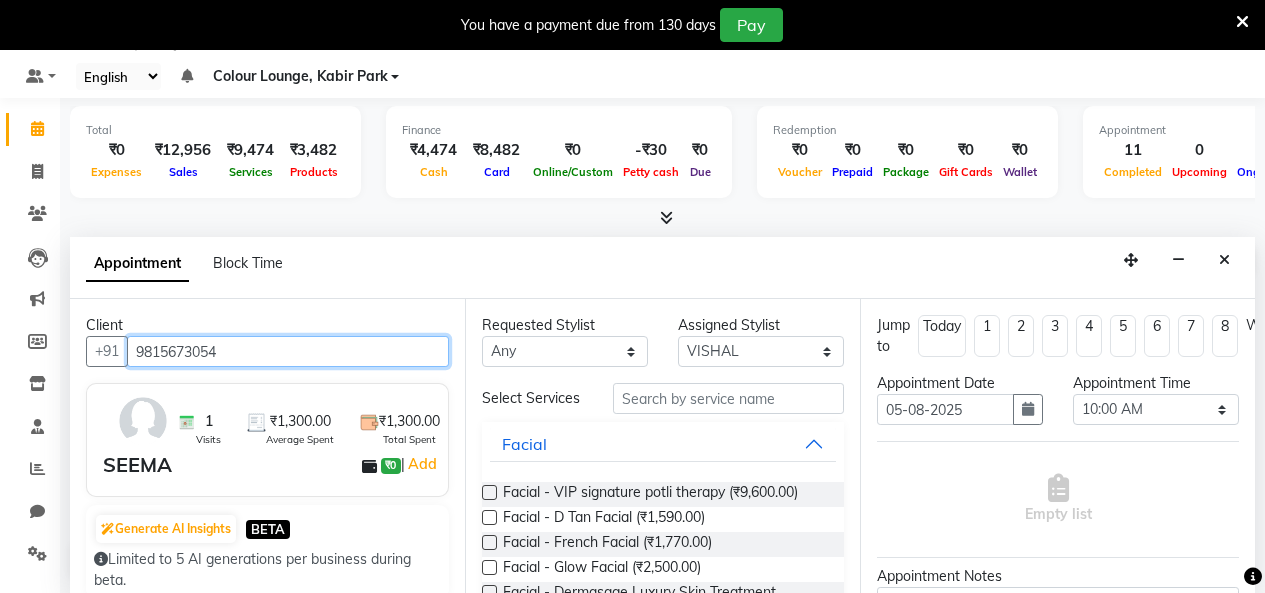 type on "9815673054" 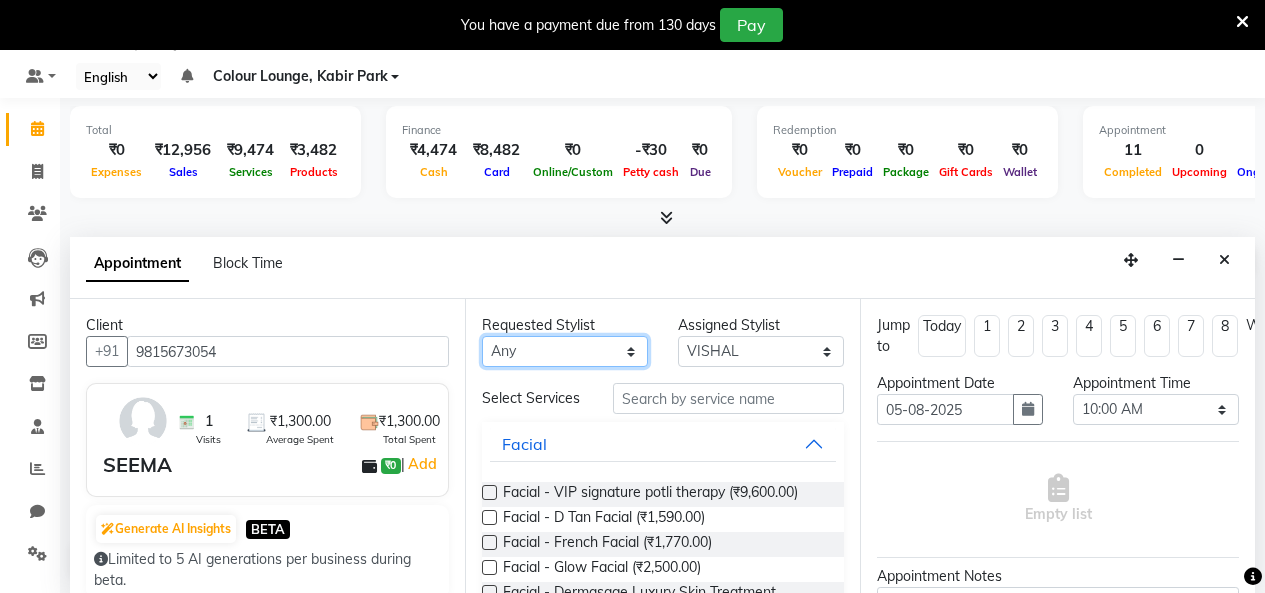 click on "Any Admin Admin AKHIL ANKUSH divyansh  Jaswinder singh guard JATIN JOHN JONEY LUXMI NAVDEEP KAUR NITI PARAMJIT PARAS KHATNAVLIA priya  priyanka  Rakesh sapna  SUMAN VANDANA SHARMA VISHAL" at bounding box center (565, 351) 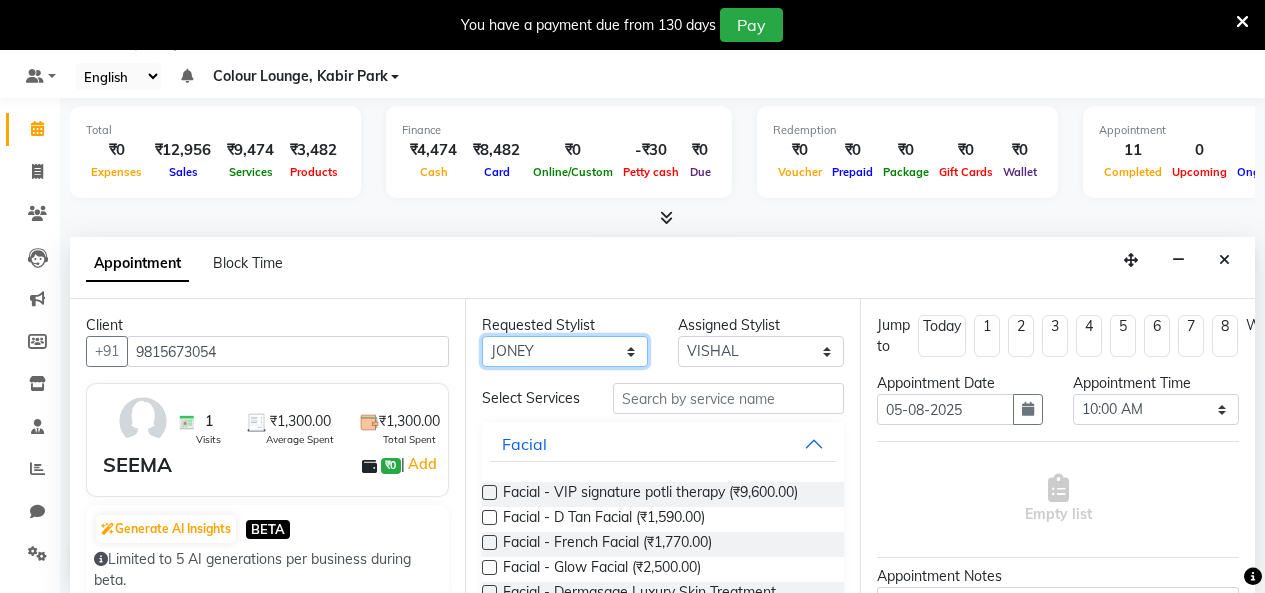 click on "Any Admin Admin AKHIL ANKUSH divyansh  Jaswinder singh guard JATIN JOHN JONEY LUXMI NAVDEEP KAUR NITI PARAMJIT PARAS KHATNAVLIA priya  priyanka  Rakesh sapna  SUMAN VANDANA SHARMA VISHAL" at bounding box center (565, 351) 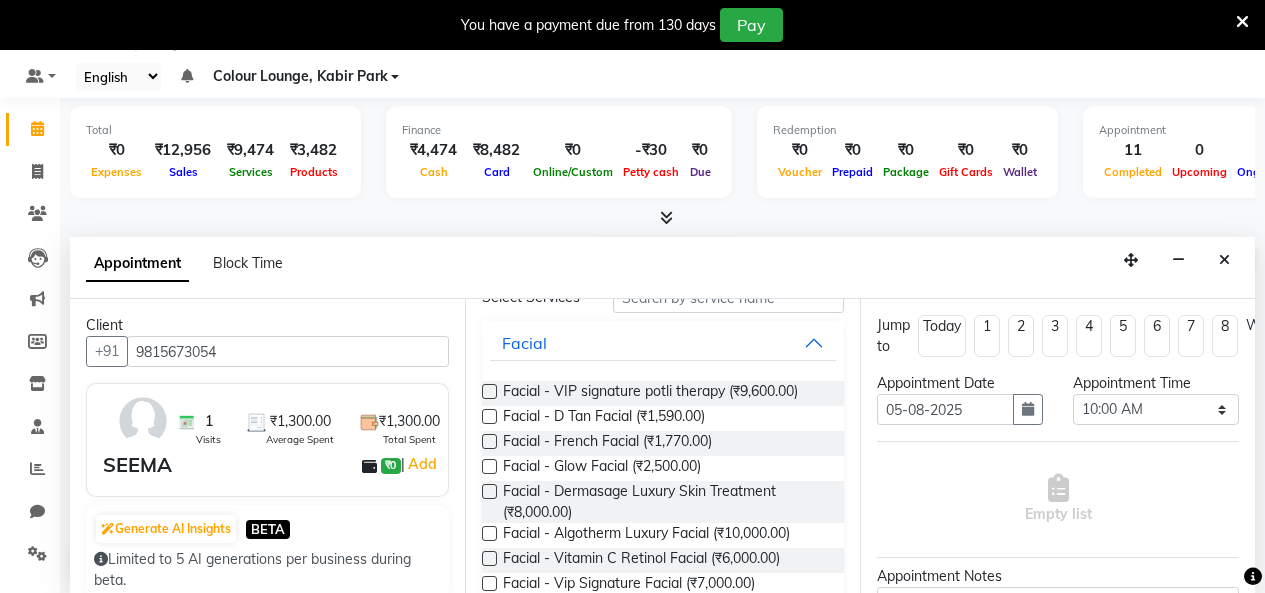 scroll, scrollTop: 0, scrollLeft: 0, axis: both 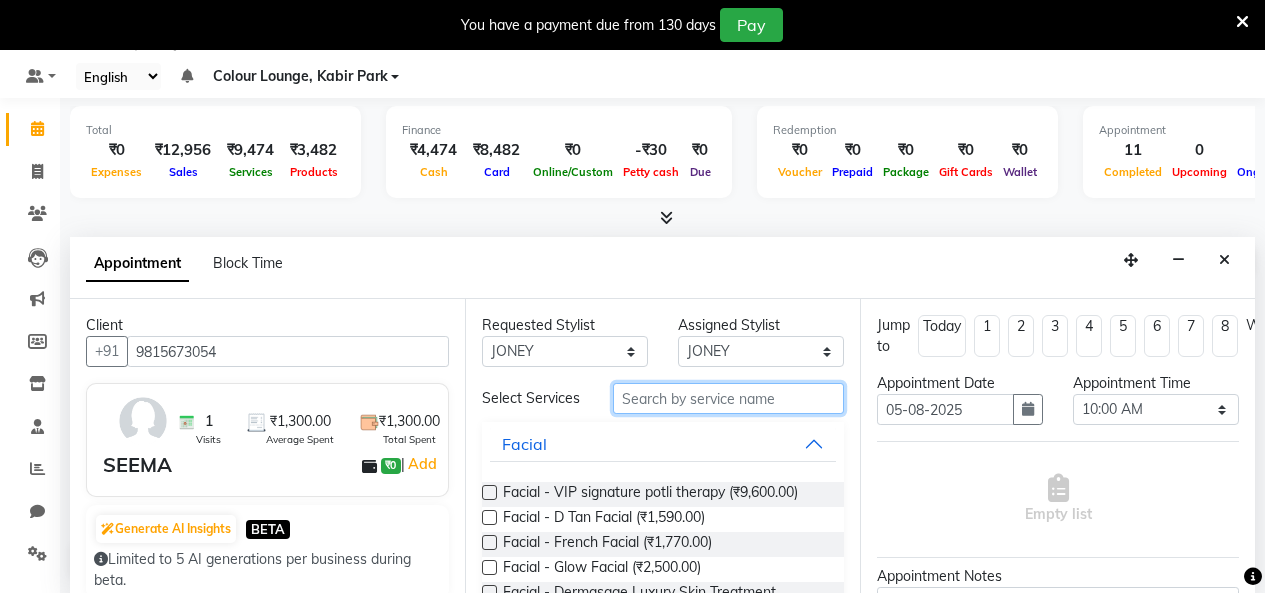 click at bounding box center [728, 398] 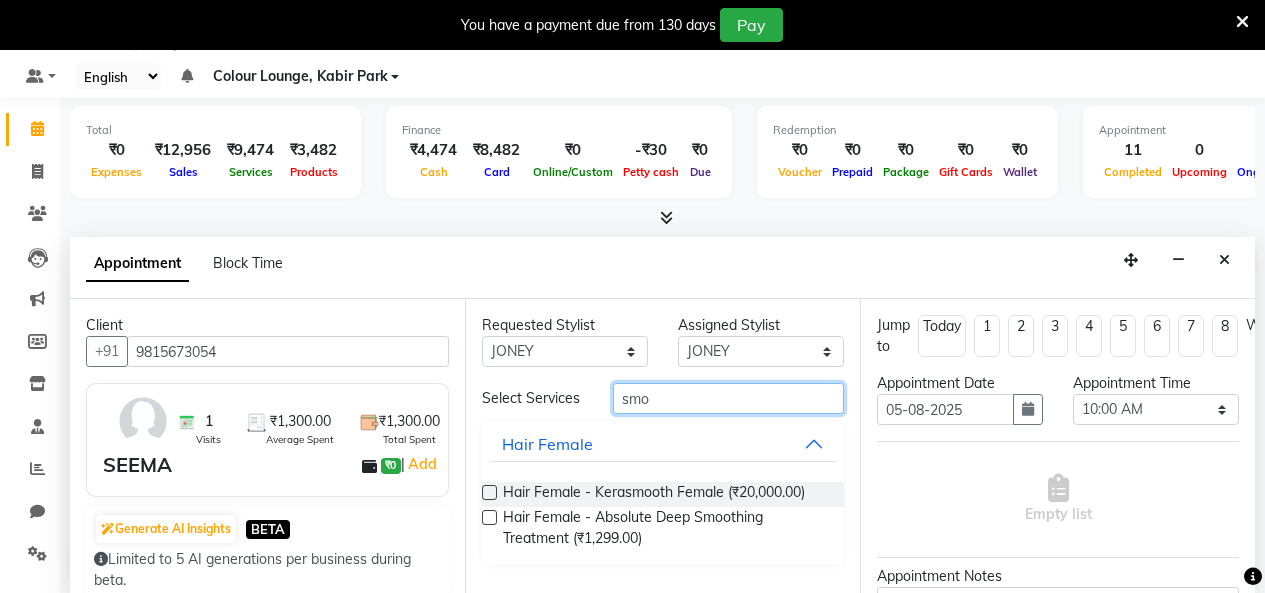 type on "smo" 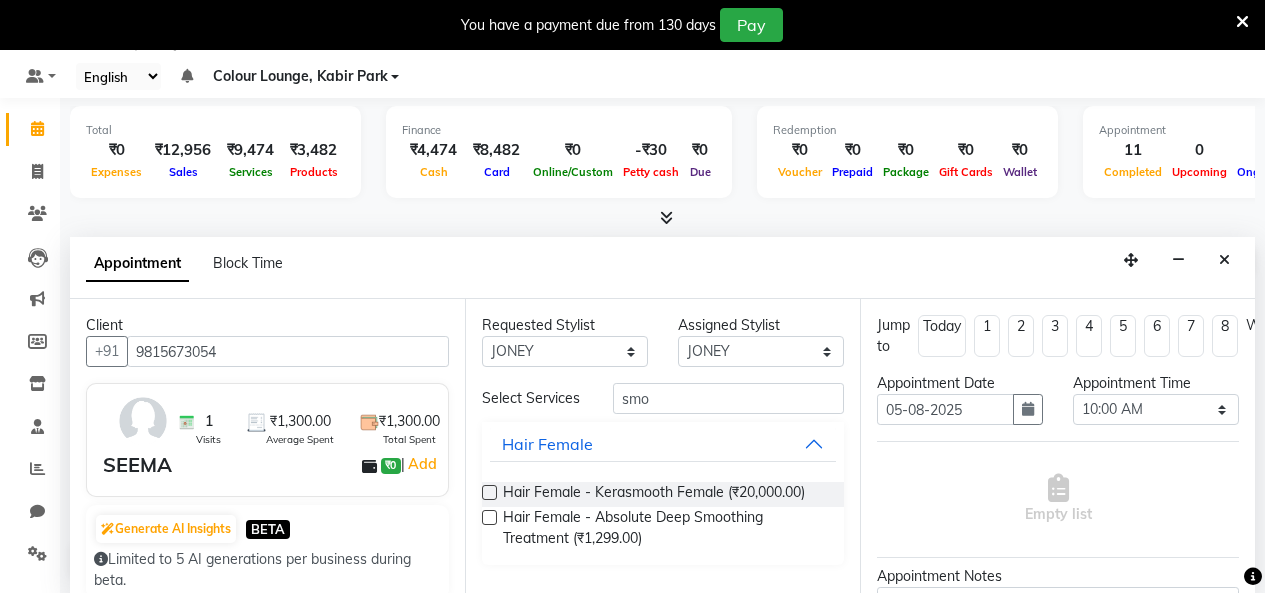 click at bounding box center (489, 517) 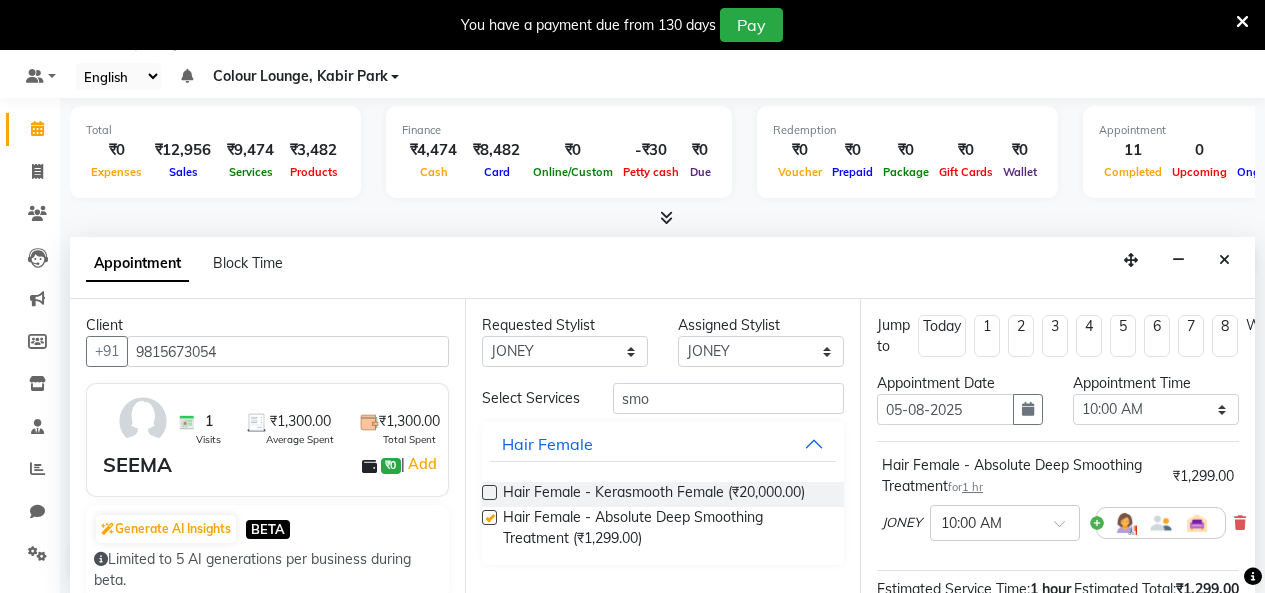 checkbox on "false" 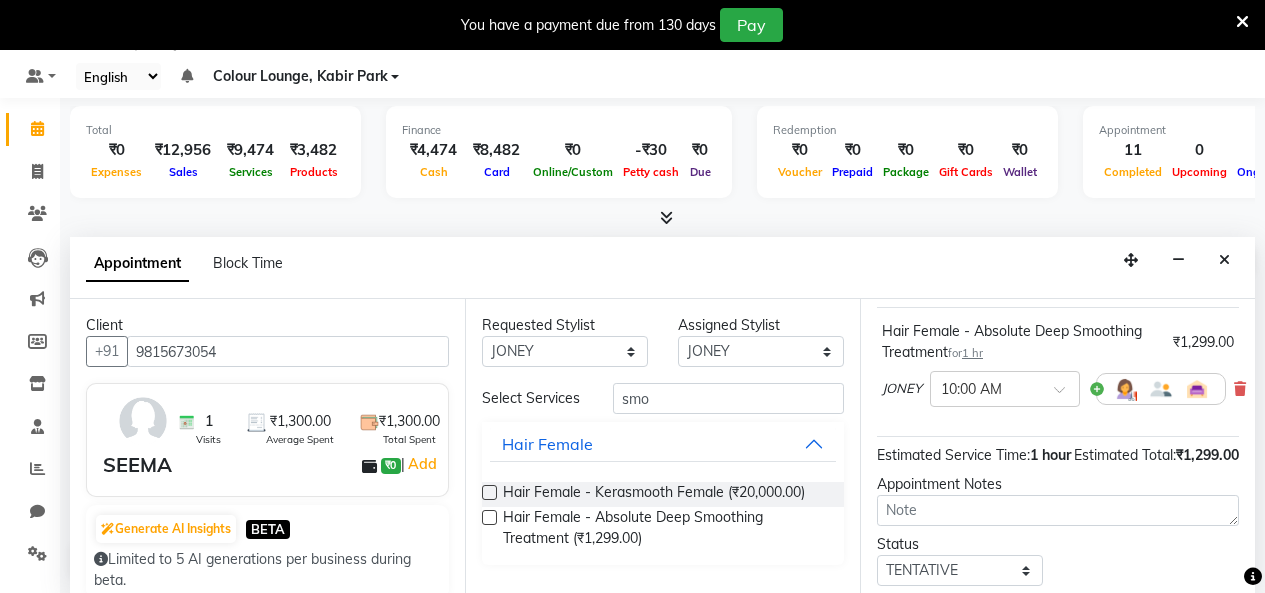 scroll, scrollTop: 289, scrollLeft: 0, axis: vertical 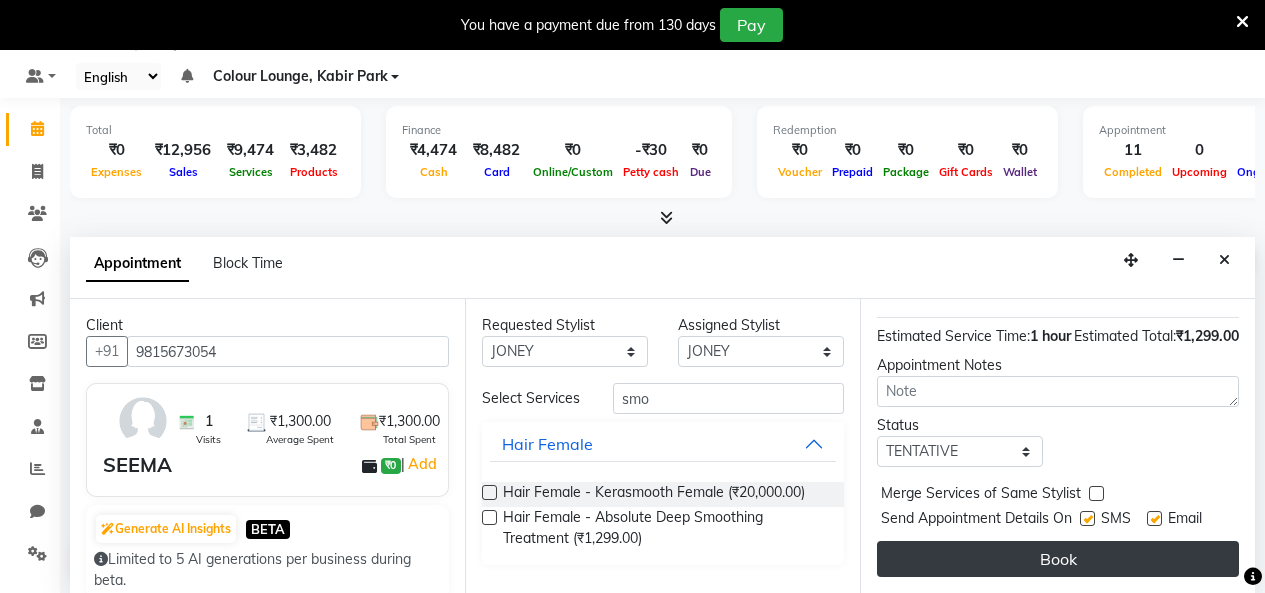 click on "Book" at bounding box center (1058, 559) 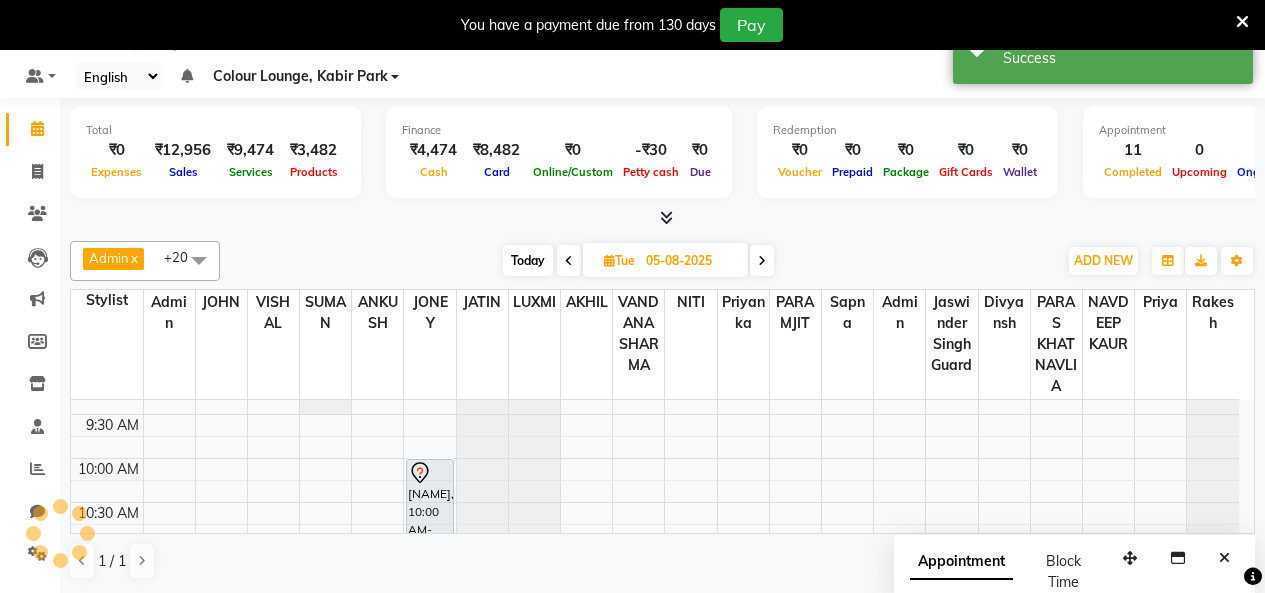 scroll, scrollTop: 0, scrollLeft: 0, axis: both 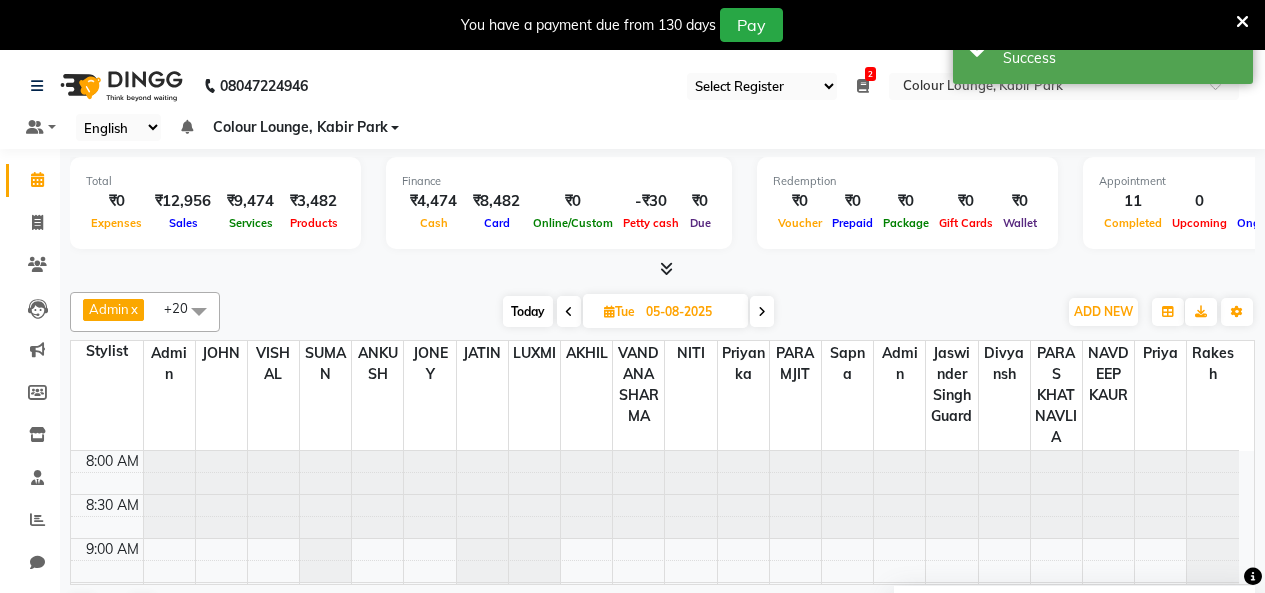 click on "Today  Tue 05-08-2025" at bounding box center (638, 312) 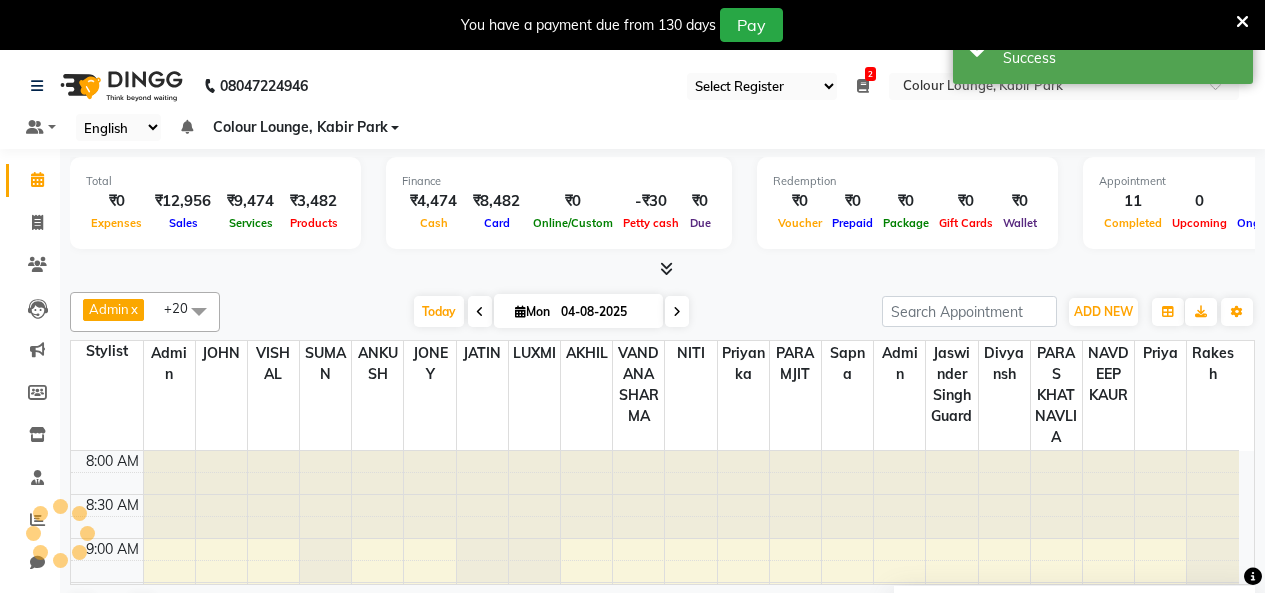 scroll, scrollTop: 617, scrollLeft: 0, axis: vertical 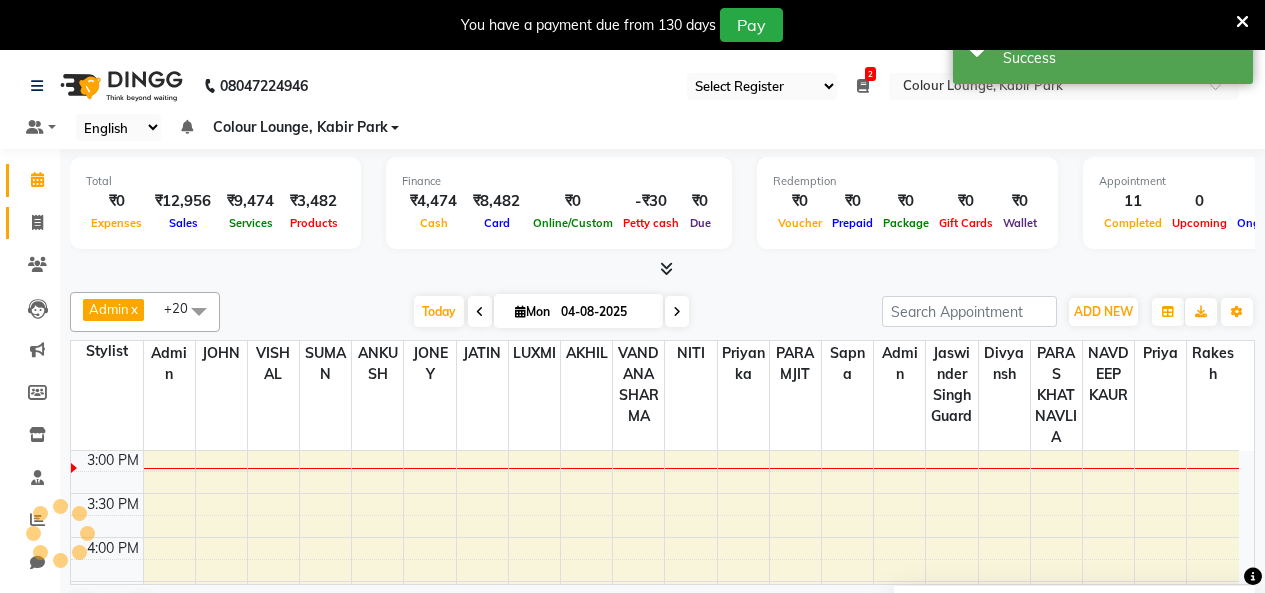 click on "Invoice" 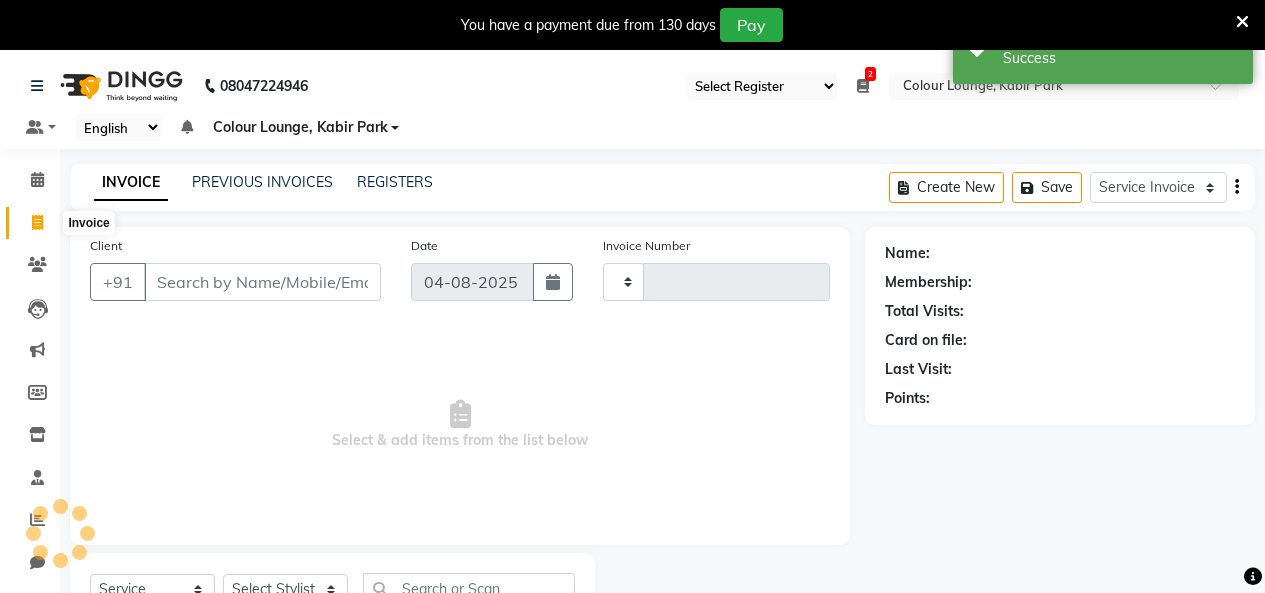 click 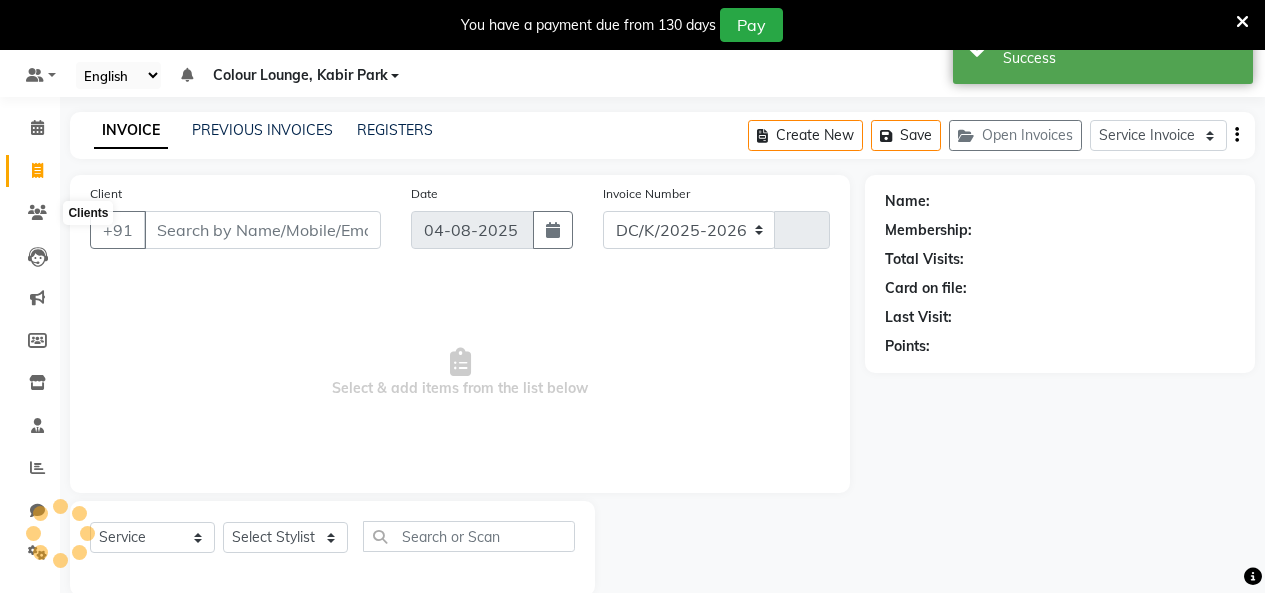 select on "8015" 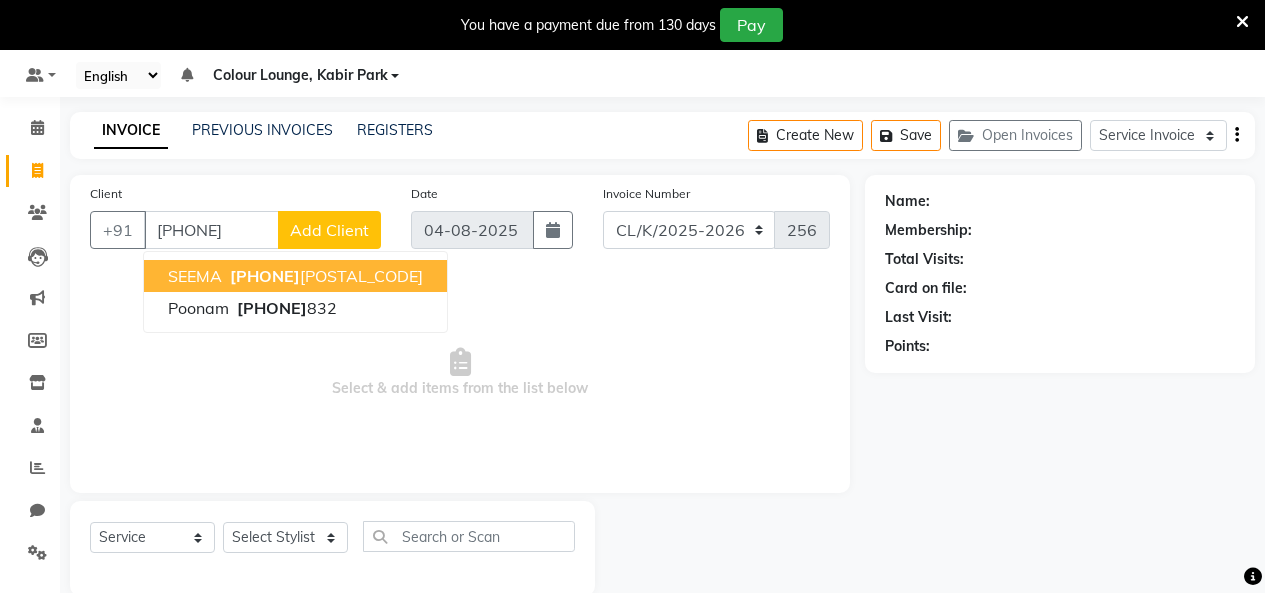 click on "SEEMA   9815673 054" at bounding box center (295, 276) 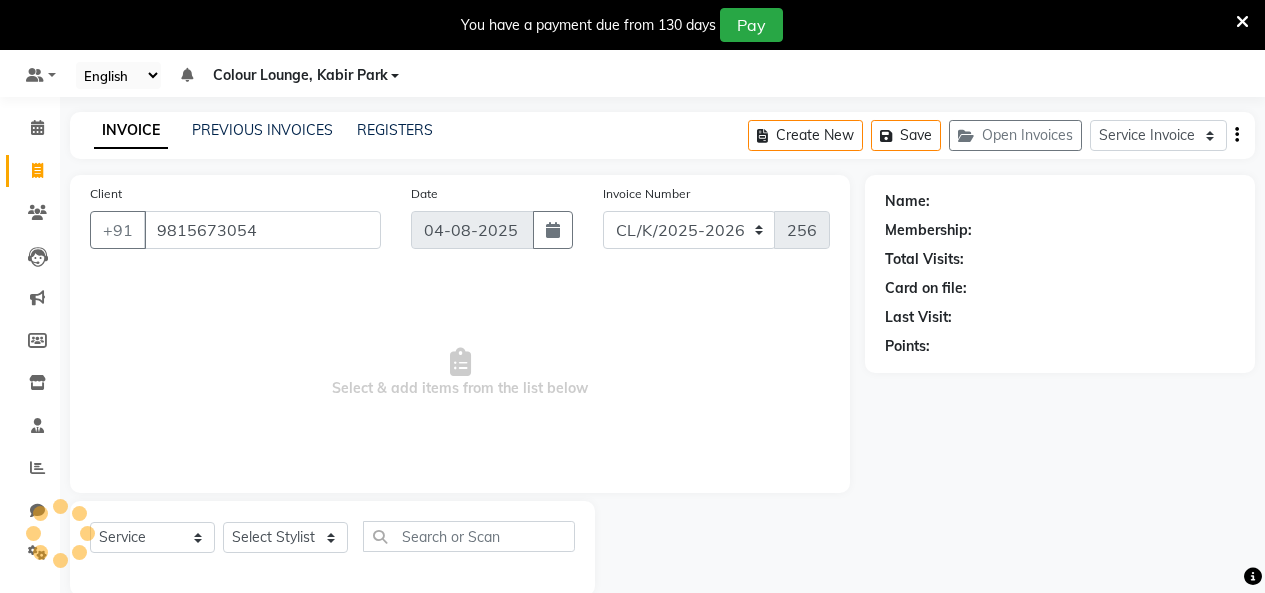 type on "9815673054" 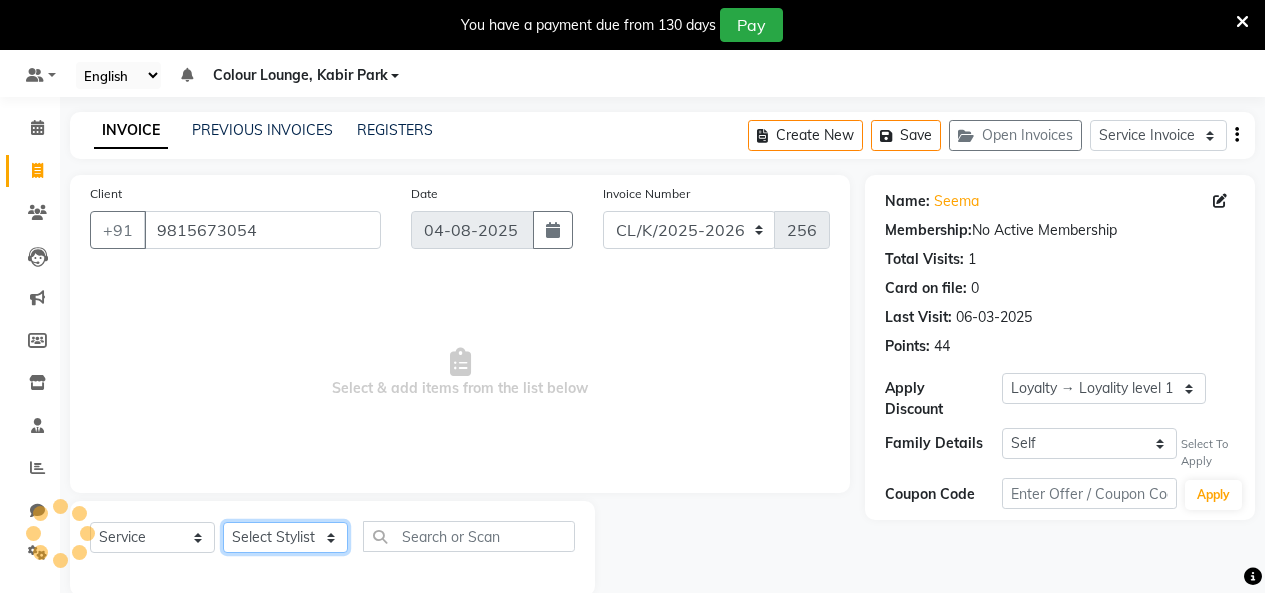 click on "Select Stylist Admin Admin AKHIL ANKUSH Colour Lounge, Kabir Park Colour Lounge, Kabir Park divyansh  Jaswinder singh guard JATIN JOHN JONEY LUXMI NAVDEEP KAUR NITI PARAMJIT PARAS KHATNAVLIA priya  priyanka  Rakesh sapna  SUMAN VANDANA SHARMA VISHAL" 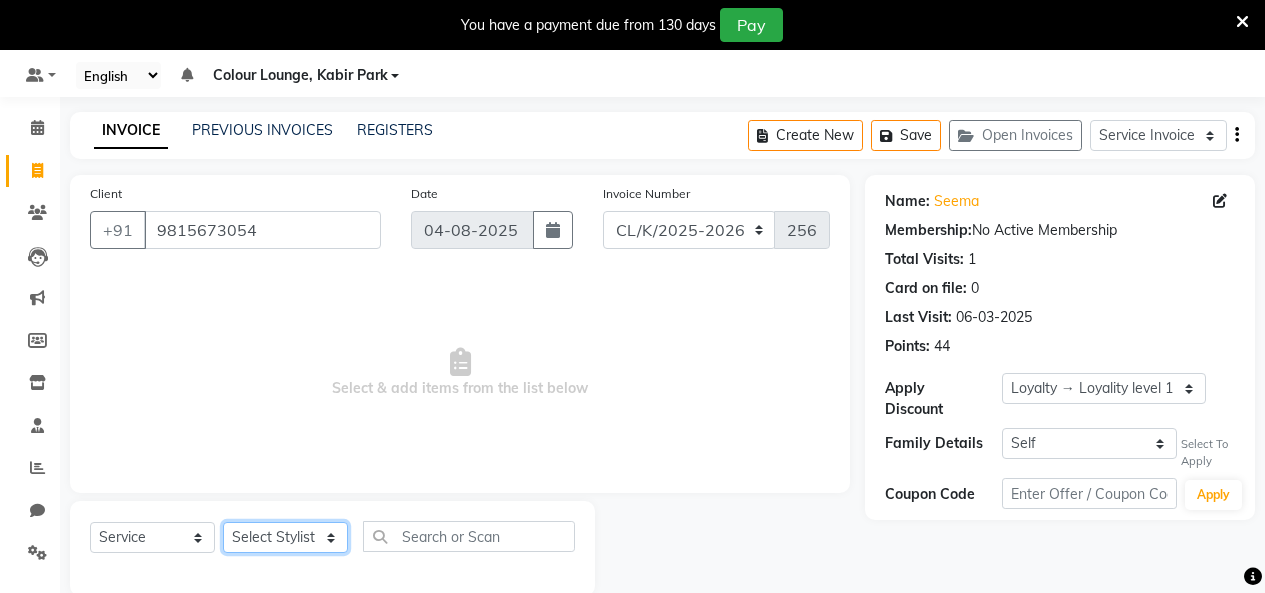 select on "70114" 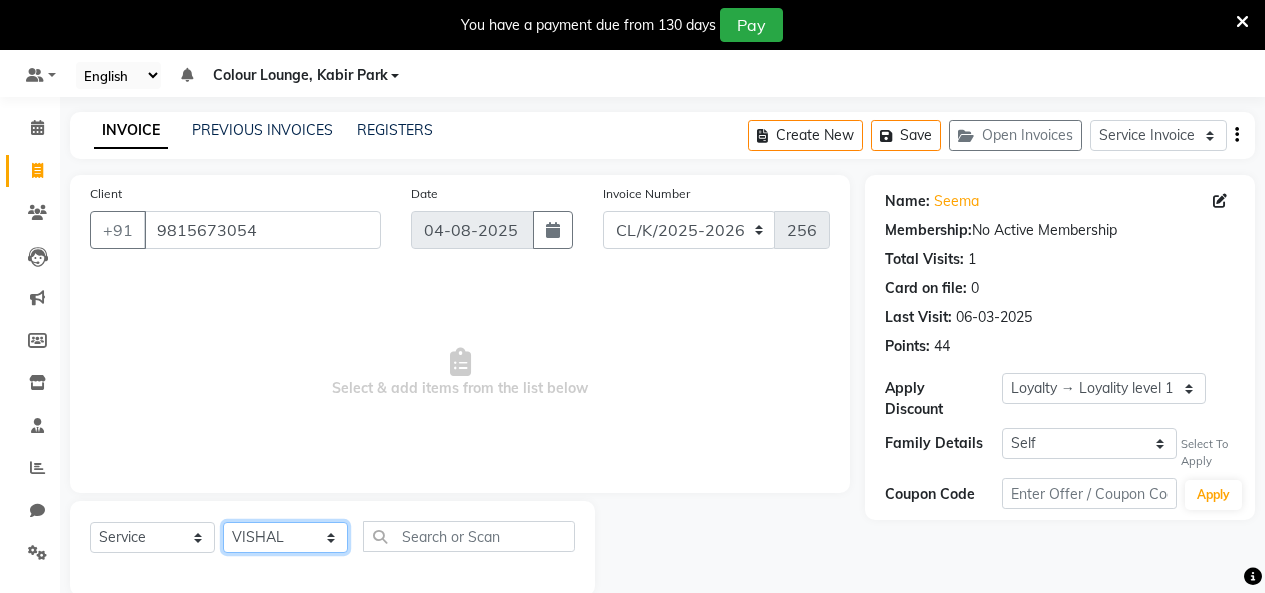 click on "Select Stylist Admin Admin AKHIL ANKUSH Colour Lounge, Kabir Park Colour Lounge, Kabir Park divyansh  Jaswinder singh guard JATIN JOHN JONEY LUXMI NAVDEEP KAUR NITI PARAMJIT PARAS KHATNAVLIA priya  priyanka  Rakesh sapna  SUMAN VANDANA SHARMA VISHAL" 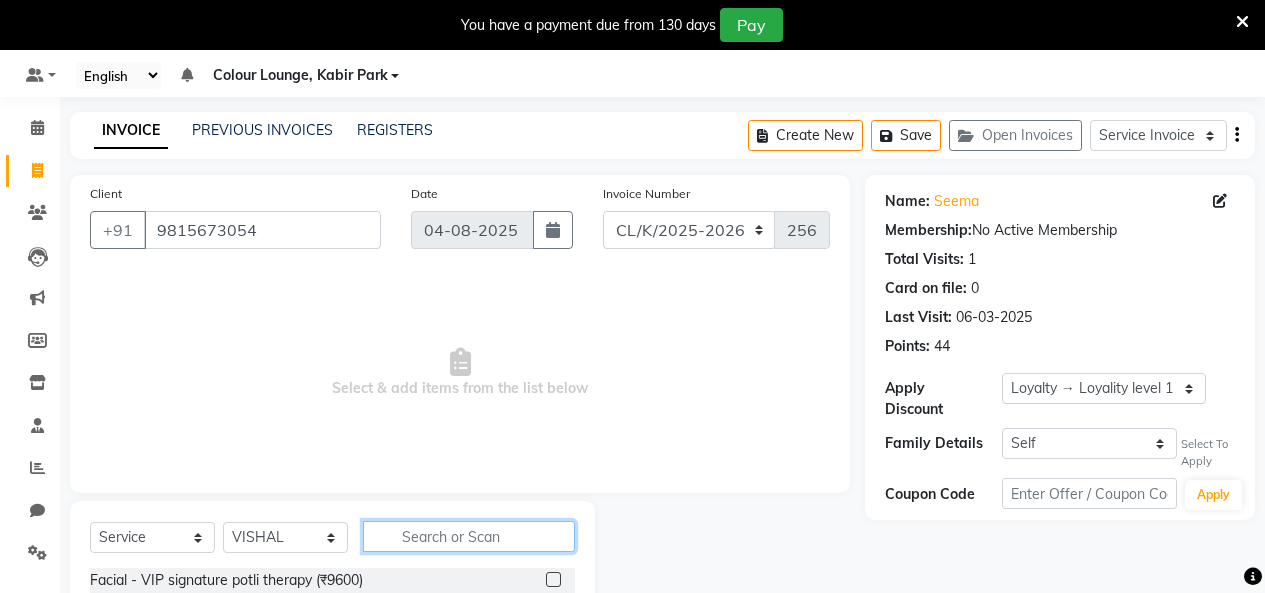 click 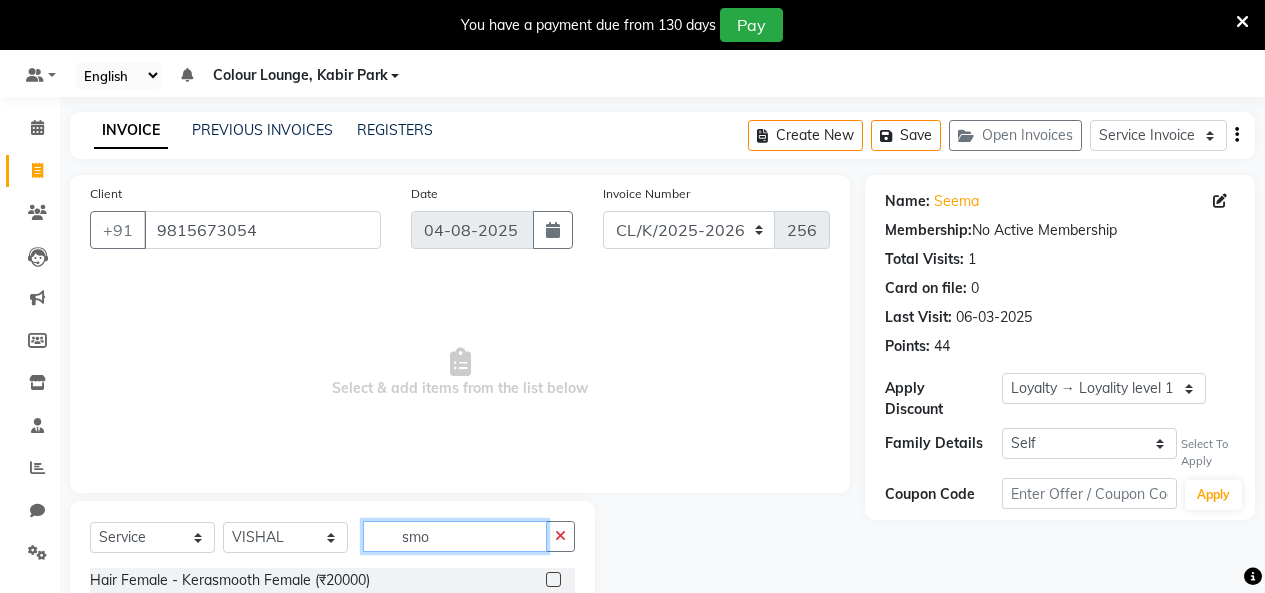 scroll, scrollTop: 143, scrollLeft: 0, axis: vertical 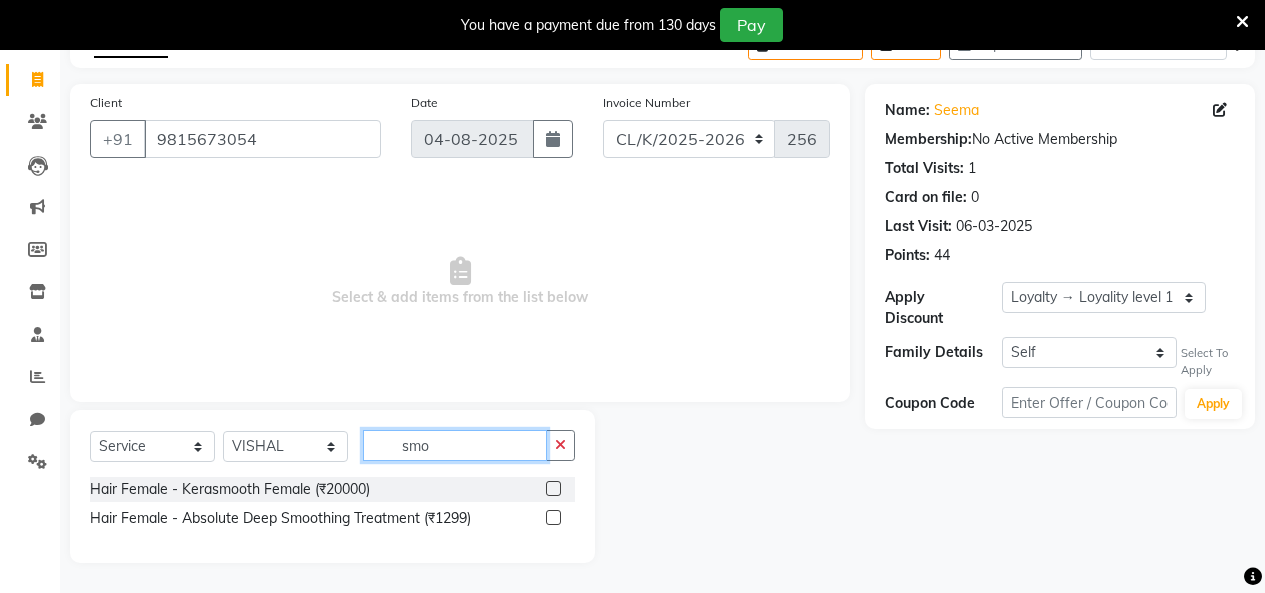type on "smo" 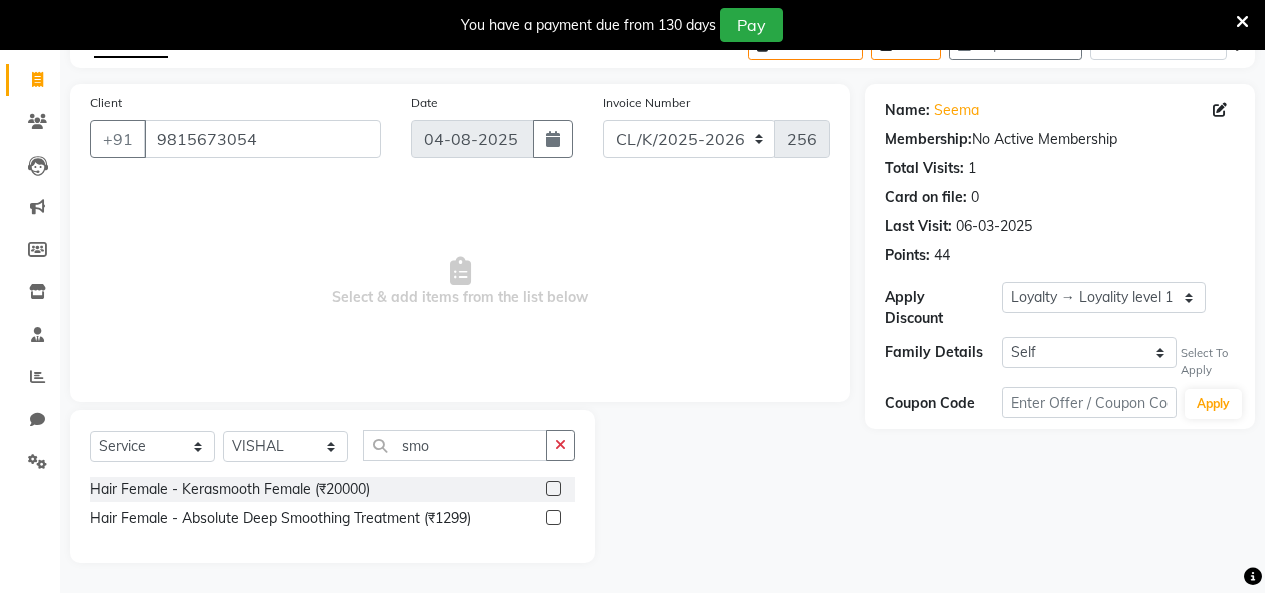 click 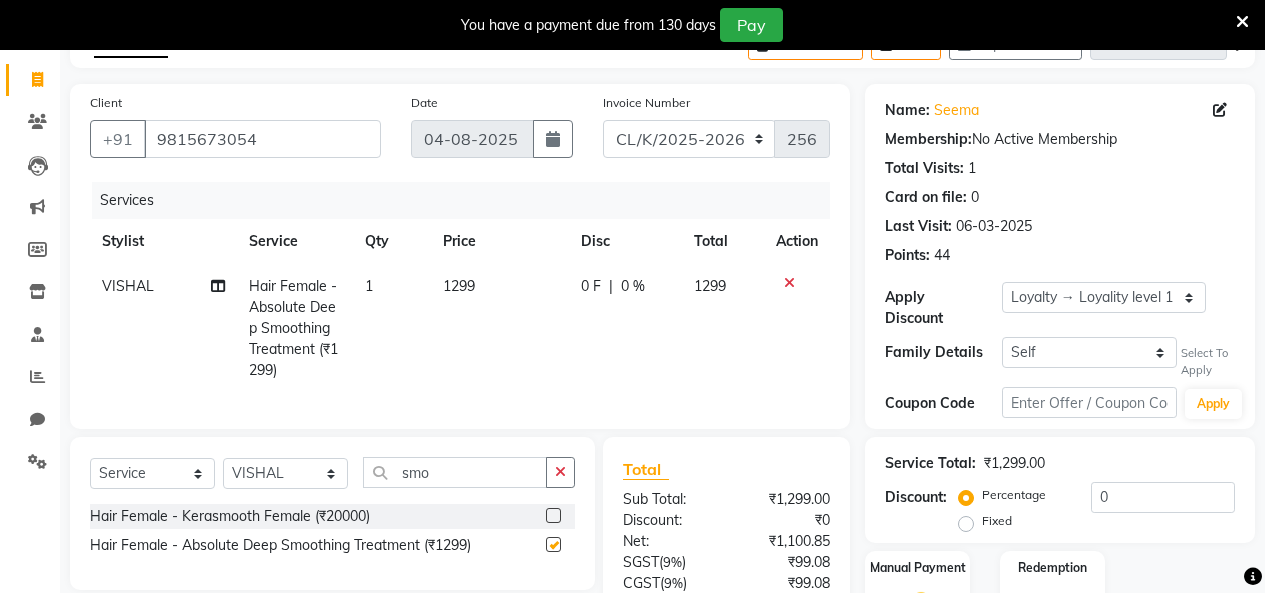 click on "1299" 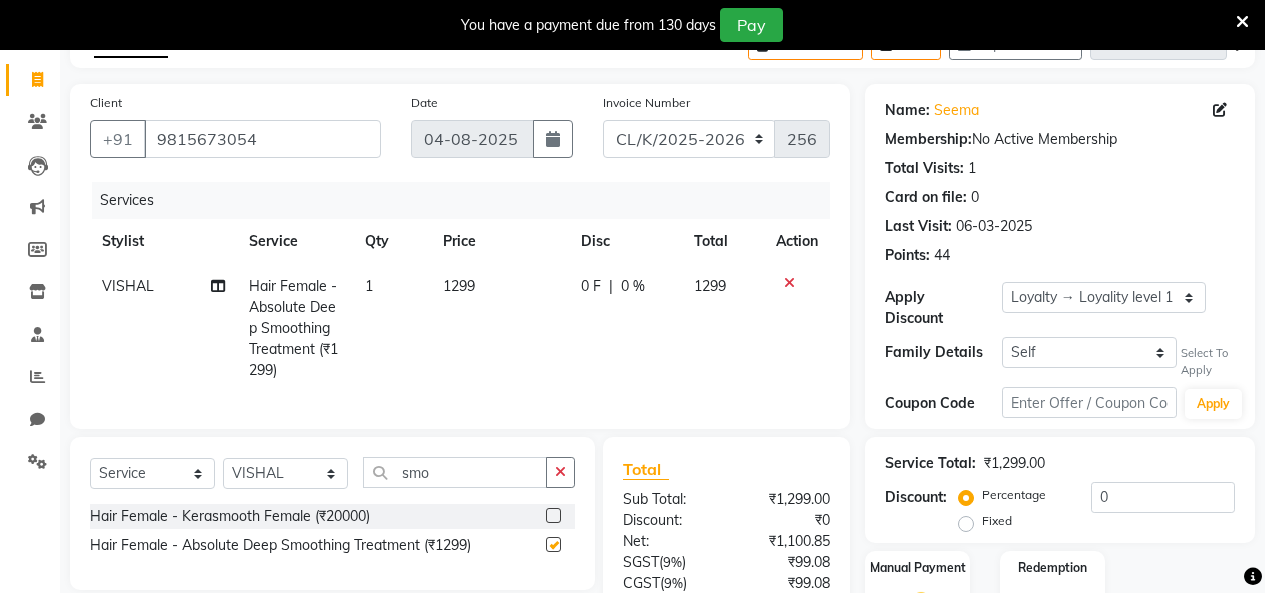 select on "70114" 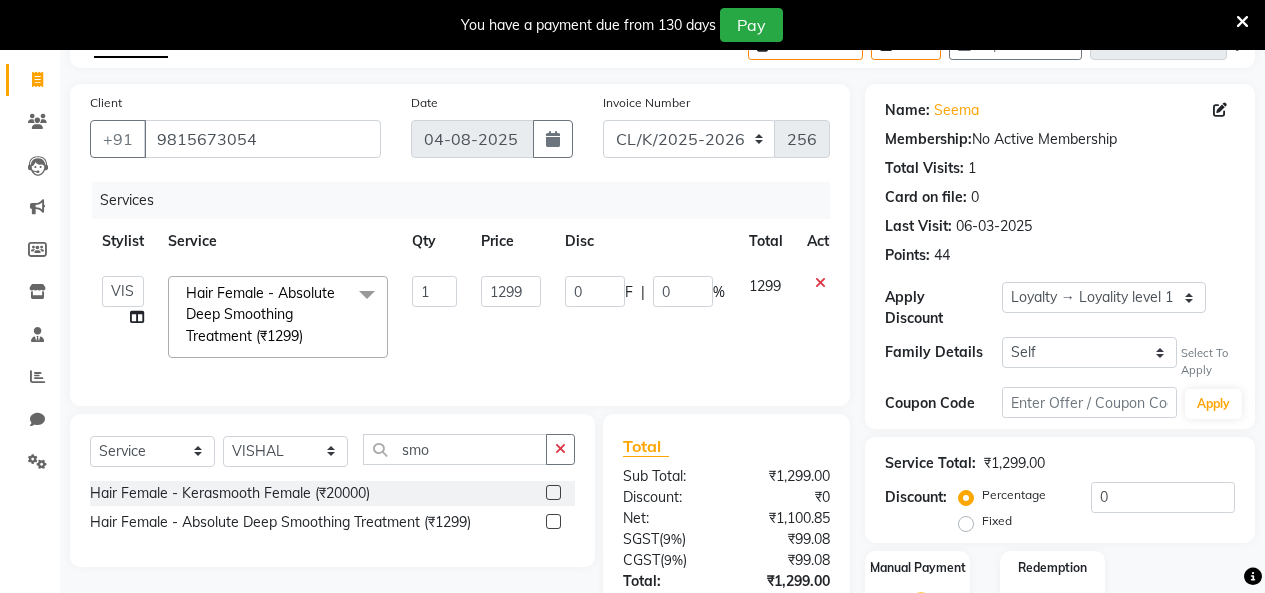 checkbox on "false" 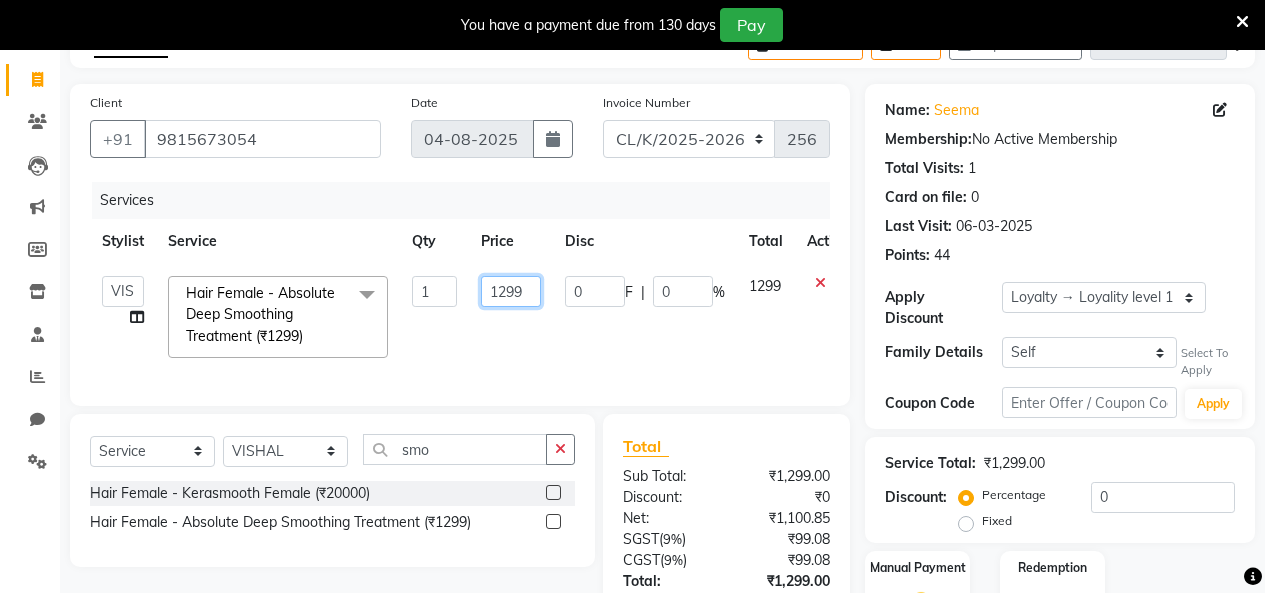 drag, startPoint x: 535, startPoint y: 286, endPoint x: 496, endPoint y: 288, distance: 39.051247 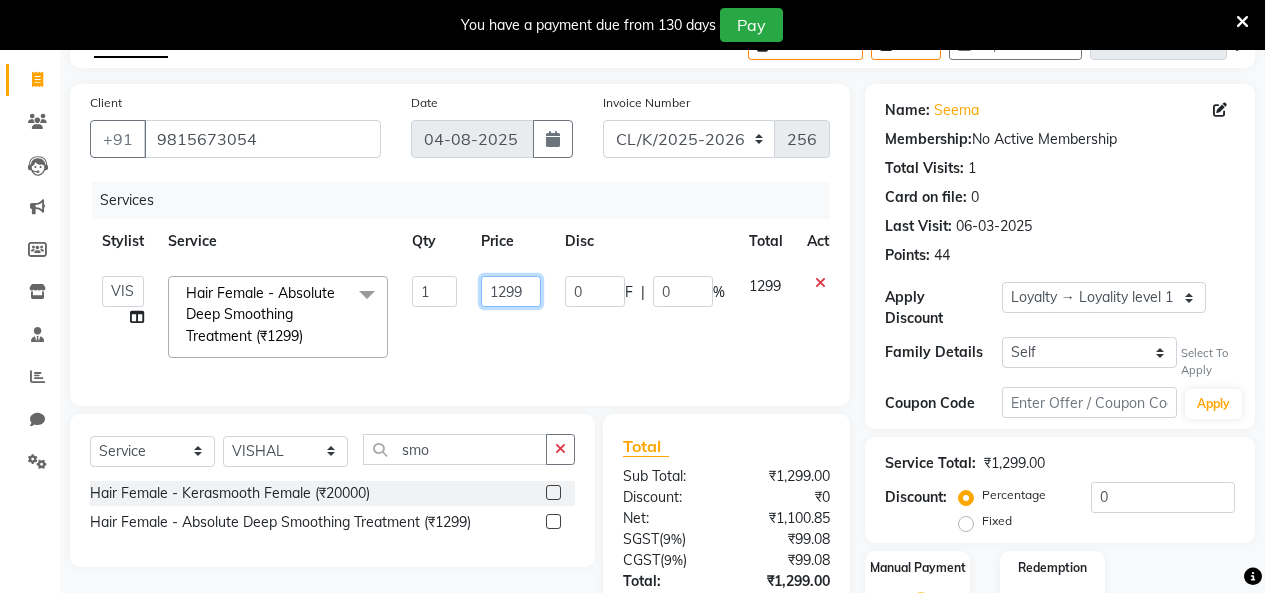 click on "1299" 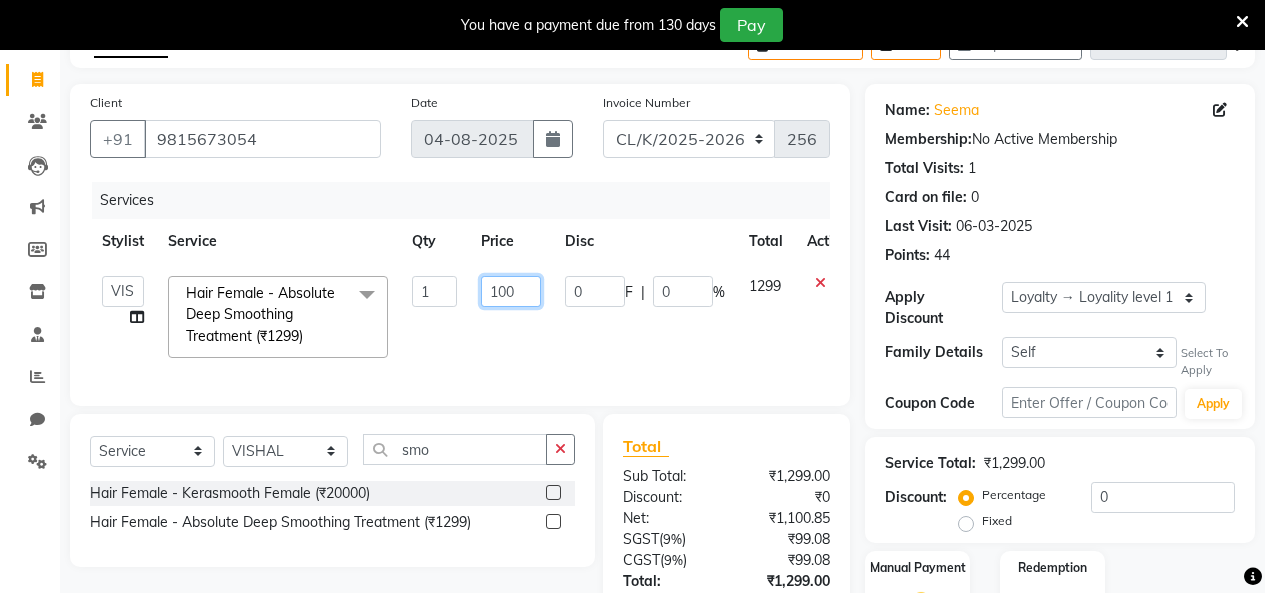 type on "1000" 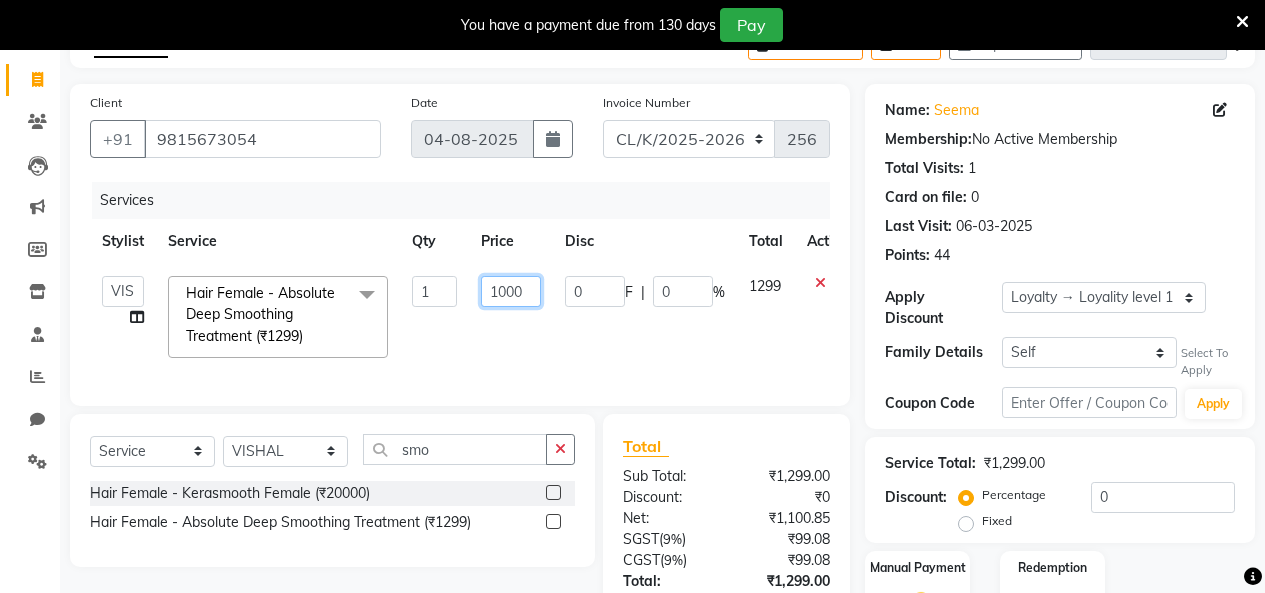 scroll, scrollTop: 303, scrollLeft: 0, axis: vertical 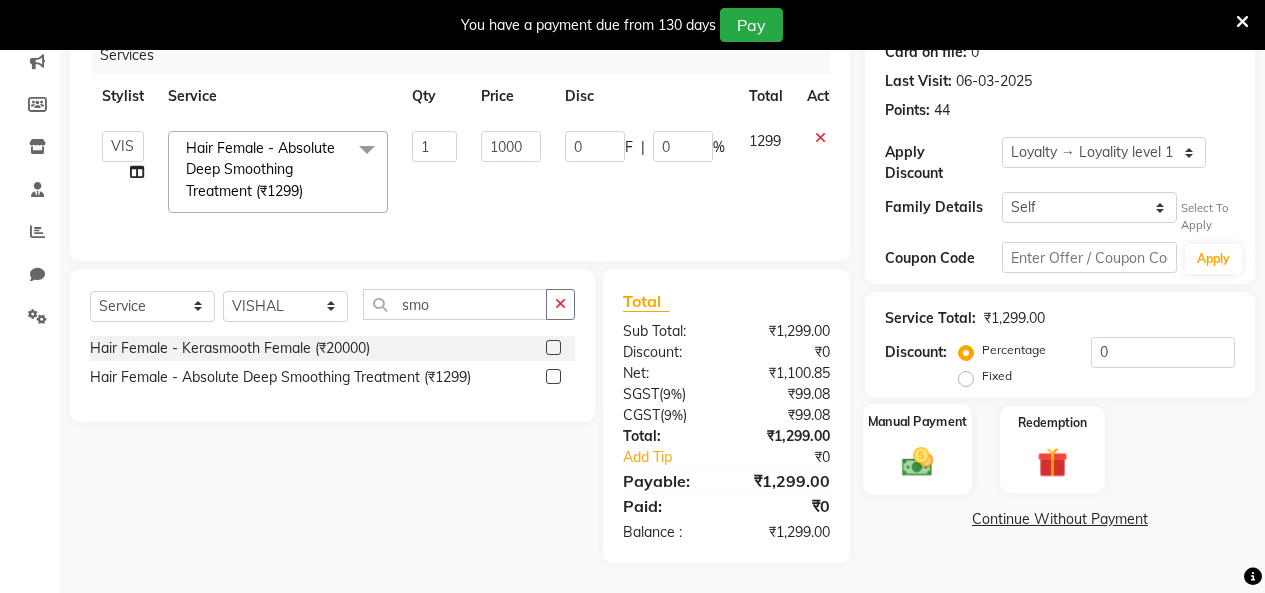 click on "Manual Payment" 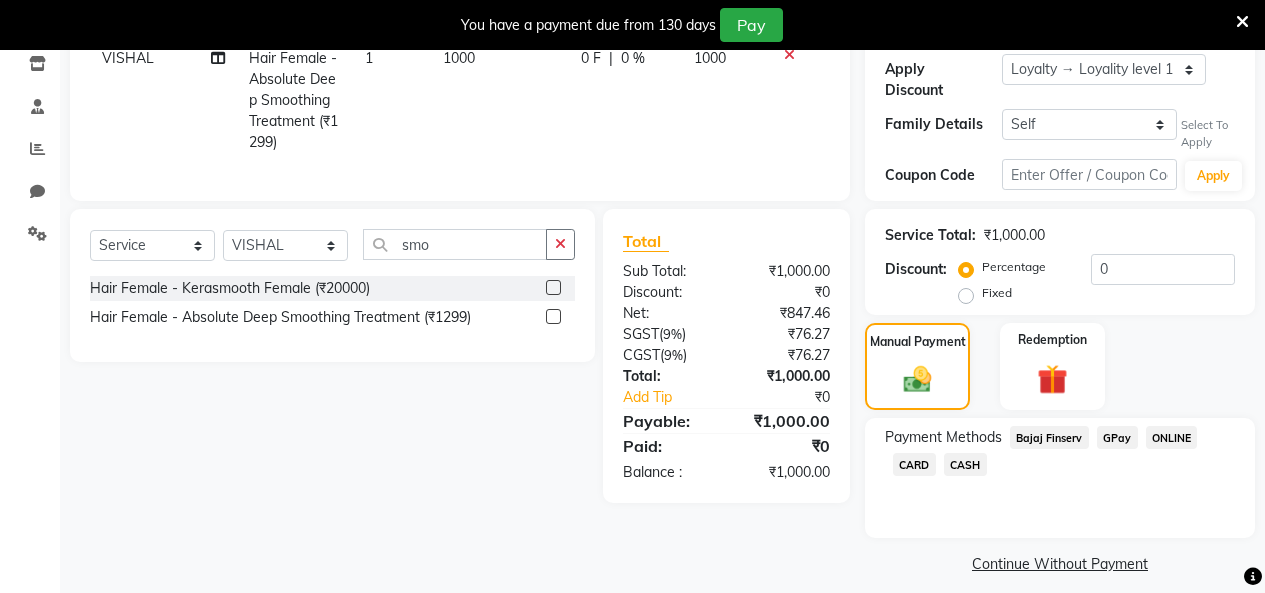 click on "CASH" 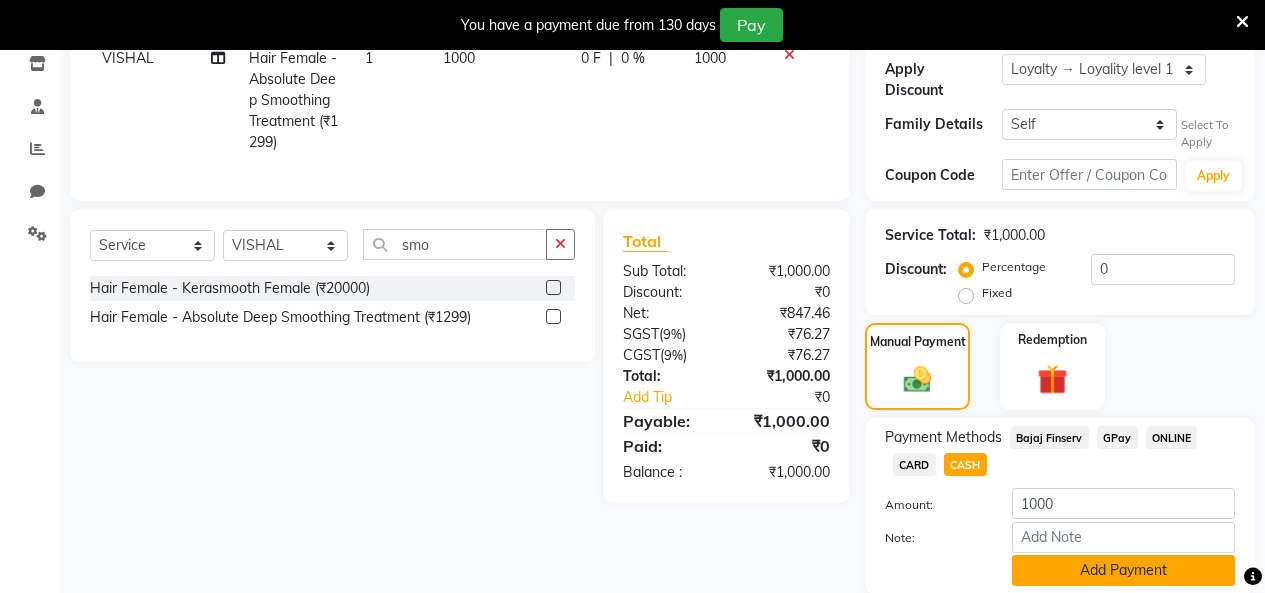 scroll, scrollTop: 427, scrollLeft: 0, axis: vertical 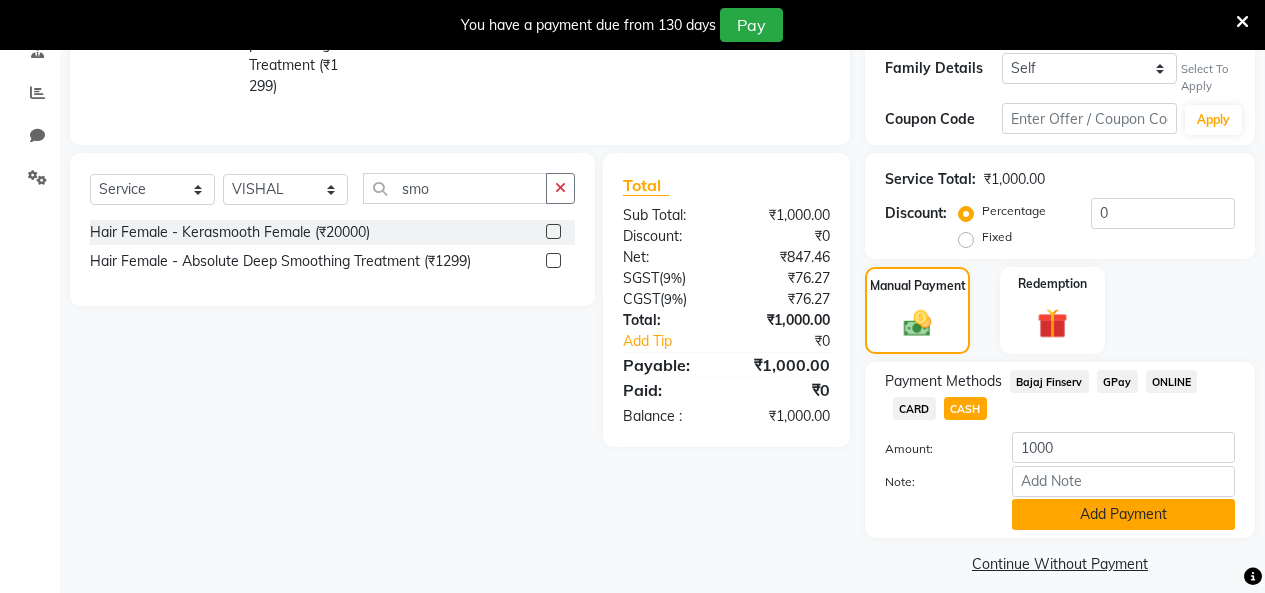 click on "Add Payment" 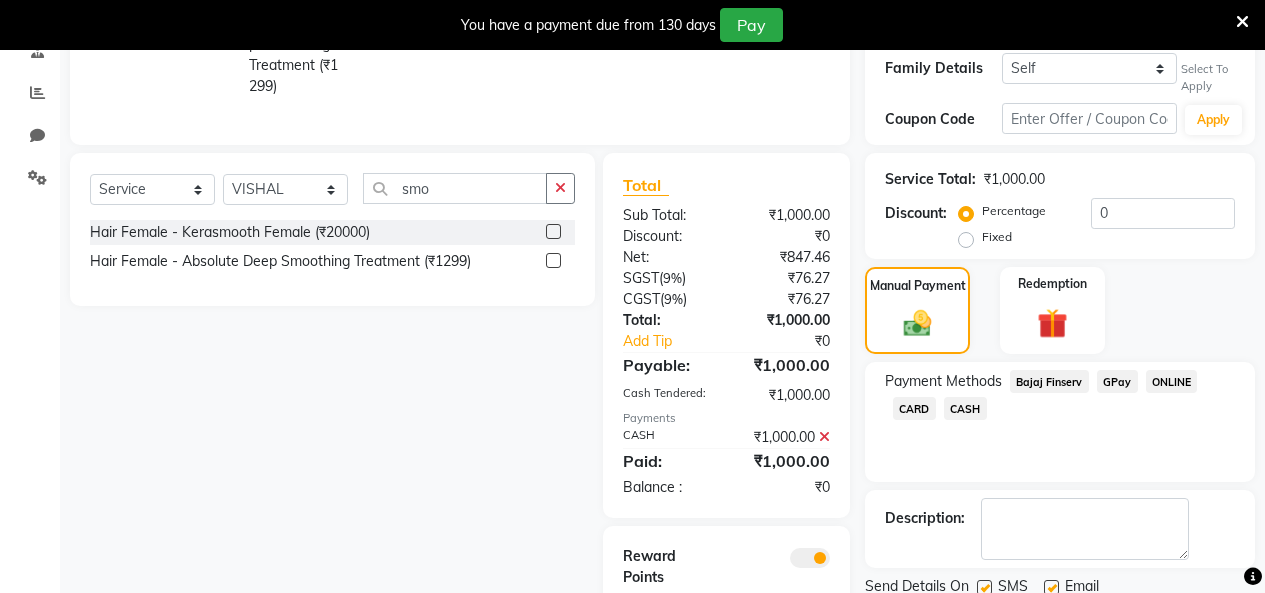 scroll, scrollTop: 558, scrollLeft: 0, axis: vertical 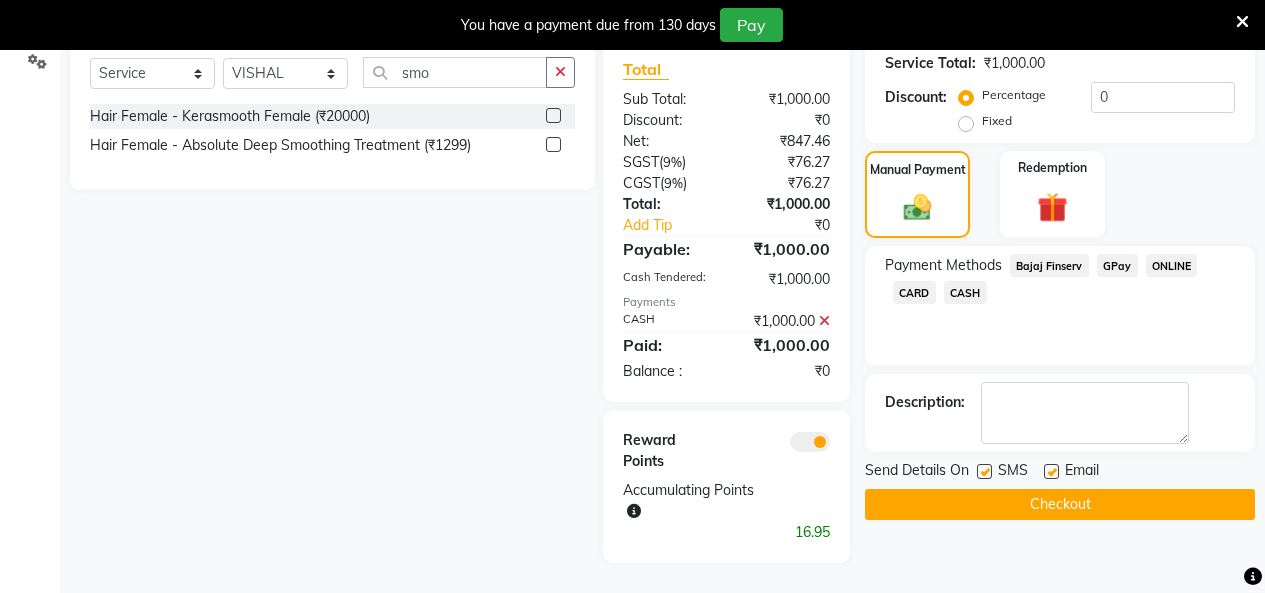 click on "Checkout" 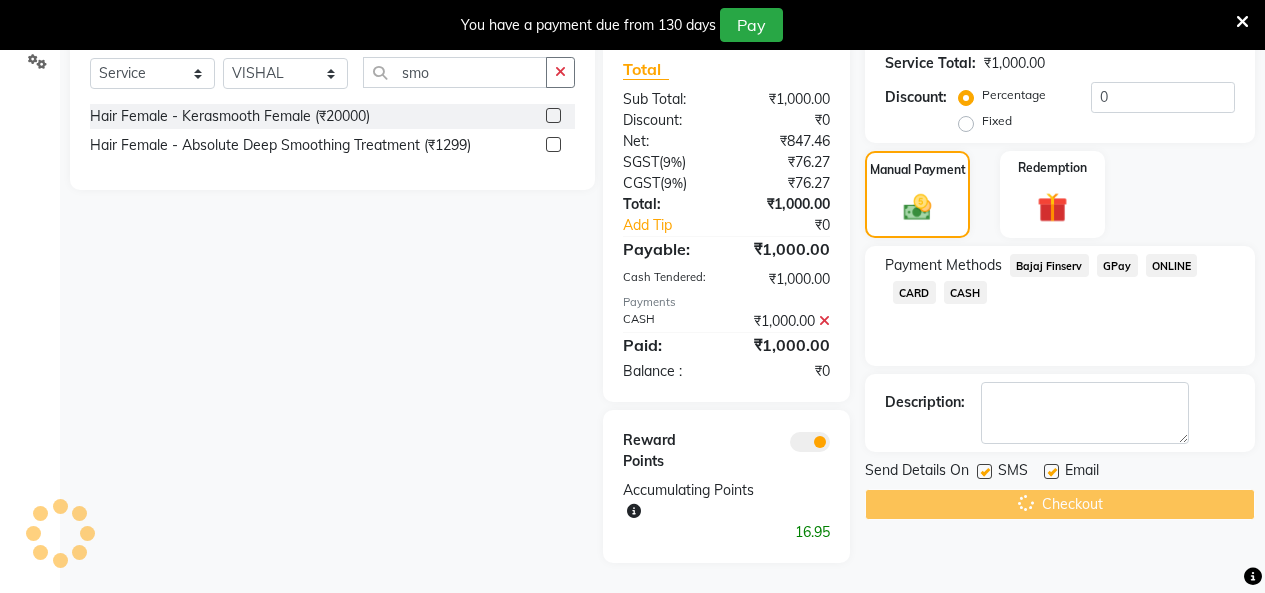 scroll, scrollTop: 158, scrollLeft: 0, axis: vertical 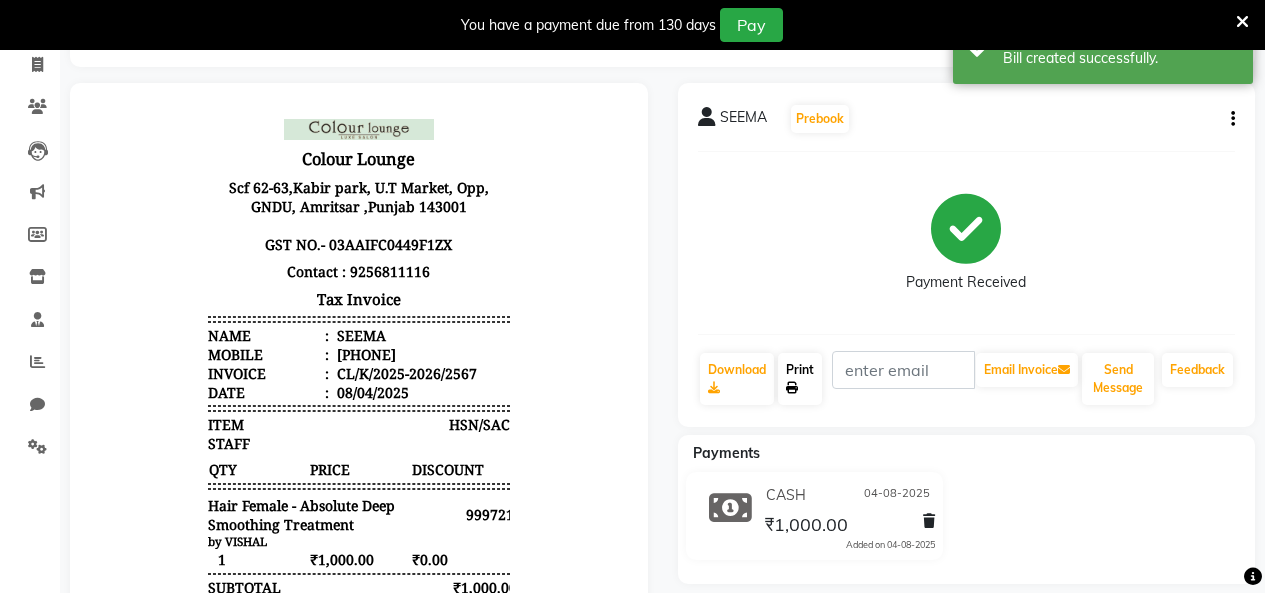 click on "Print" 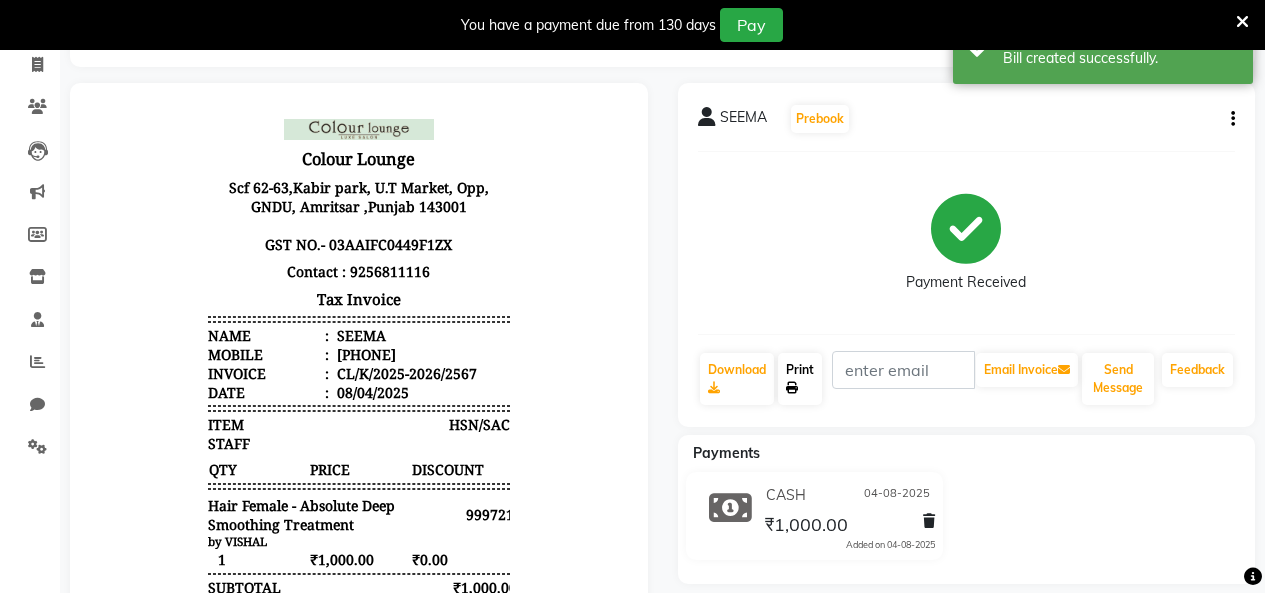 drag, startPoint x: 805, startPoint y: 378, endPoint x: 793, endPoint y: 383, distance: 13 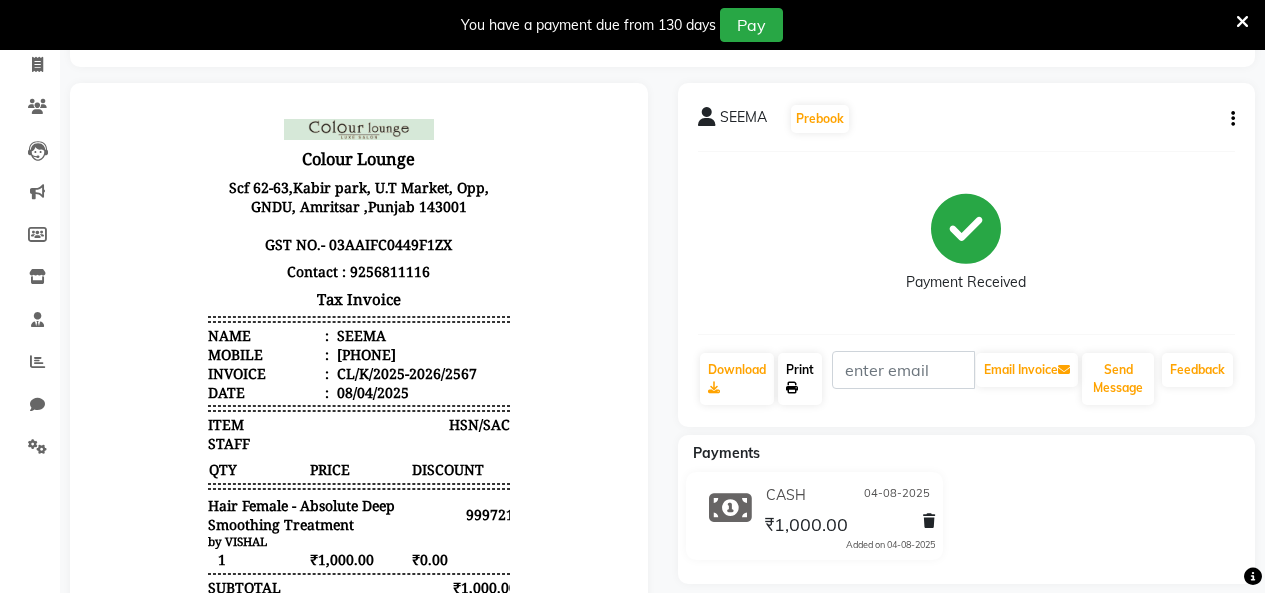 scroll, scrollTop: 0, scrollLeft: 0, axis: both 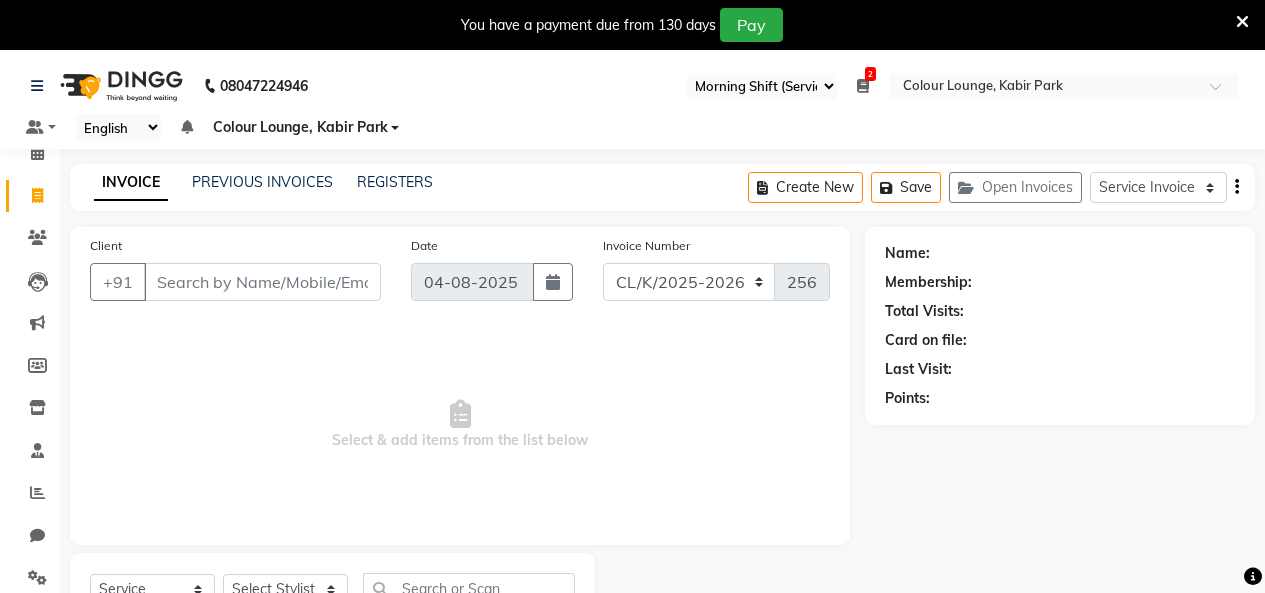 select on "75" 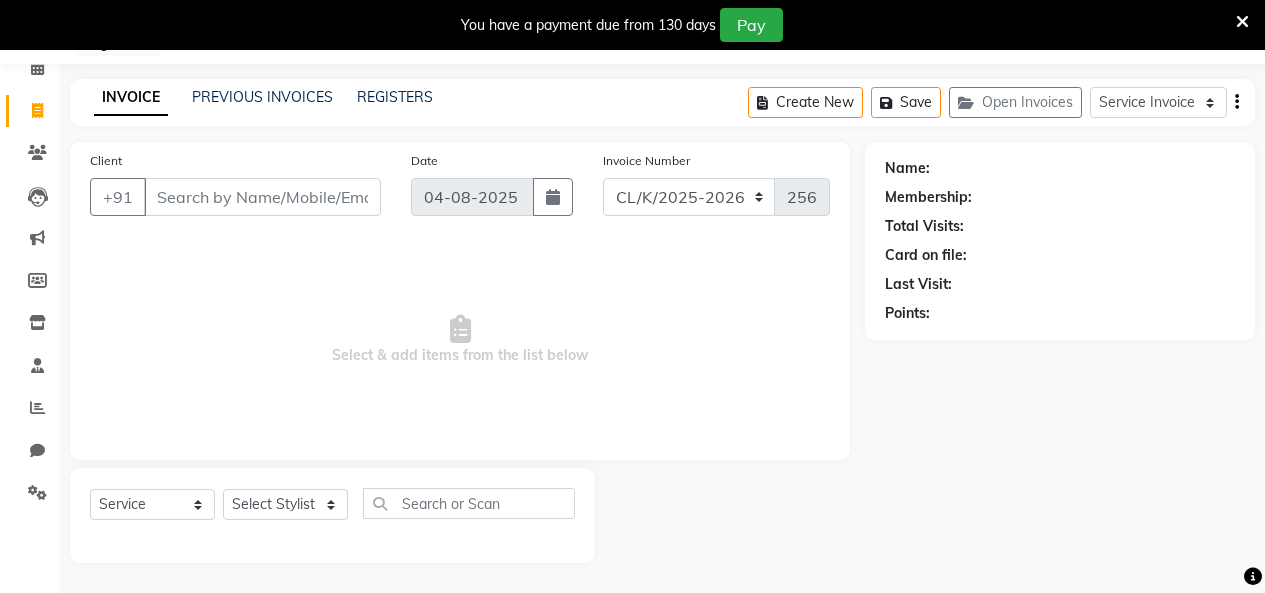scroll, scrollTop: 0, scrollLeft: 0, axis: both 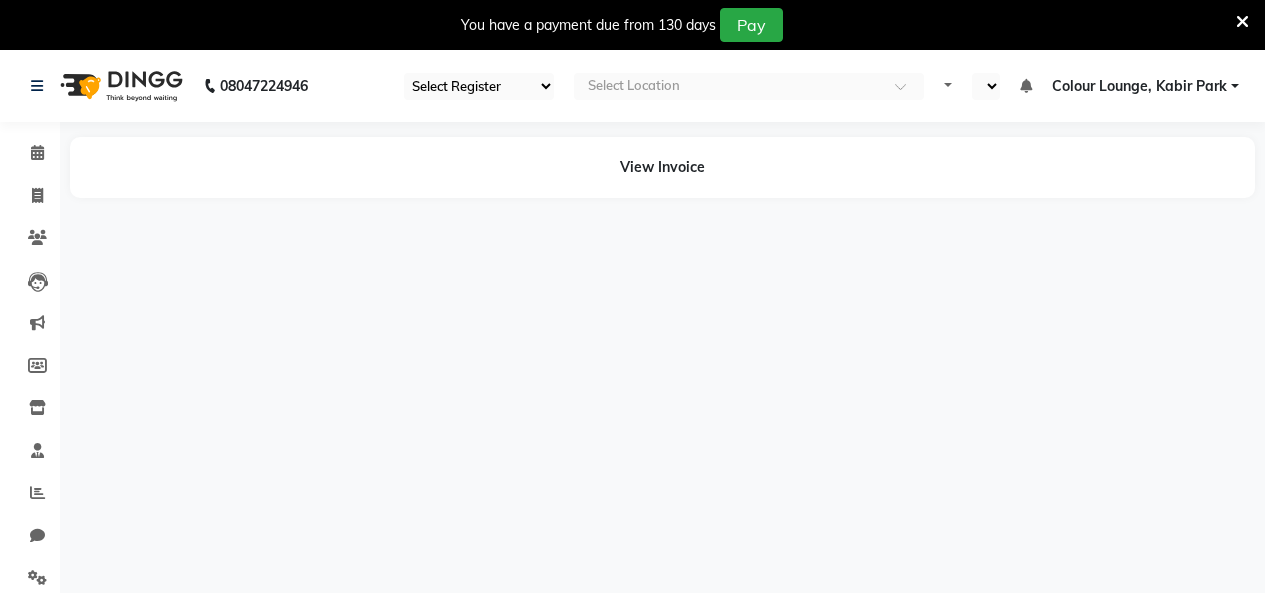 select on "75" 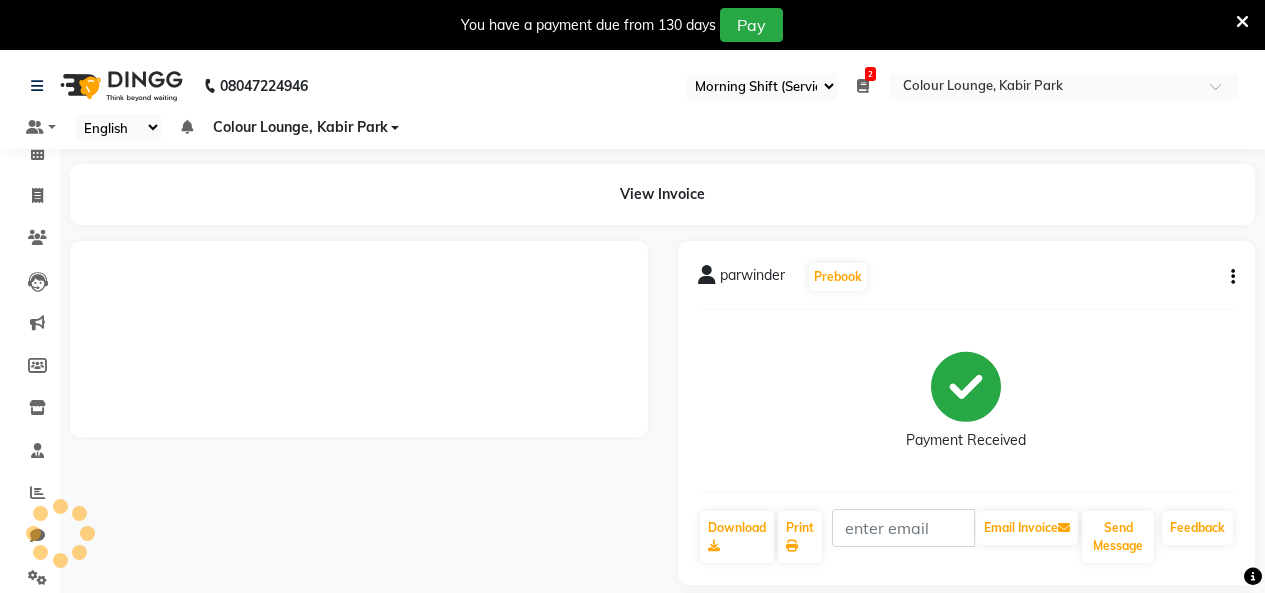 scroll, scrollTop: 150, scrollLeft: 0, axis: vertical 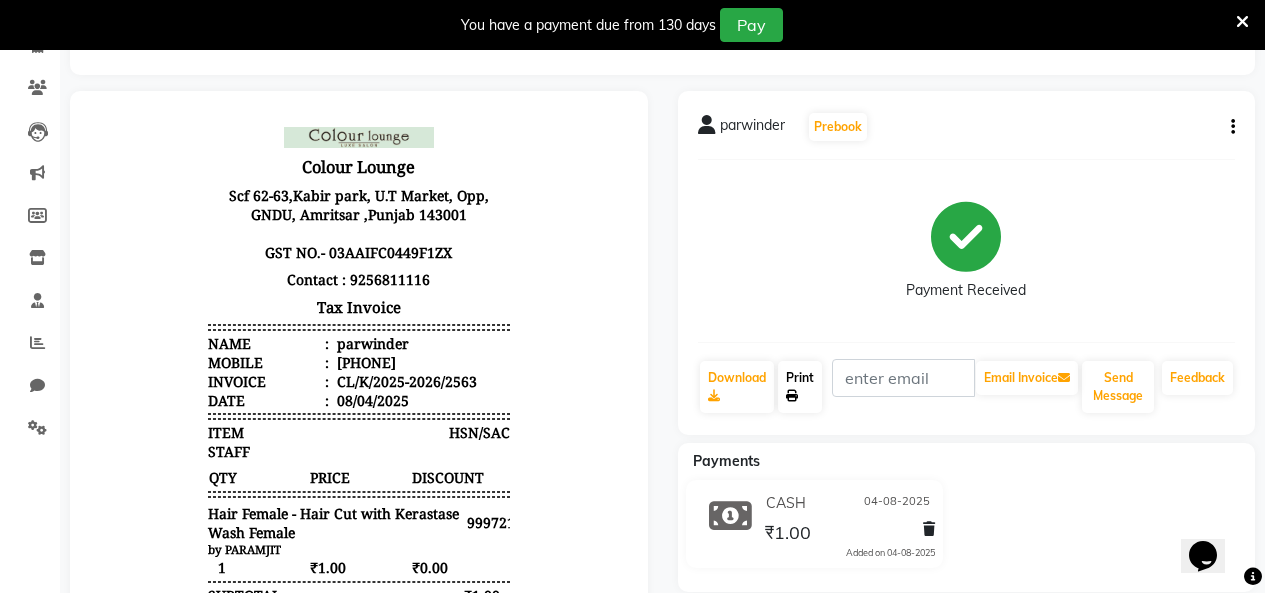 click on "Print" 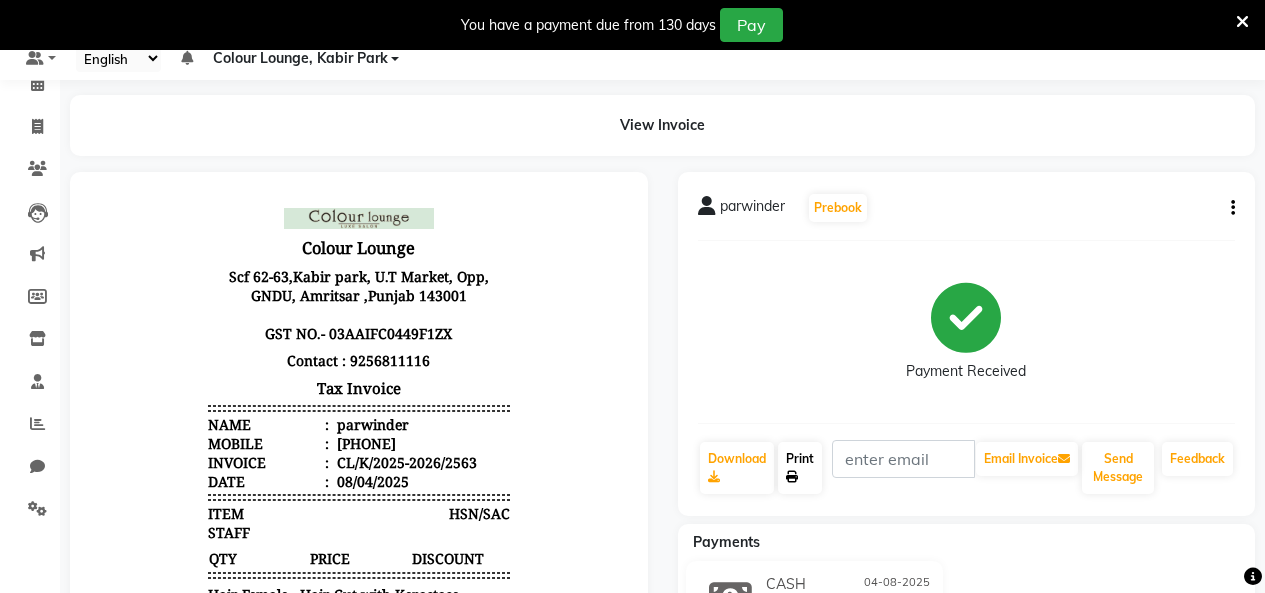scroll, scrollTop: 0, scrollLeft: 0, axis: both 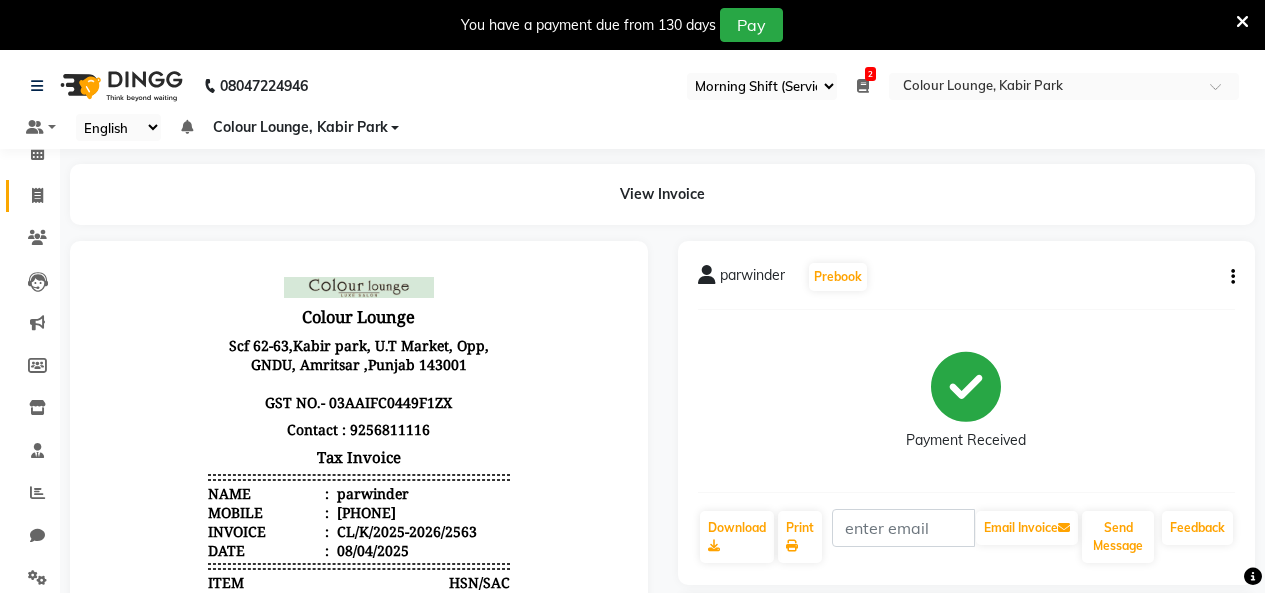 click on "Invoice" 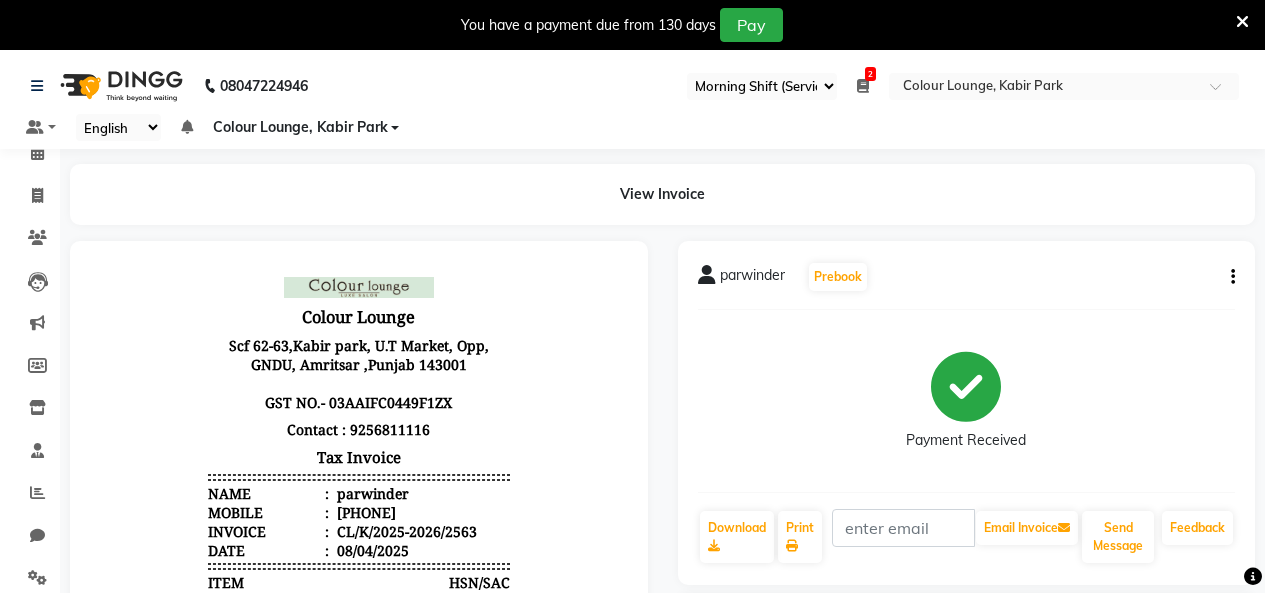 select on "service" 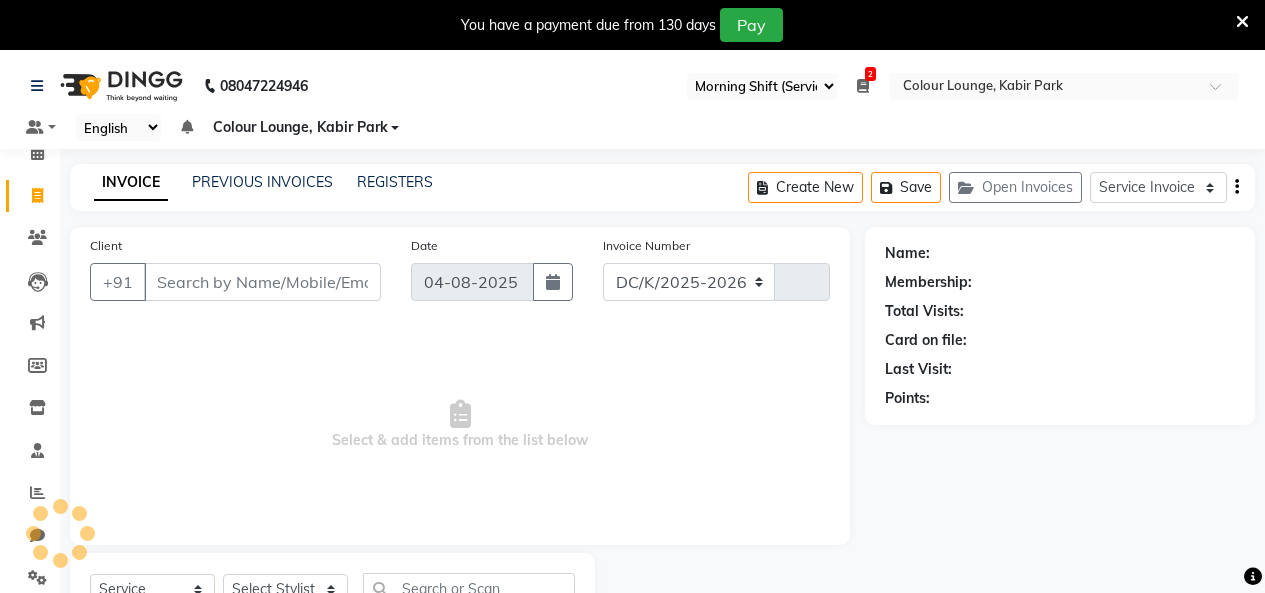 select on "8015" 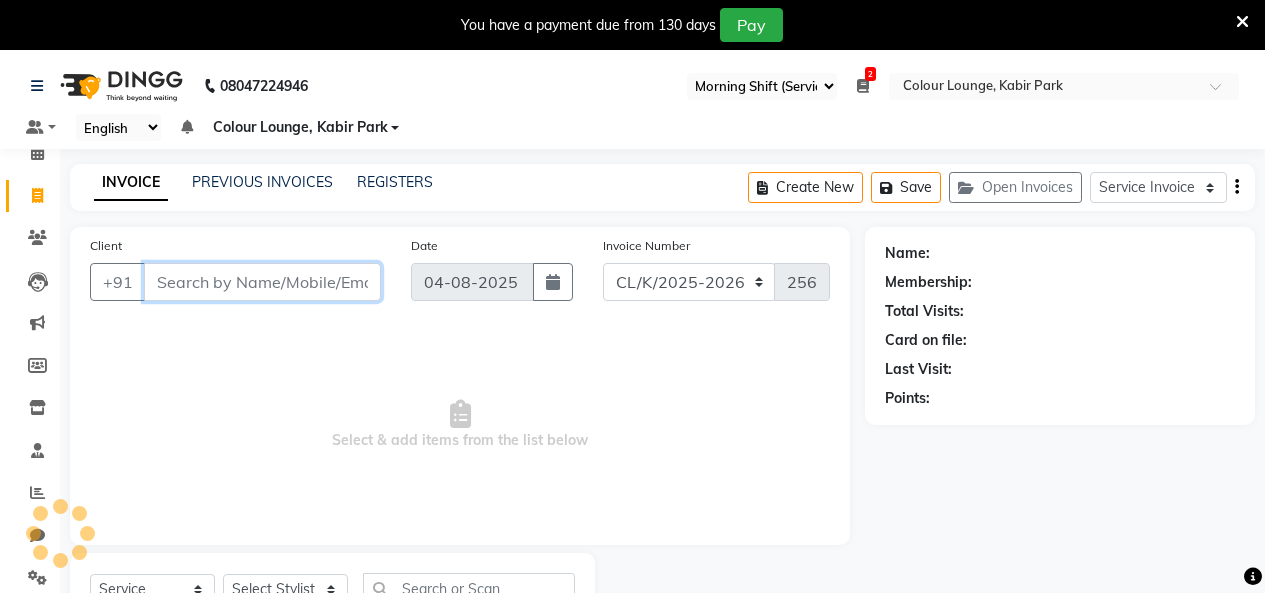 scroll, scrollTop: 85, scrollLeft: 0, axis: vertical 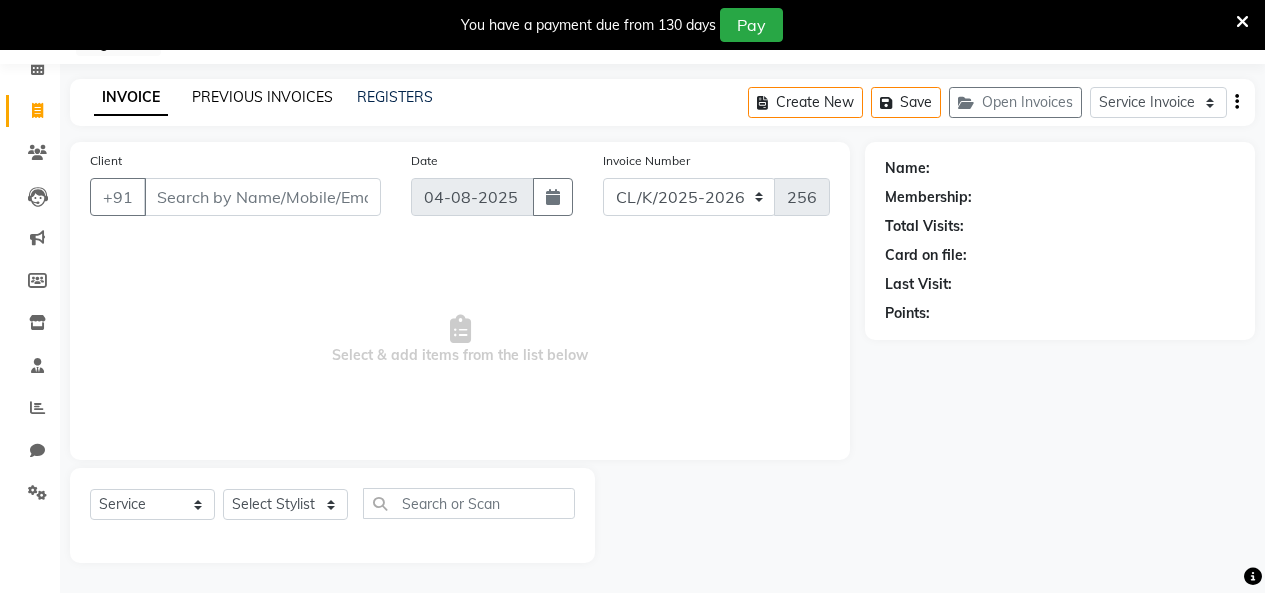 click on "PREVIOUS INVOICES" 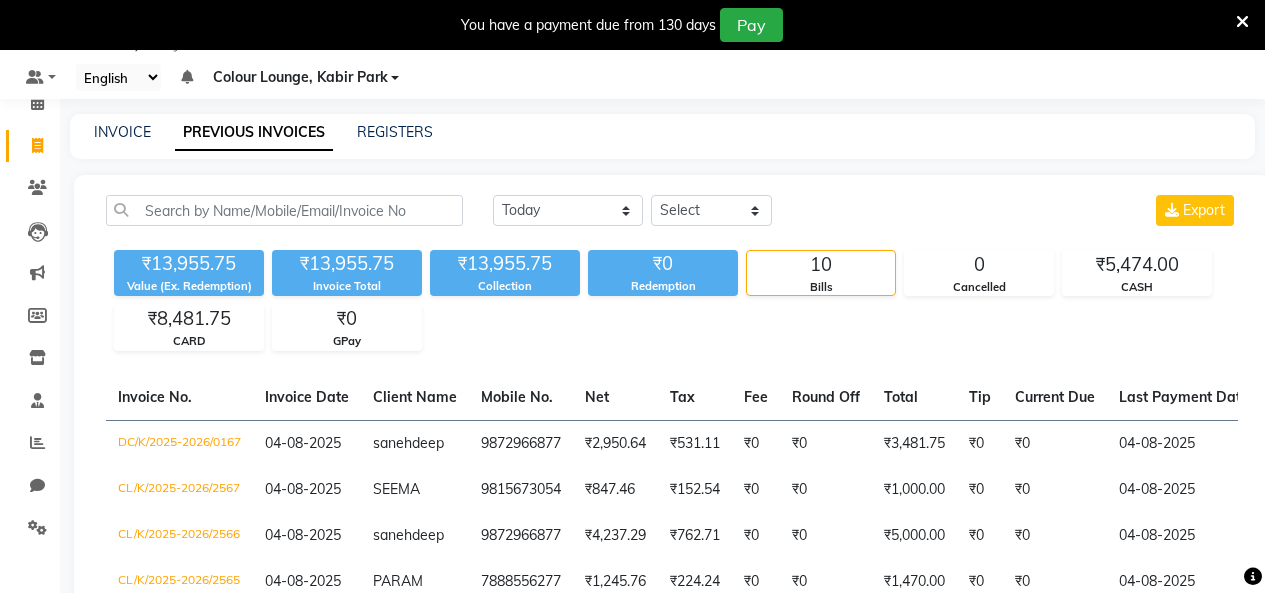 scroll, scrollTop: 85, scrollLeft: 0, axis: vertical 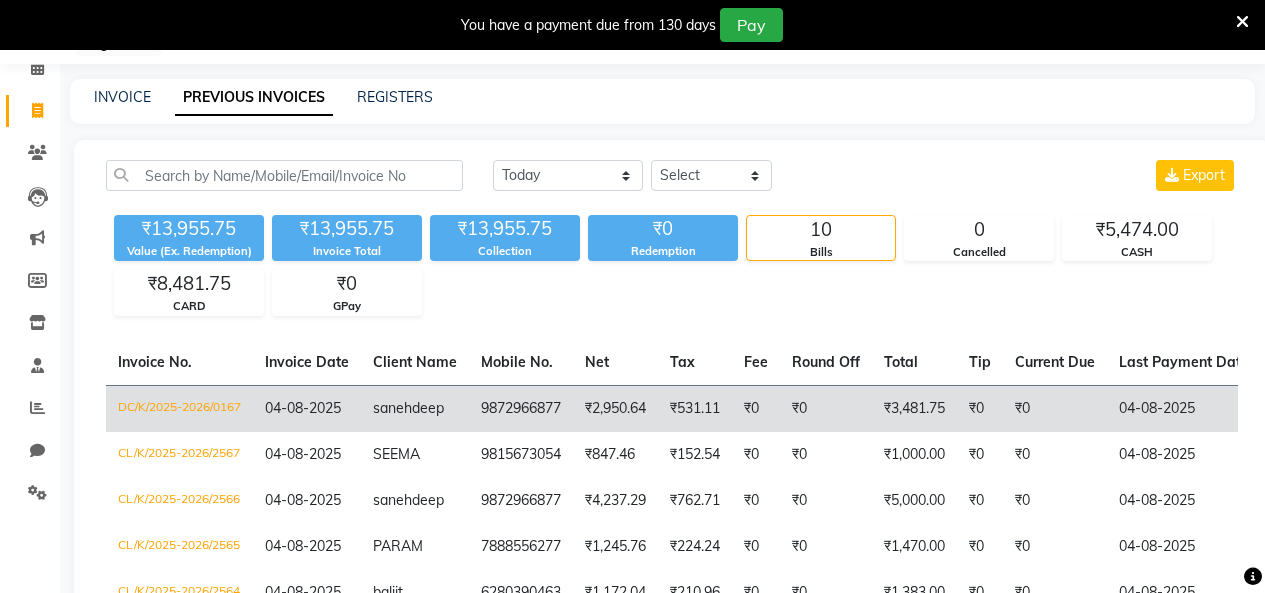 click on "sanehdeep" 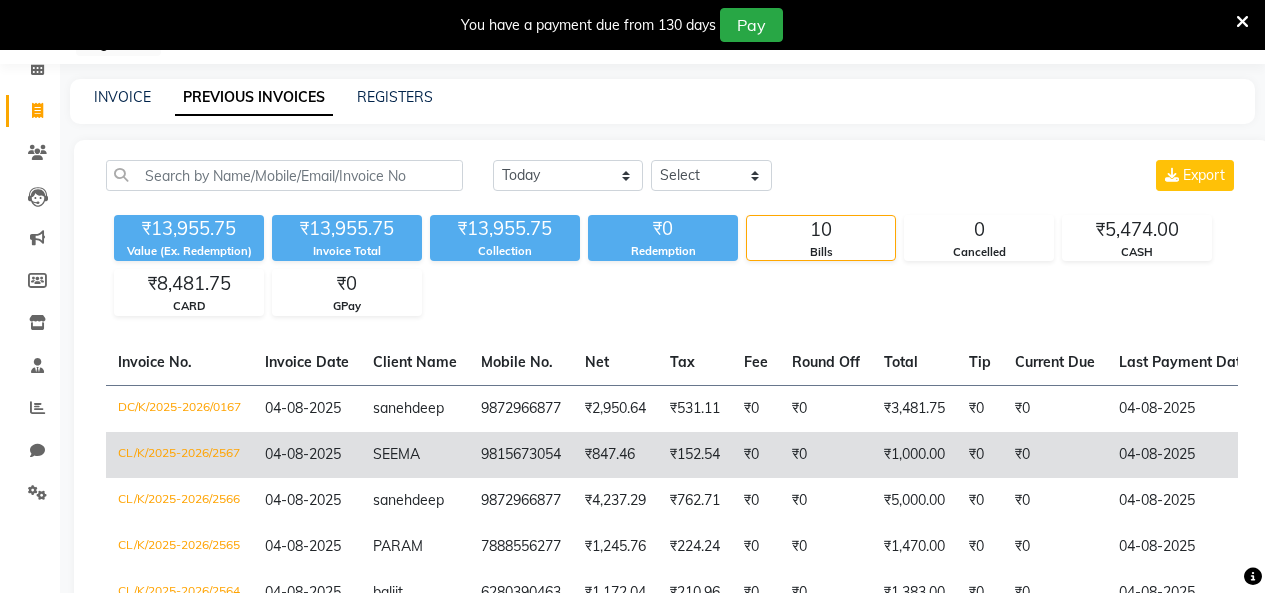 click on "₹0" 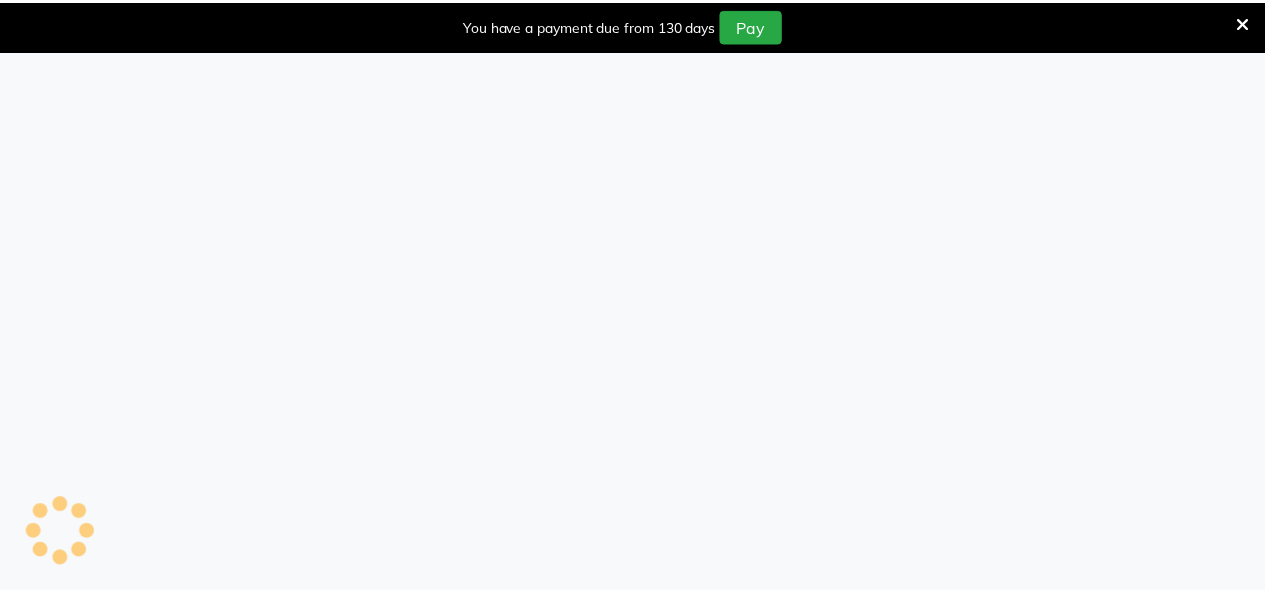 scroll, scrollTop: 0, scrollLeft: 0, axis: both 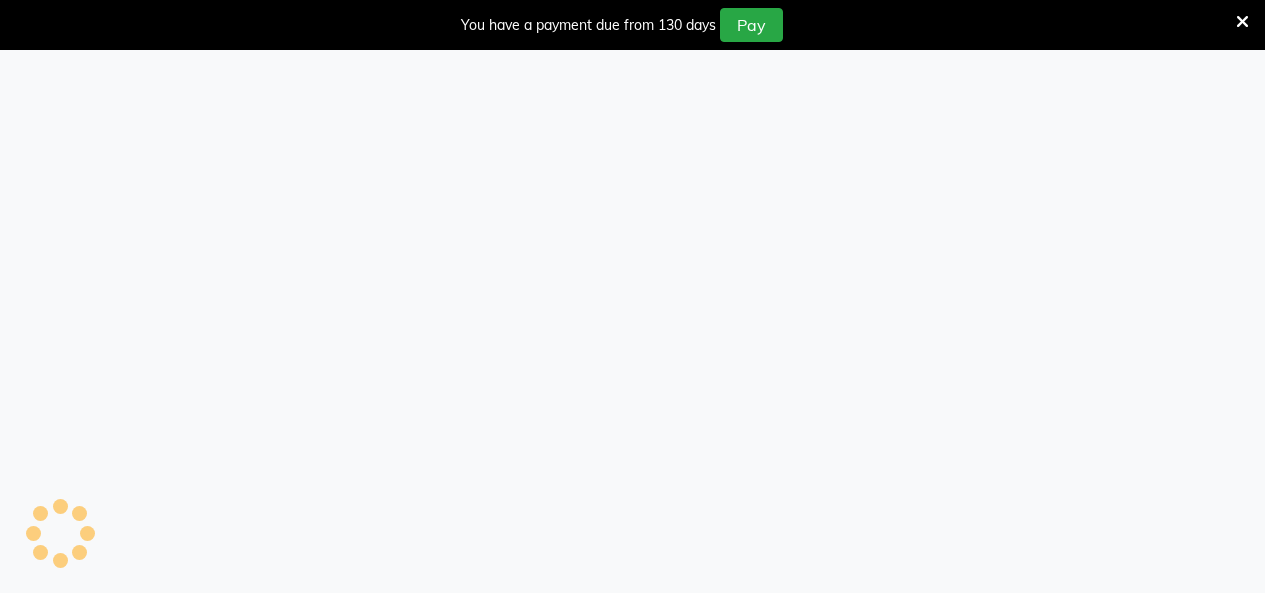select on "75" 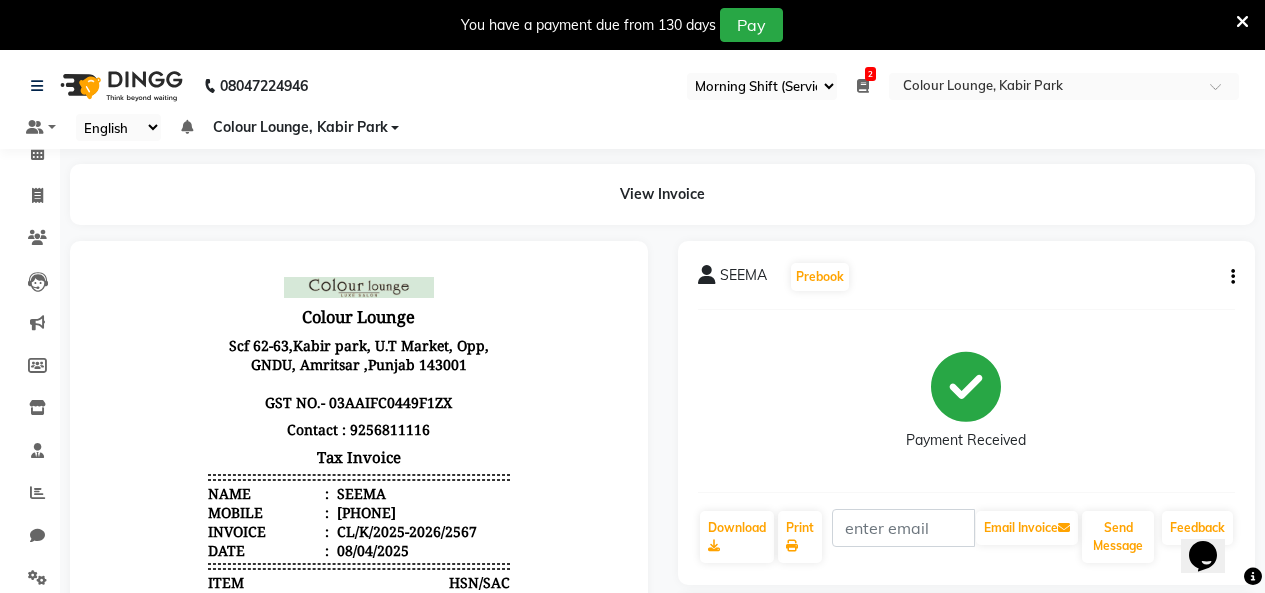 scroll, scrollTop: 0, scrollLeft: 0, axis: both 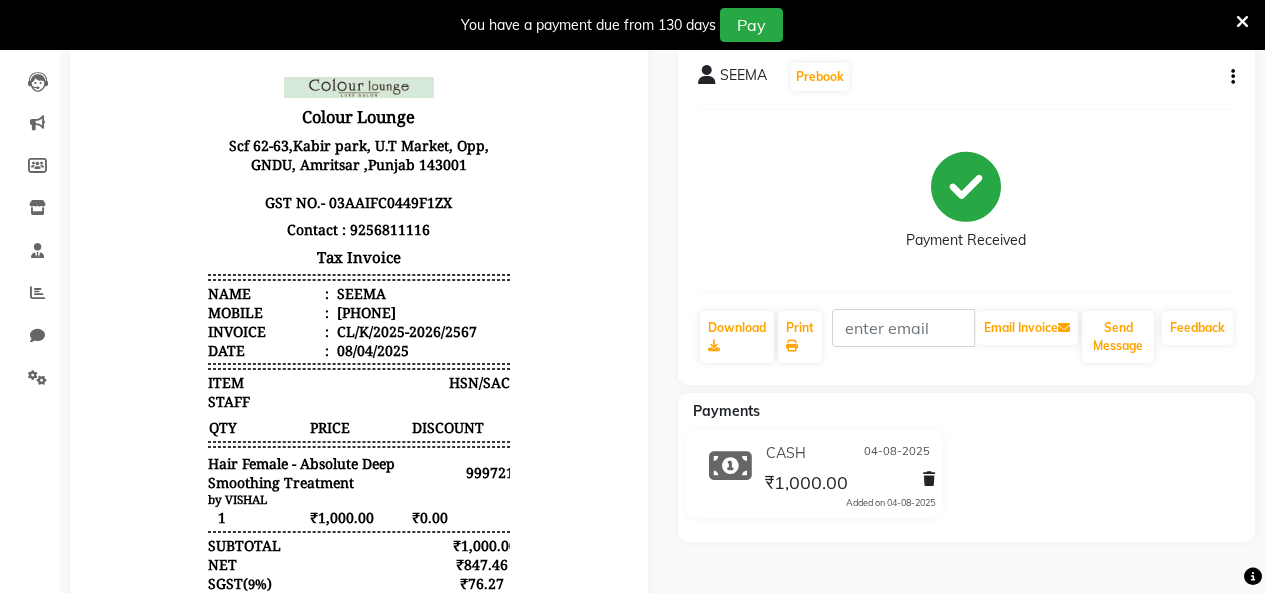 click on "SEEMA   Prebook   Payment Received  Download  Print   Email Invoice   Send Message Feedback" 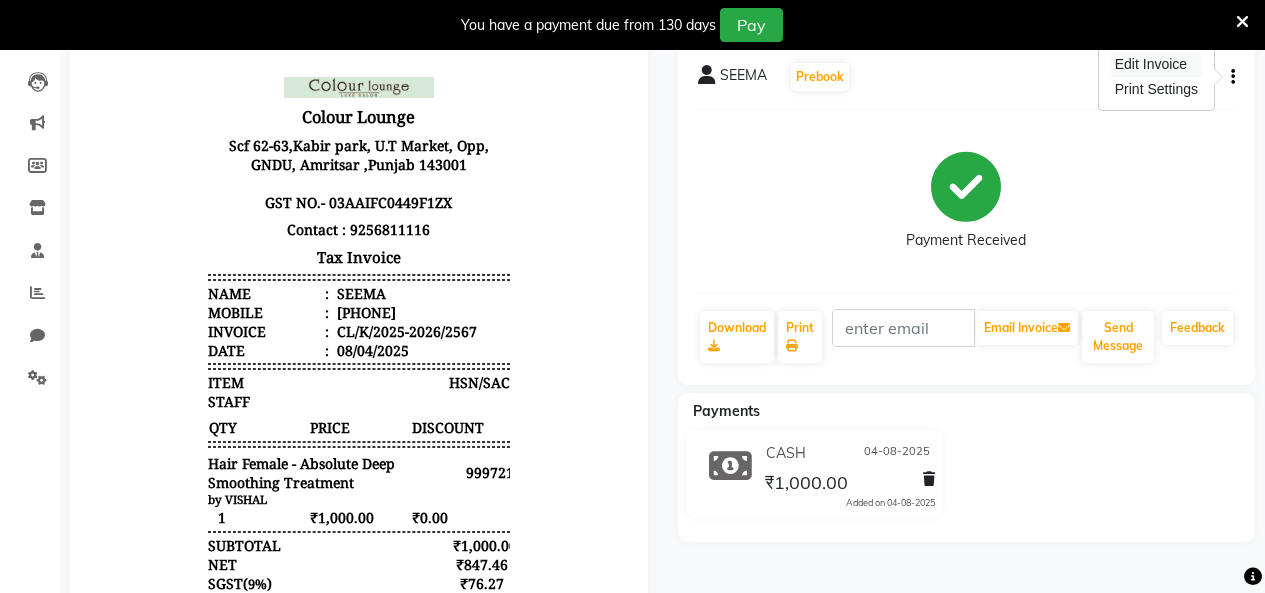 click on "Edit Invoice" at bounding box center (1156, 64) 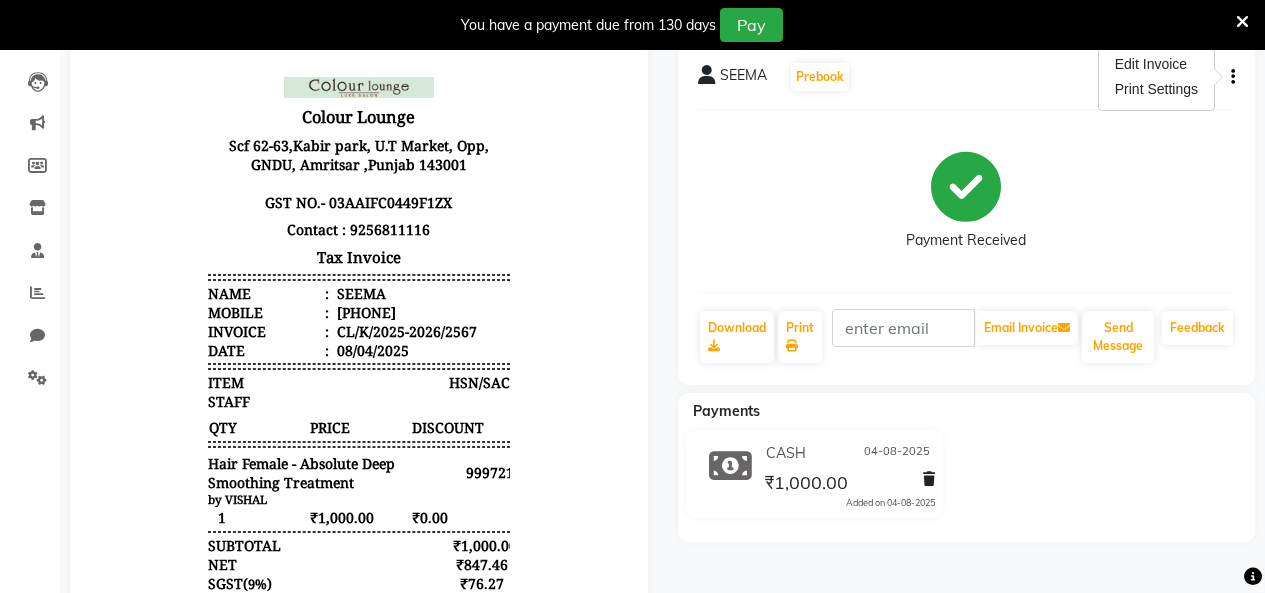 scroll, scrollTop: 85, scrollLeft: 0, axis: vertical 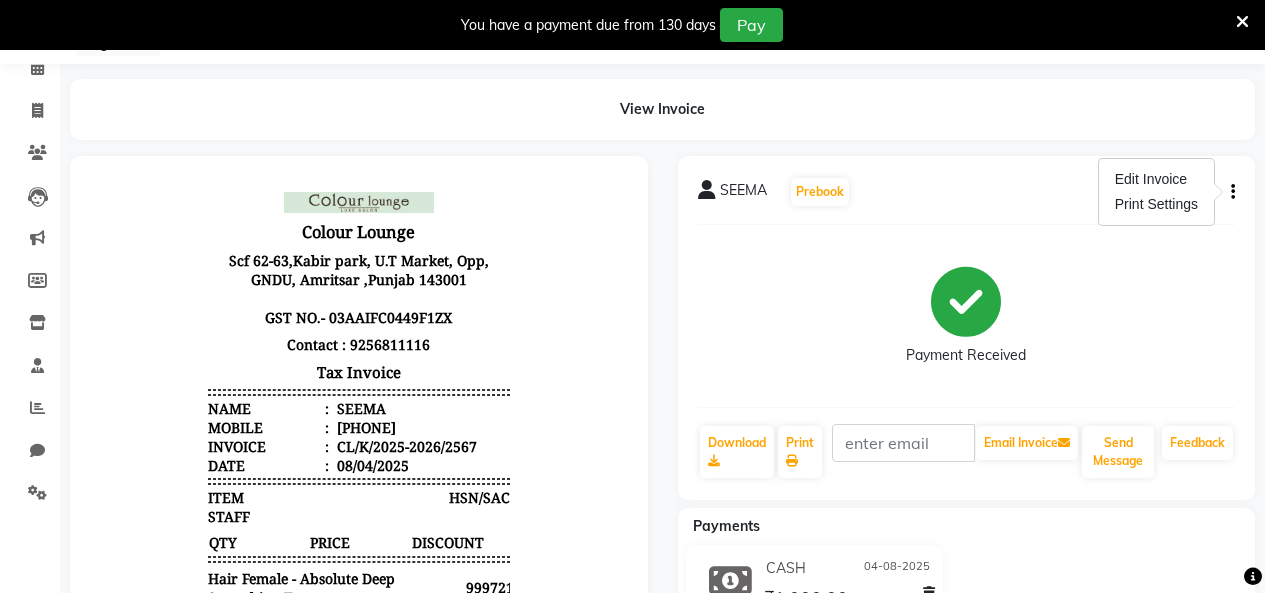 select on "service" 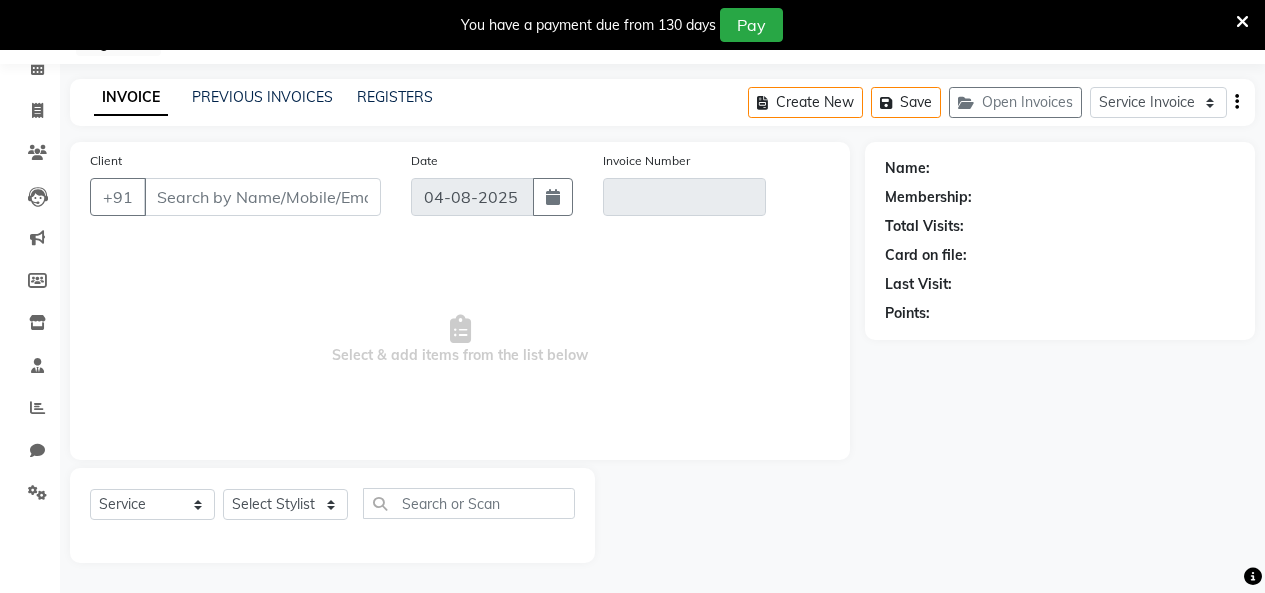 type on "9815673054" 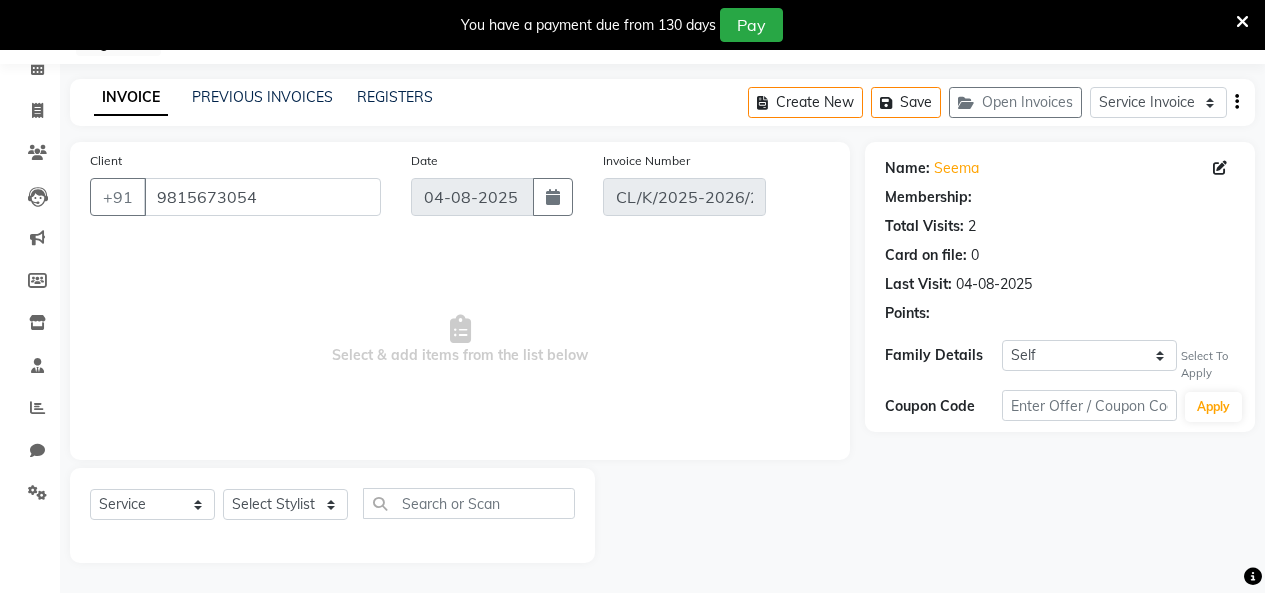 select on "1: Object" 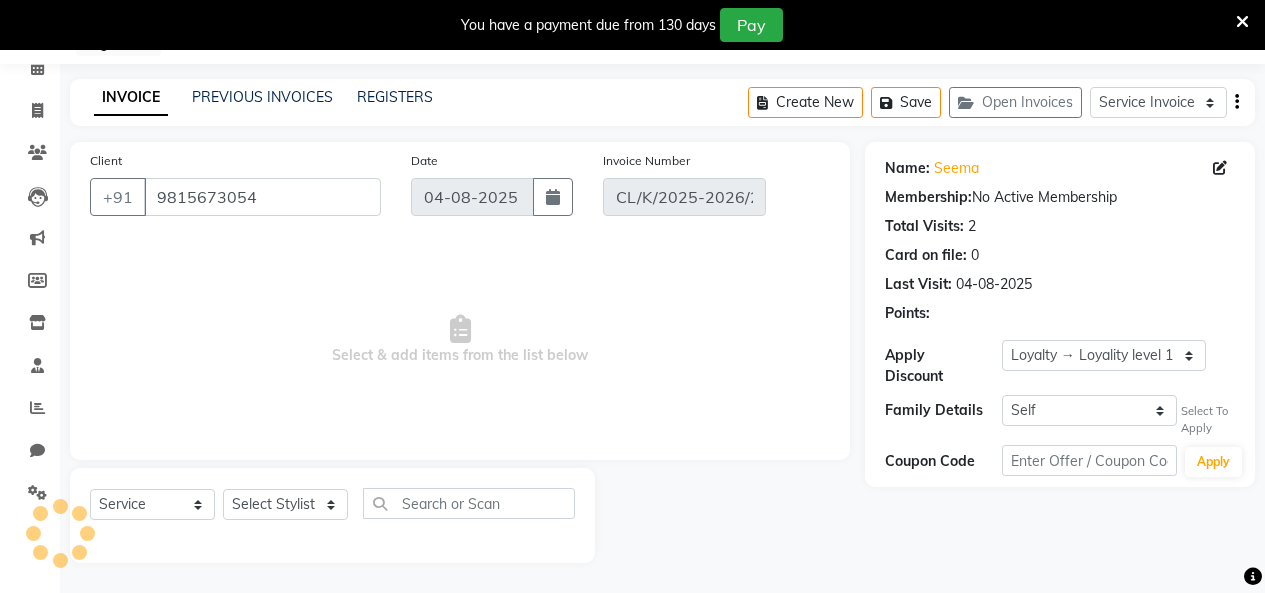 select on "select" 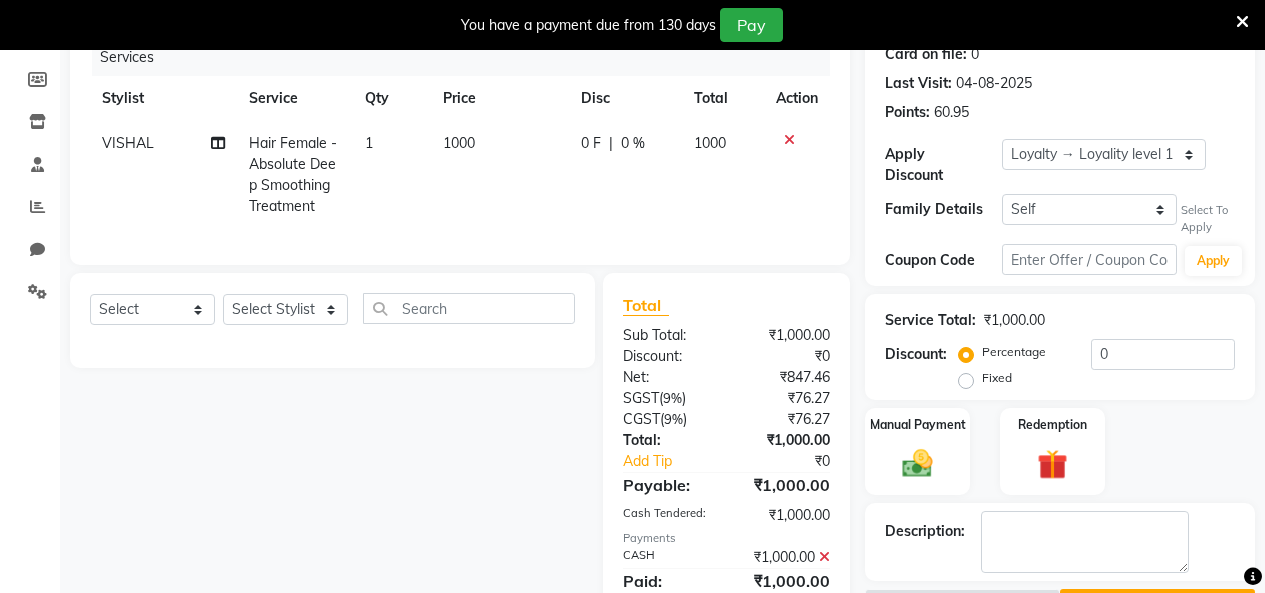 scroll, scrollTop: 285, scrollLeft: 0, axis: vertical 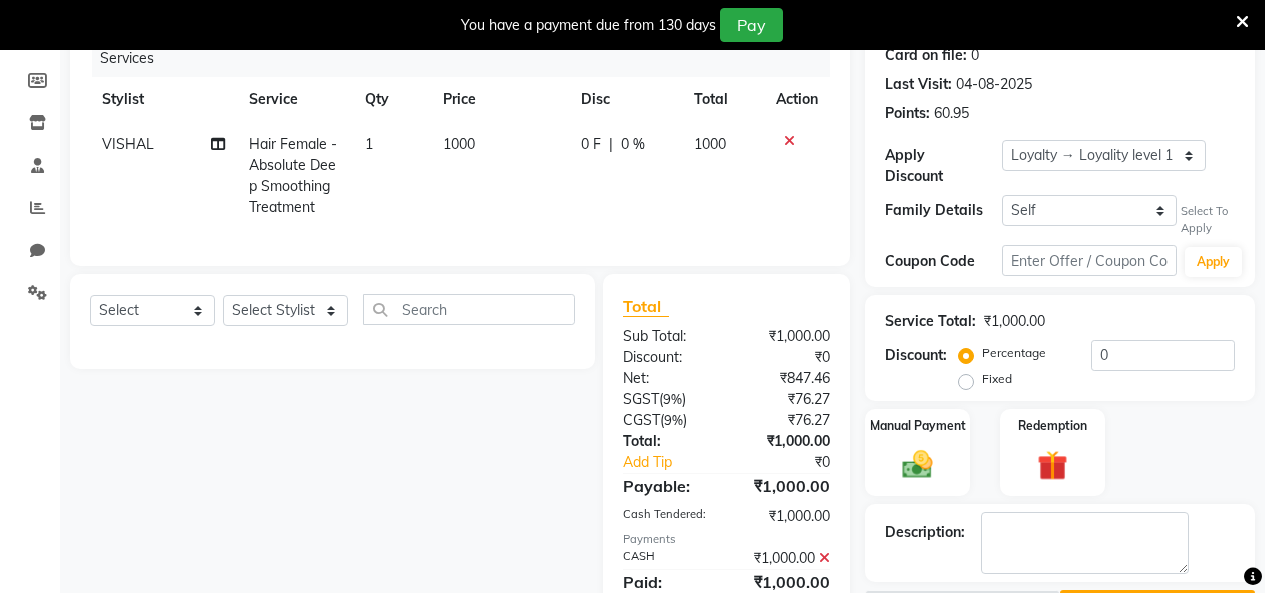 click 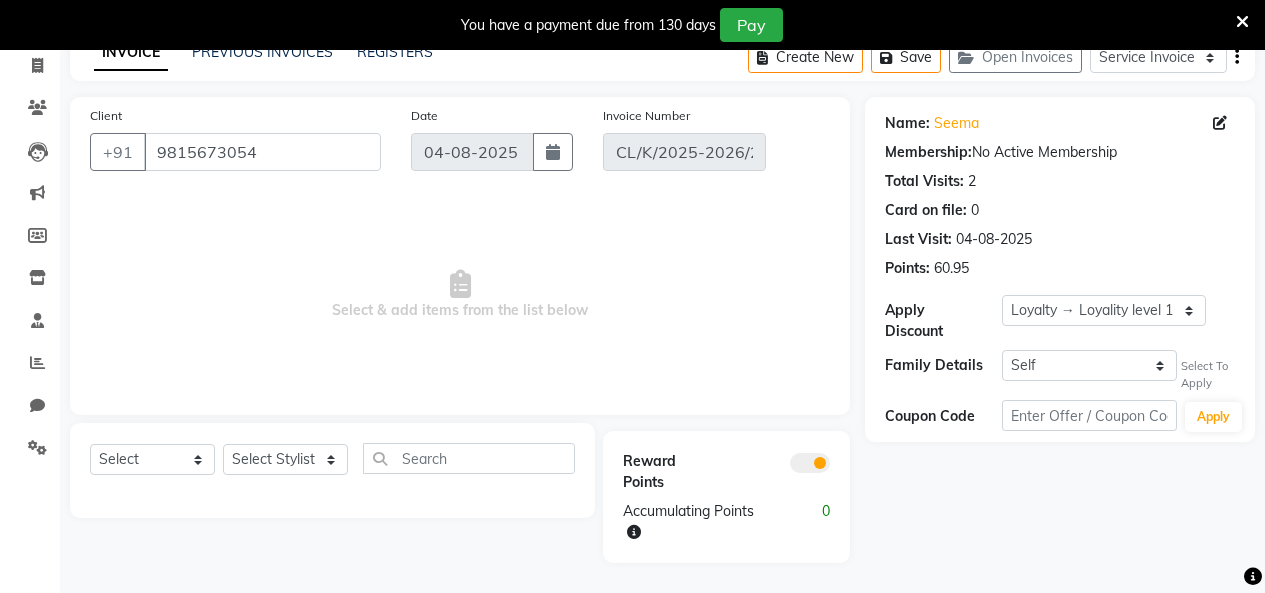 drag, startPoint x: 284, startPoint y: 440, endPoint x: 283, endPoint y: 450, distance: 10.049875 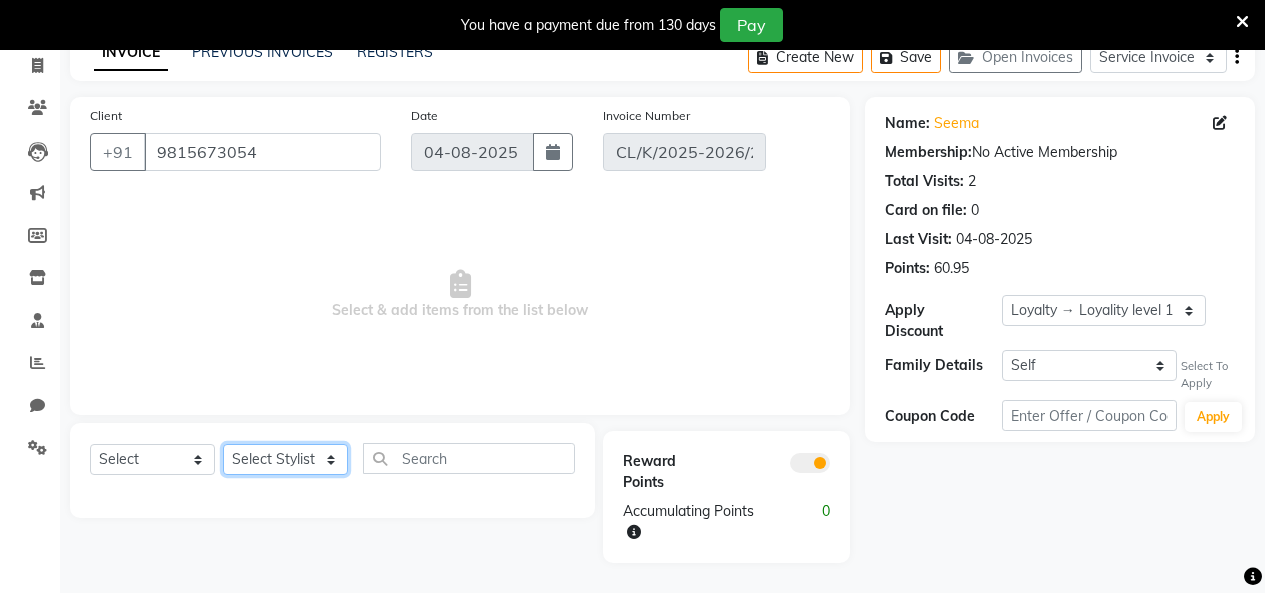 click on "Select Stylist Admin Admin AKHIL ANKUSH Colour Lounge, Kabir Park Colour Lounge, Kabir Park divyansh  Jaswinder singh guard JATIN JOHN JONEY LUXMI NAVDEEP KAUR NITI PARAMJIT PARAS KHATNAVLIA priya  priyanka  Rakesh sapna  SUMAN VANDANA SHARMA VISHAL" 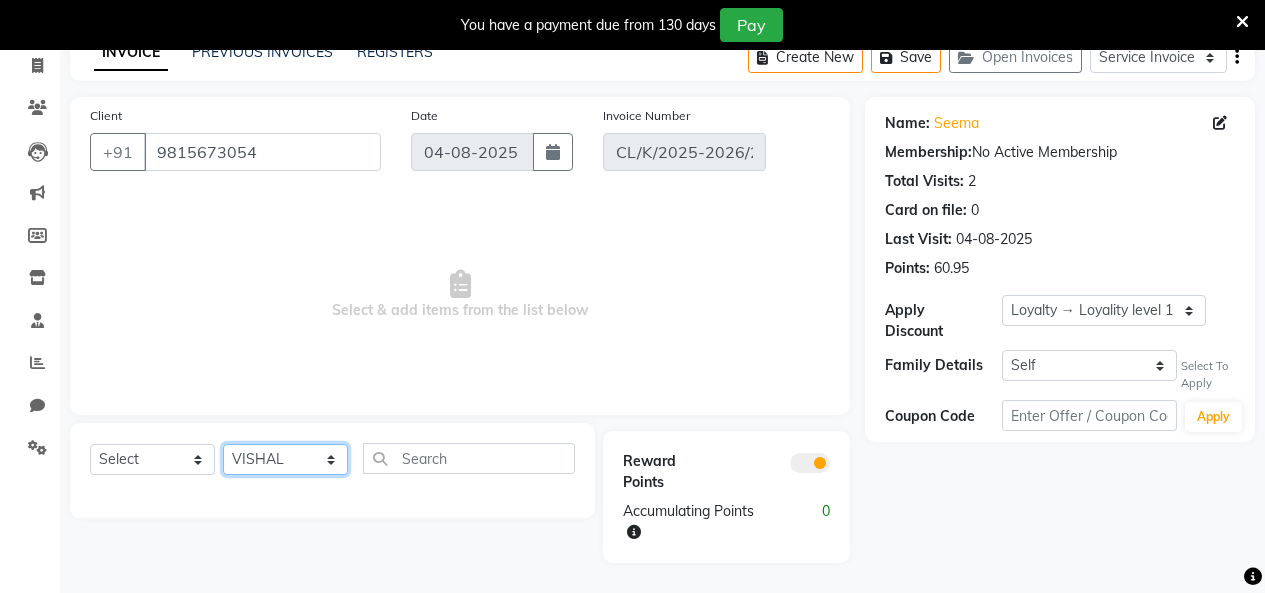 click on "Select Stylist Admin Admin AKHIL ANKUSH Colour Lounge, Kabir Park Colour Lounge, Kabir Park divyansh  Jaswinder singh guard JATIN JOHN JONEY LUXMI NAVDEEP KAUR NITI PARAMJIT PARAS KHATNAVLIA priya  priyanka  Rakesh sapna  SUMAN VANDANA SHARMA VISHAL" 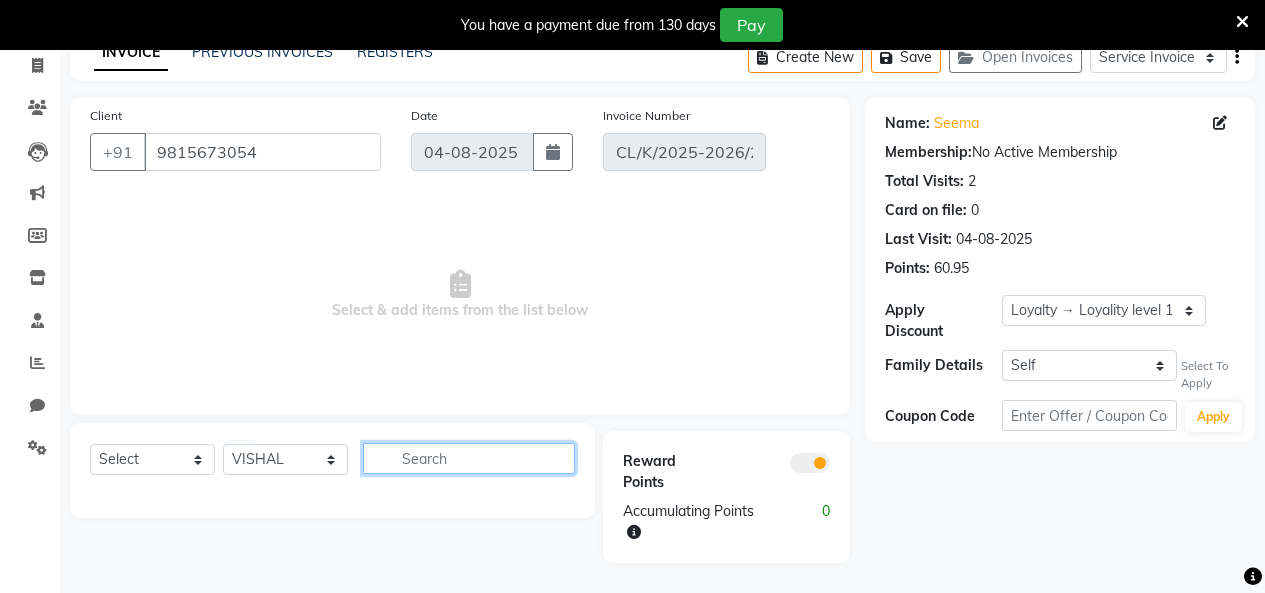 click 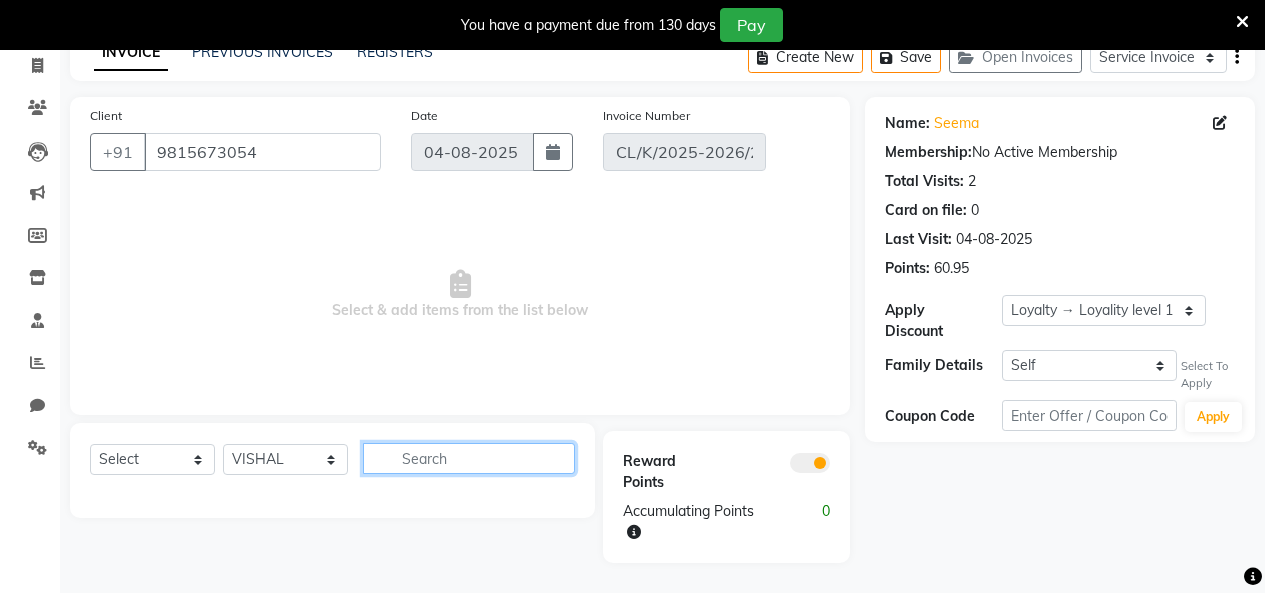 type on "a" 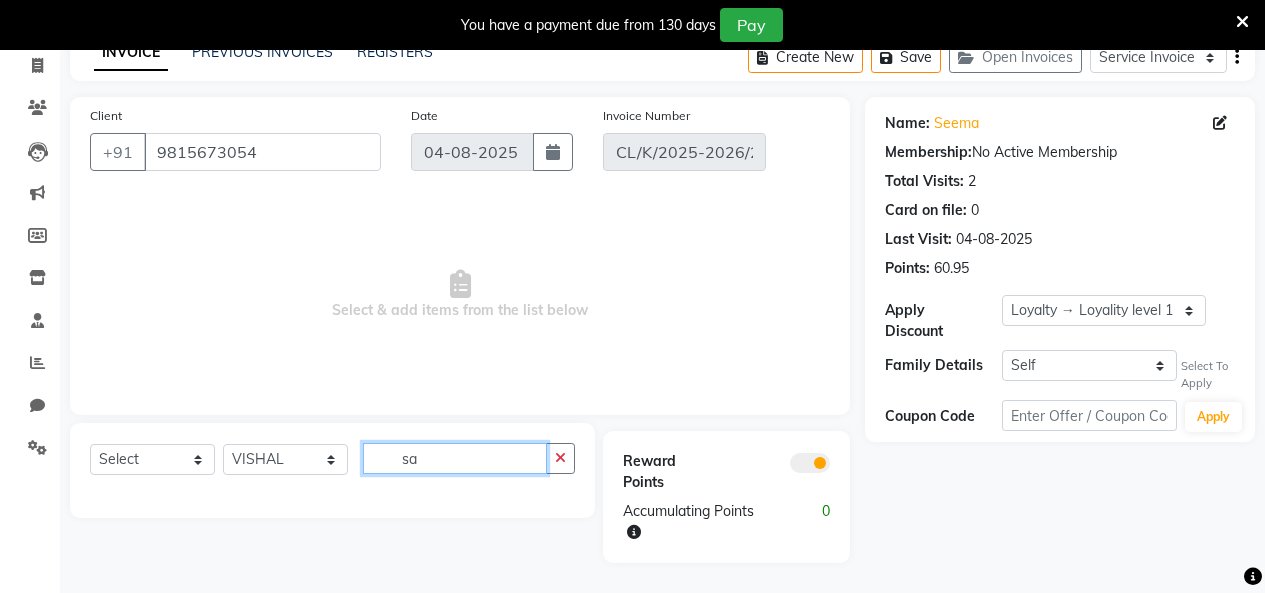 type on "s" 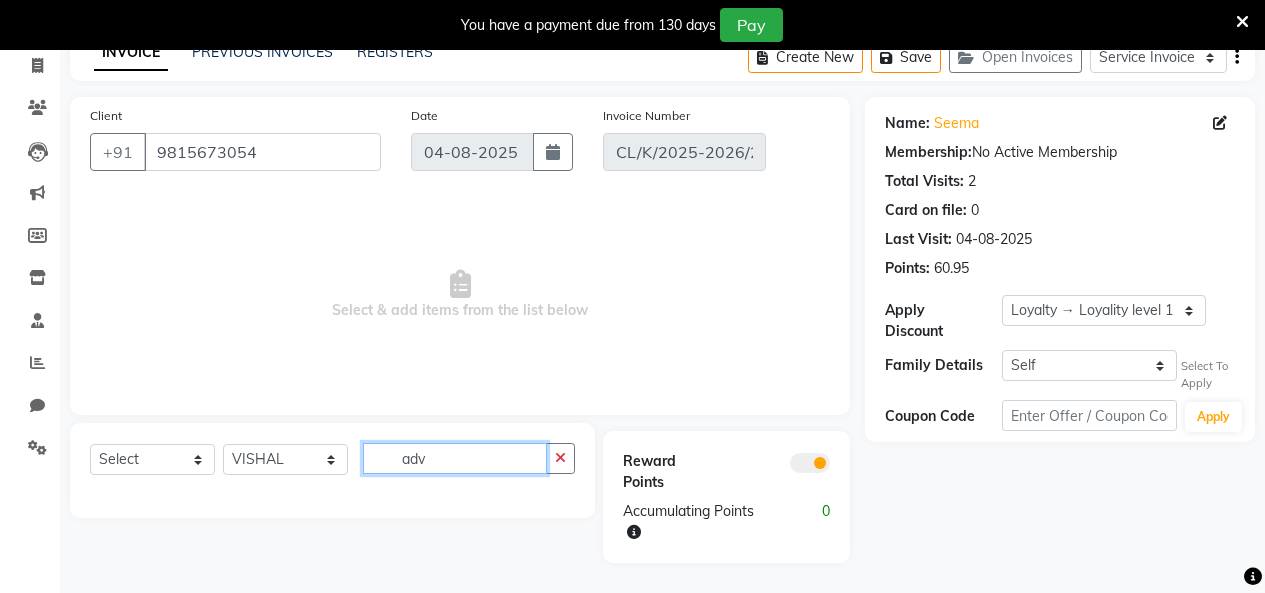 type on "adva" 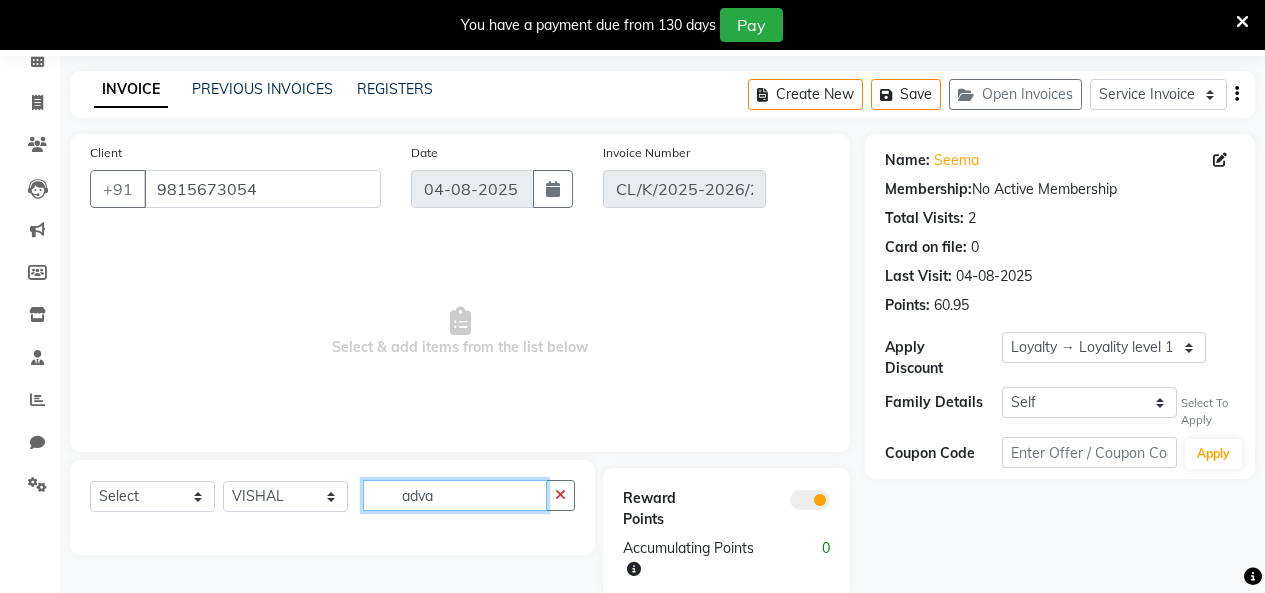 scroll, scrollTop: 130, scrollLeft: 0, axis: vertical 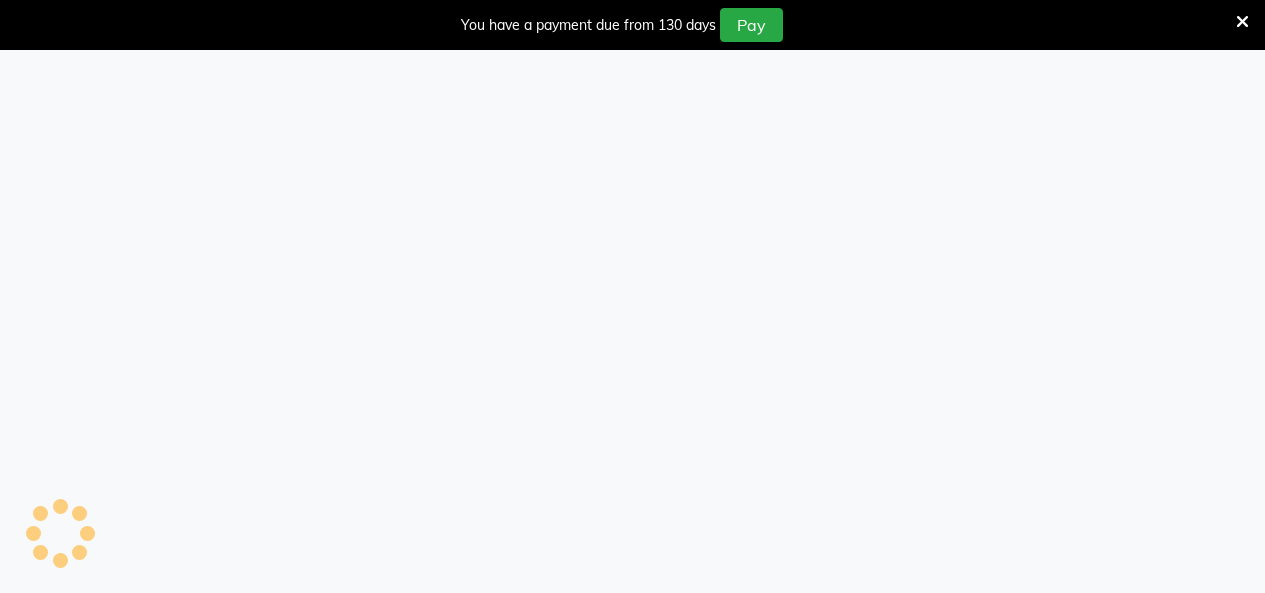 select on "service" 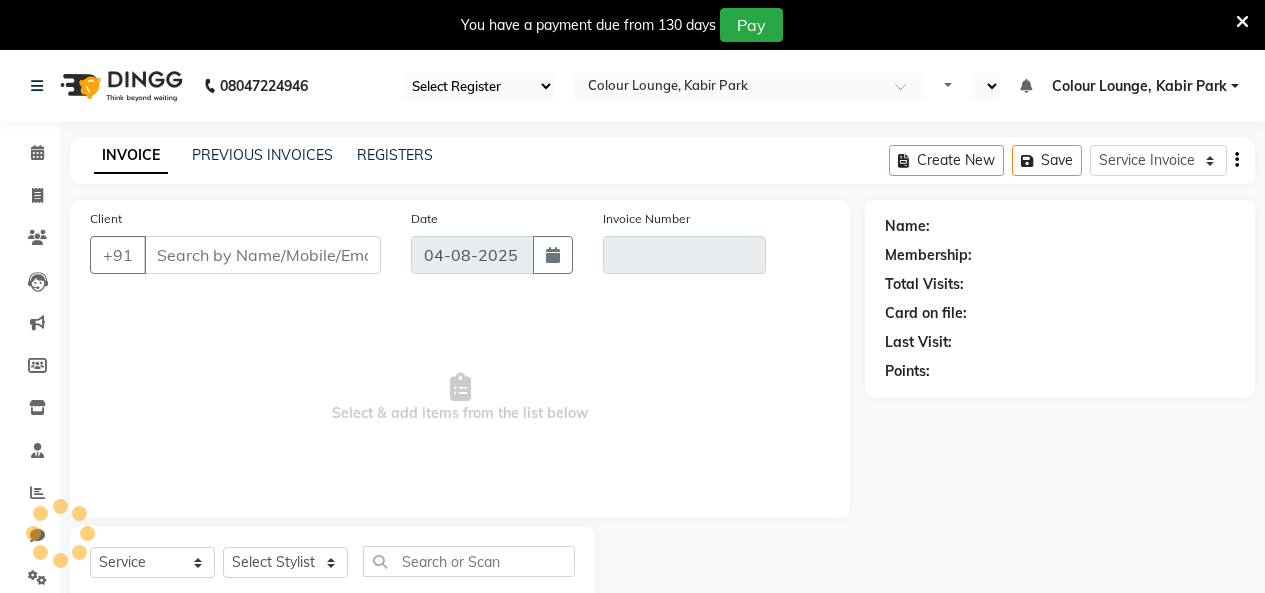 select on "75" 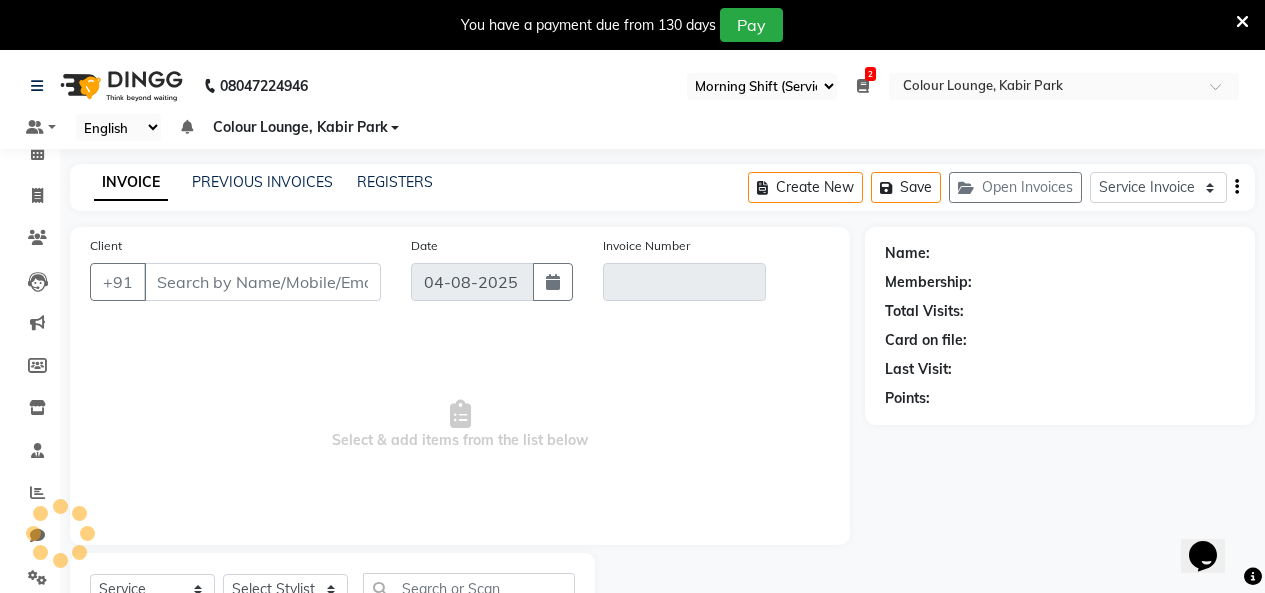 scroll, scrollTop: 0, scrollLeft: 0, axis: both 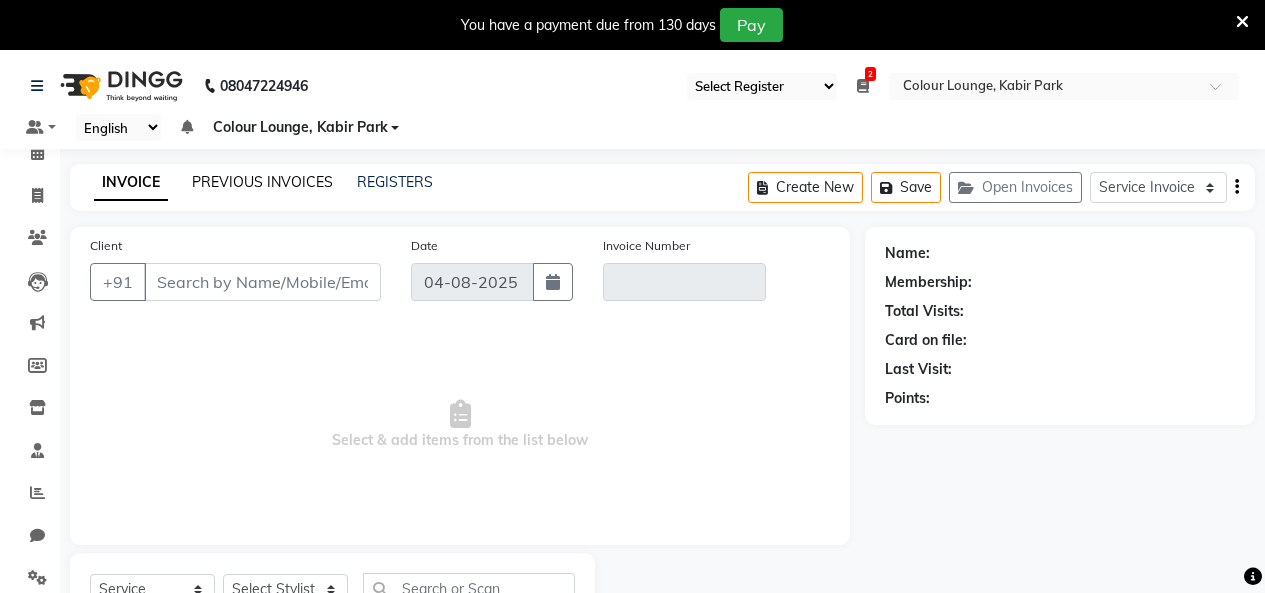 click on "PREVIOUS INVOICES" 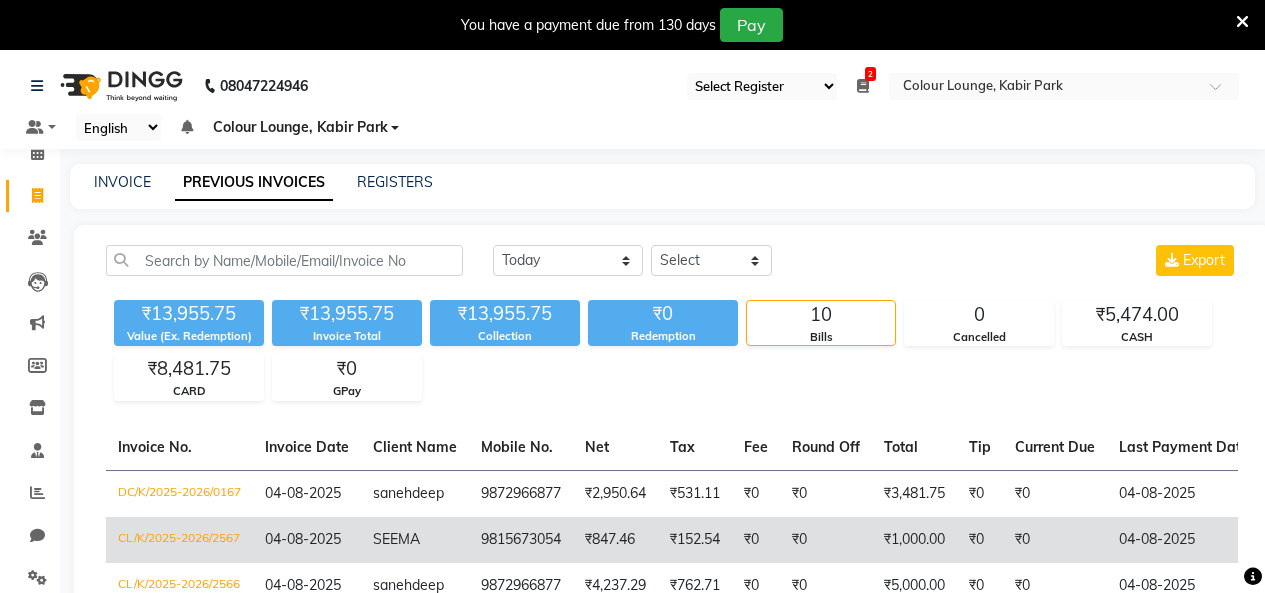 click on "₹0" 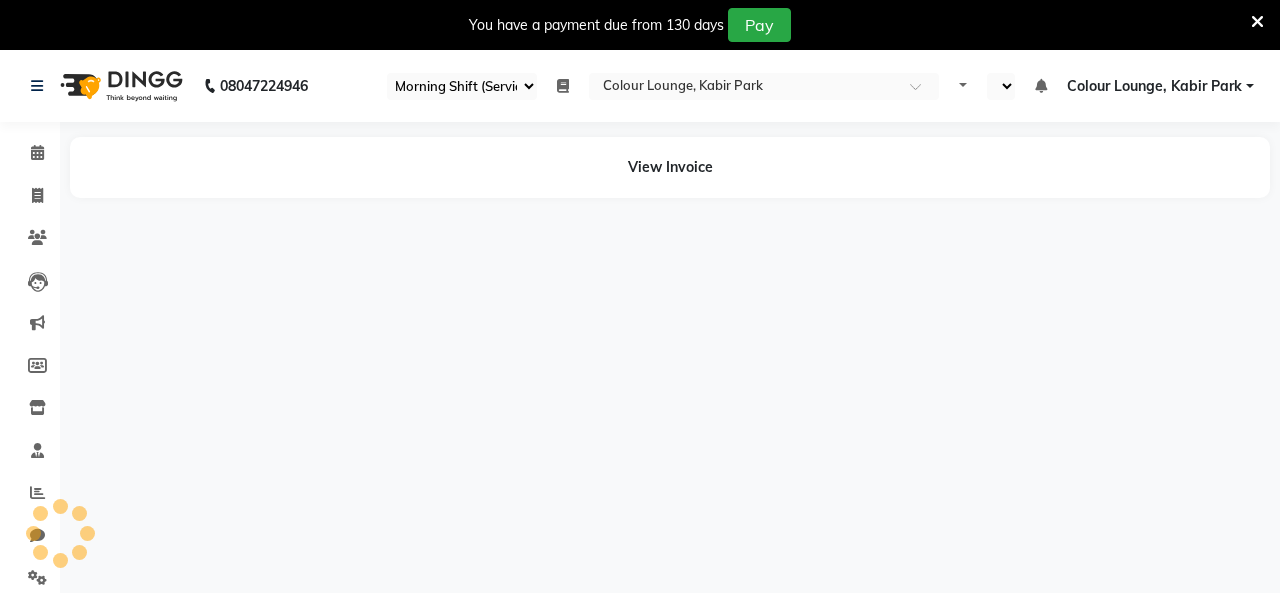 select on "75" 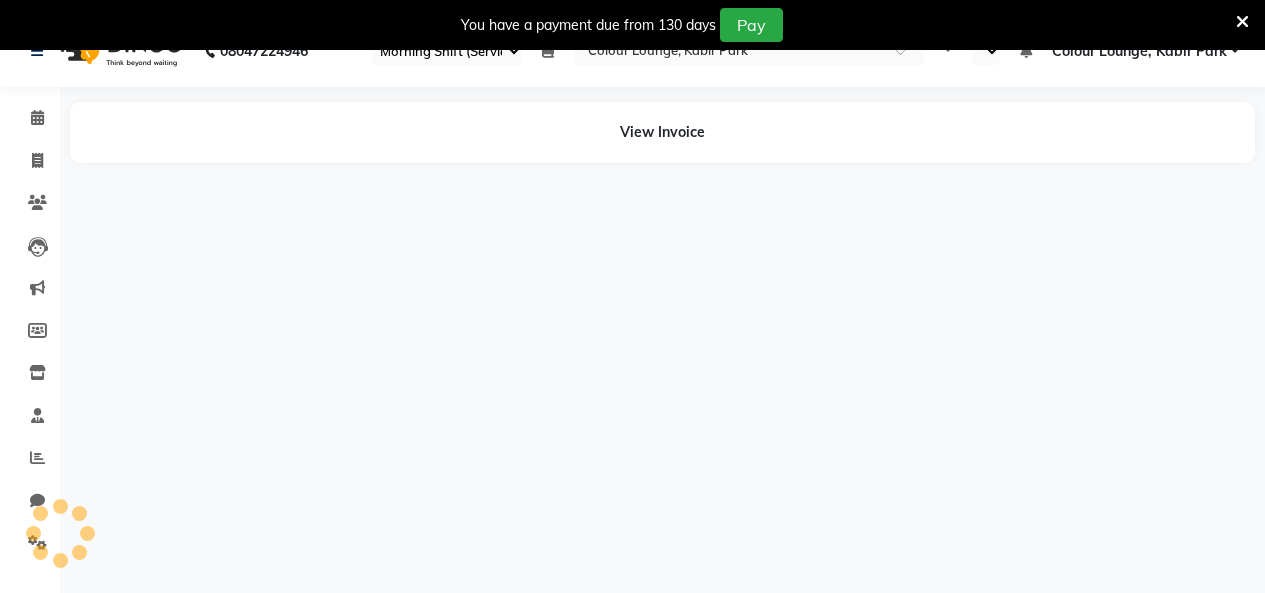 select on "en" 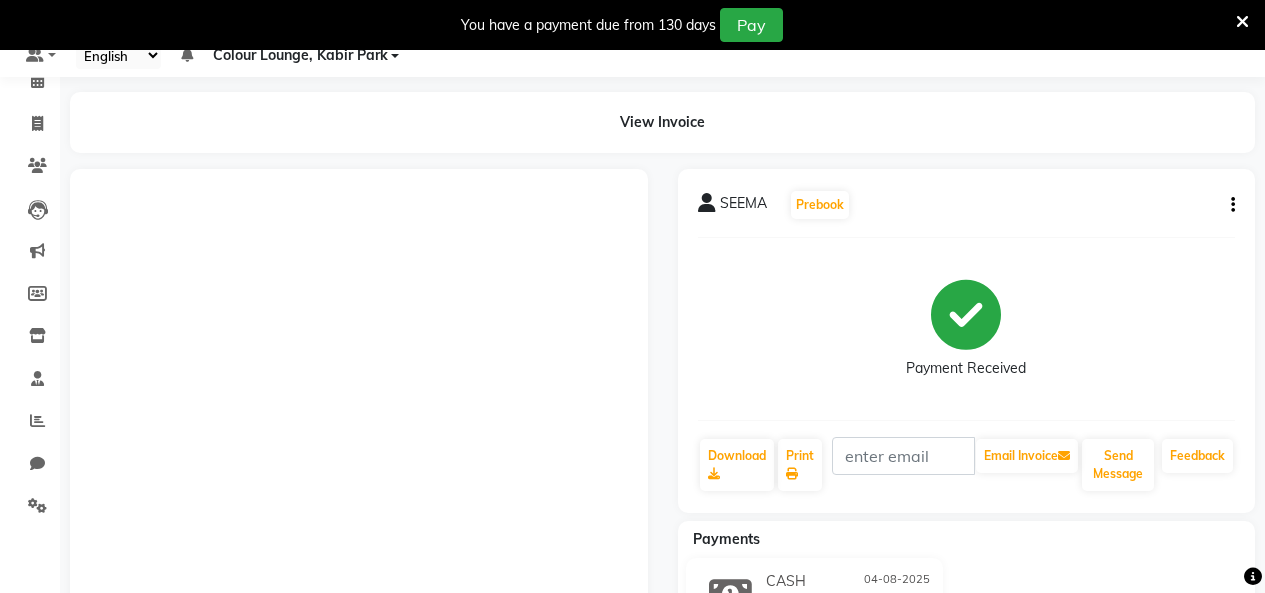 scroll, scrollTop: 179, scrollLeft: 0, axis: vertical 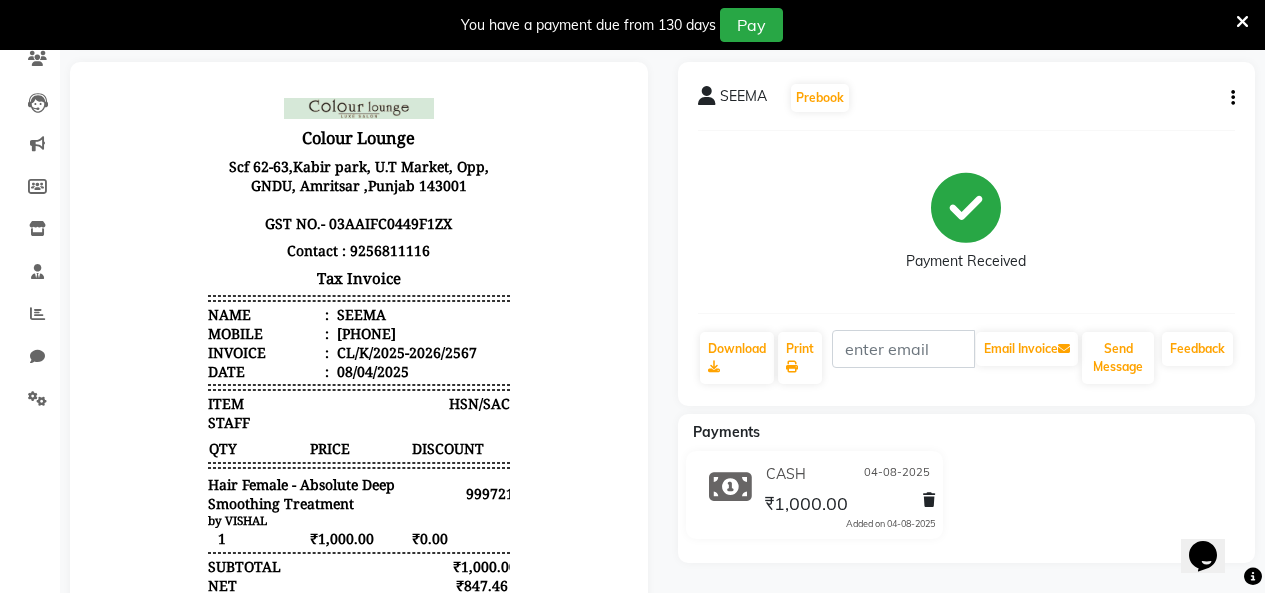 click on "SEEMA   Prebook   Payment Received  Download  Print   Email Invoice   Send Message Feedback" 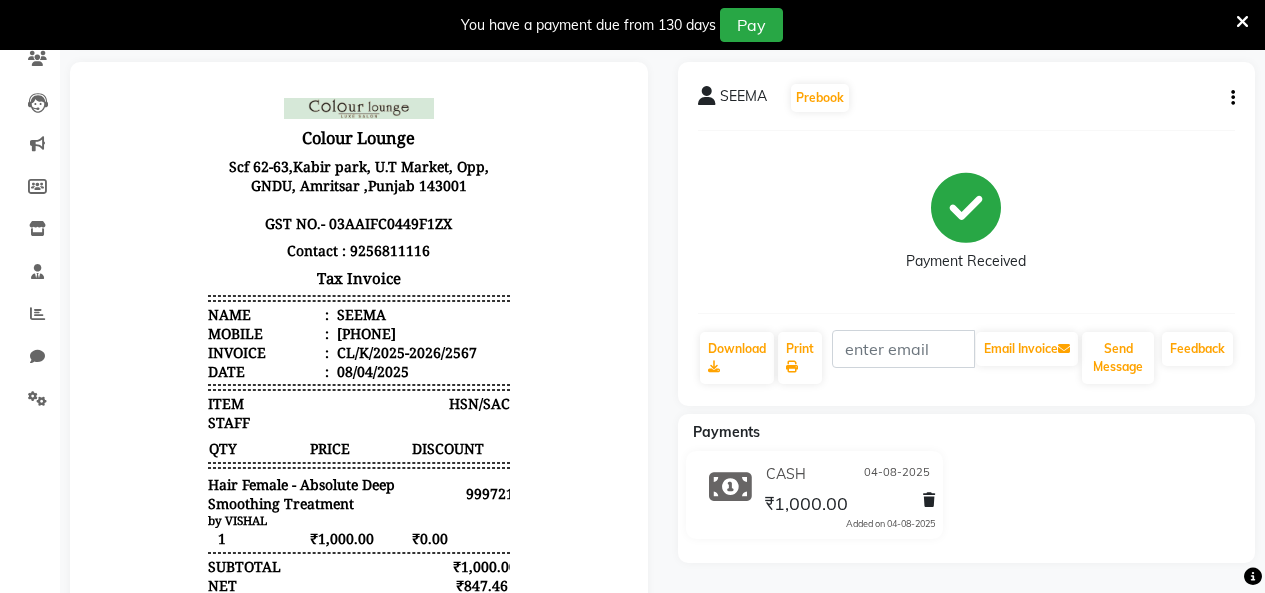 click 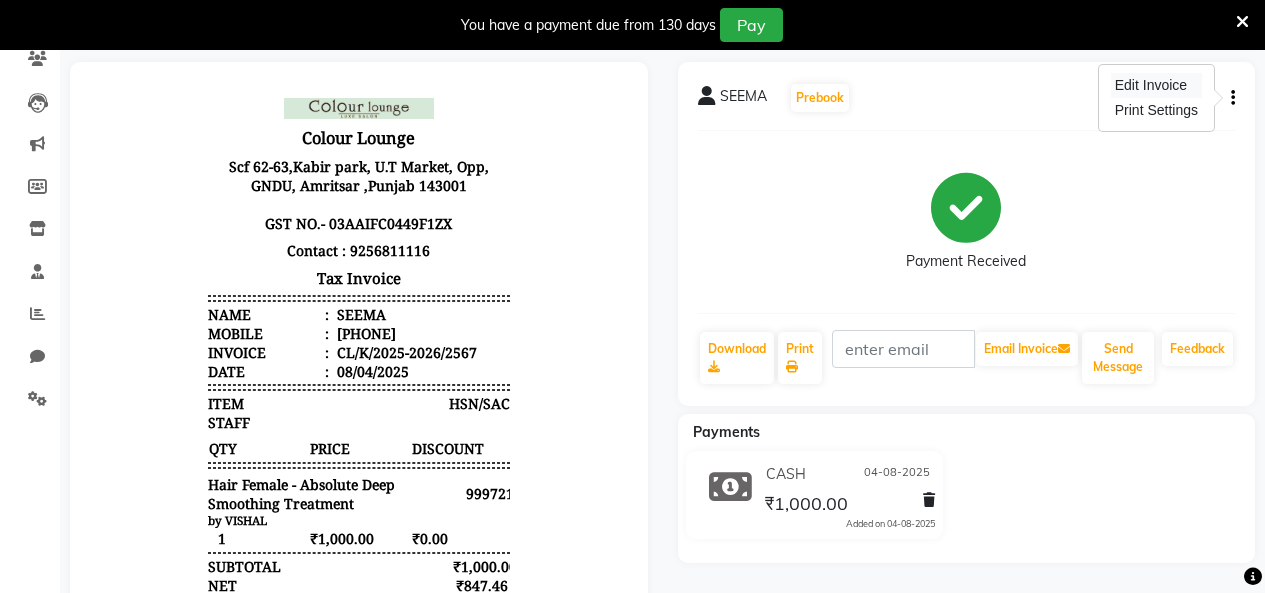 click on "Edit Invoice" at bounding box center [1156, 85] 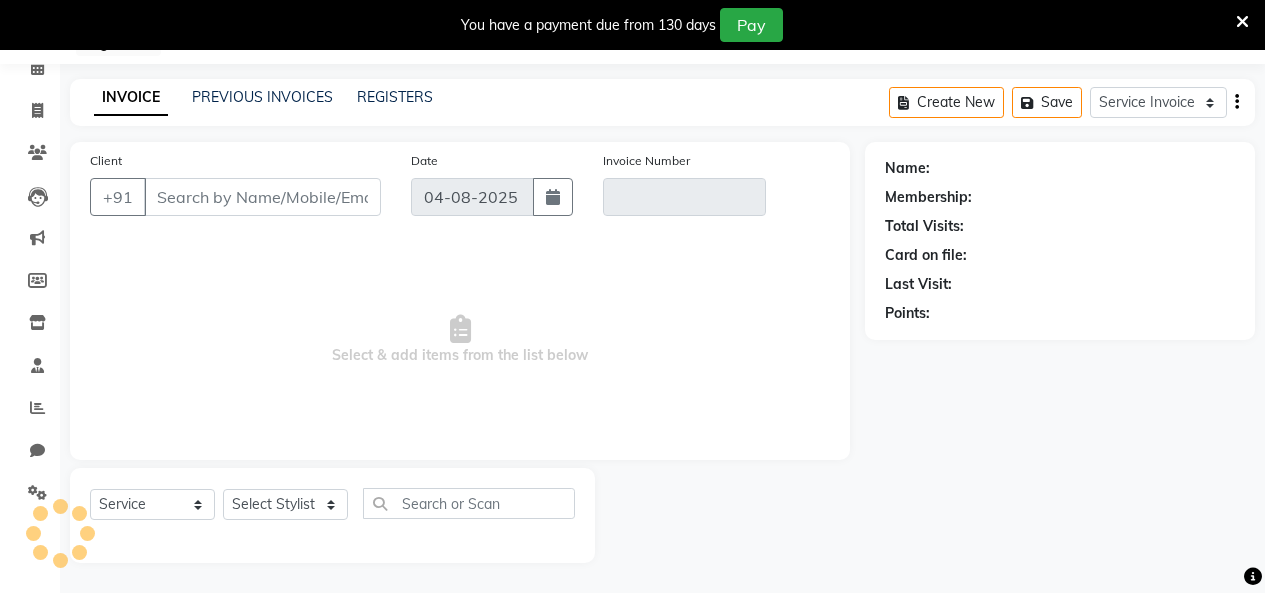 scroll, scrollTop: 85, scrollLeft: 0, axis: vertical 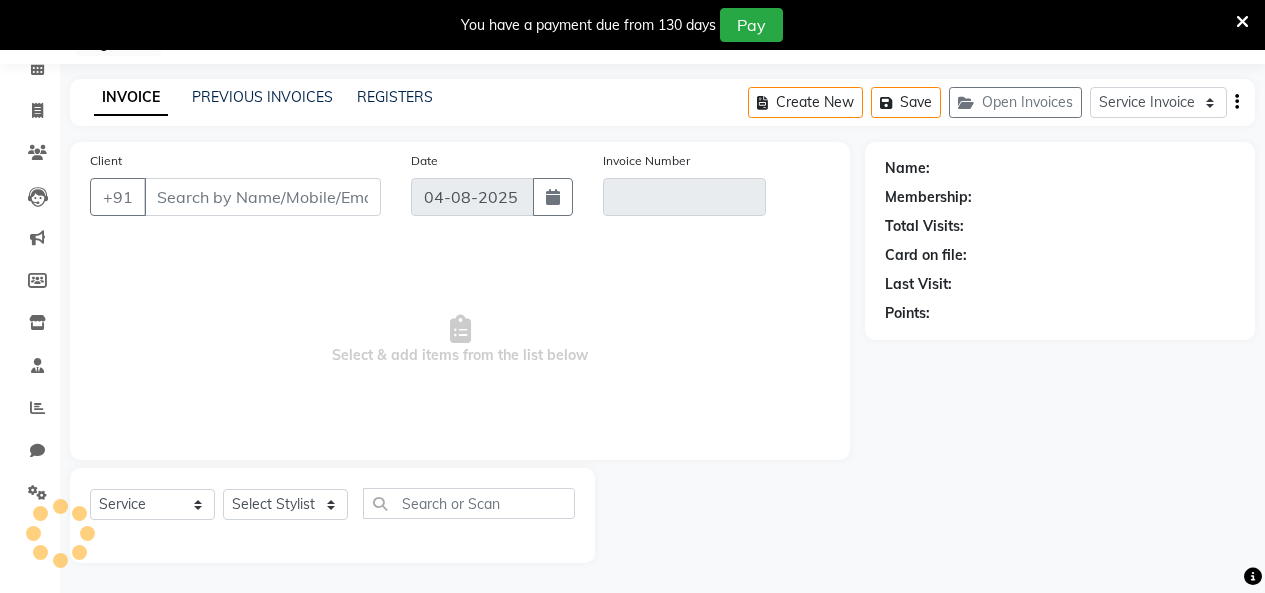 type on "9815673054" 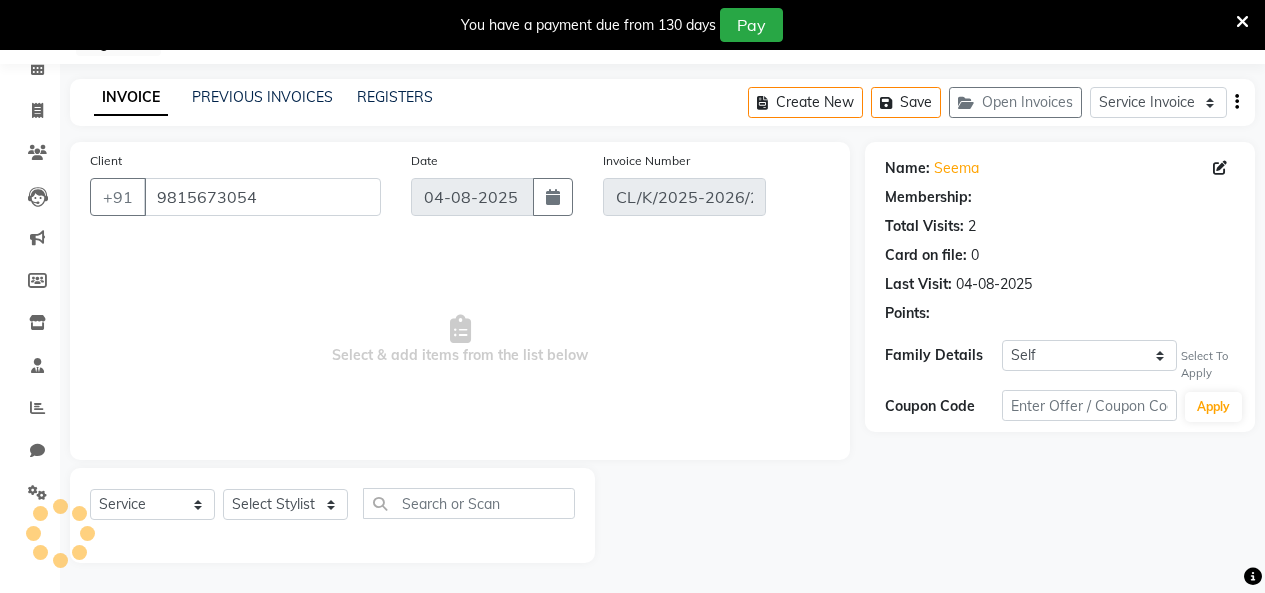 select on "select" 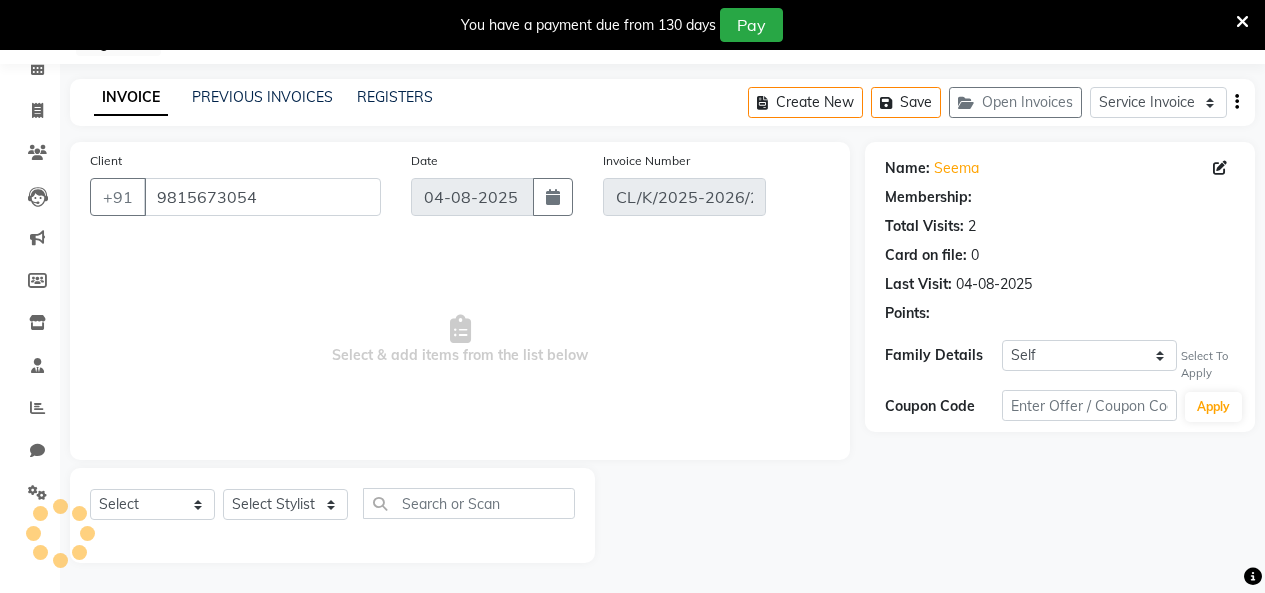 select on "1: Object" 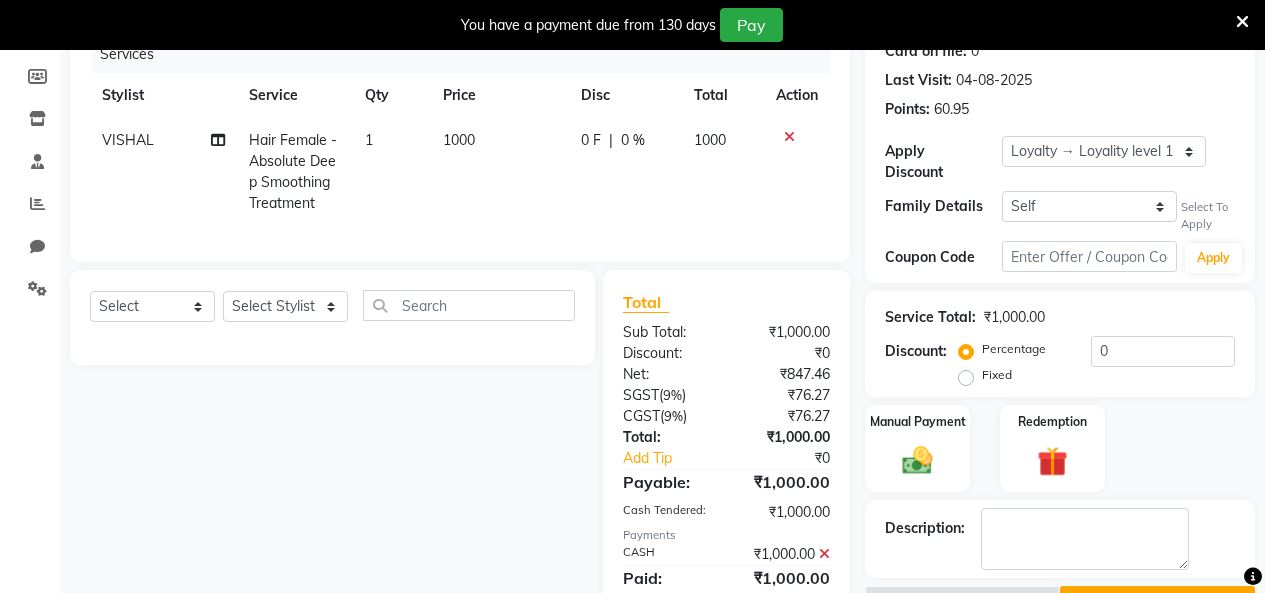 scroll, scrollTop: 237, scrollLeft: 0, axis: vertical 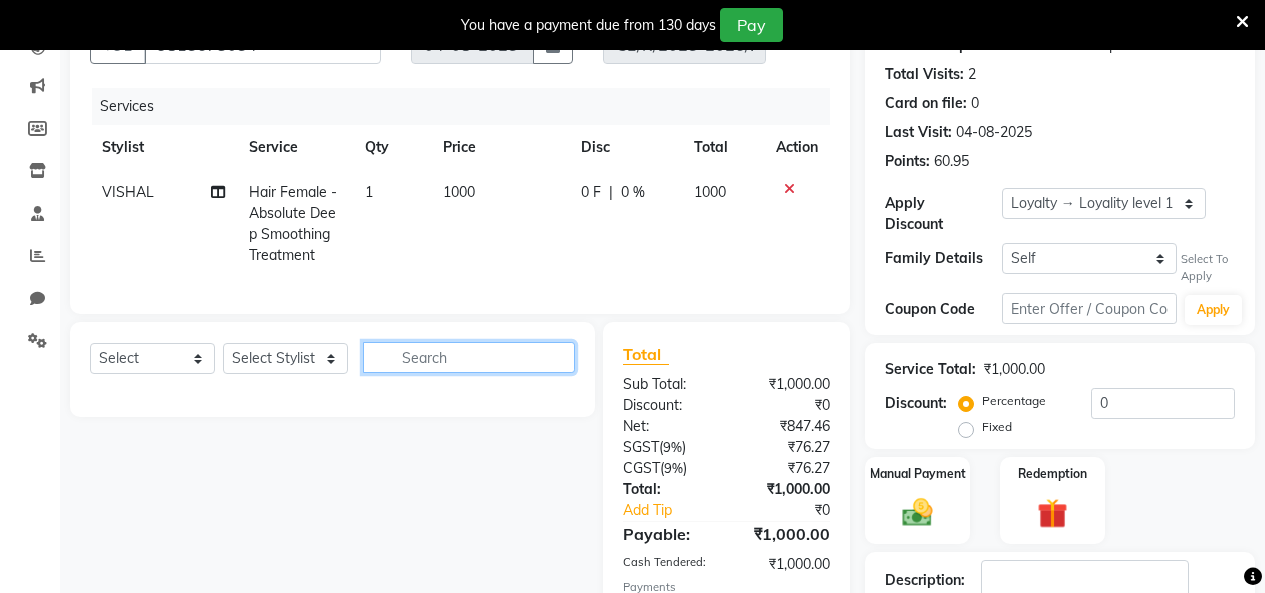 click 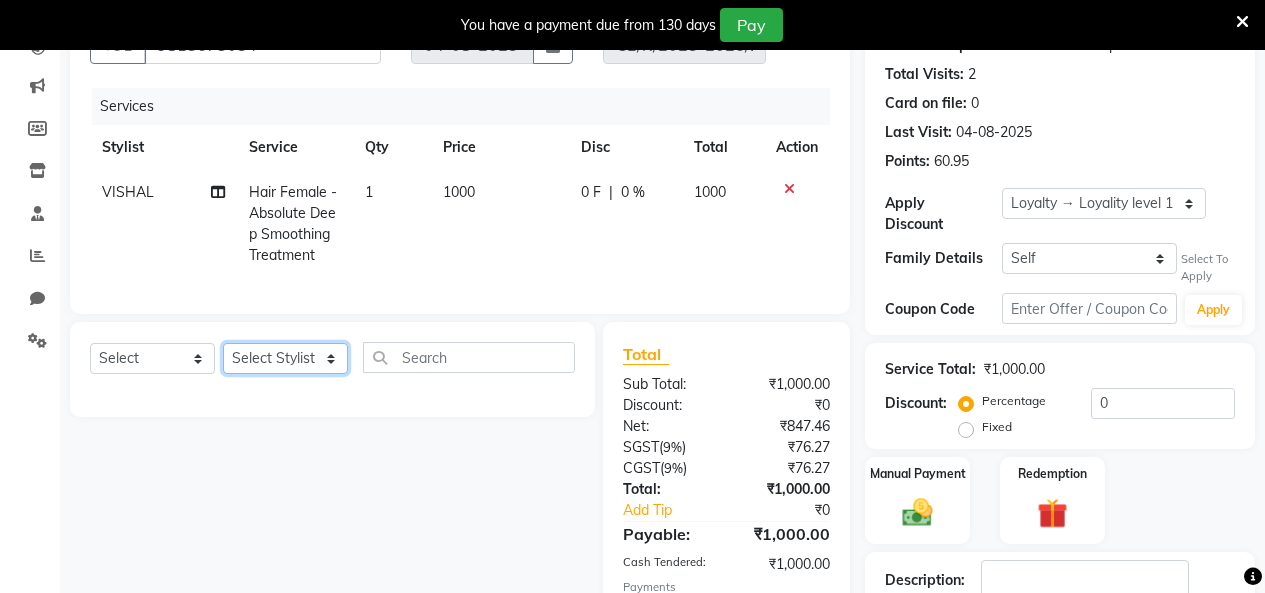 click on "Select Stylist Admin Admin AKHIL ANKUSH Colour Lounge, Kabir Park Colour Lounge, Kabir Park divyansh  Jaswinder singh guard JATIN JOHN JONEY LUXMI NAVDEEP KAUR NITI PARAMJIT PARAS KHATNAVLIA priya  priyanka  Rakesh sapna  SUMAN VANDANA SHARMA VISHAL" 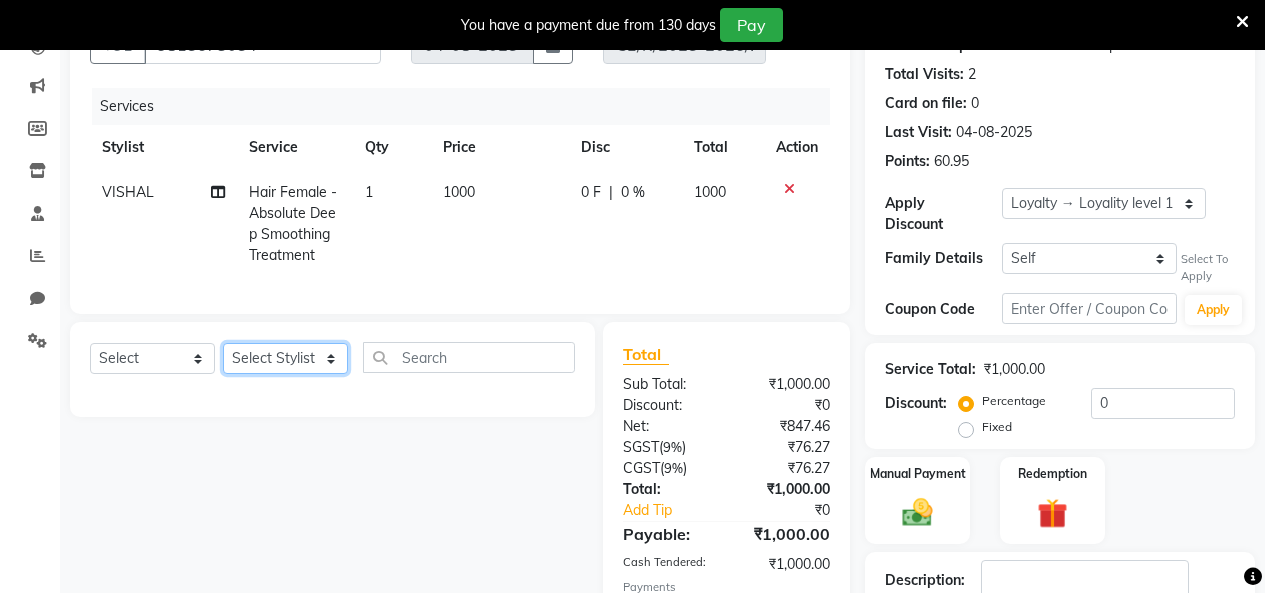 select on "70114" 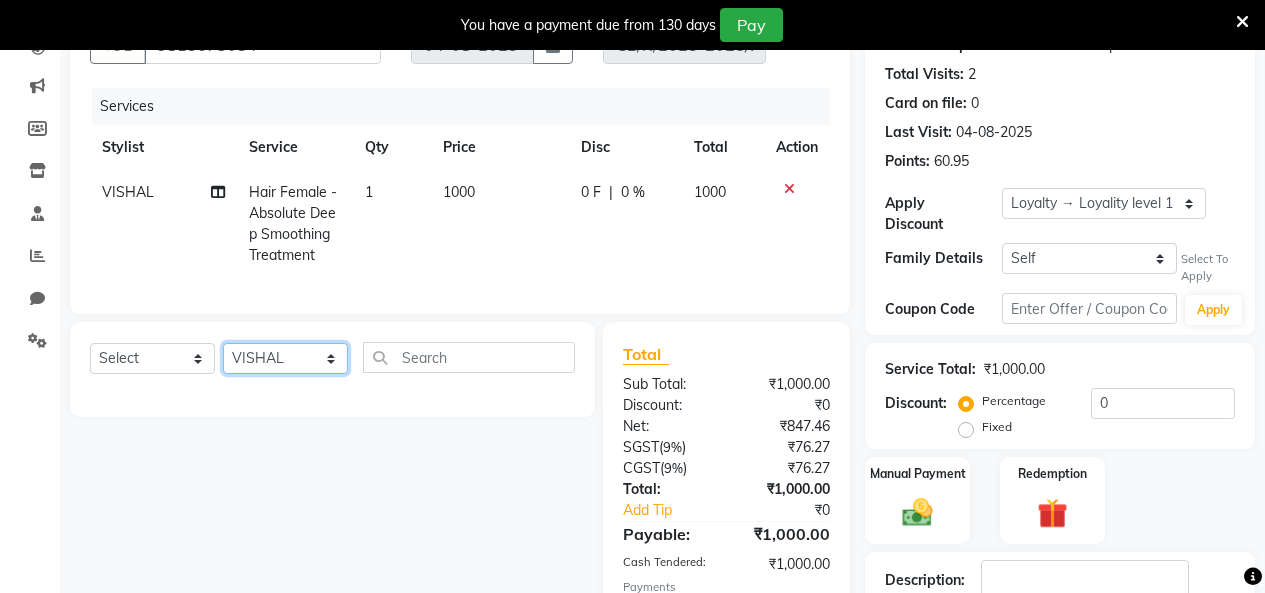 click on "Select Stylist Admin Admin AKHIL ANKUSH Colour Lounge, Kabir Park Colour Lounge, Kabir Park divyansh  Jaswinder singh guard JATIN JOHN JONEY LUXMI NAVDEEP KAUR NITI PARAMJIT PARAS KHATNAVLIA priya  priyanka  Rakesh sapna  SUMAN VANDANA SHARMA VISHAL" 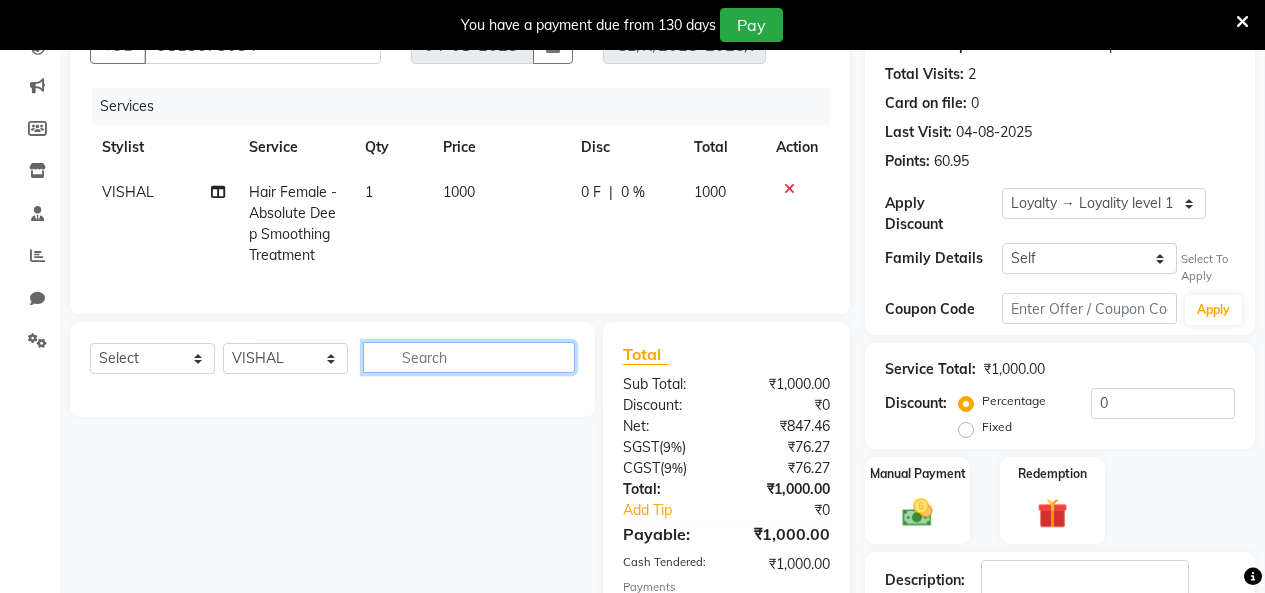 click 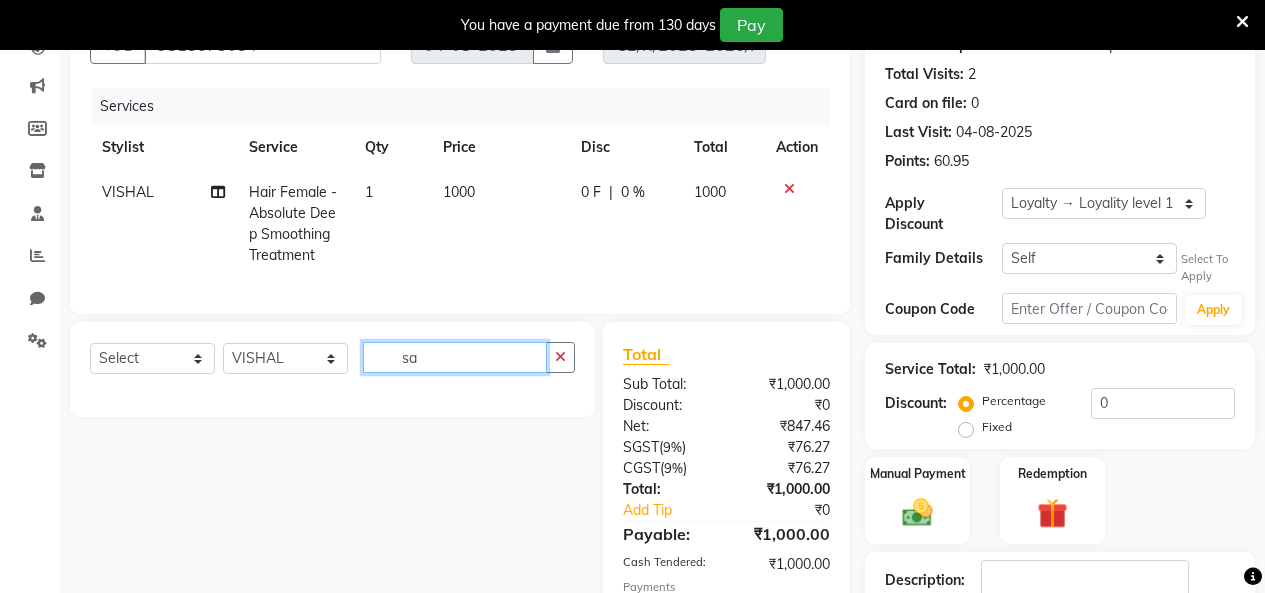 type on "s" 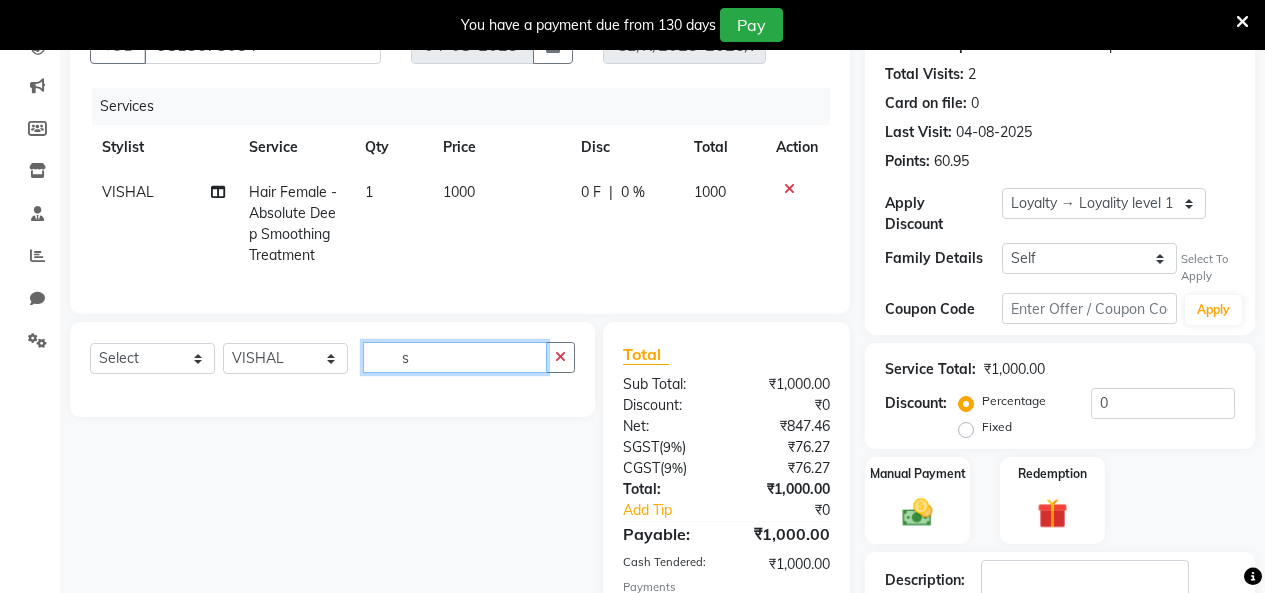 type 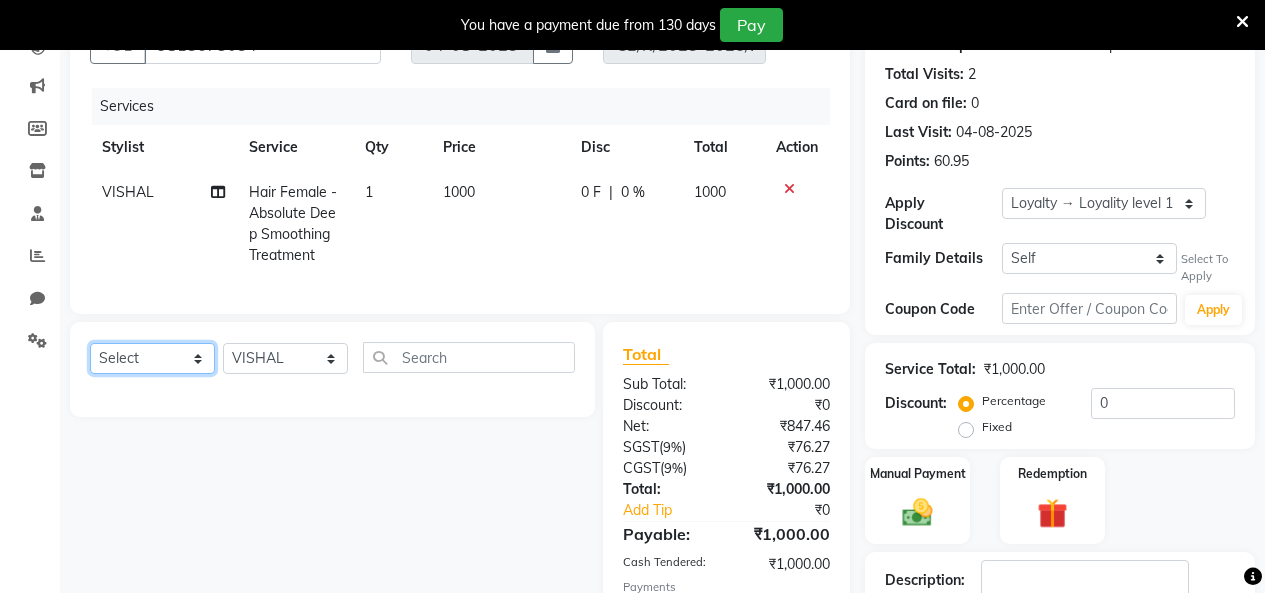 drag, startPoint x: 124, startPoint y: 378, endPoint x: 128, endPoint y: 367, distance: 11.7046995 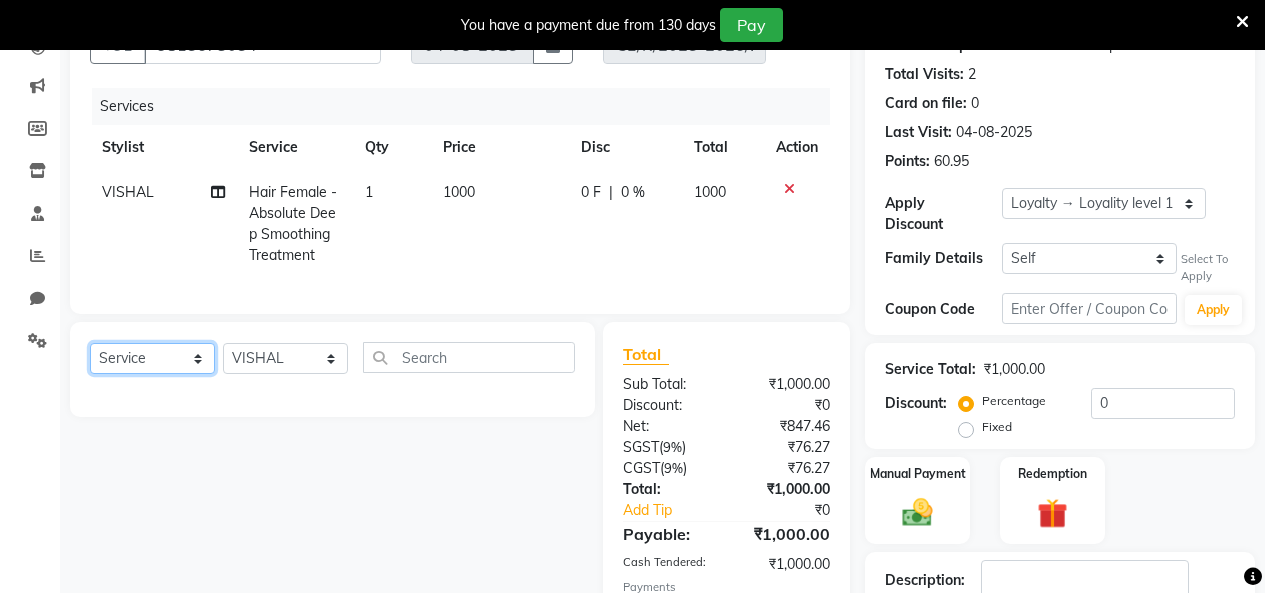 click on "Select  Service  Membership  Package Voucher Prepaid Gift Card" 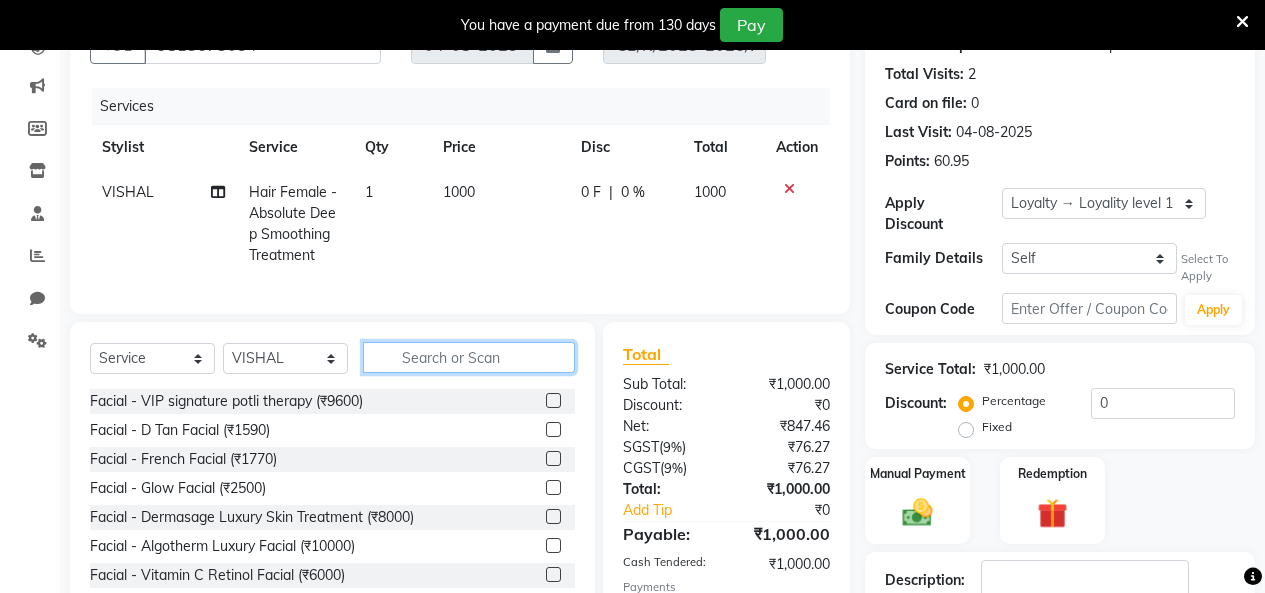 click 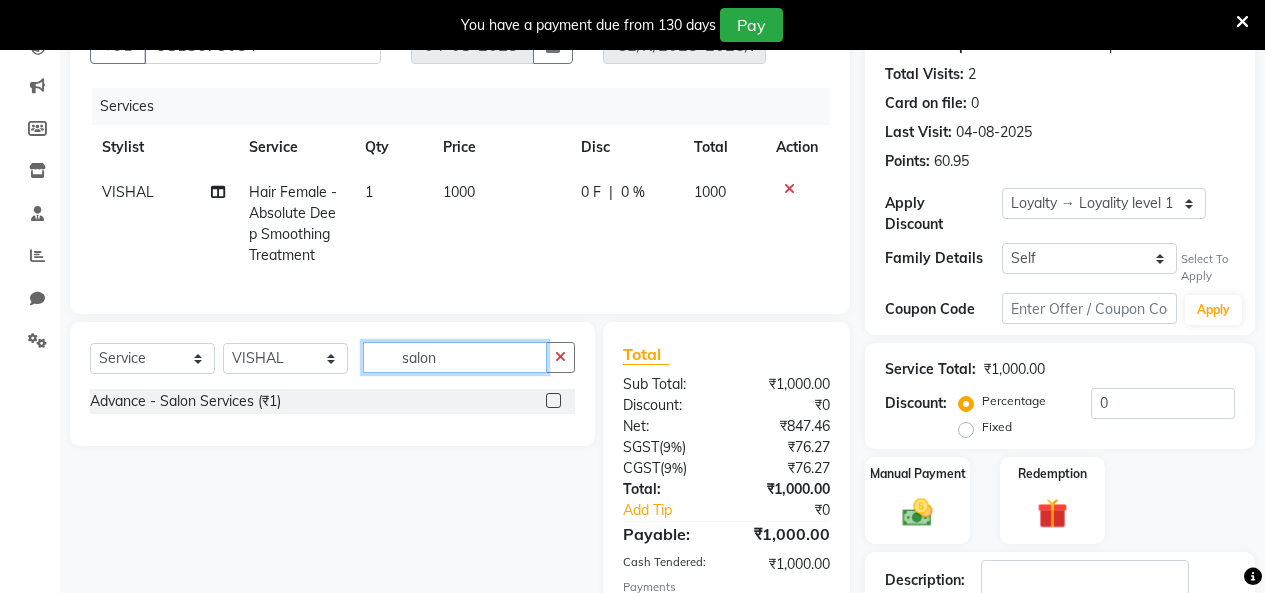 type on "salon" 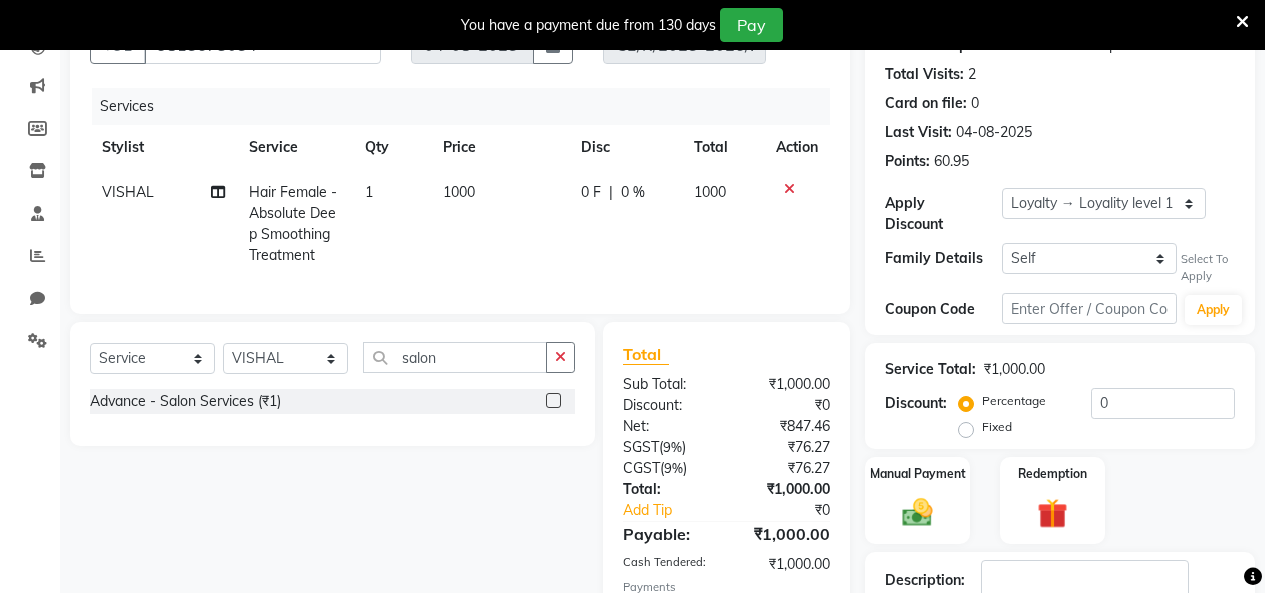 click 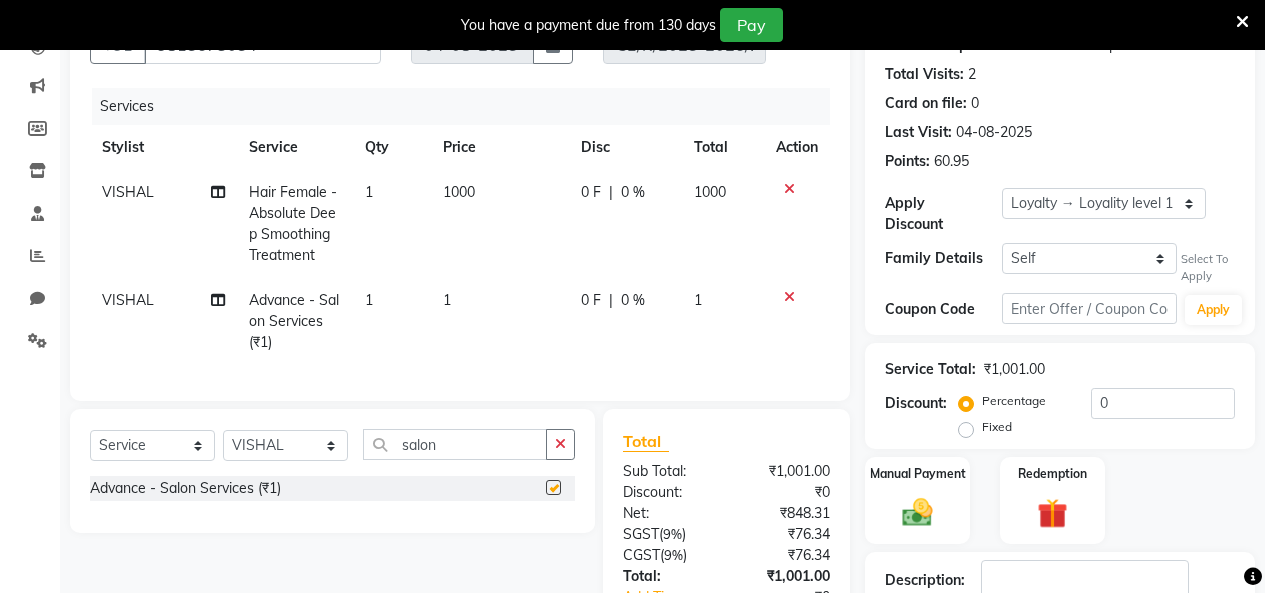 click on "1000" 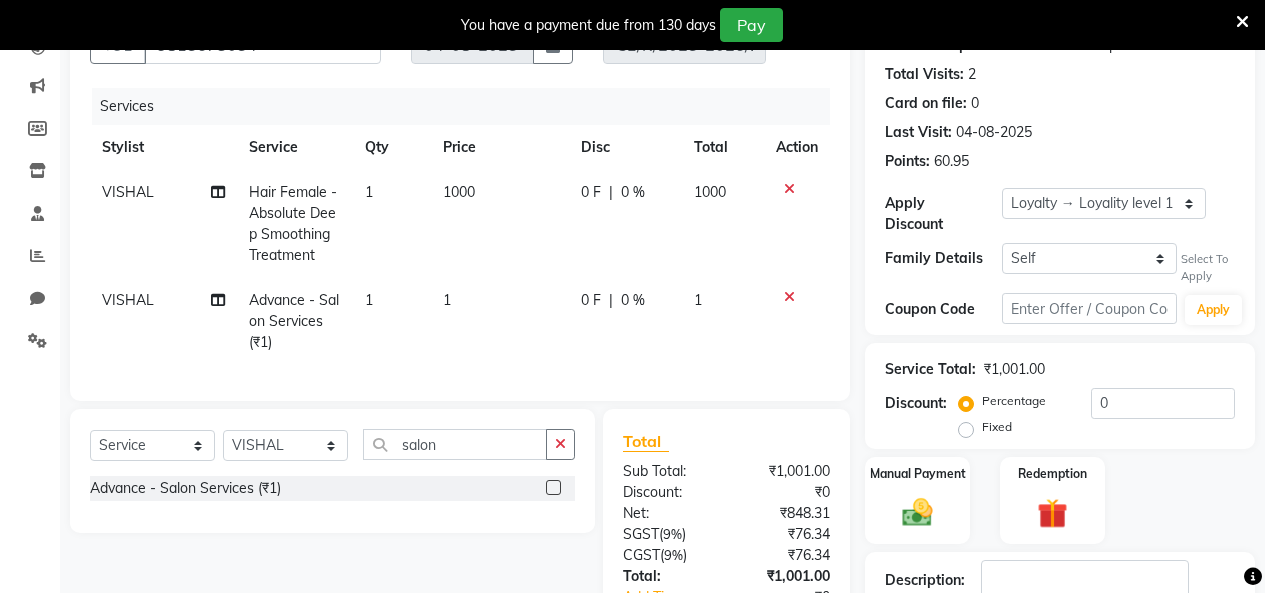 checkbox on "false" 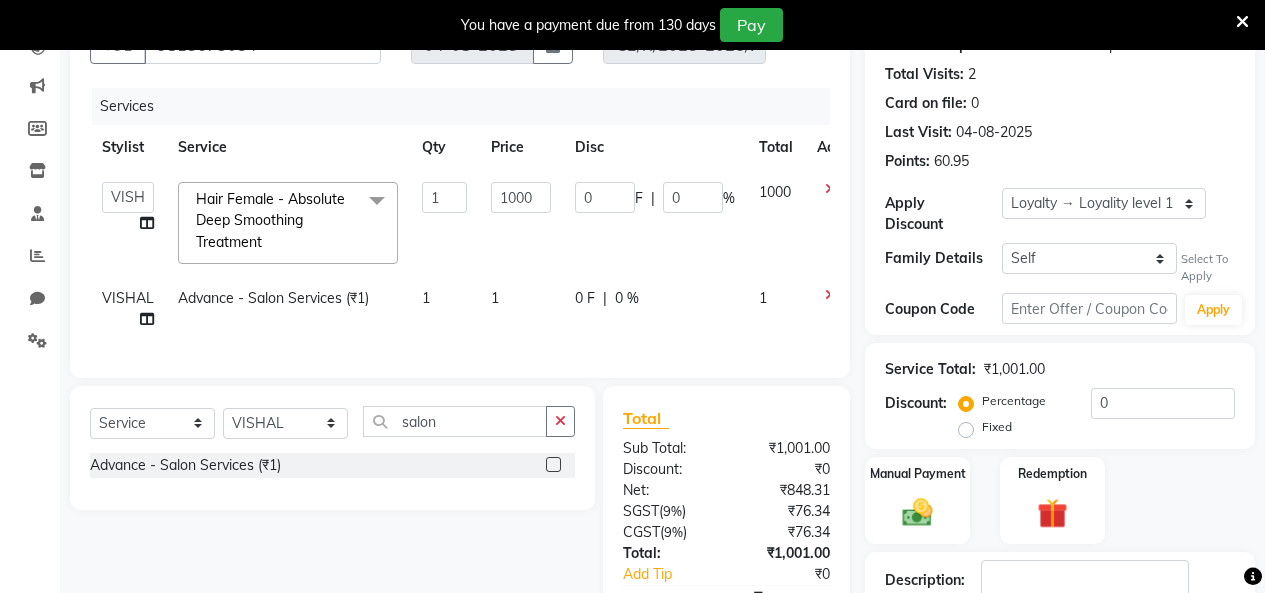 click on "1" 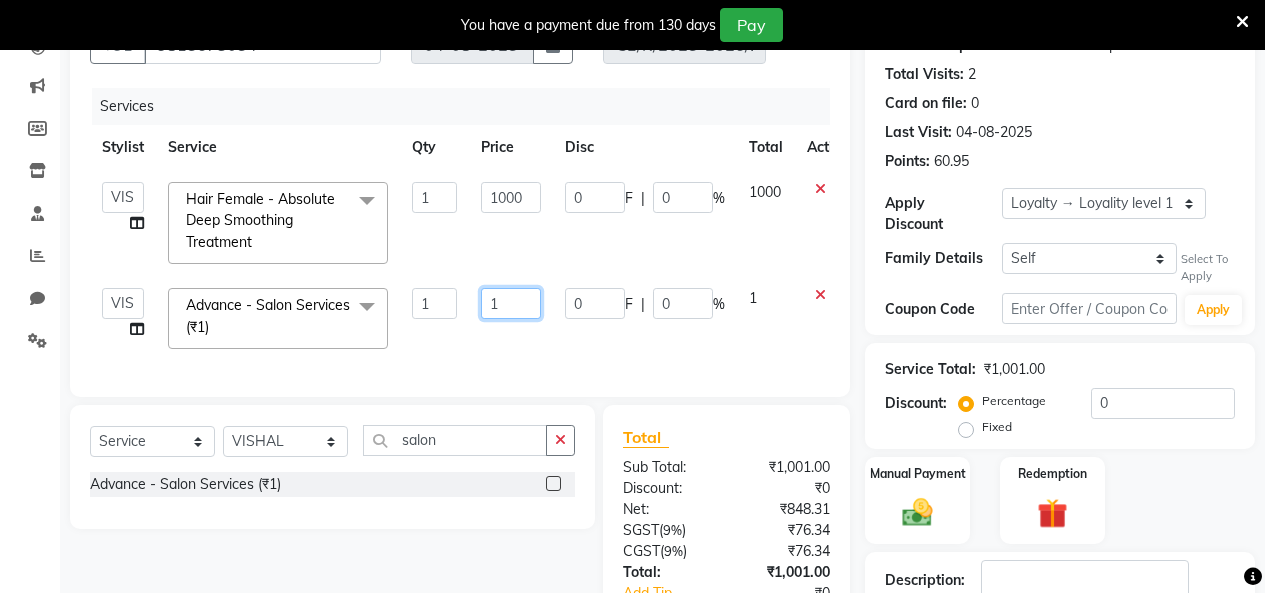 click on "1" 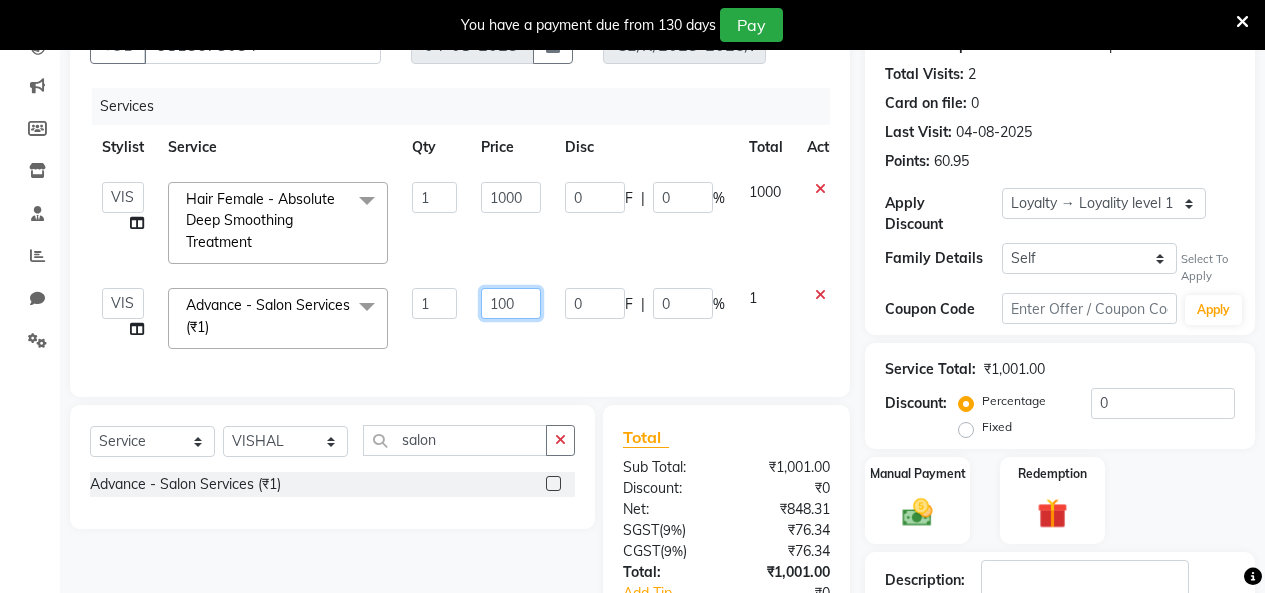 type on "1000" 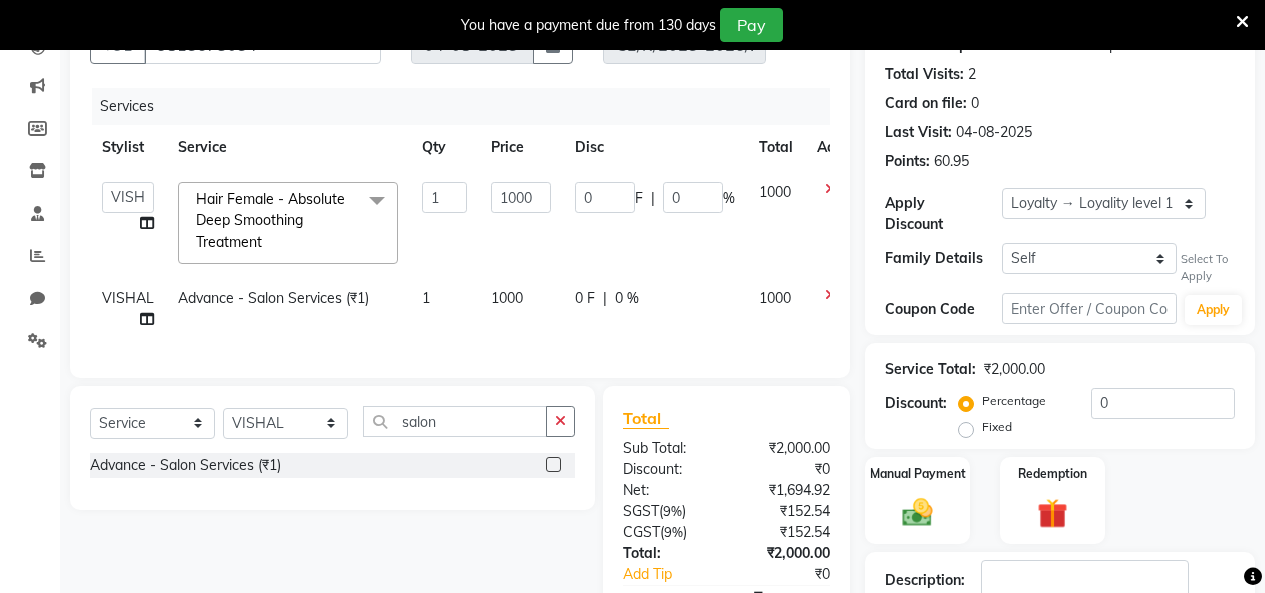 click 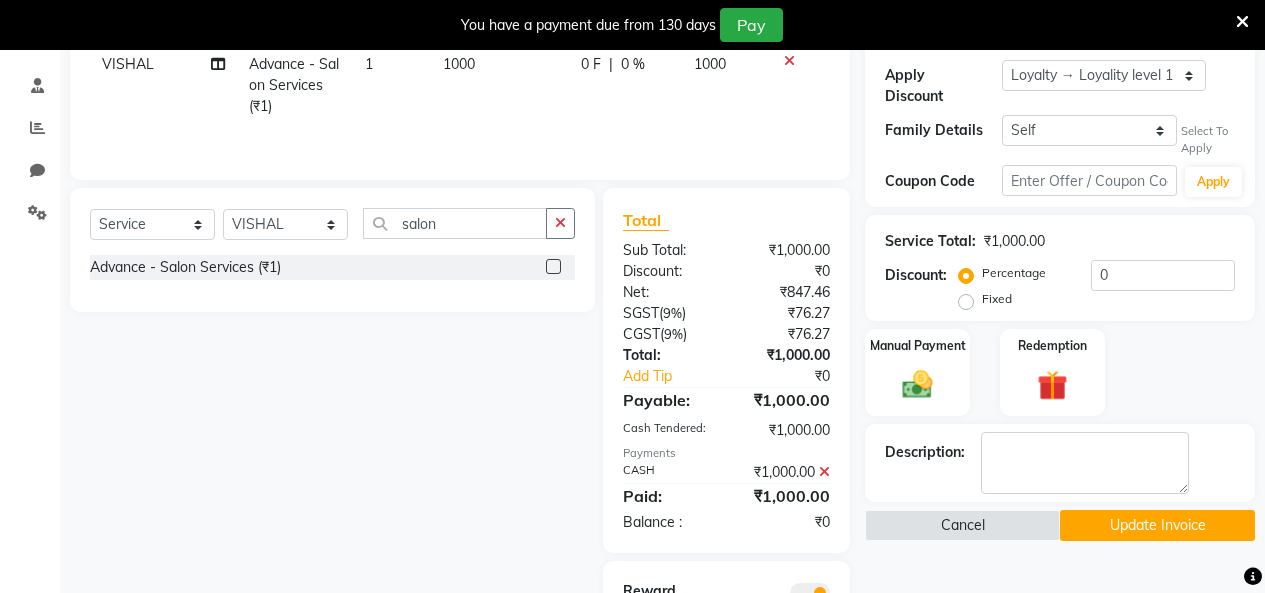 scroll, scrollTop: 516, scrollLeft: 0, axis: vertical 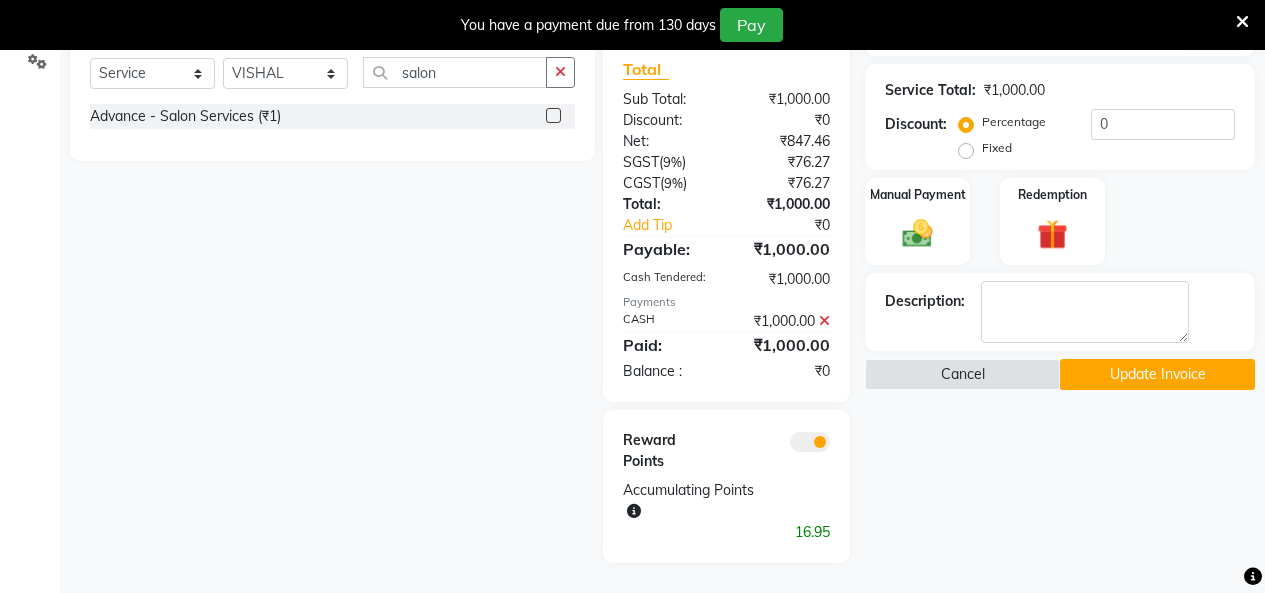 click on "Update Invoice" 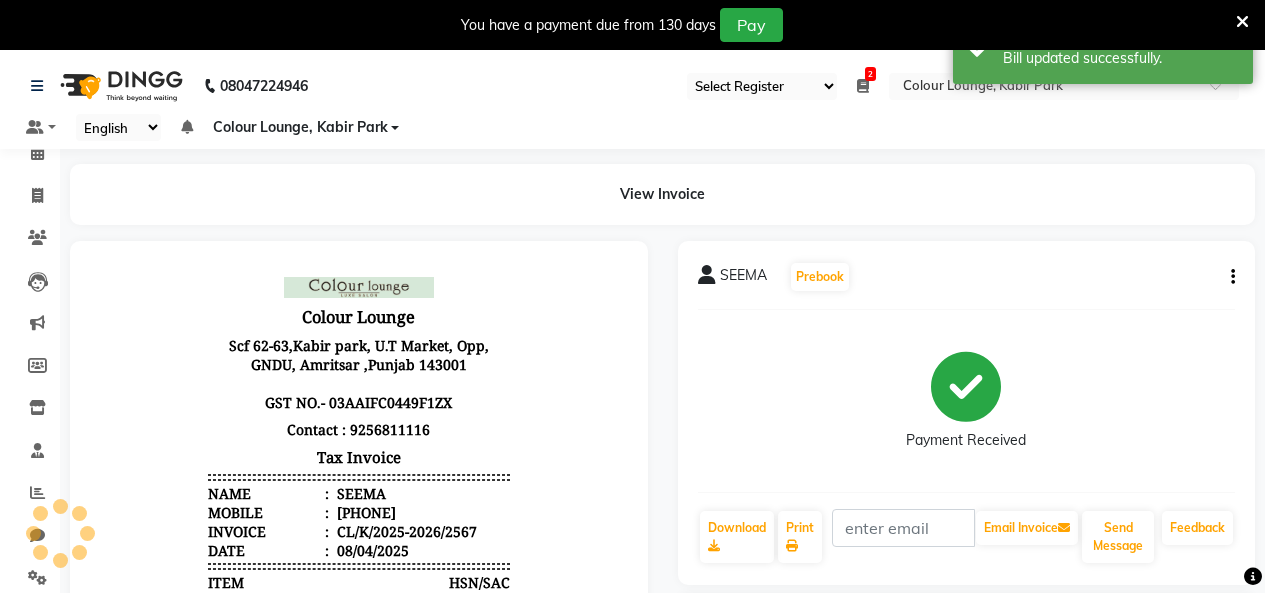 scroll, scrollTop: 0, scrollLeft: 0, axis: both 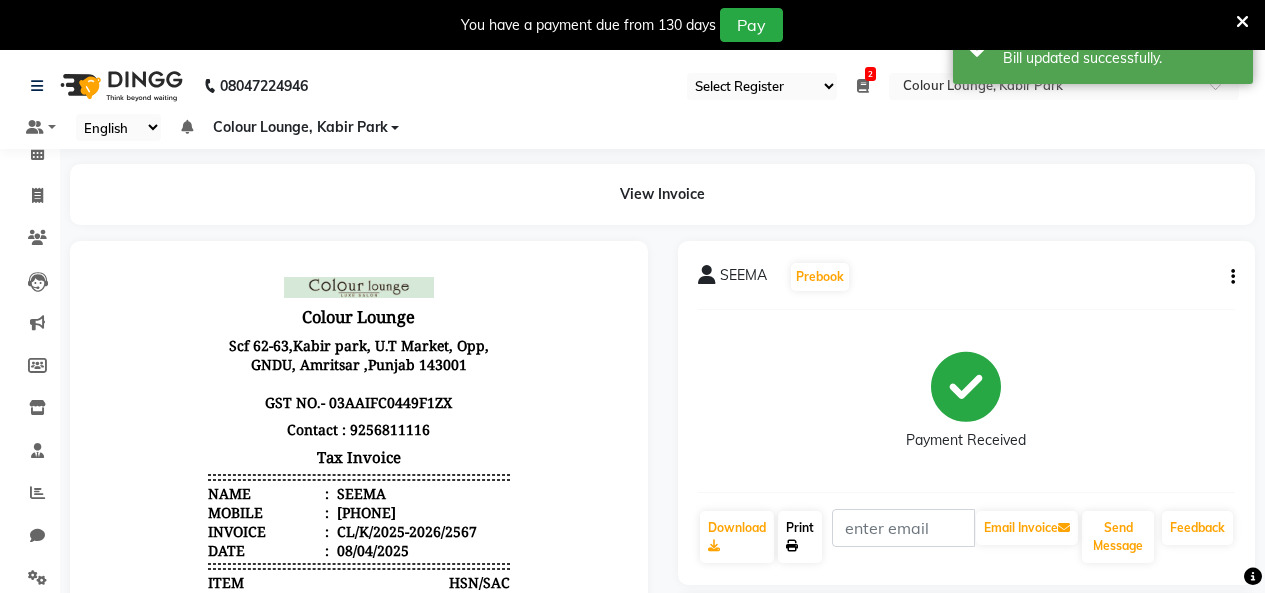 click on "Print" 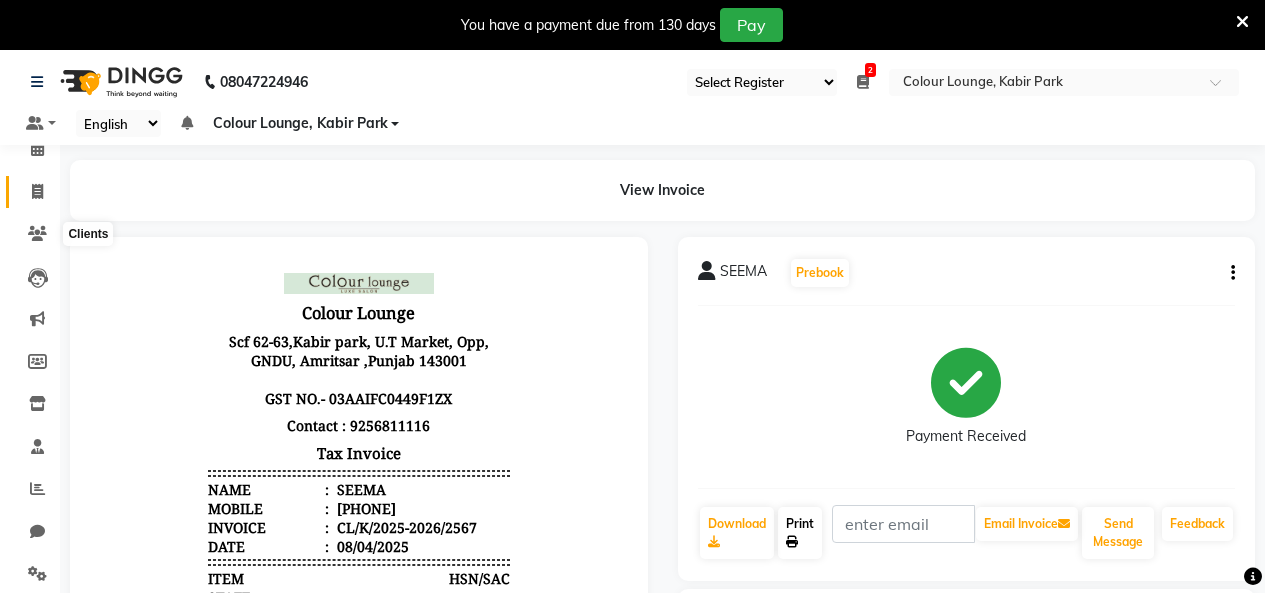 scroll, scrollTop: 0, scrollLeft: 0, axis: both 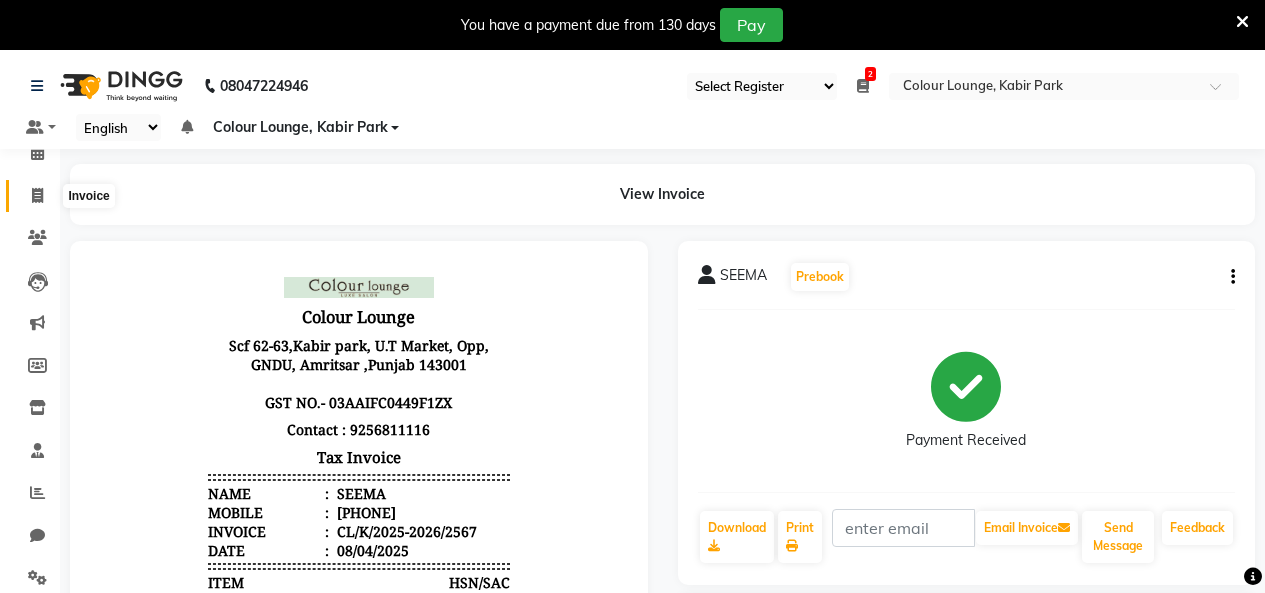 click 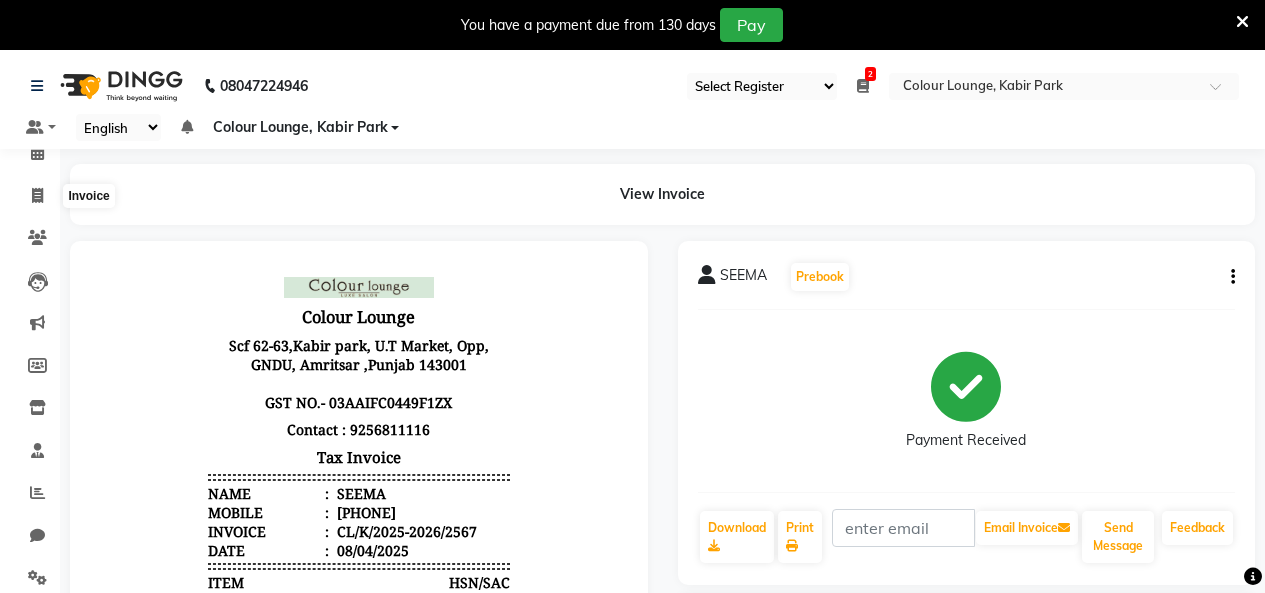 select on "service" 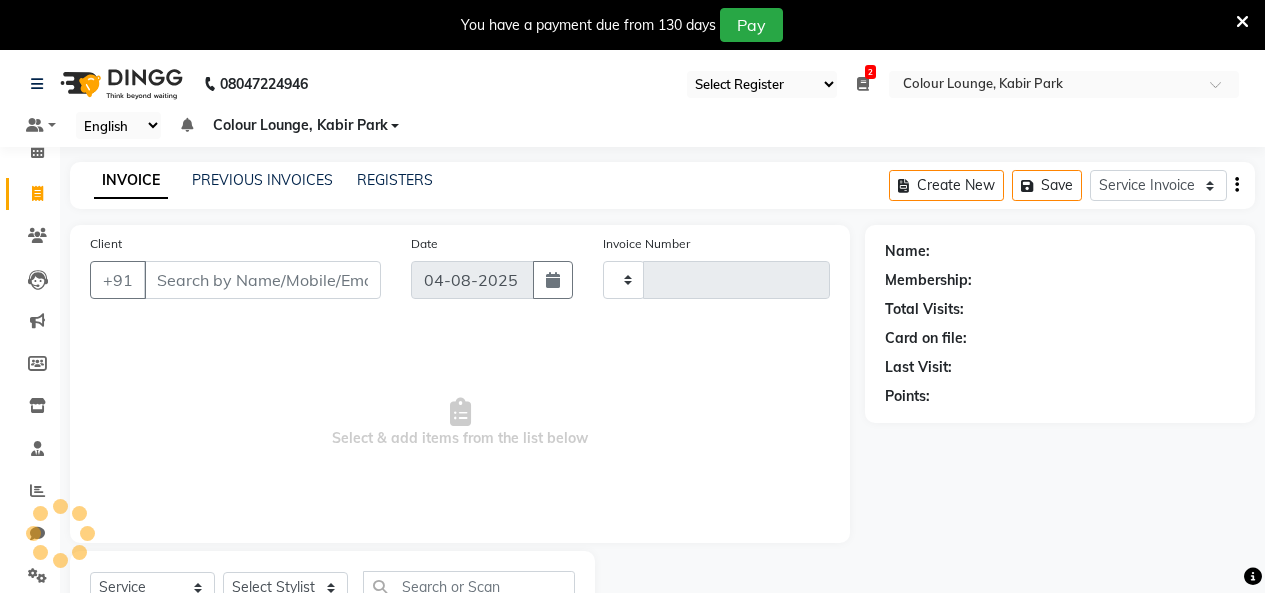 scroll, scrollTop: 85, scrollLeft: 0, axis: vertical 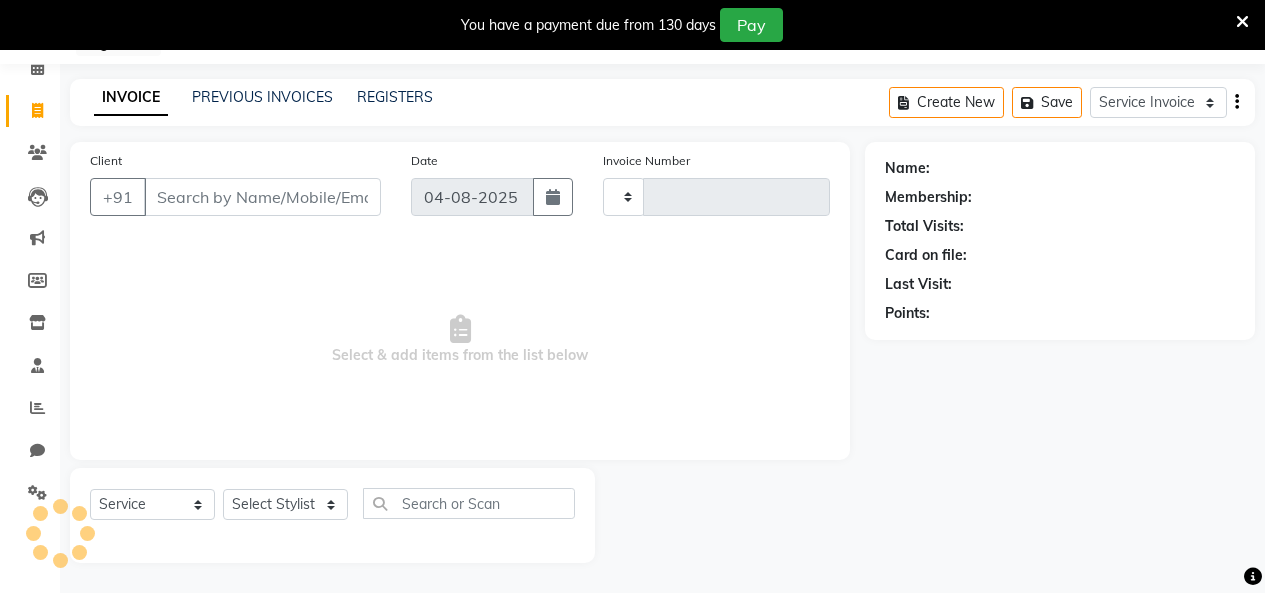 type on "2568" 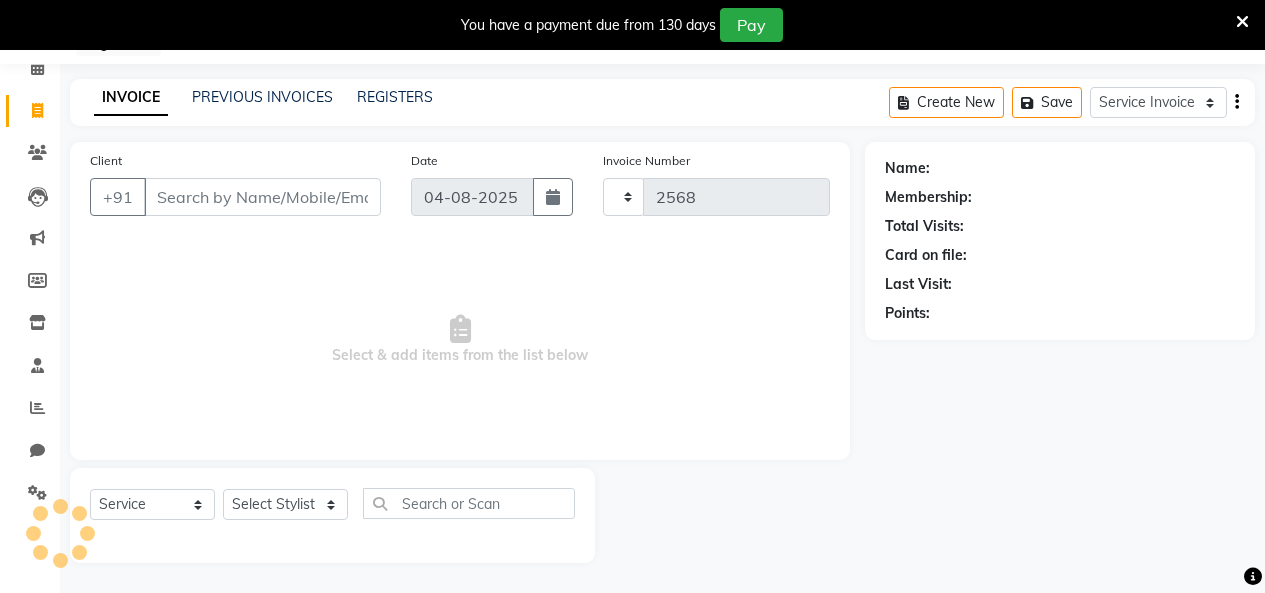 select on "8015" 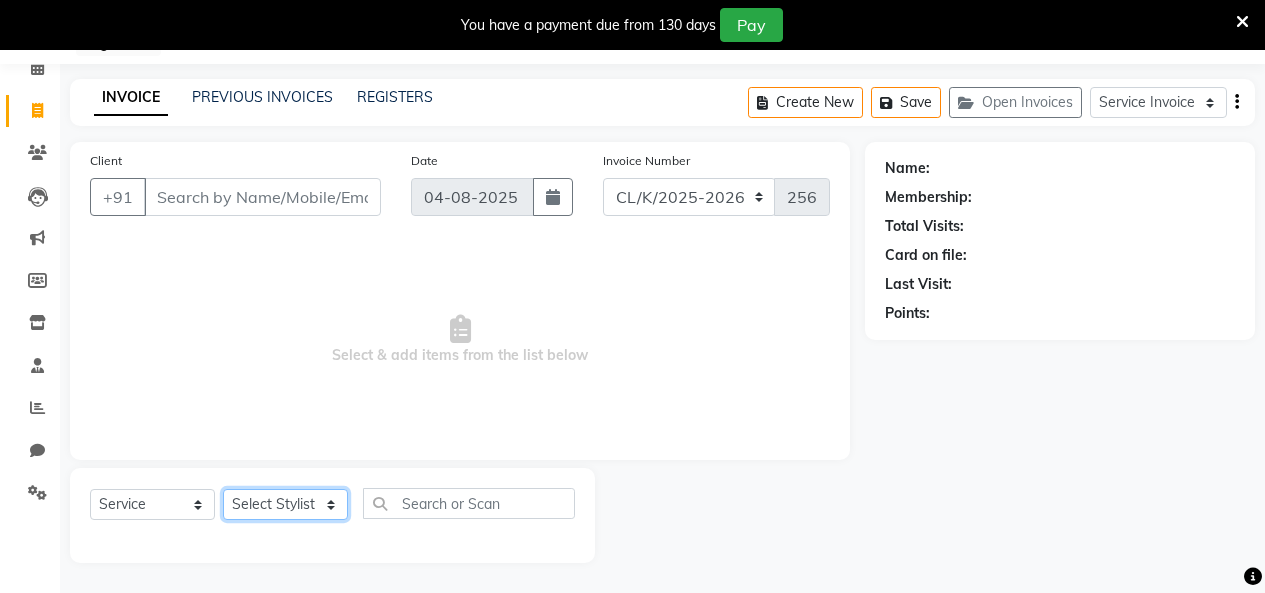 click on "Select Stylist Admin Admin AKHIL ANKUSH Colour Lounge, Kabir Park Colour Lounge, Kabir Park divyansh  Jaswinder singh guard JATIN JOHN JONEY LUXMI NAVDEEP KAUR NITI PARAMJIT PARAS KHATNAVLIA priya  priyanka  Rakesh sapna  SUMAN VANDANA SHARMA VISHAL" 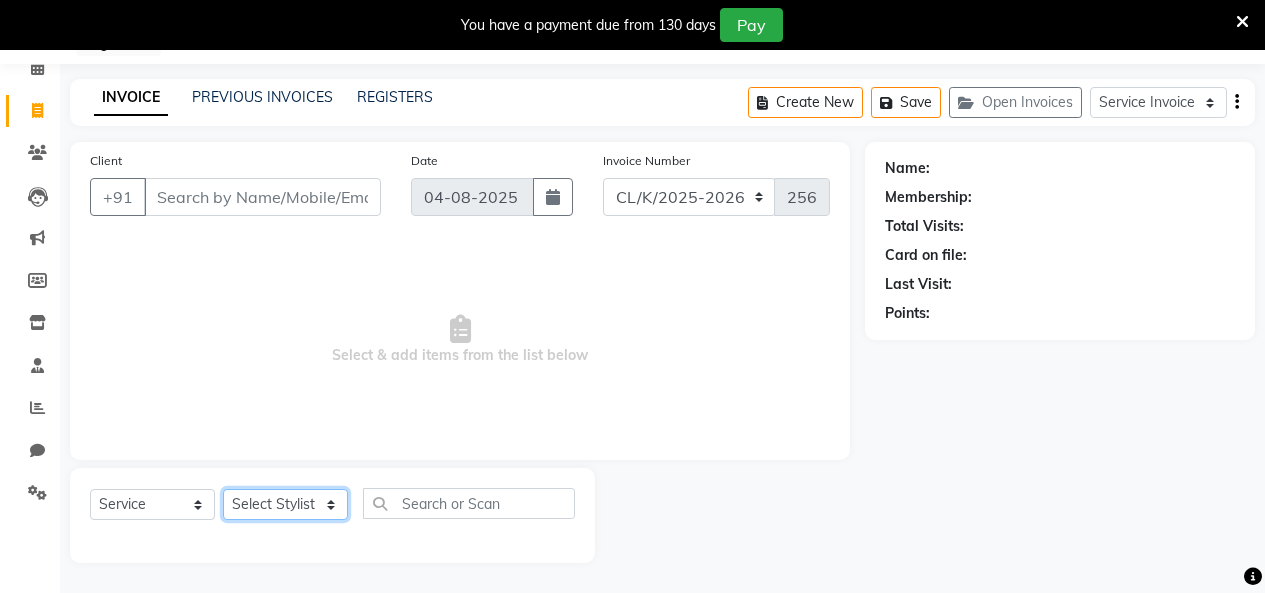 click on "Select Stylist Admin Admin AKHIL ANKUSH Colour Lounge, Kabir Park Colour Lounge, Kabir Park divyansh  Jaswinder singh guard JATIN JOHN JONEY LUXMI NAVDEEP KAUR NITI PARAMJIT PARAS KHATNAVLIA priya  priyanka  Rakesh sapna  SUMAN VANDANA SHARMA VISHAL" 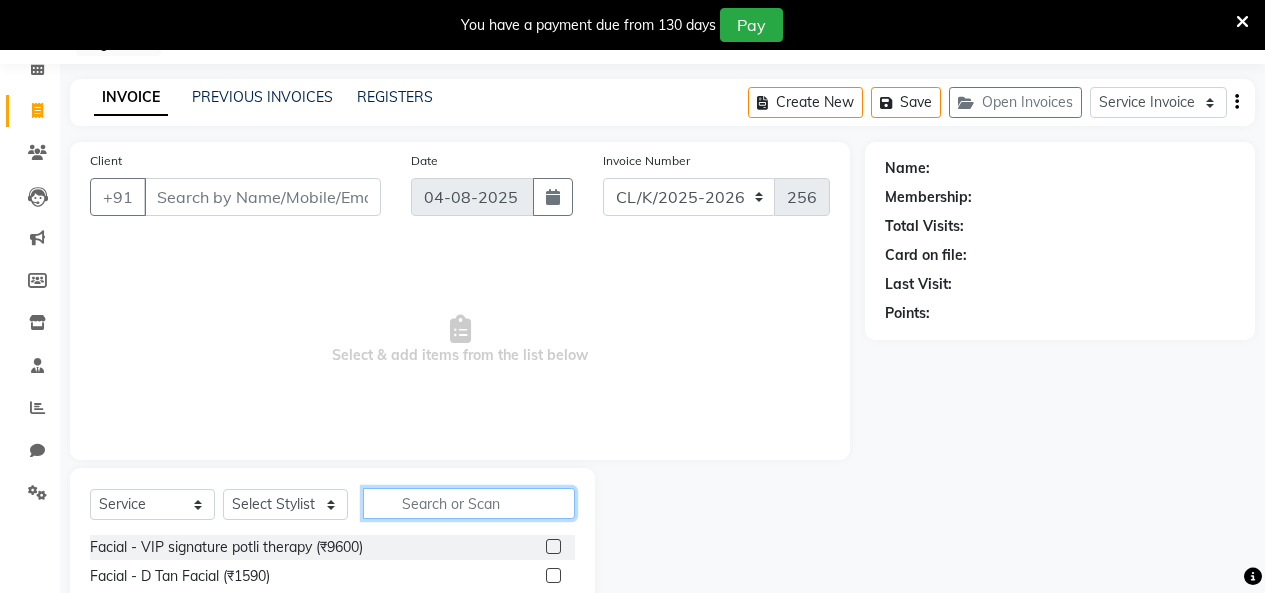 click 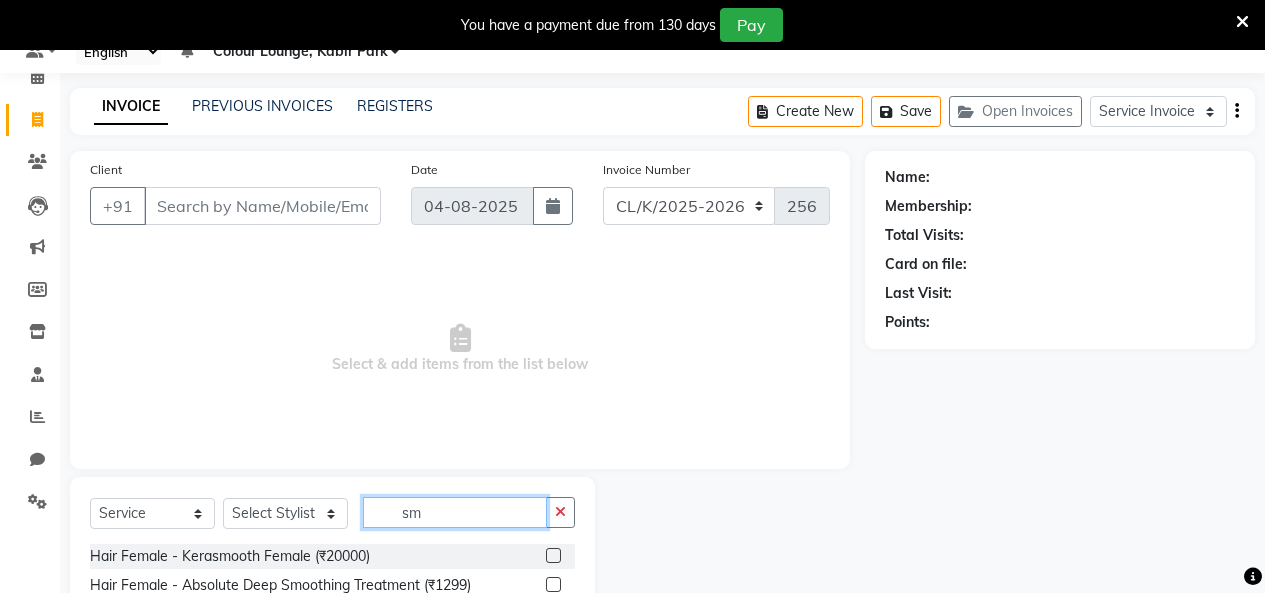 scroll, scrollTop: 143, scrollLeft: 0, axis: vertical 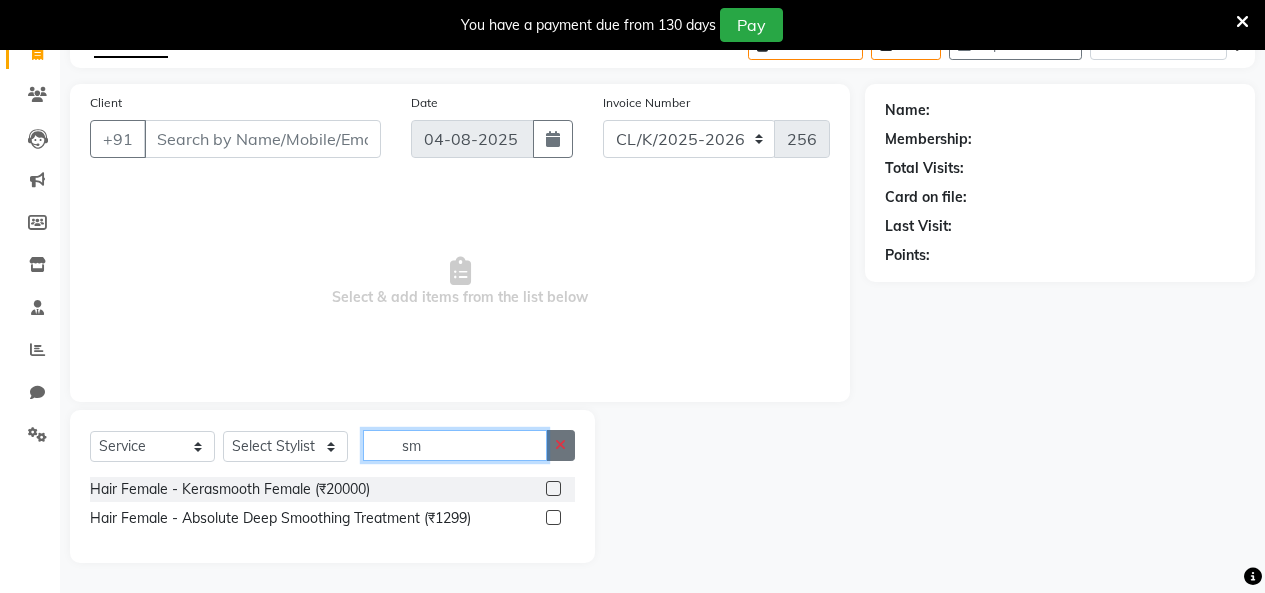 type on "sm" 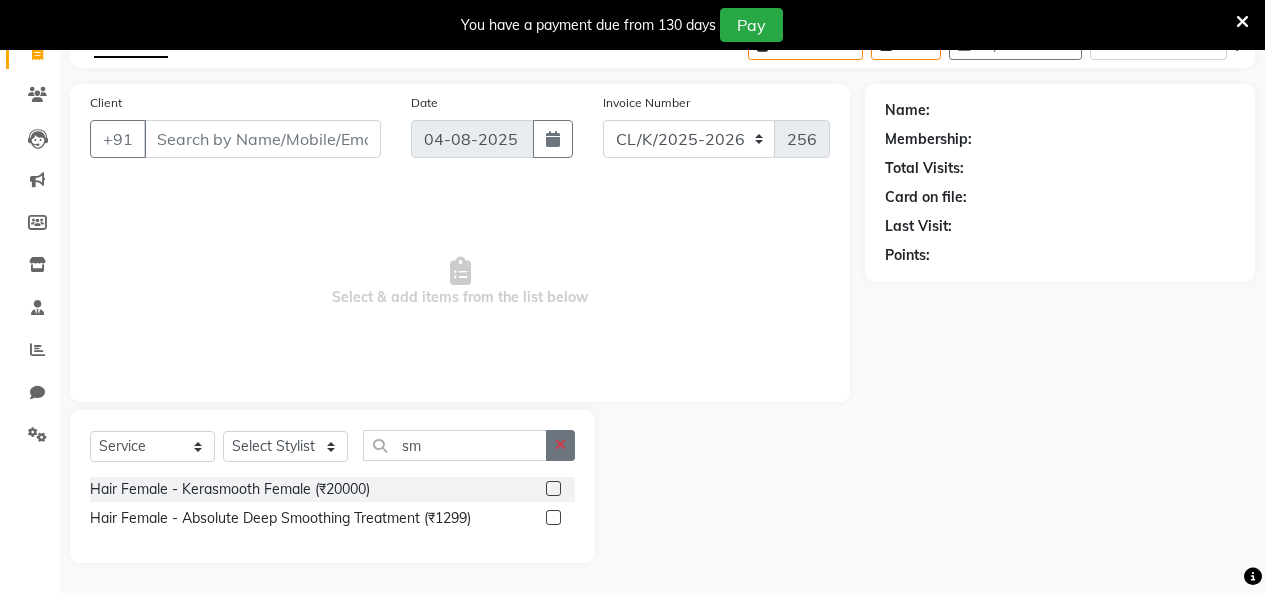 click 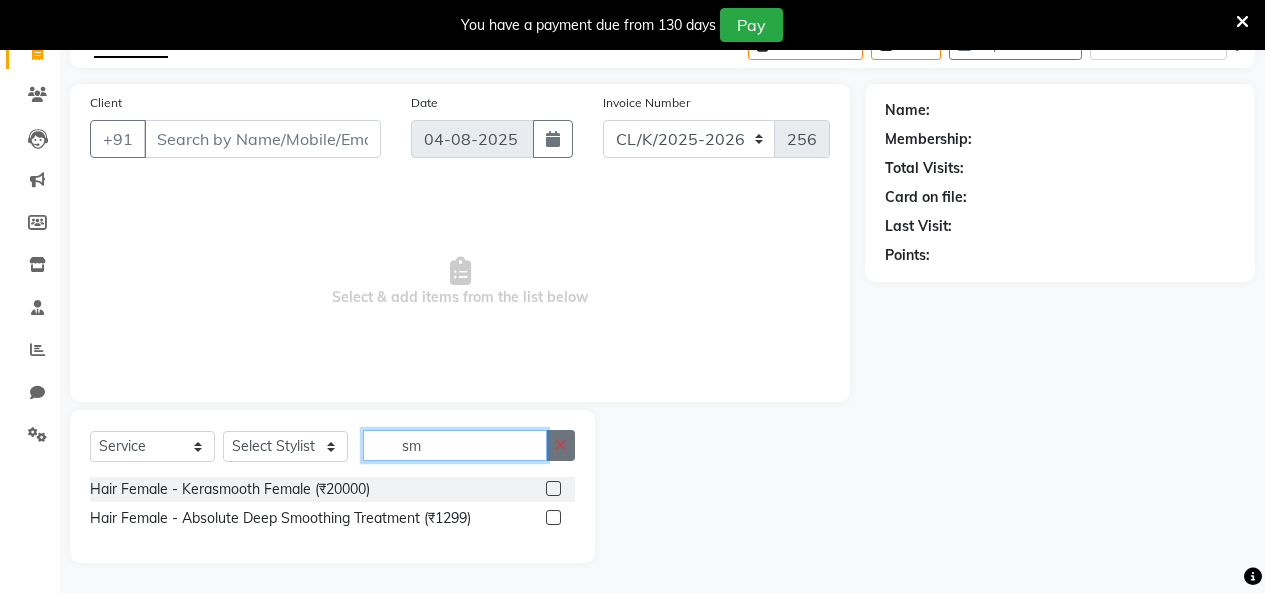 type 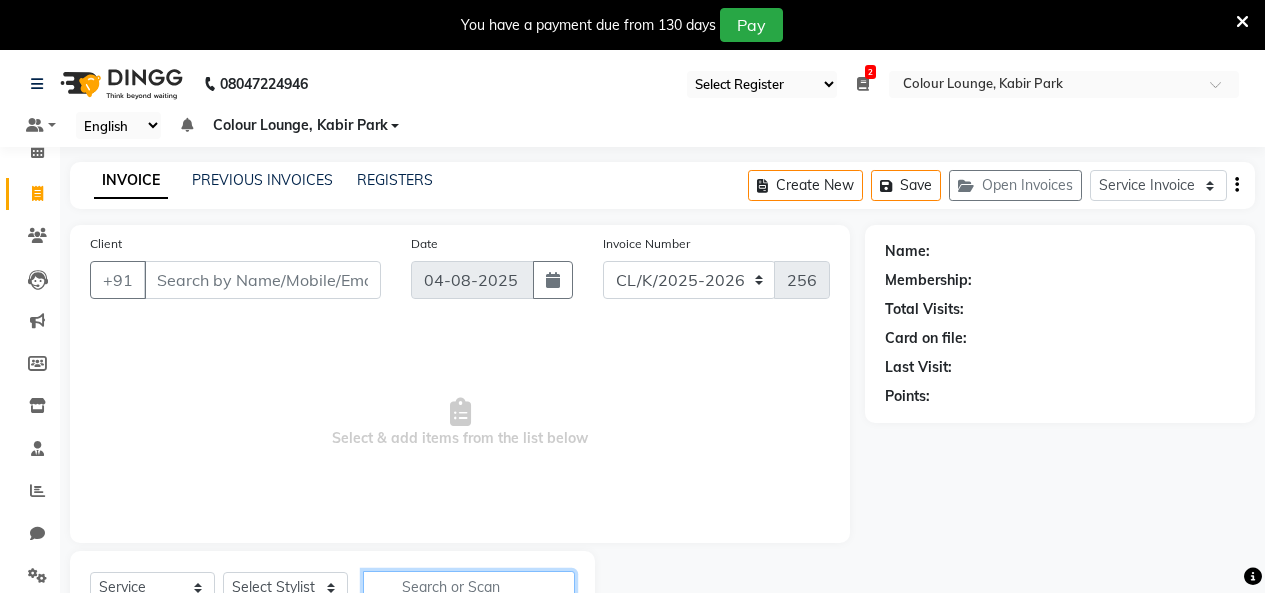 scroll, scrollTop: 0, scrollLeft: 0, axis: both 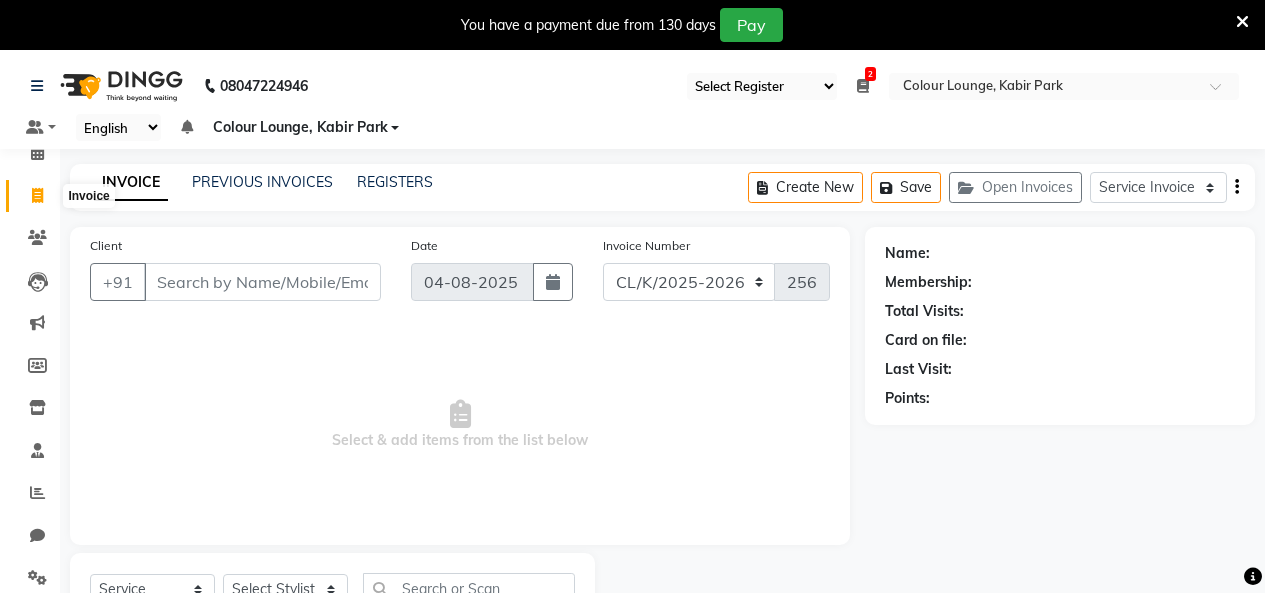 click 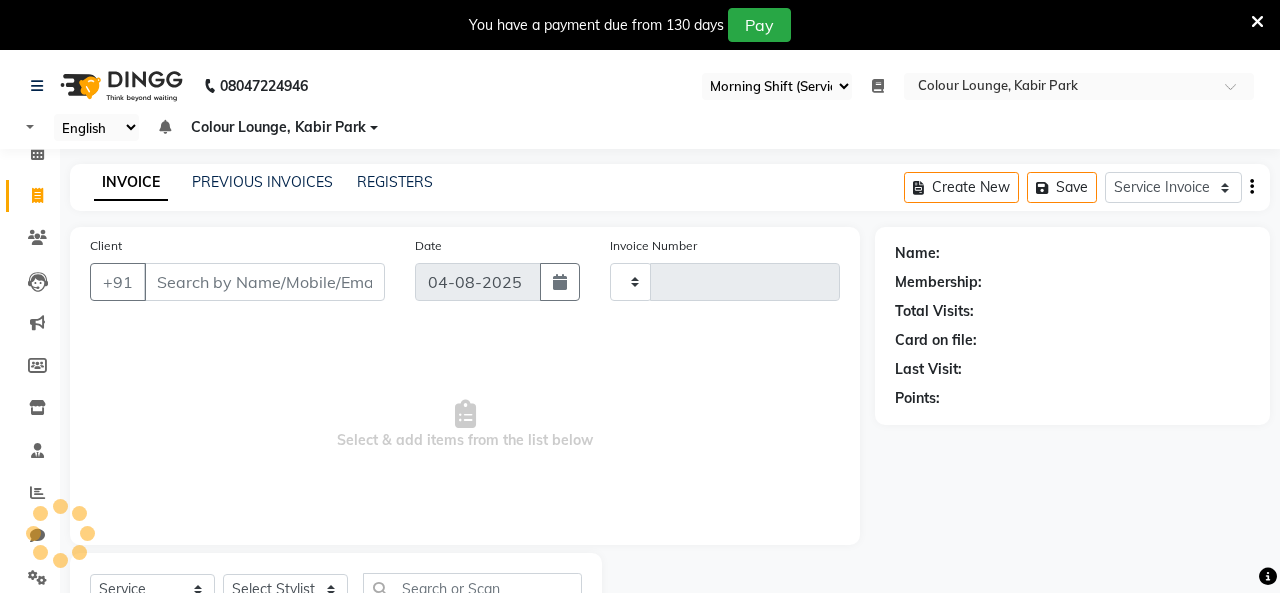 select on "75" 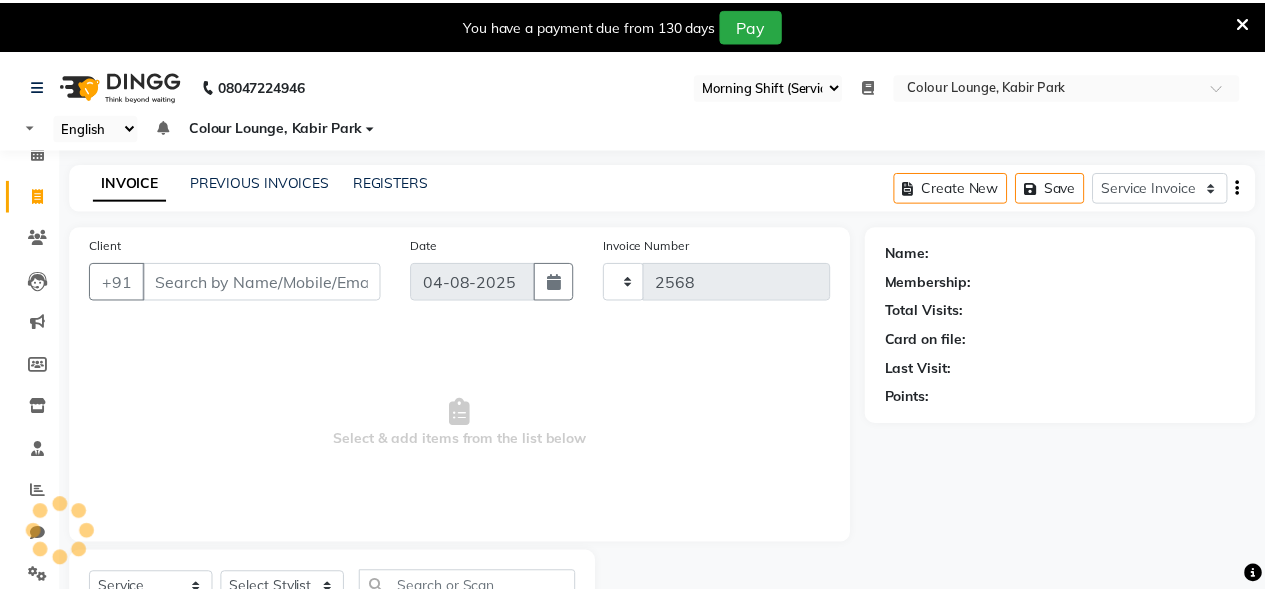 scroll, scrollTop: 0, scrollLeft: 0, axis: both 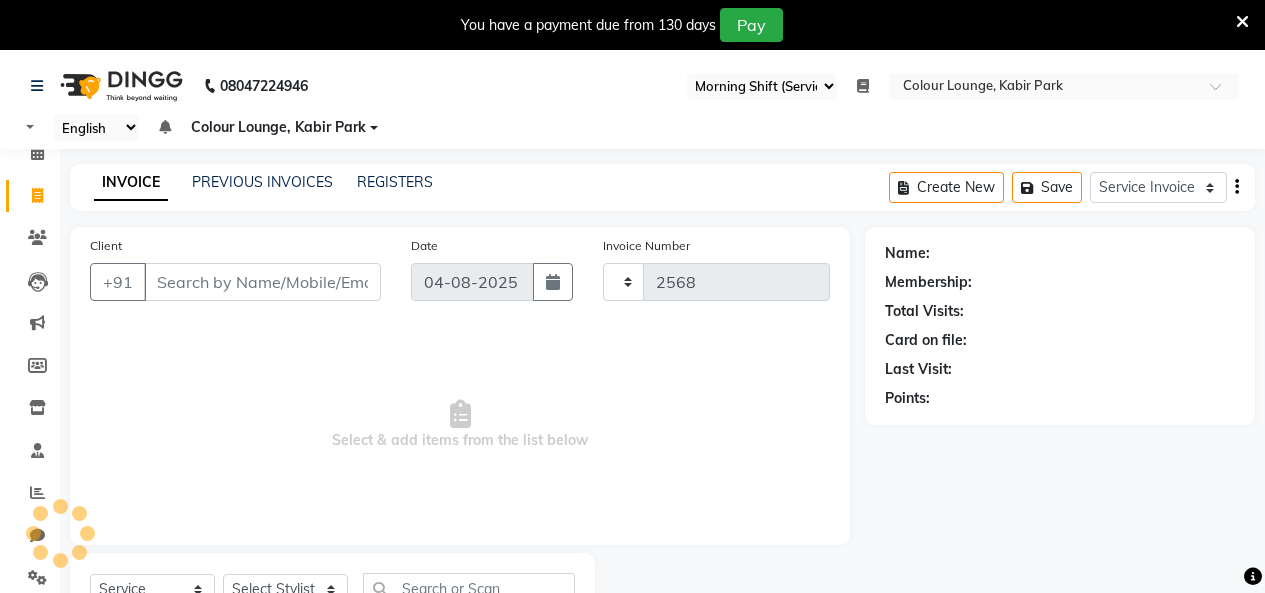 select on "8015" 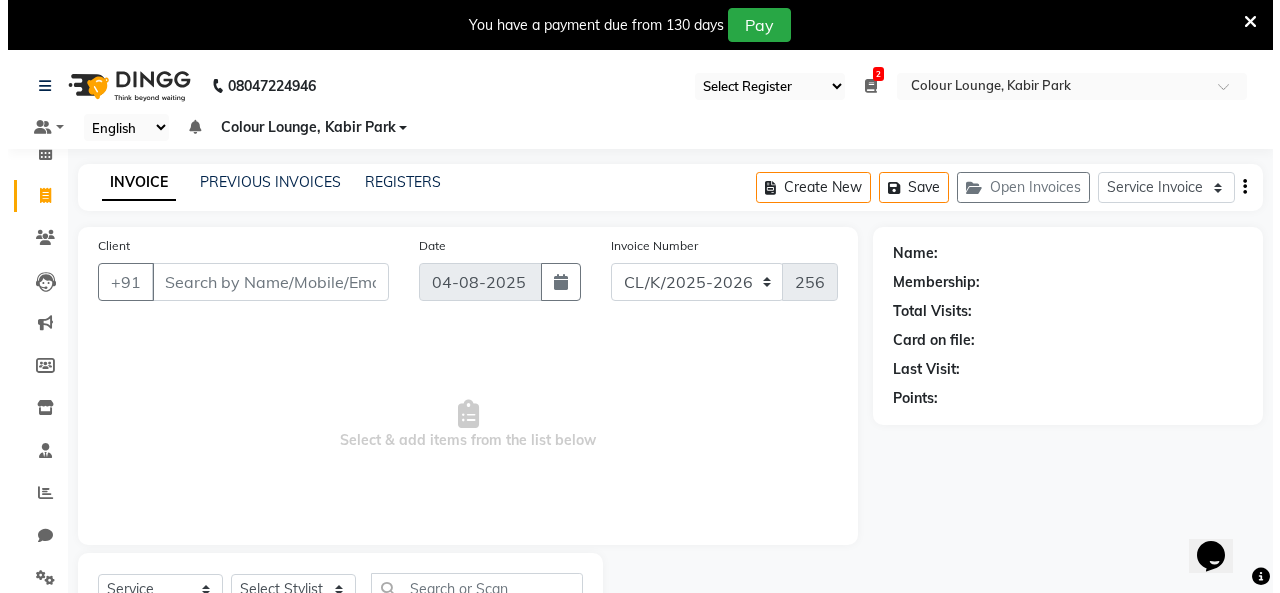 scroll, scrollTop: 0, scrollLeft: 0, axis: both 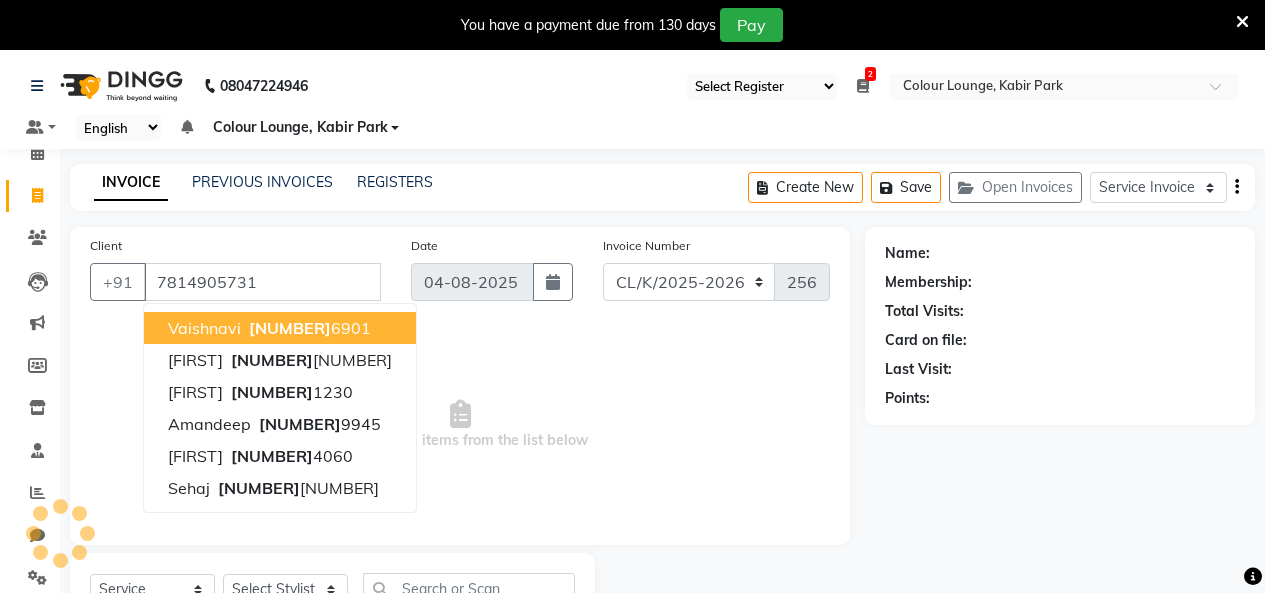 type on "7814905731" 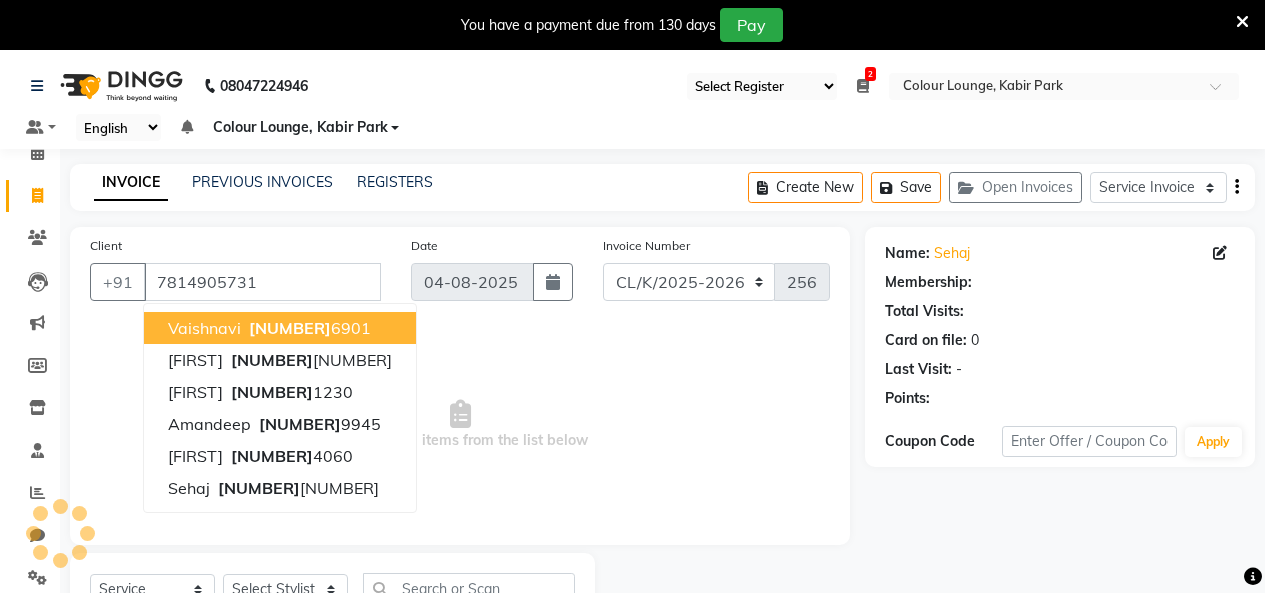 select on "1: Object" 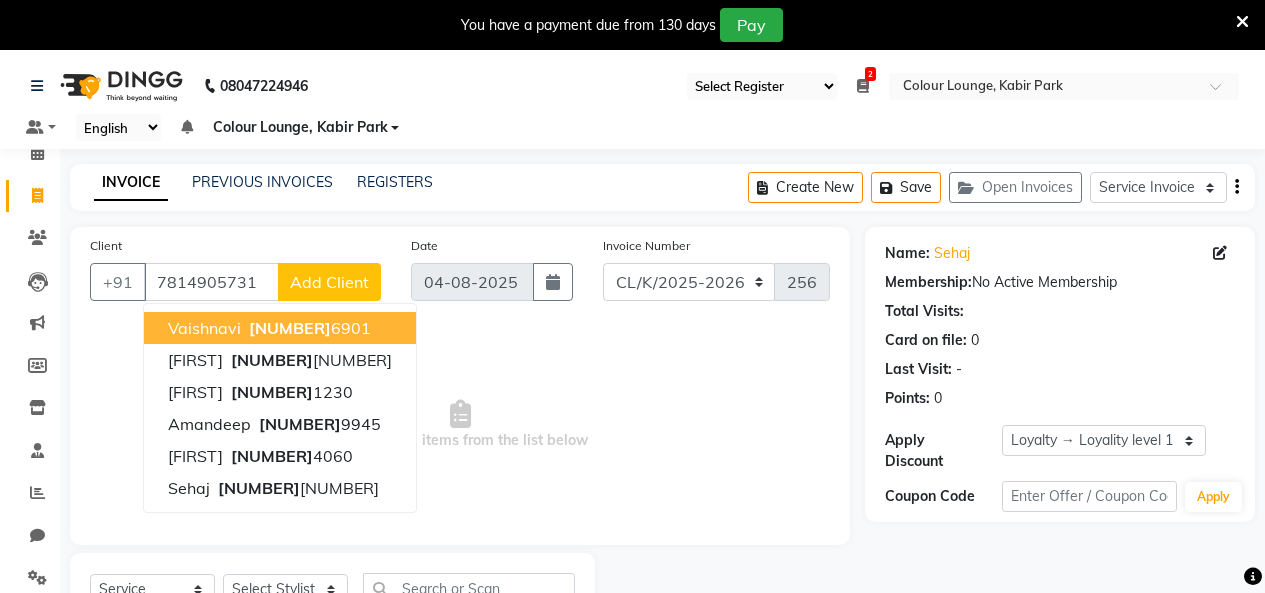 click on "Add Client" 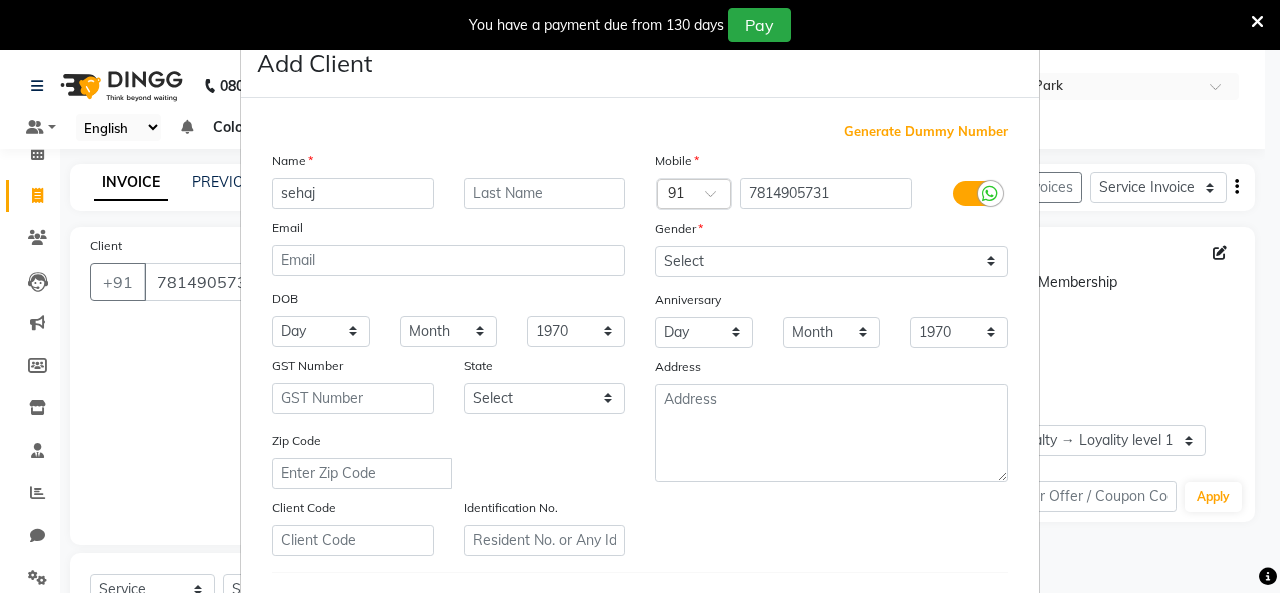 type on "sehaj" 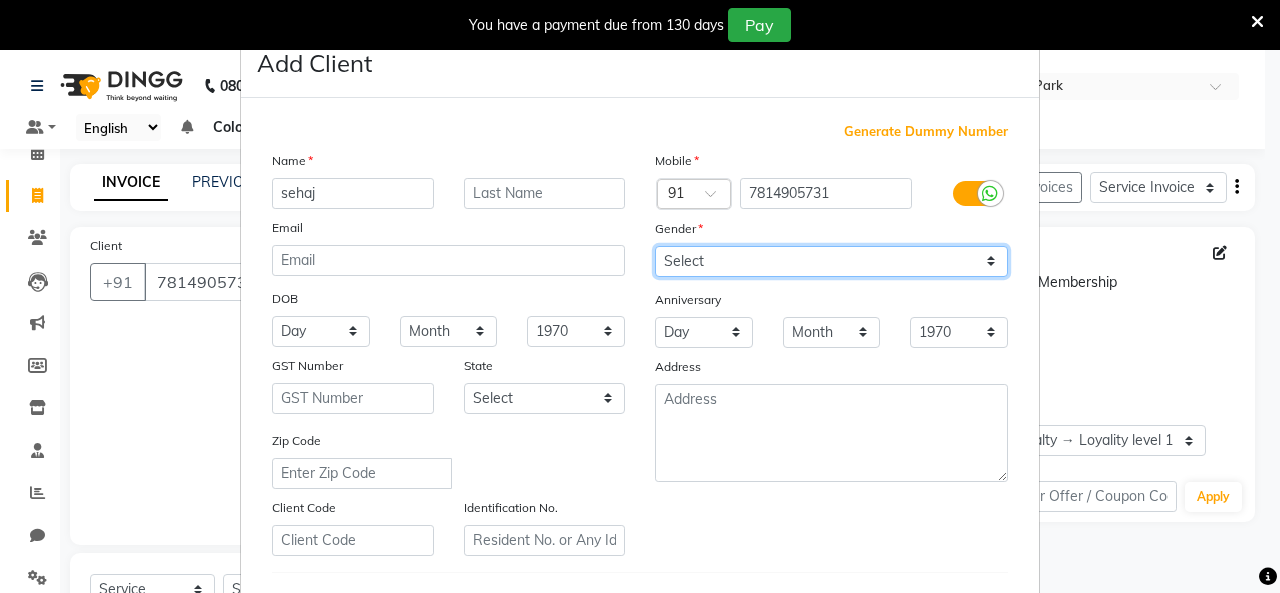 click on "Select Male Female Other Prefer Not To Say" at bounding box center [831, 261] 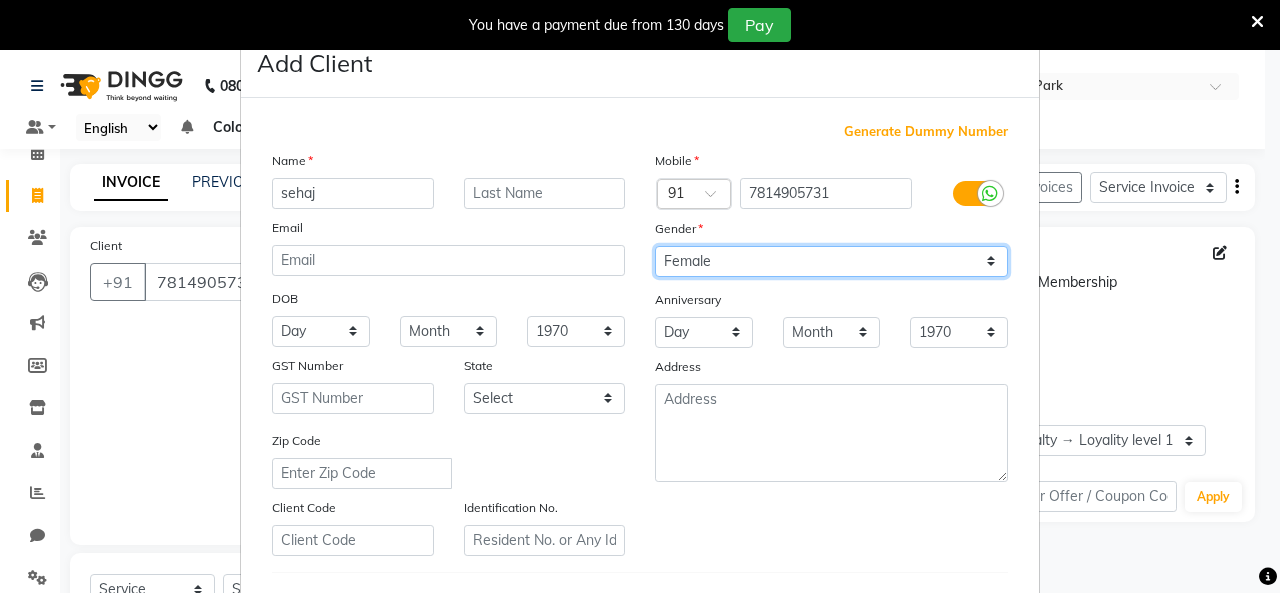 click on "Select Male Female Other Prefer Not To Say" at bounding box center (831, 261) 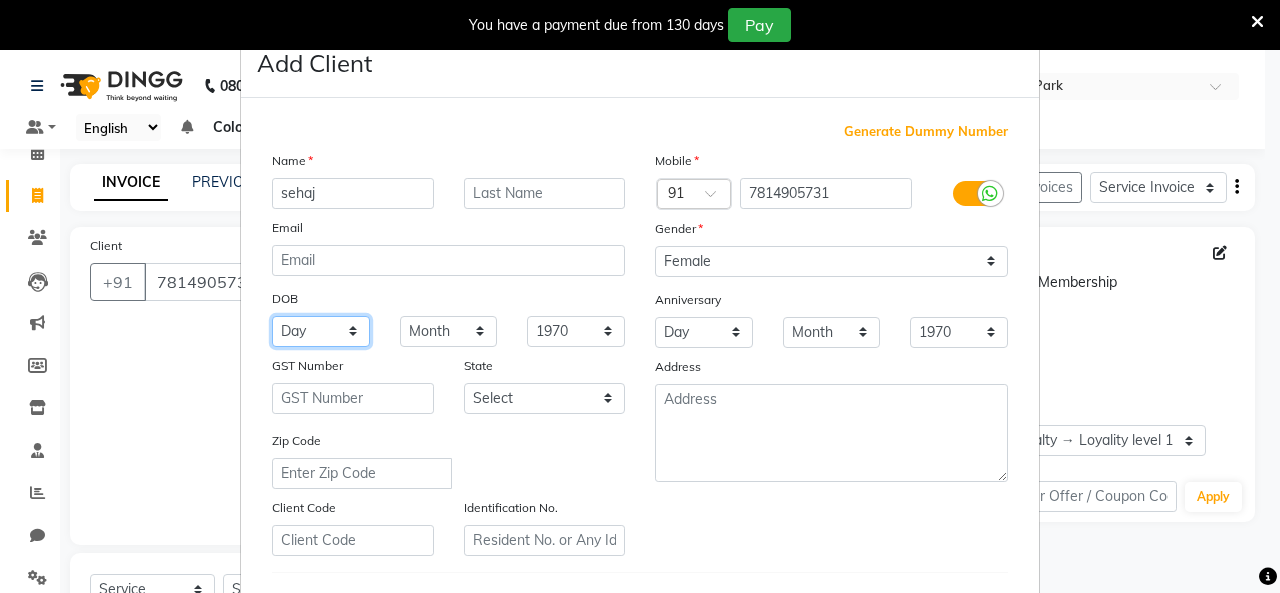 click on "Day 01 02 03 04 05 06 07 08 09 10 11 12 13 14 15 16 17 18 19 20 21 22 23 24 25 26 27 28 29 30 31" at bounding box center (321, 331) 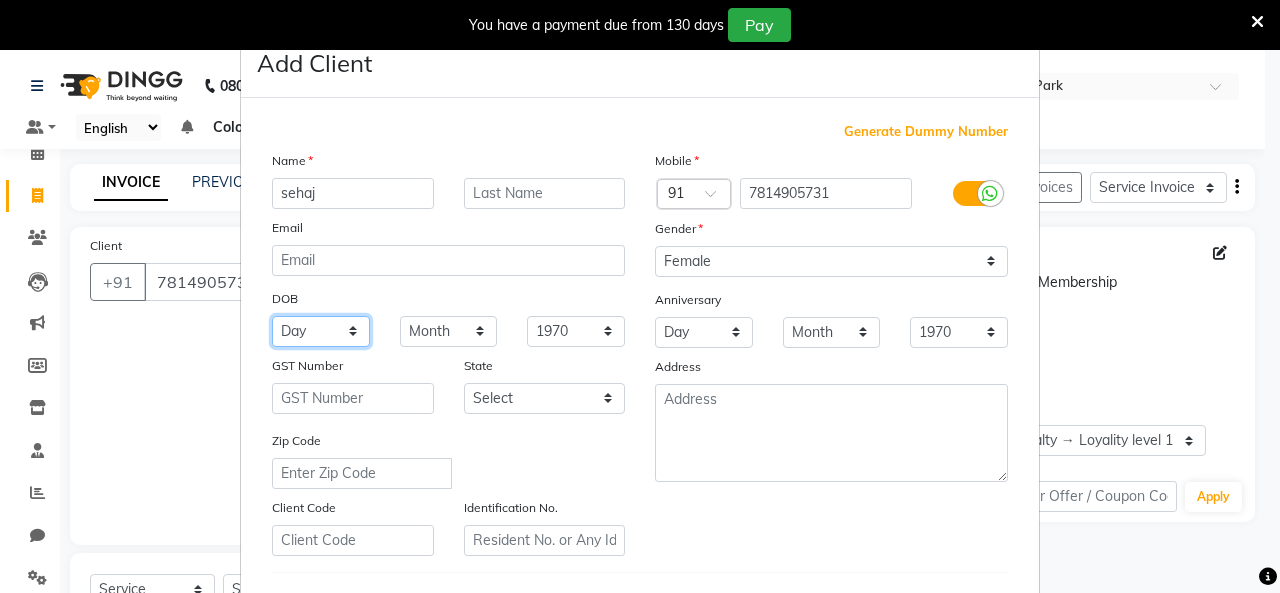 select on "11" 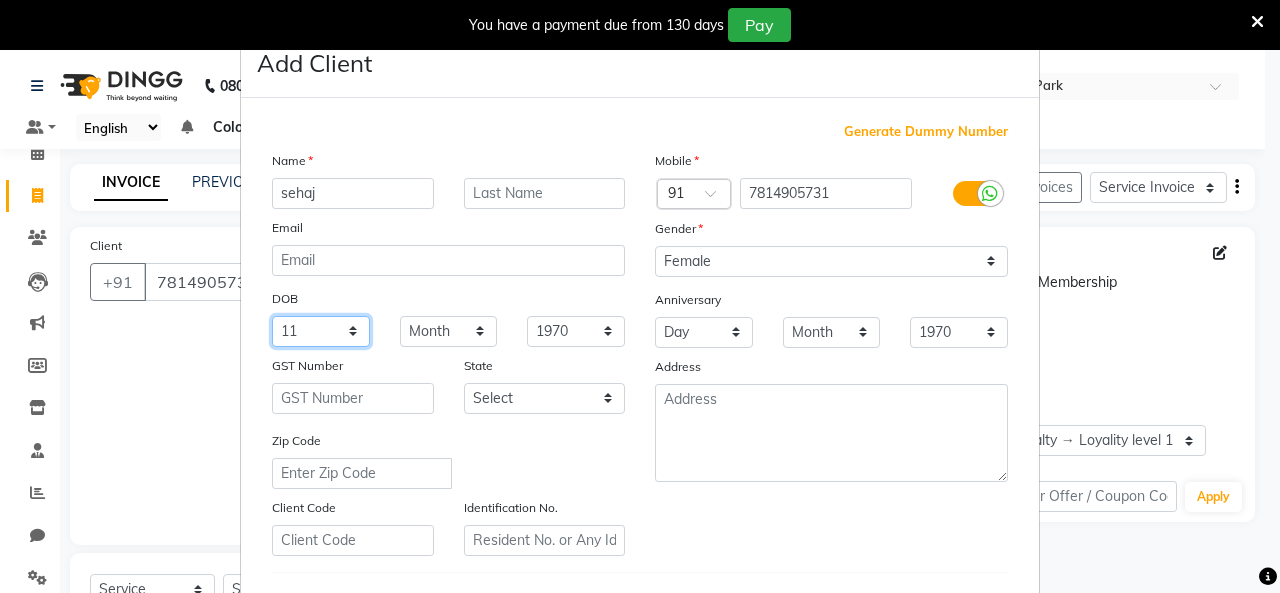 click on "Day 01 02 03 04 05 06 07 08 09 10 11 12 13 14 15 16 17 18 19 20 21 22 23 24 25 26 27 28 29 30 31" at bounding box center (321, 331) 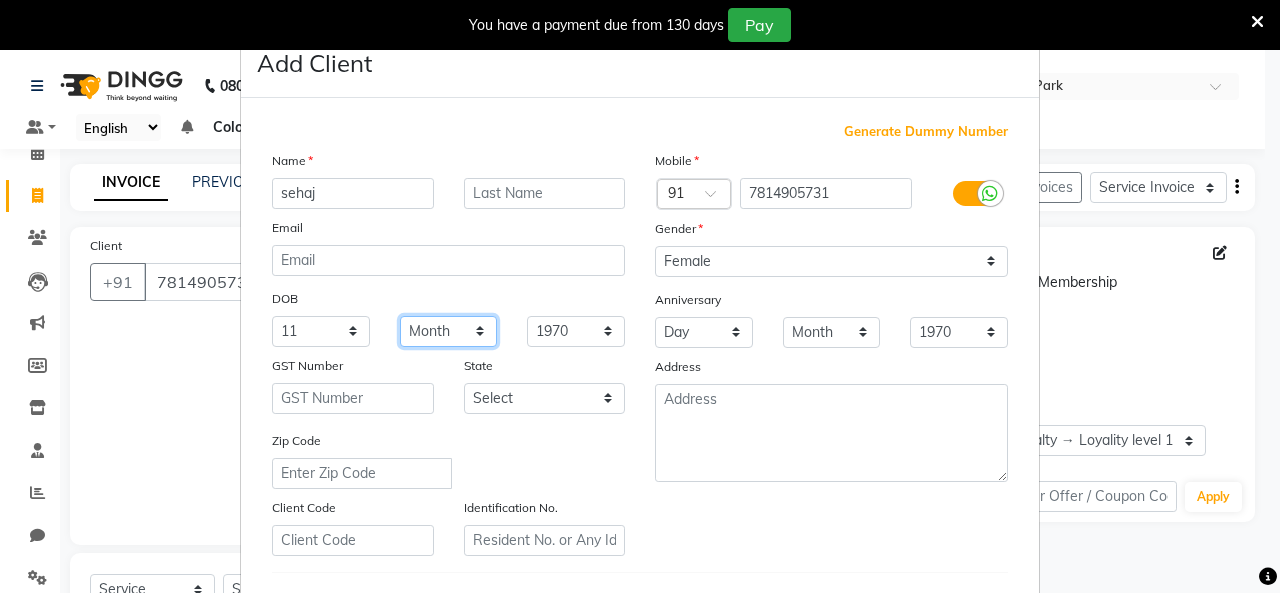 click on "Month January February March April May June July August September October November December" at bounding box center [449, 331] 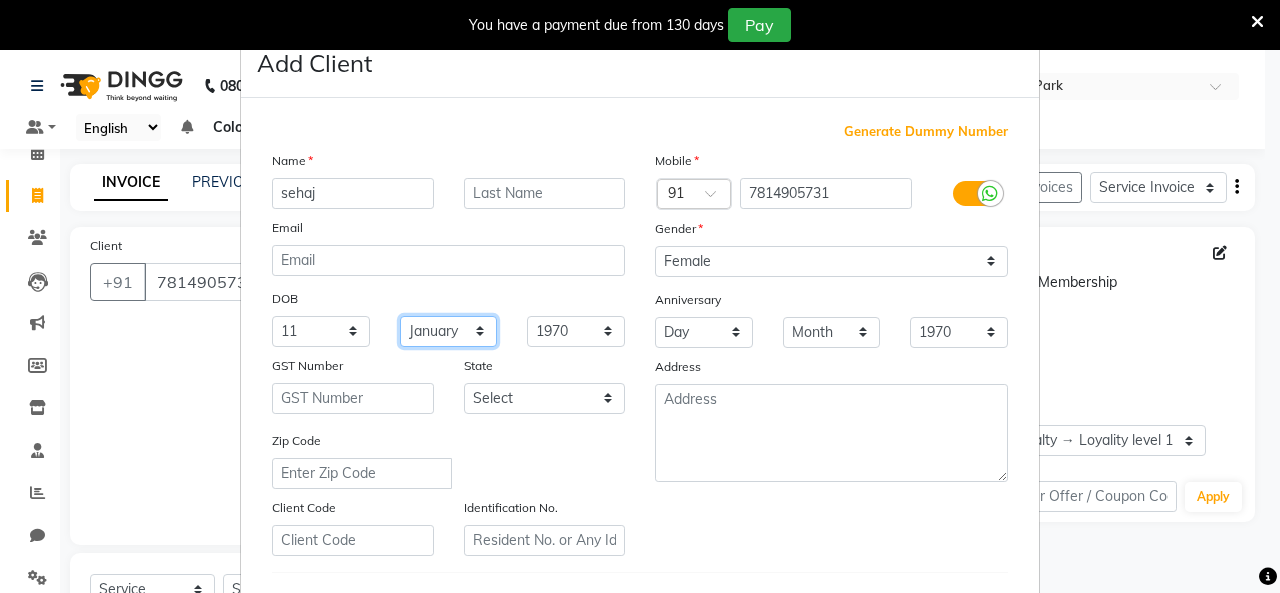 click on "Month January February March April May June July August September October November December" at bounding box center (449, 331) 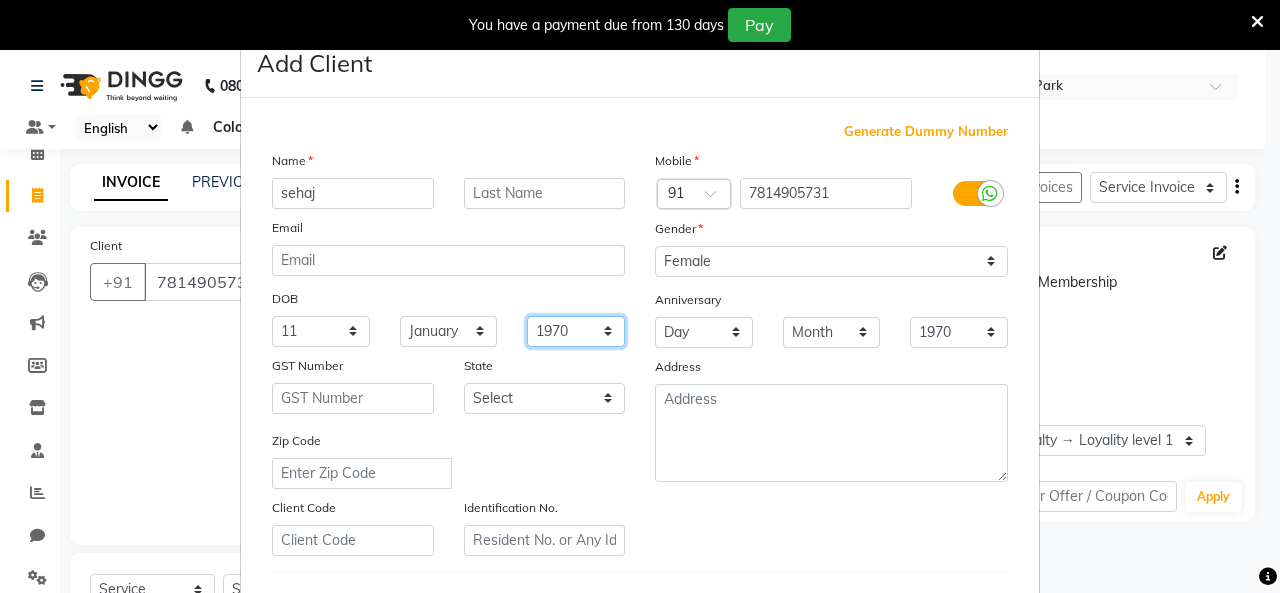 click on "1940 1941 1942 1943 1944 1945 1946 1947 1948 1949 1950 1951 1952 1953 1954 1955 1956 1957 1958 1959 1960 1961 1962 1963 1964 1965 1966 1967 1968 1969 1970 1971 1972 1973 1974 1975 1976 1977 1978 1979 1980 1981 1982 1983 1984 1985 1986 1987 1988 1989 1990 1991 1992 1993 1994 1995 1996 1997 1998 1999 2000 2001 2002 2003 2004 2005 2006 2007 2008 2009 2010 2011 2012 2013 2014 2015 2016 2017 2018 2019 2020 2021 2022 2023 2024" at bounding box center [576, 331] 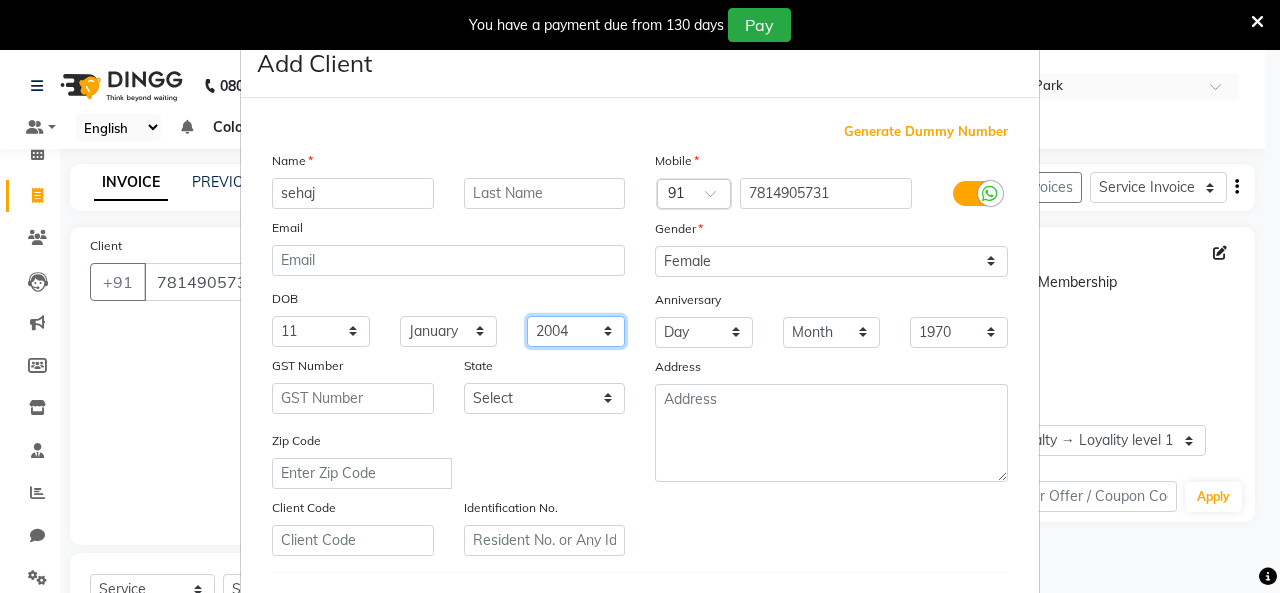 click on "1940 1941 1942 1943 1944 1945 1946 1947 1948 1949 1950 1951 1952 1953 1954 1955 1956 1957 1958 1959 1960 1961 1962 1963 1964 1965 1966 1967 1968 1969 1970 1971 1972 1973 1974 1975 1976 1977 1978 1979 1980 1981 1982 1983 1984 1985 1986 1987 1988 1989 1990 1991 1992 1993 1994 1995 1996 1997 1998 1999 2000 2001 2002 2003 2004 2005 2006 2007 2008 2009 2010 2011 2012 2013 2014 2015 2016 2017 2018 2019 2020 2021 2022 2023 2024" at bounding box center [576, 331] 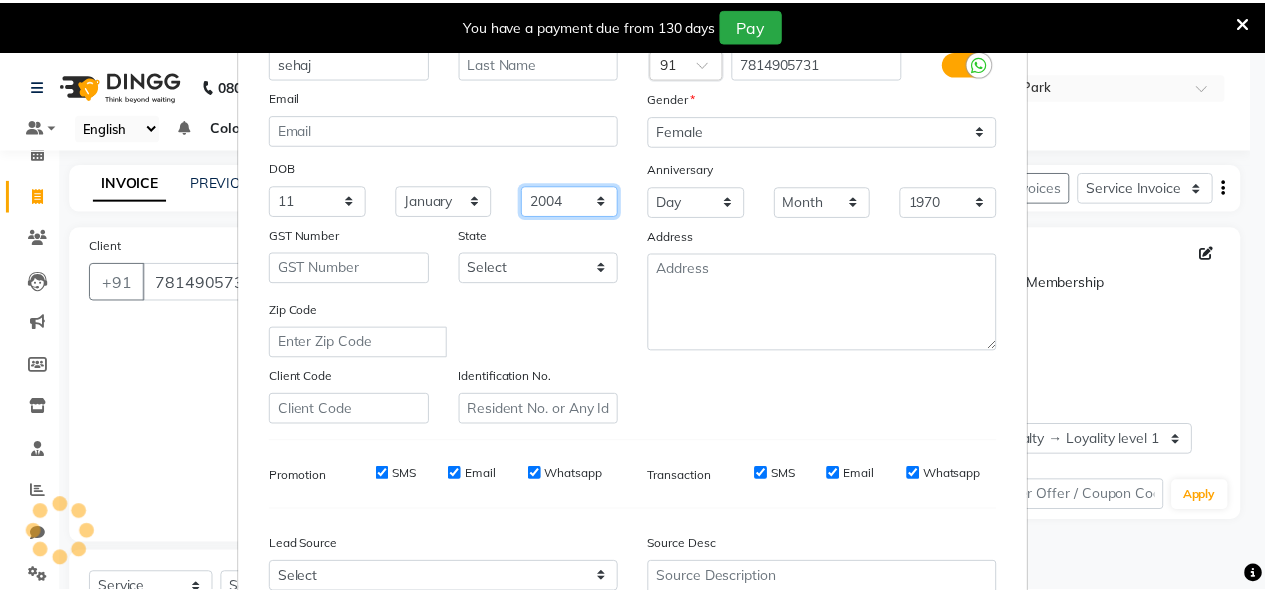 scroll, scrollTop: 330, scrollLeft: 0, axis: vertical 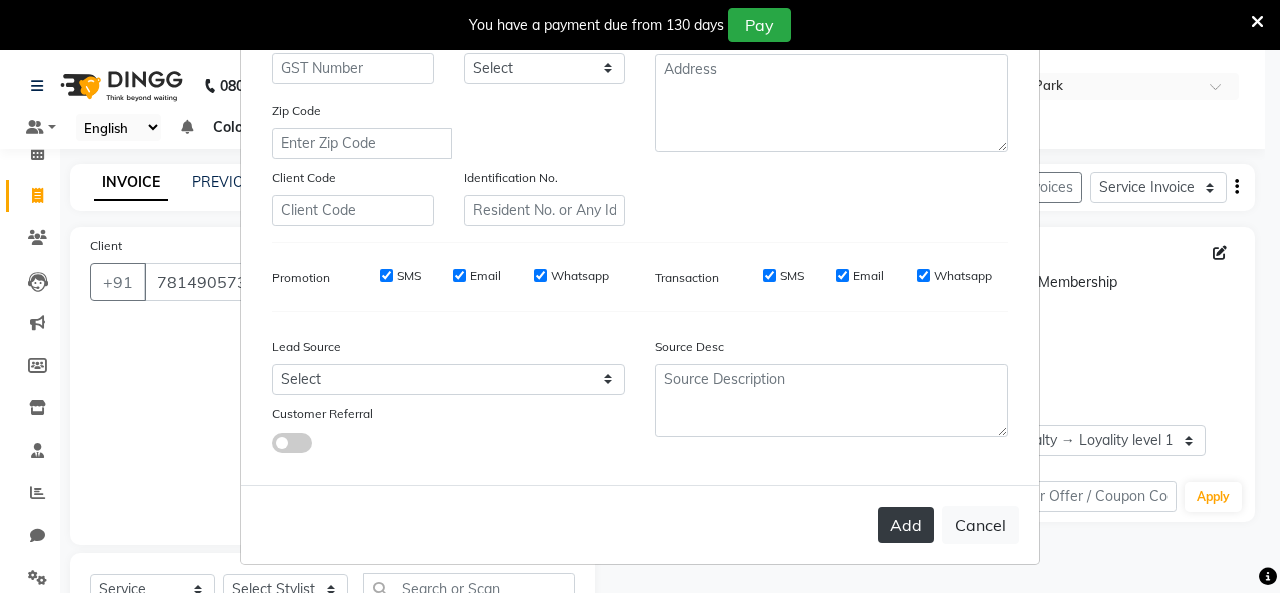 drag, startPoint x: 910, startPoint y: 521, endPoint x: 562, endPoint y: 558, distance: 349.96143 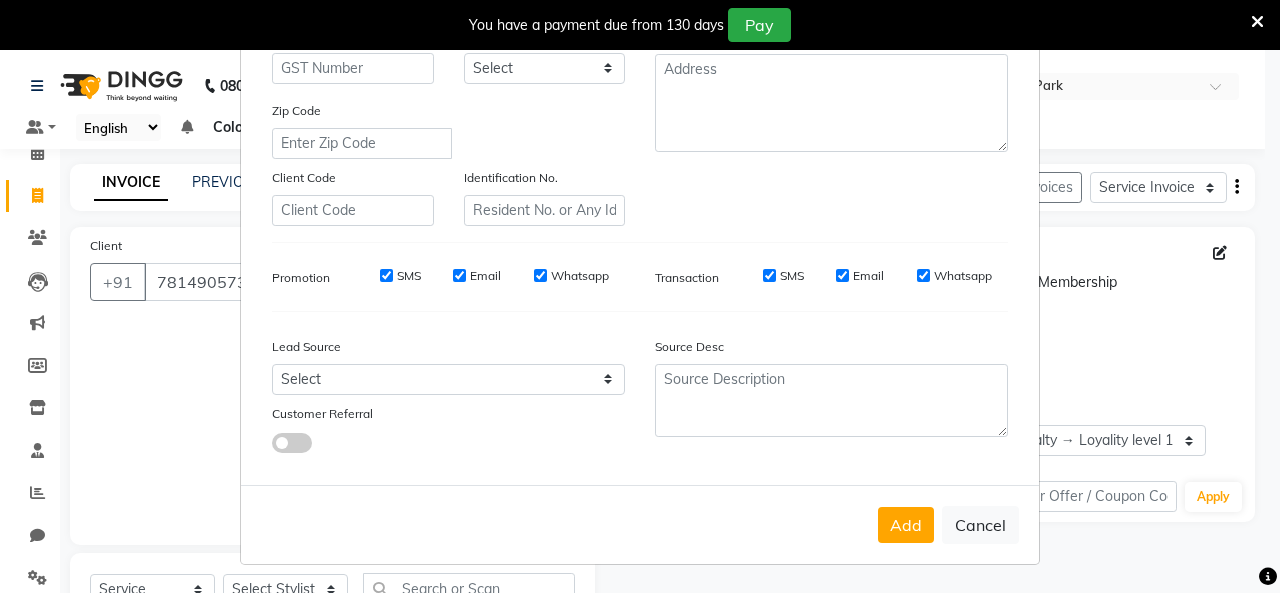 click on "Add" at bounding box center [906, 525] 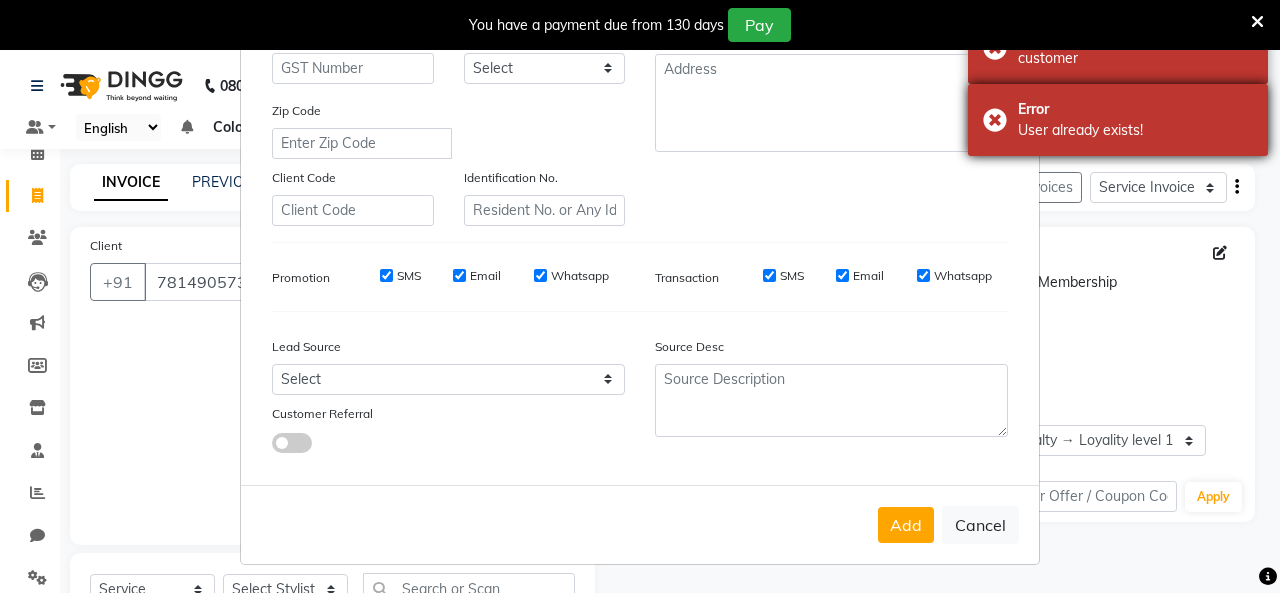 click on "User already exists!" at bounding box center [1135, 130] 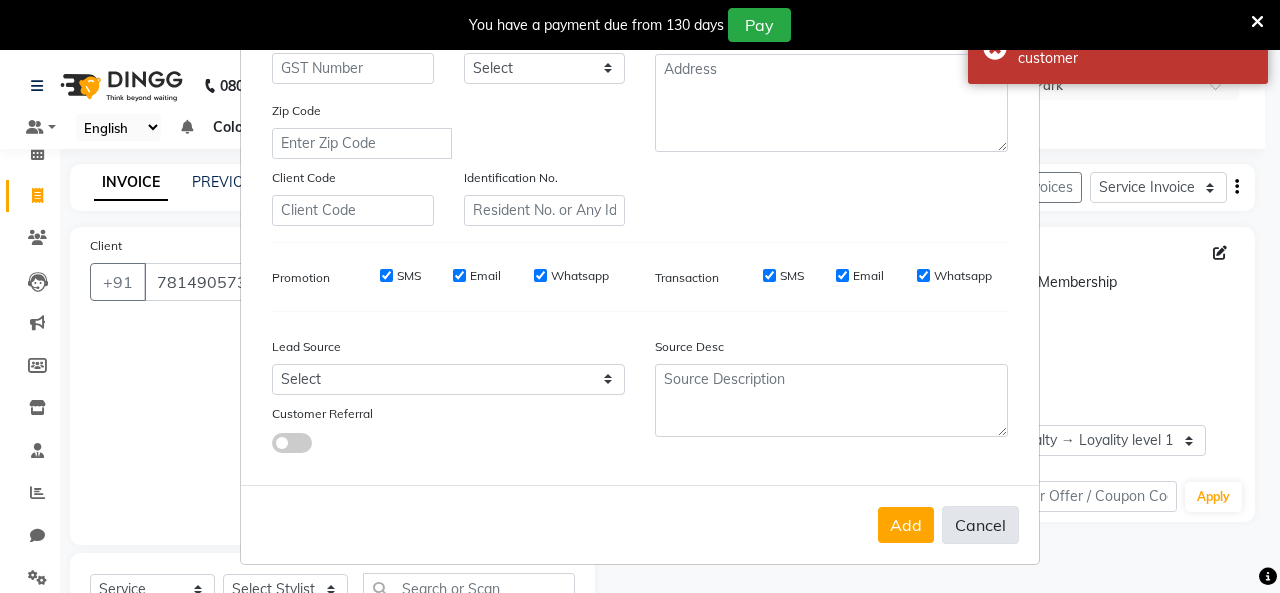click on "Cancel" at bounding box center (980, 525) 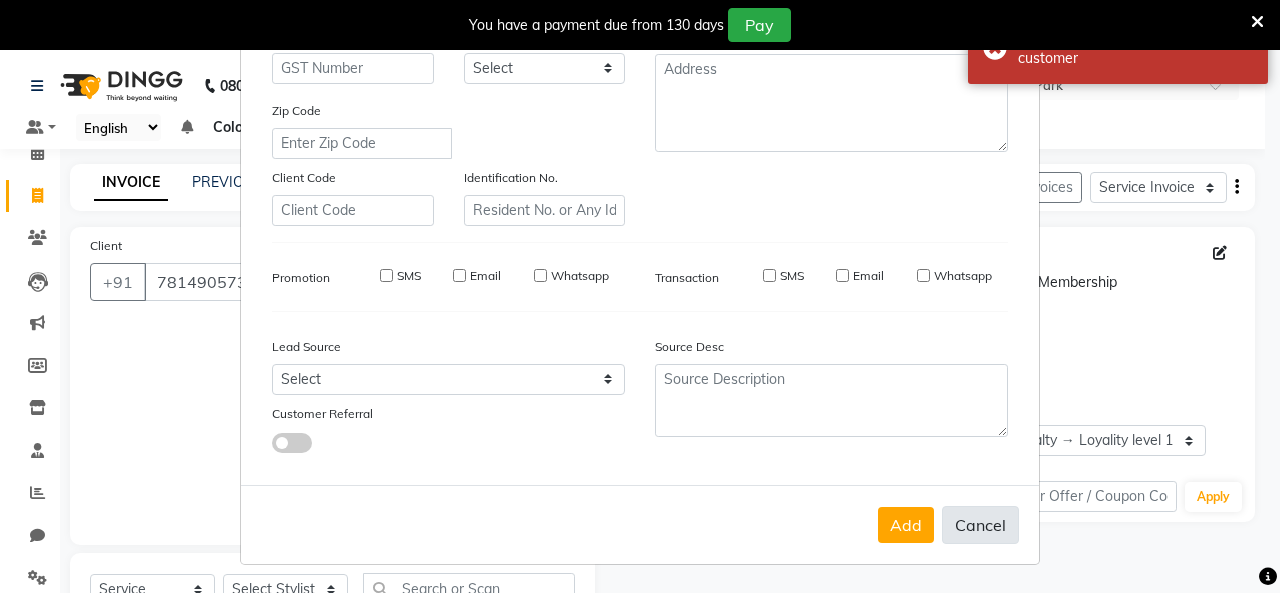 type 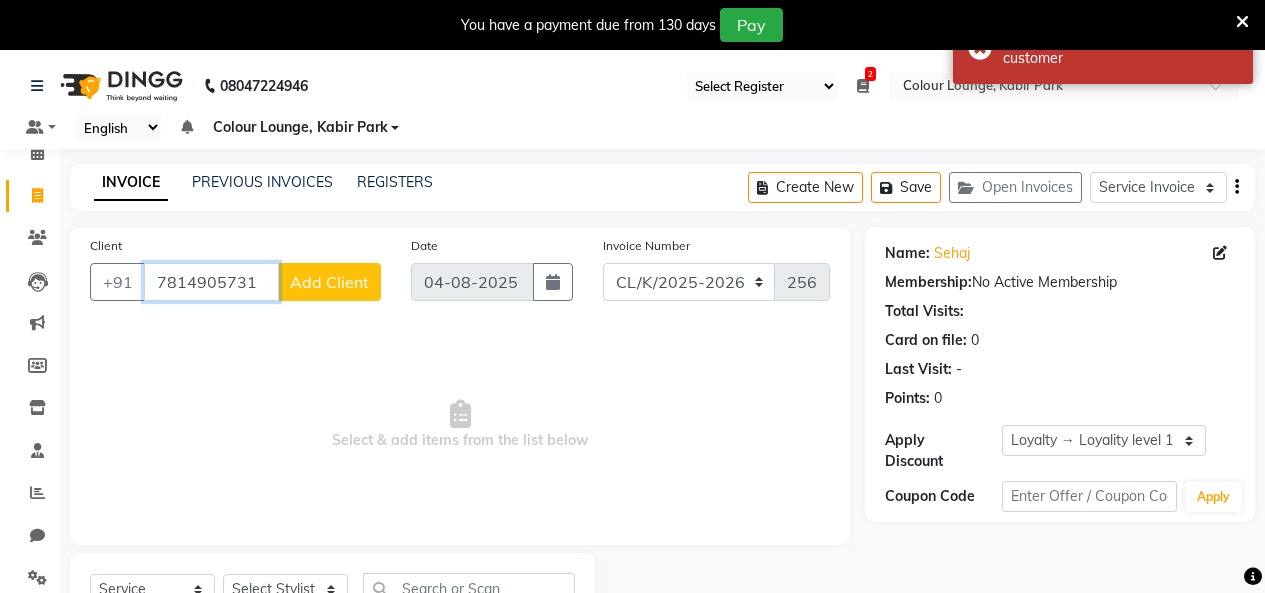 click on "7814905731" at bounding box center (211, 282) 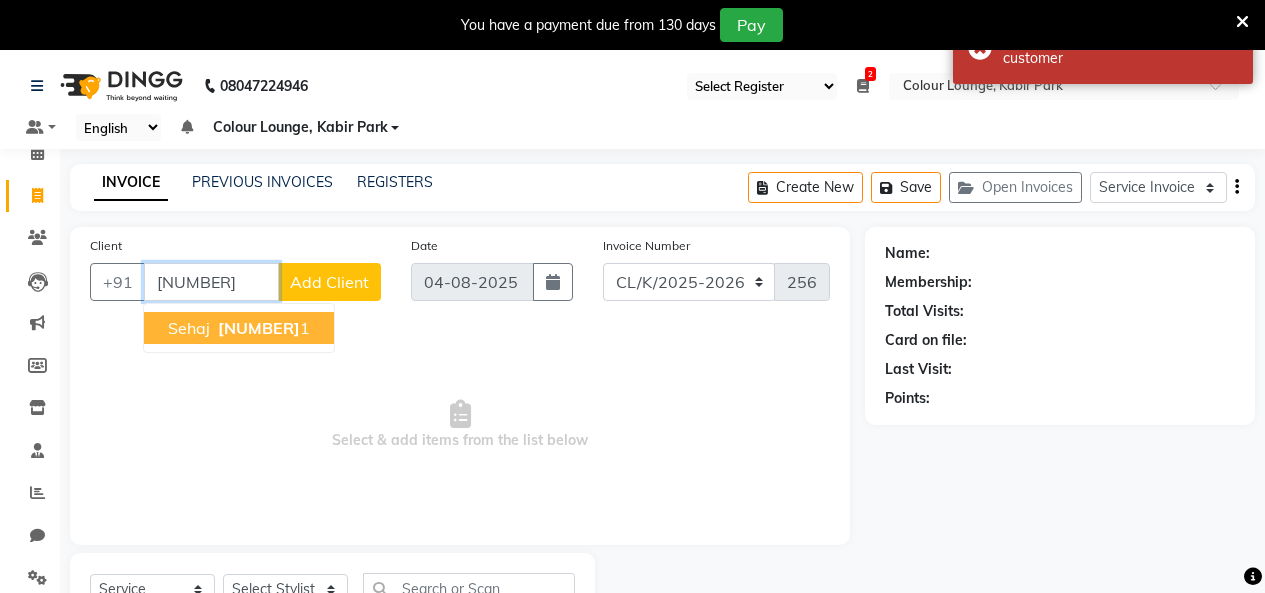 click on "[NUMBER]" at bounding box center (259, 328) 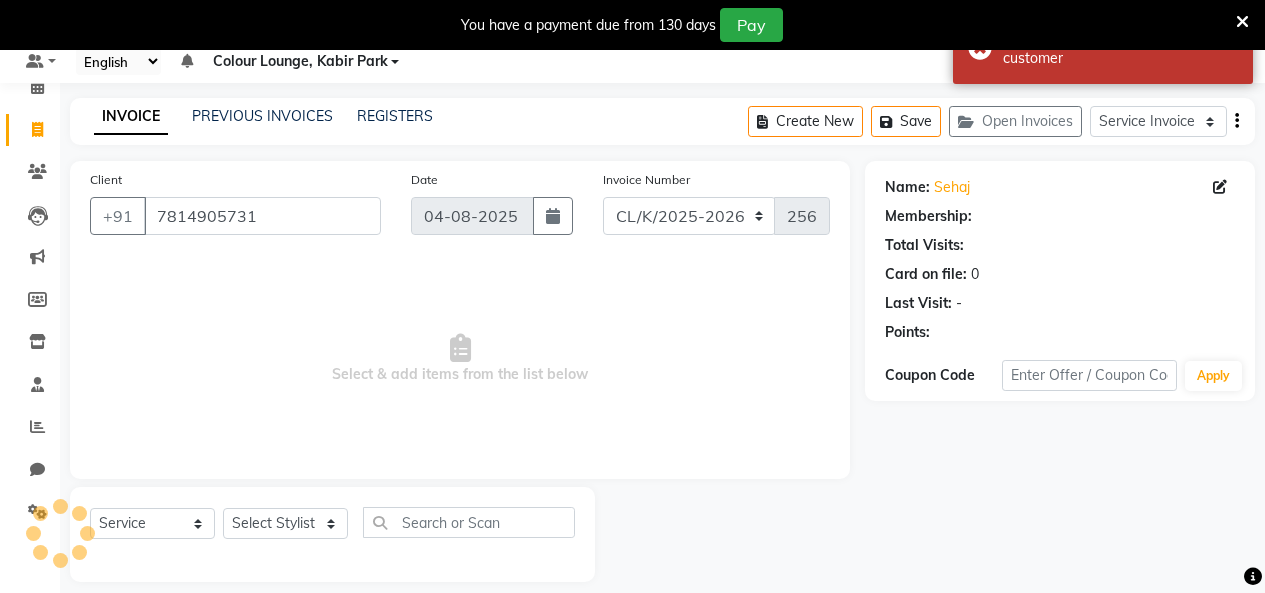select on "1: Object" 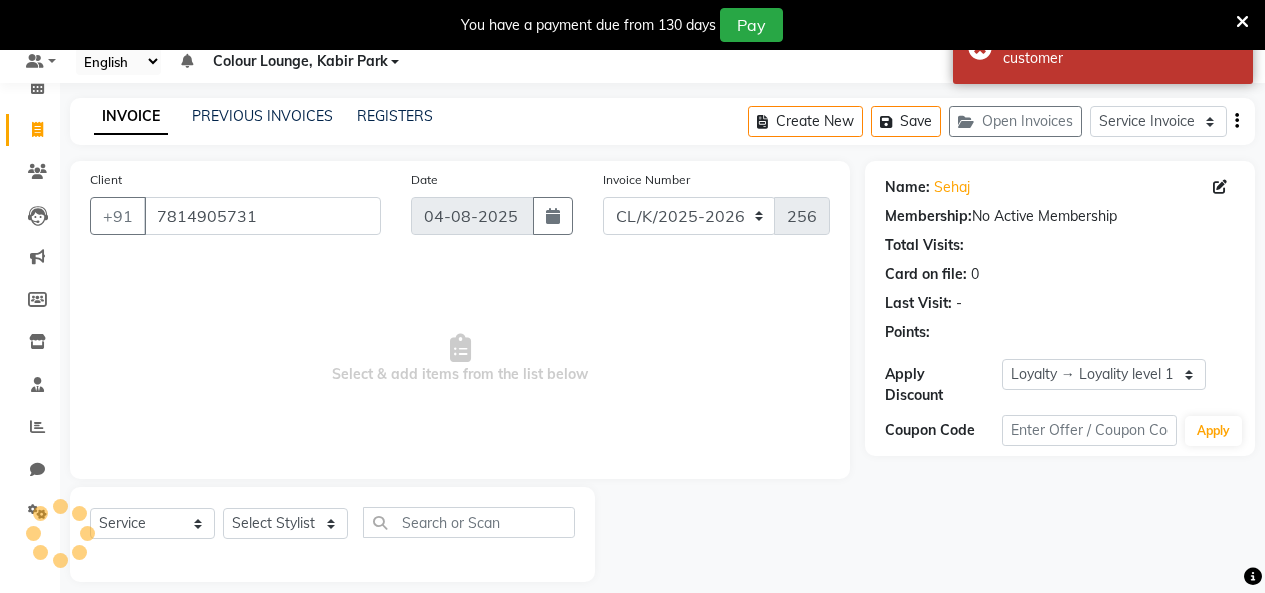 scroll, scrollTop: 85, scrollLeft: 0, axis: vertical 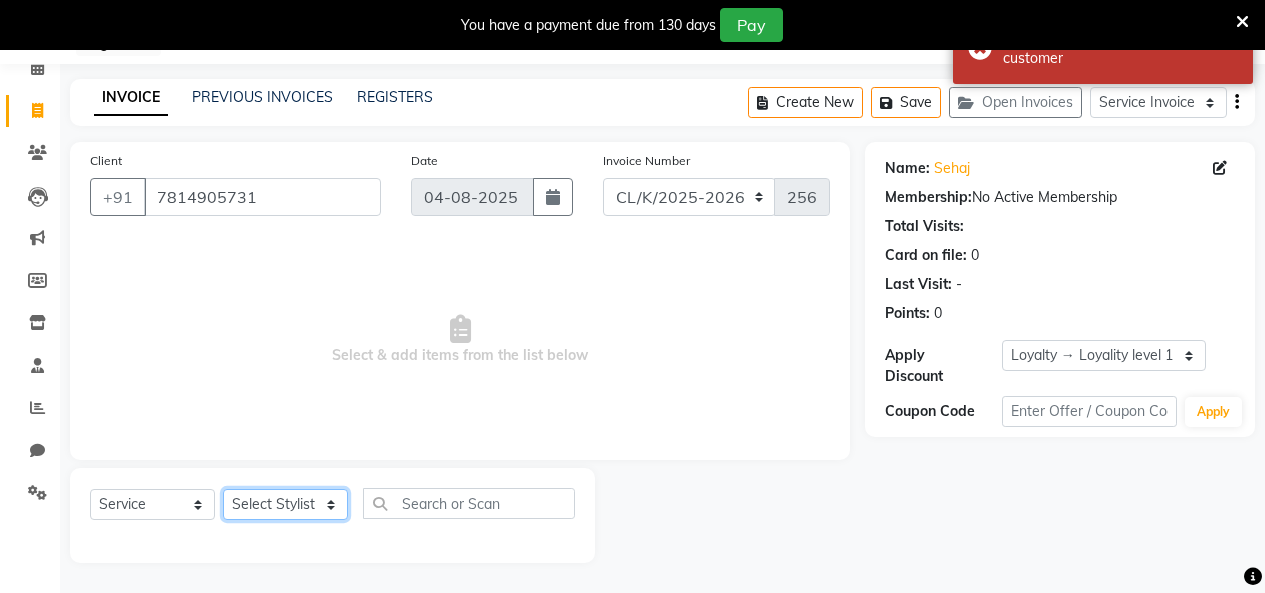 click on "Select Stylist Admin Admin AKHIL ANKUSH Colour Lounge, Kabir Park Colour Lounge, Kabir Park divyansh  Jaswinder singh guard JATIN JOHN JONEY LUXMI NAVDEEP KAUR NITI PARAMJIT PARAS KHATNAVLIA priya  priyanka  Rakesh sapna  SUMAN VANDANA SHARMA VISHAL" 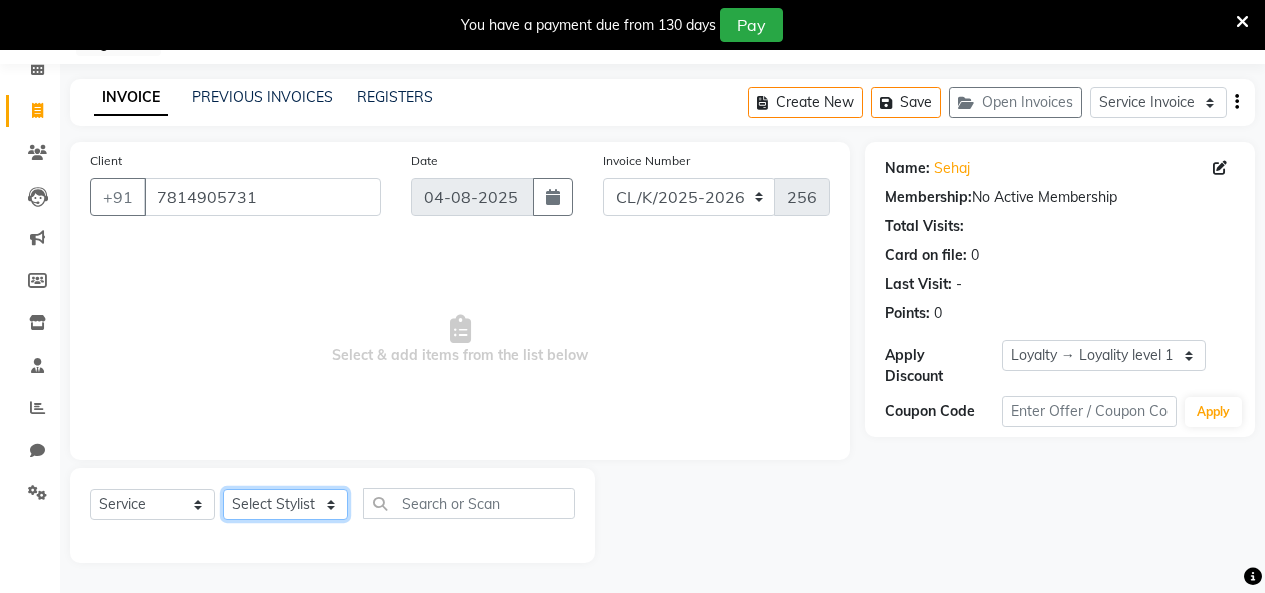 select on "70115" 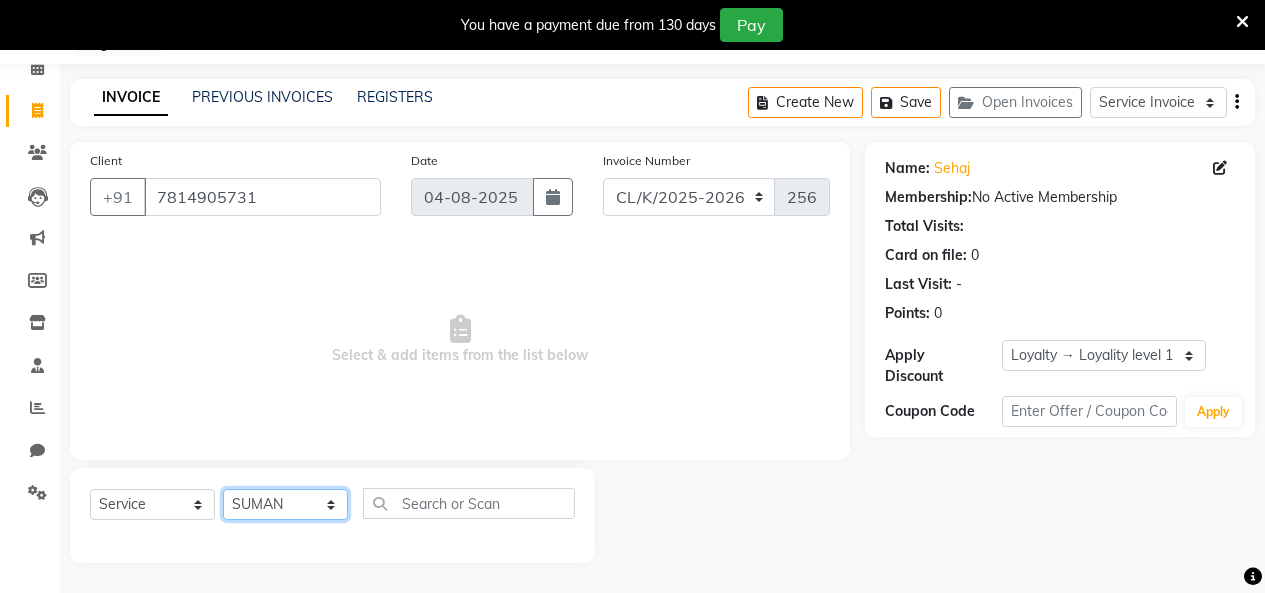 click on "Select Stylist Admin Admin AKHIL ANKUSH Colour Lounge, Kabir Park Colour Lounge, Kabir Park divyansh  Jaswinder singh guard JATIN JOHN JONEY LUXMI NAVDEEP KAUR NITI PARAMJIT PARAS KHATNAVLIA priya  priyanka  Rakesh sapna  SUMAN VANDANA SHARMA VISHAL" 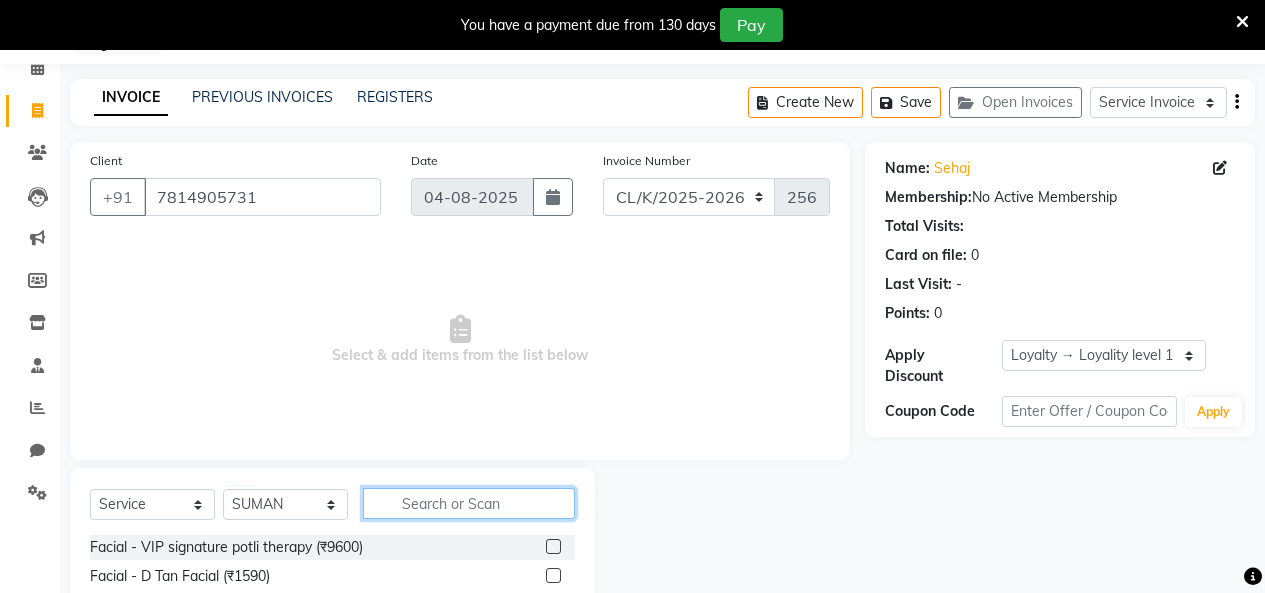 click 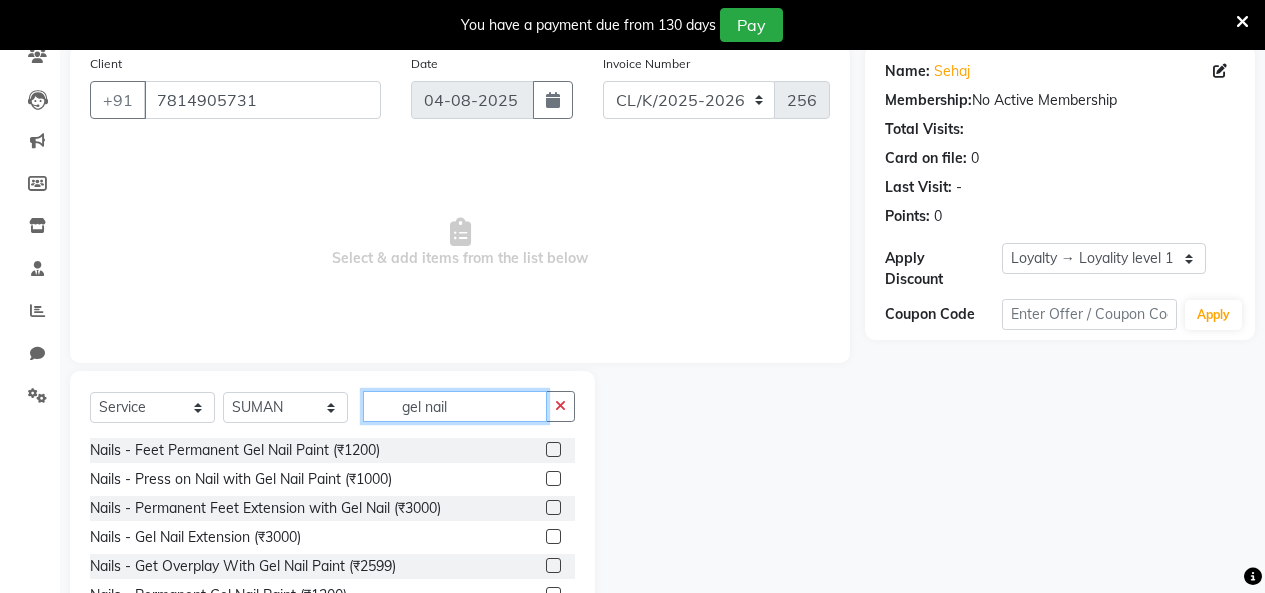 scroll, scrollTop: 285, scrollLeft: 0, axis: vertical 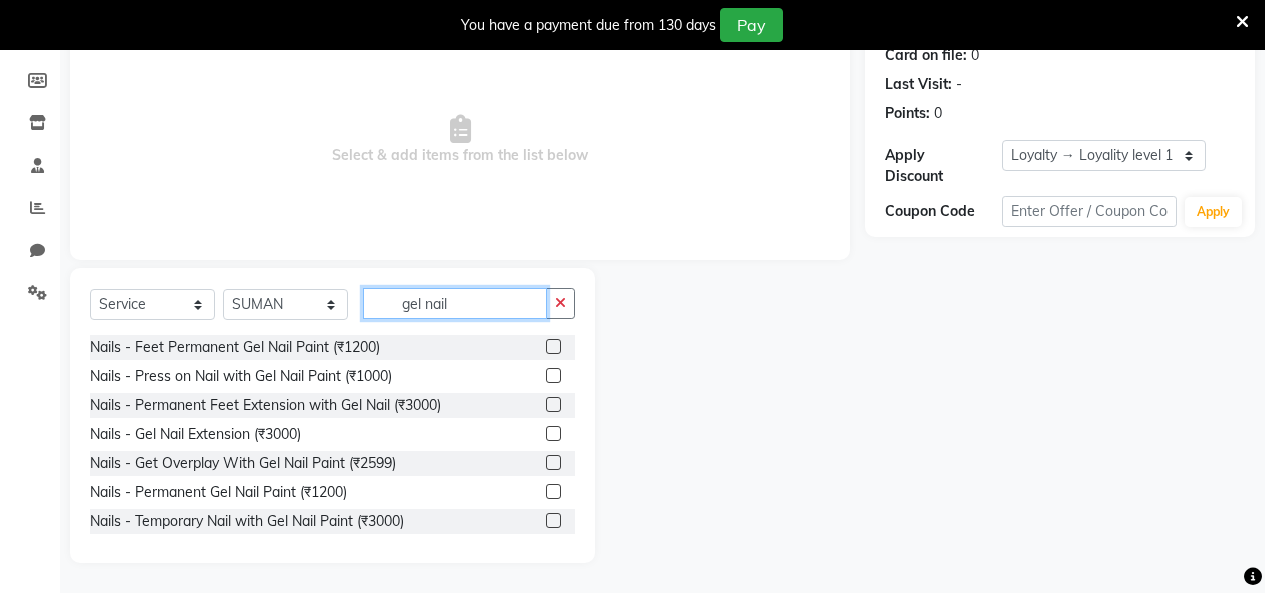 type on "gel nail" 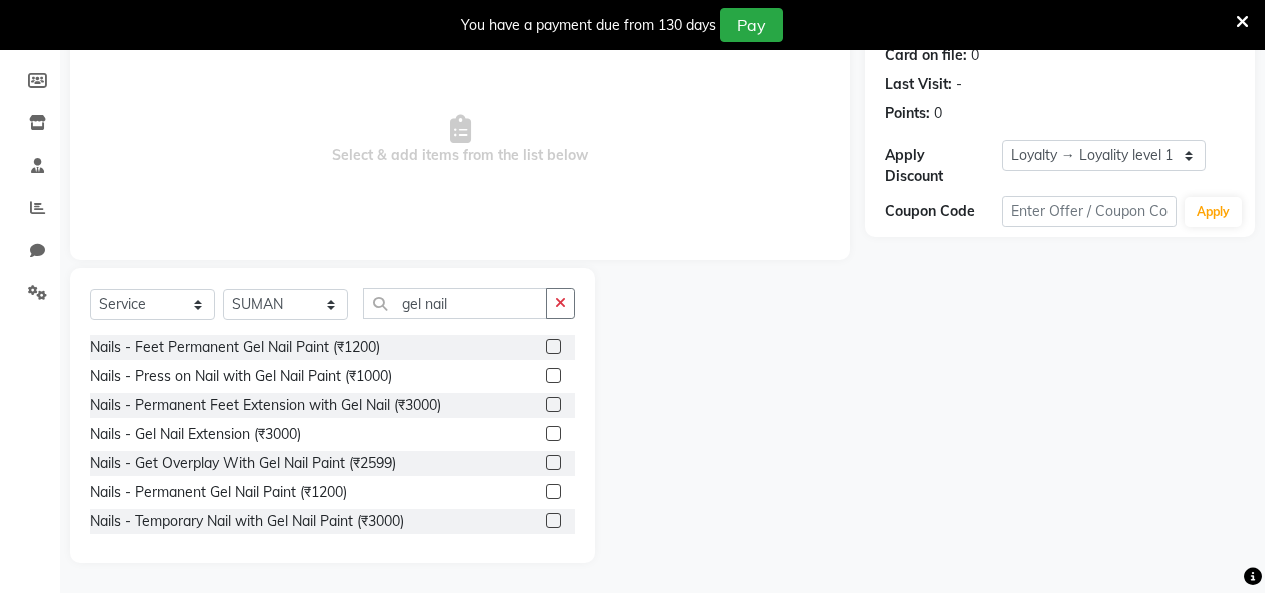 click 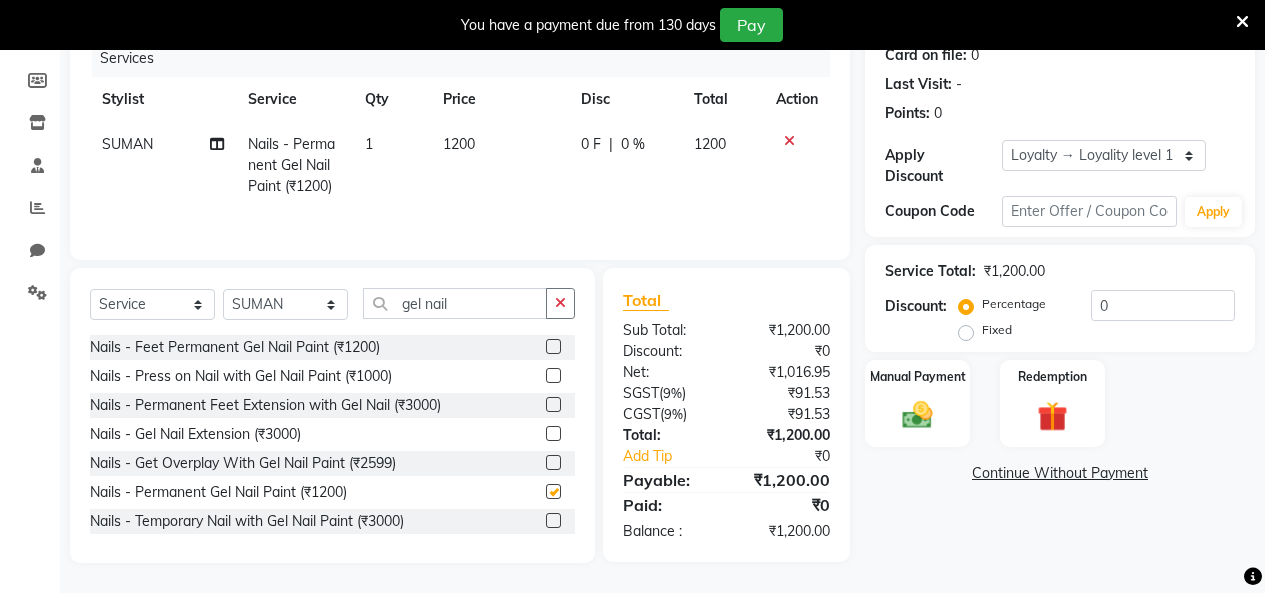 checkbox on "false" 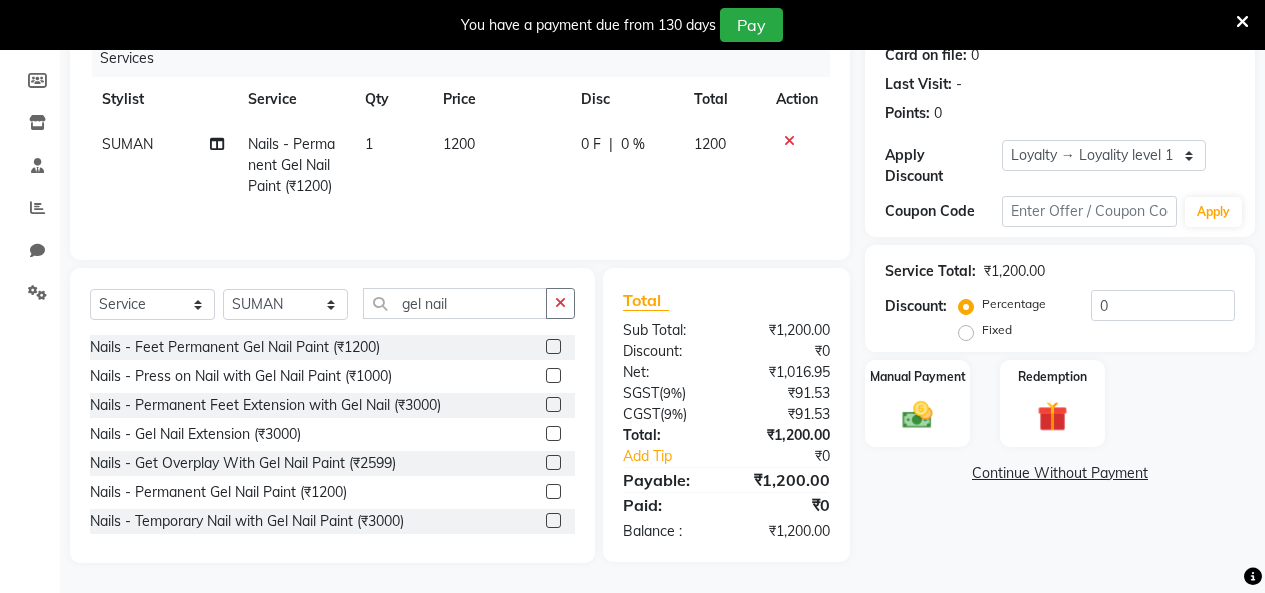 click on "1200" 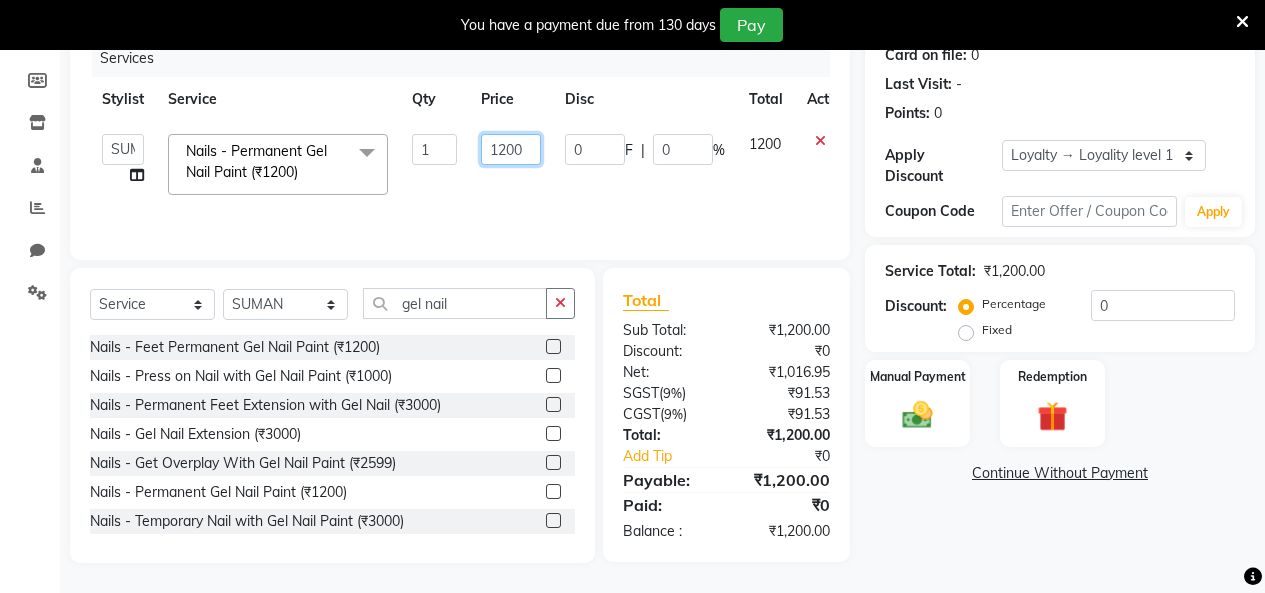 drag, startPoint x: 533, startPoint y: 160, endPoint x: 447, endPoint y: 155, distance: 86.145226 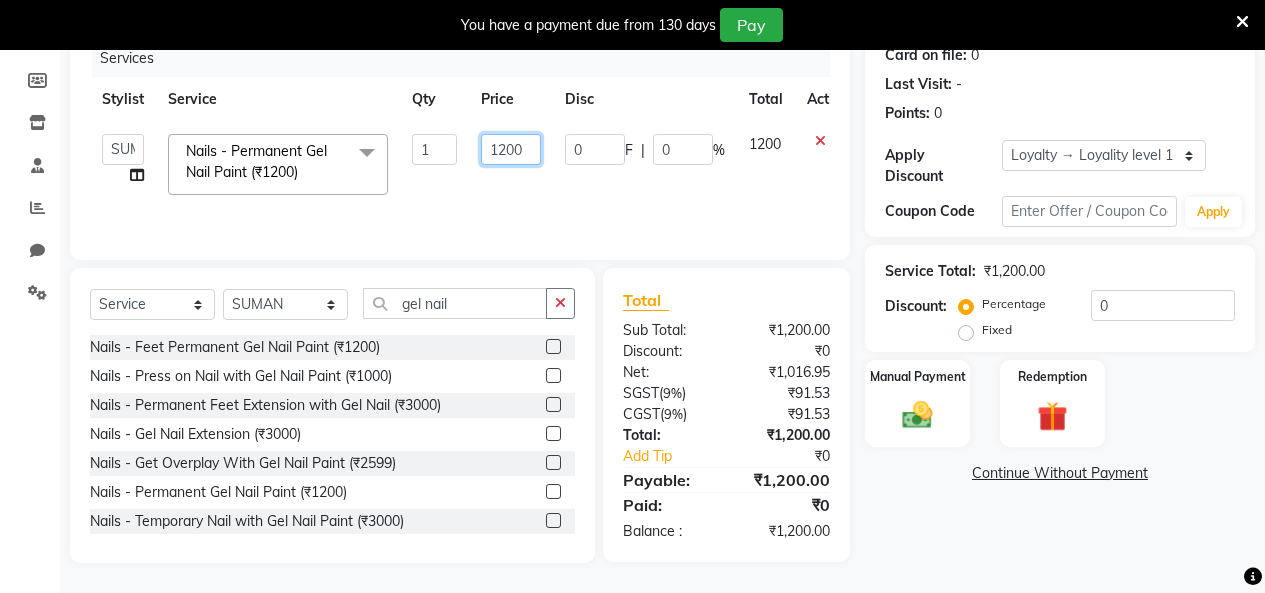 click on "Admin   Admin   [FIRST]   [FIRST]   [BUSINESS_NAME], [LOCATION]   [BUSINESS_NAME], [LOCATION]   [FIRST]    [FIRST] [LAST] guard   [FIRST]   [FIRST]   [FIRST]   [FIRST]   [FIRST] [LAST]   [FIRST]   [FIRST]   [FIRST]   [FIRST] [LAST]   [FIRST]    [FIRST]    [FIRST]   [FIRST]    [FIRST]   [FIRST] [LAST]  [SERVICE] - [SERVICE_NAME] ([CURRENCY][PRICE])  x [SERVICE] - [SERVICE_NAME] ([CURRENCY][PRICE]) [SERVICE] - [SERVICE_NAME] ([CURRENCY][PRICE]) [SERVICE] - [SERVICE_NAME] ([CURRENCY][PRICE]) [SERVICE] - [SERVICE_NAME] ([CURRENCY][PRICE]) [SERVICE] - [SERVICE_NAME] ([CURRENCY][PRICE]) [SERVICE] - [SERVICE_NAME] ([CURRENCY][PRICE]) [SERVICE] - [SERVICE_NAME] ([CURRENCY][PRICE]) [SERVICE] - [SERVICE_NAME] ([CURRENCY][PRICE]) [SERVICE] - [SERVICE_NAME] ([CURRENCY][PRICE]) [SERVICE] - [SERVICE_NAME] ([CURRENCY][PRICE]) [SERVICE] - [SERVICE_NAME] ([CURRENCY][PRICE]) [SERVICE] - [SERVICE_NAME] ([CURRENCY][PRICE]) [SERVICE] - [SERVICE_NAME] ([CURRENCY][PRICE]) [SERVICE] - [SERVICE_NAME] ([CURRENCY][PRICE]) [SERVICE] - [SERVICE_NAME] ([CURRENCY][PRICE]) [SERVICE] - [SERVICE_NAME] ([CURRENCY][PRICE]) [SERVICE] - [SERVICE_NAME] ([CURRENCY][PRICE]) [SERVICE] - [SERVICE_NAME] ([CURRENCY][PRICE]) [SERVICE] - [SERVICE_NAME] ([CURRENCY][PRICE])" 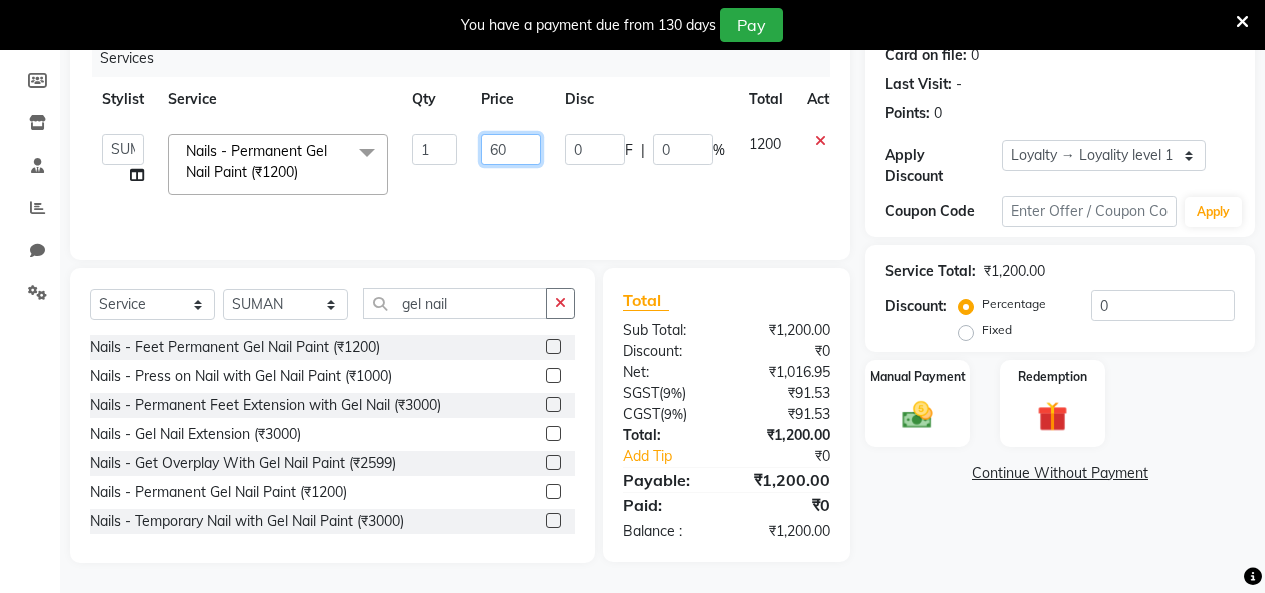 type on "6" 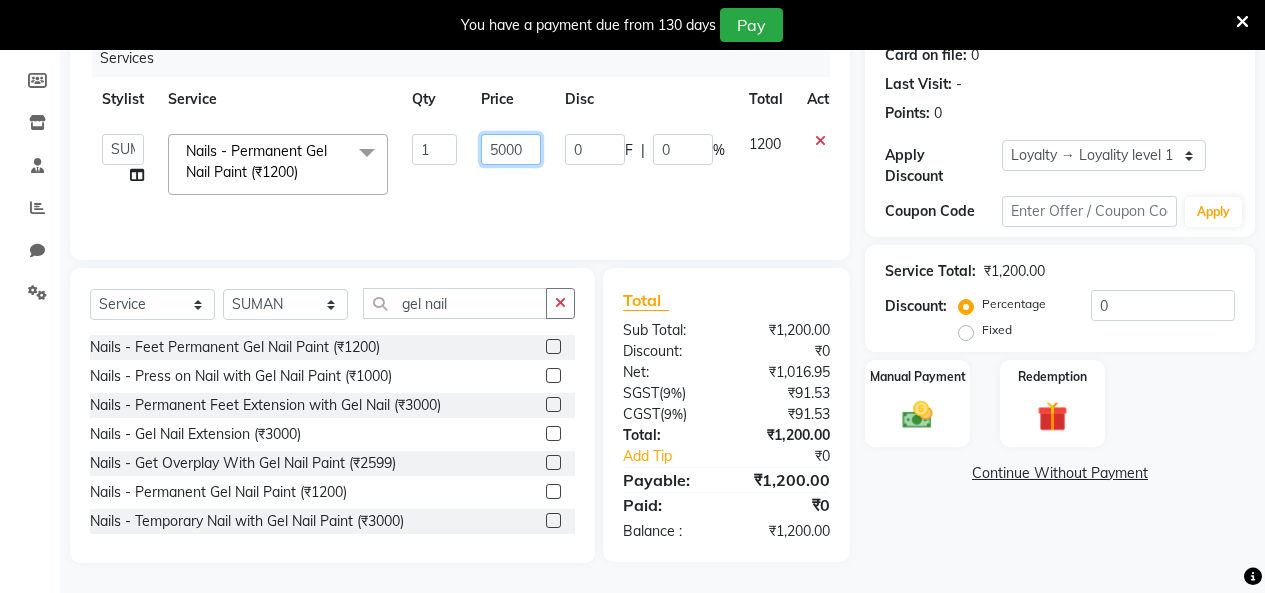 type on "500" 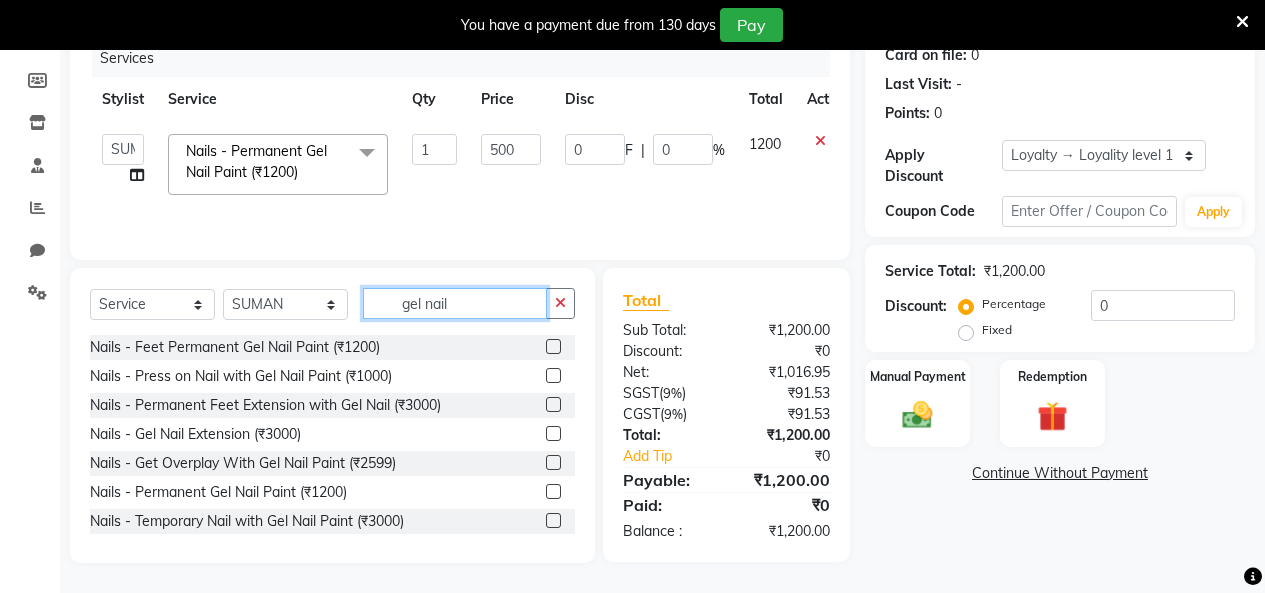 click on "gel nail" 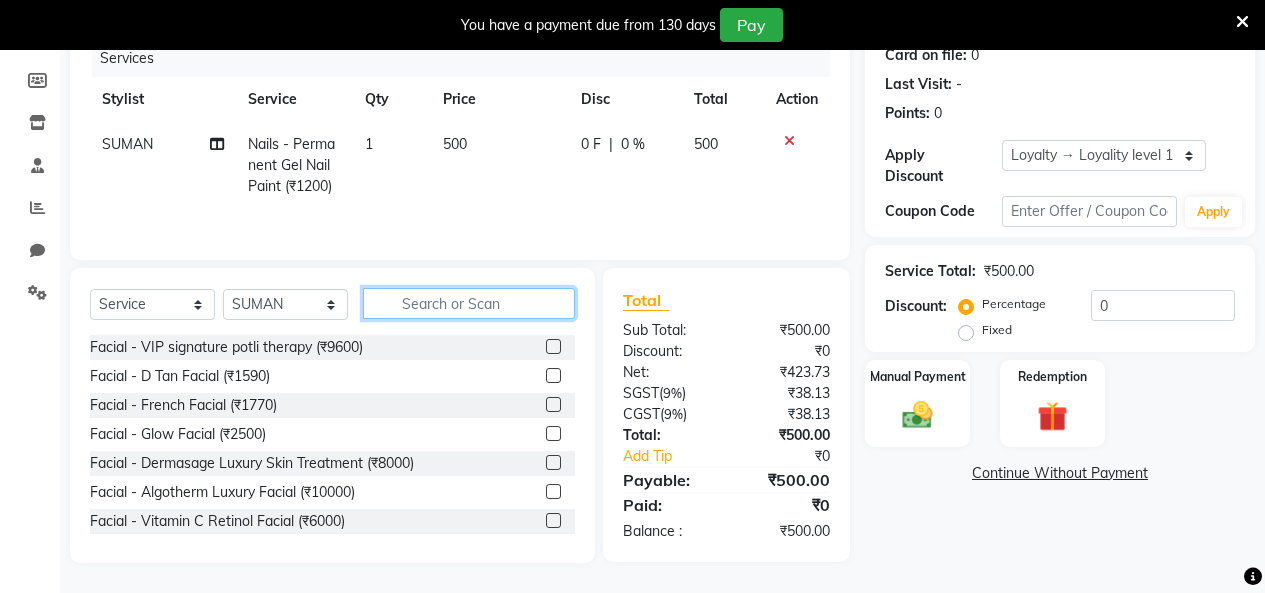 type 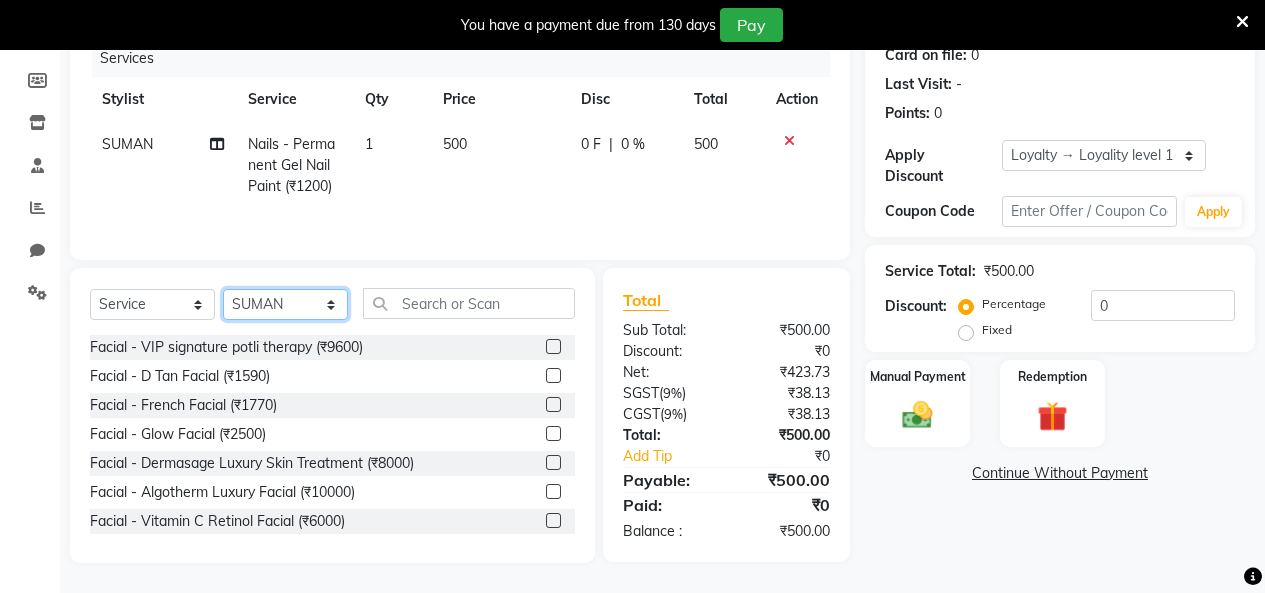 click on "Select Stylist Admin Admin AKHIL ANKUSH Colour Lounge, Kabir Park Colour Lounge, Kabir Park divyansh  Jaswinder singh guard JATIN JOHN JONEY LUXMI NAVDEEP KAUR NITI PARAMJIT PARAS KHATNAVLIA priya  priyanka  Rakesh sapna  SUMAN VANDANA SHARMA VISHAL" 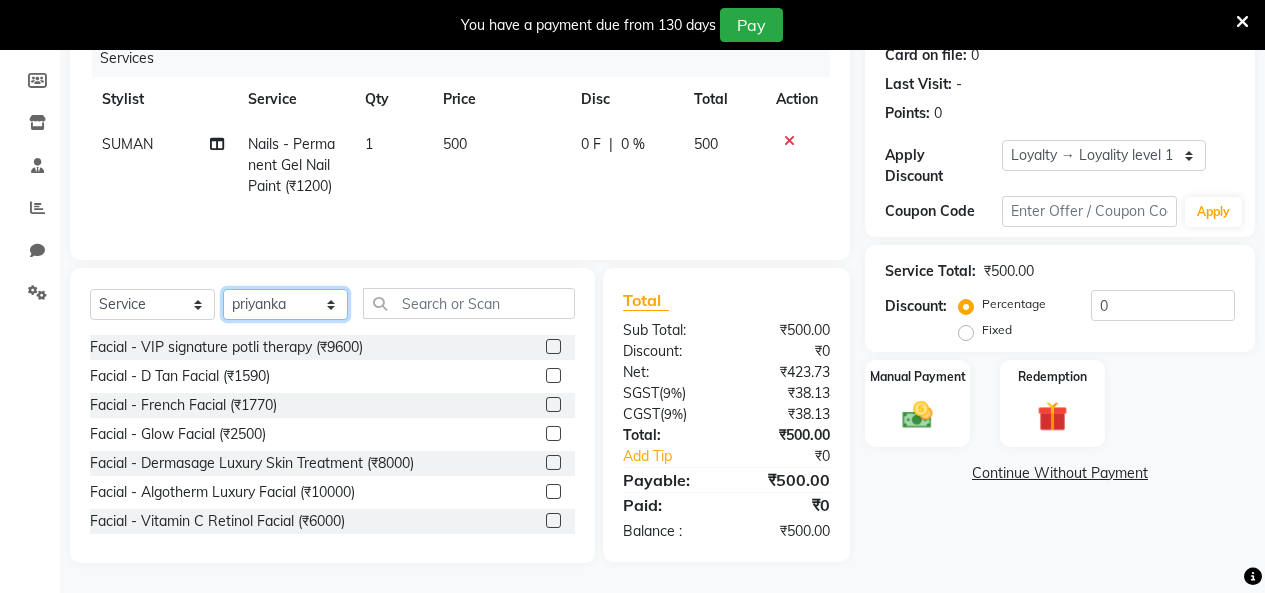 click on "Select Stylist Admin Admin AKHIL ANKUSH Colour Lounge, Kabir Park Colour Lounge, Kabir Park divyansh  Jaswinder singh guard JATIN JOHN JONEY LUXMI NAVDEEP KAUR NITI PARAMJIT PARAS KHATNAVLIA priya  priyanka  Rakesh sapna  SUMAN VANDANA SHARMA VISHAL" 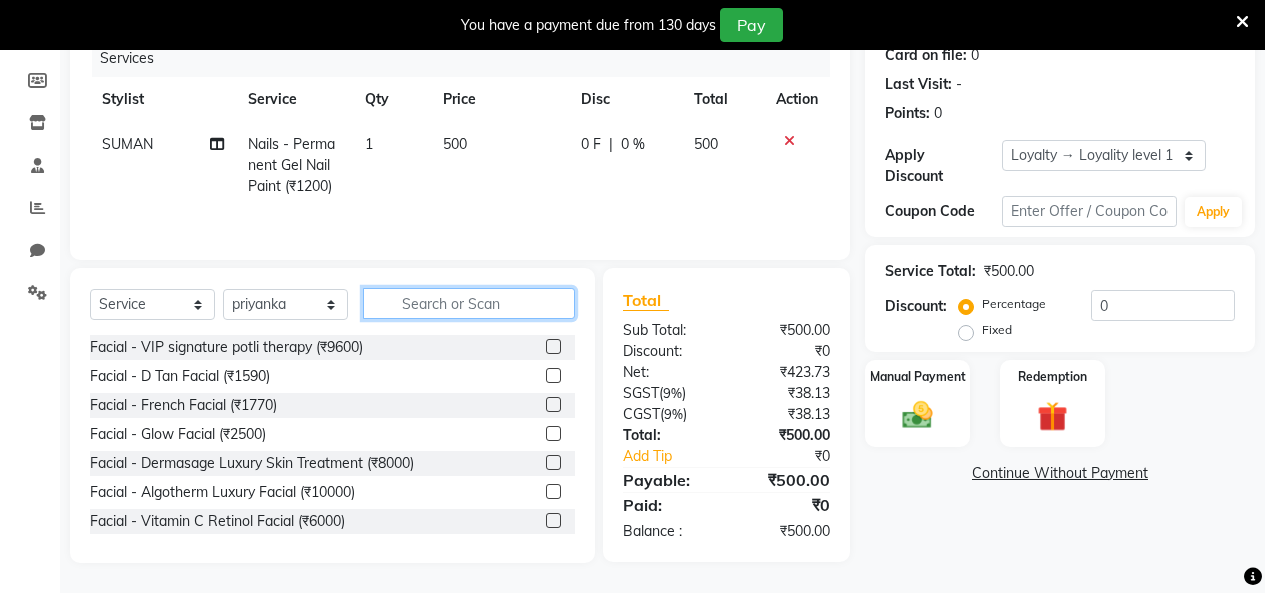 click 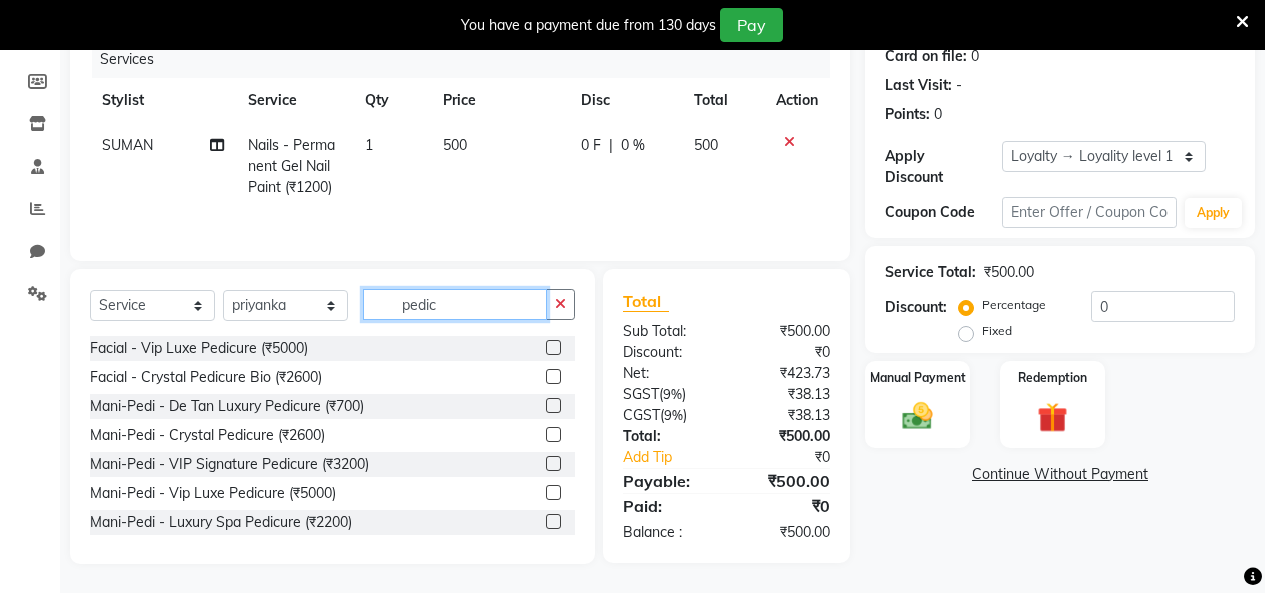 scroll, scrollTop: 285, scrollLeft: 0, axis: vertical 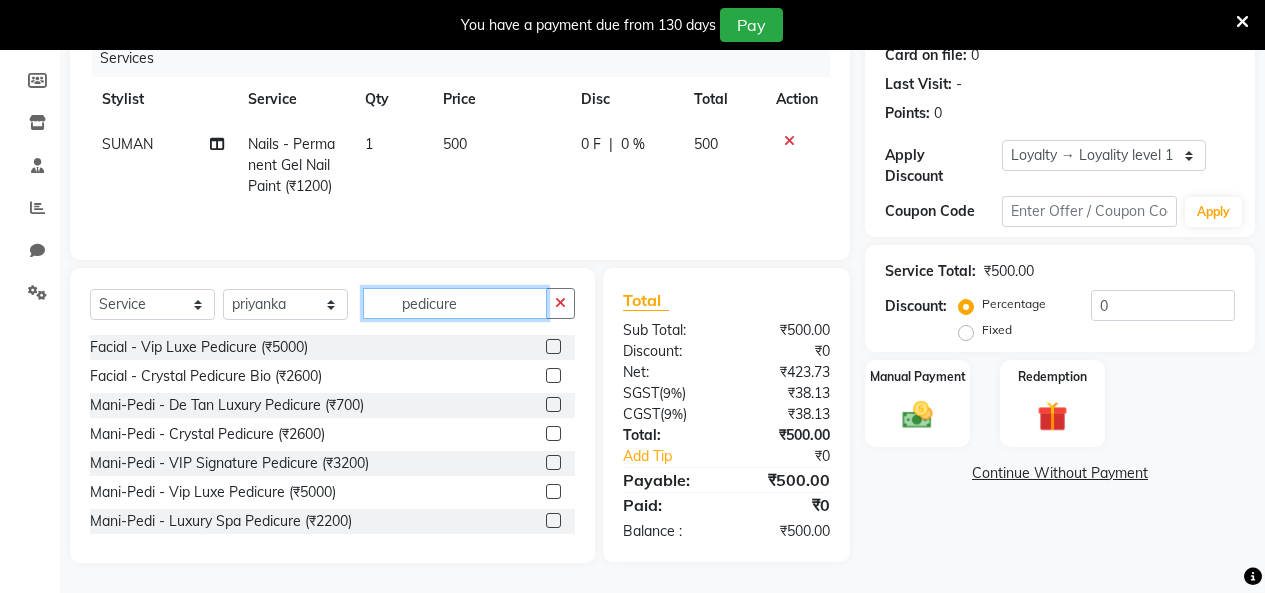type on "pedicure" 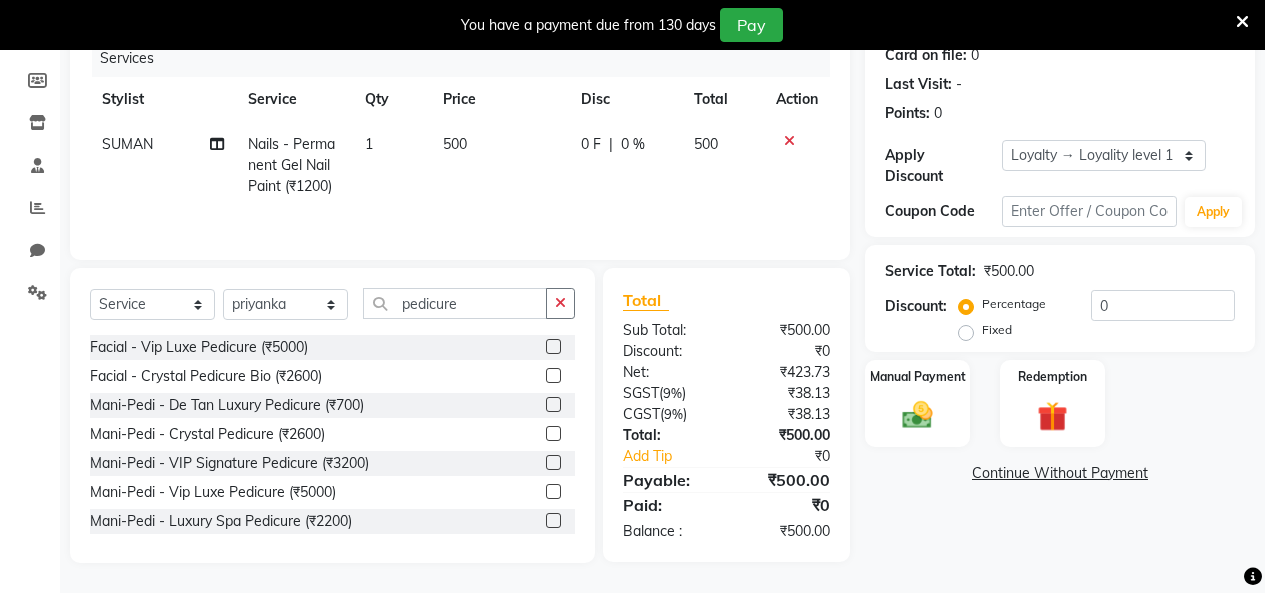 click 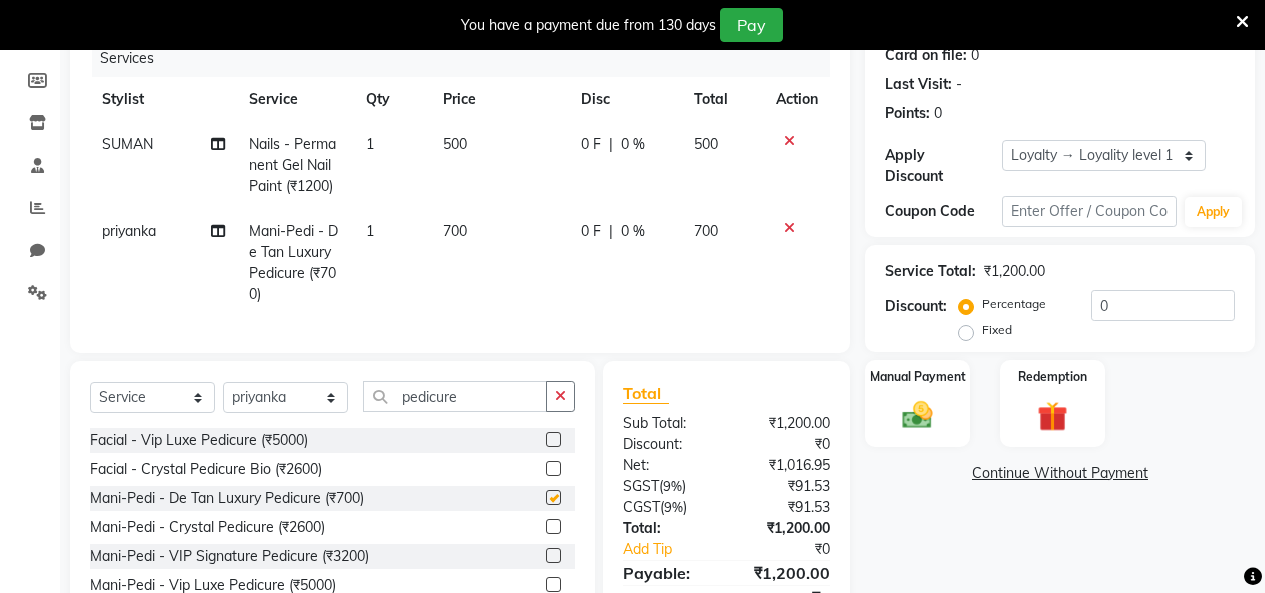 checkbox on "false" 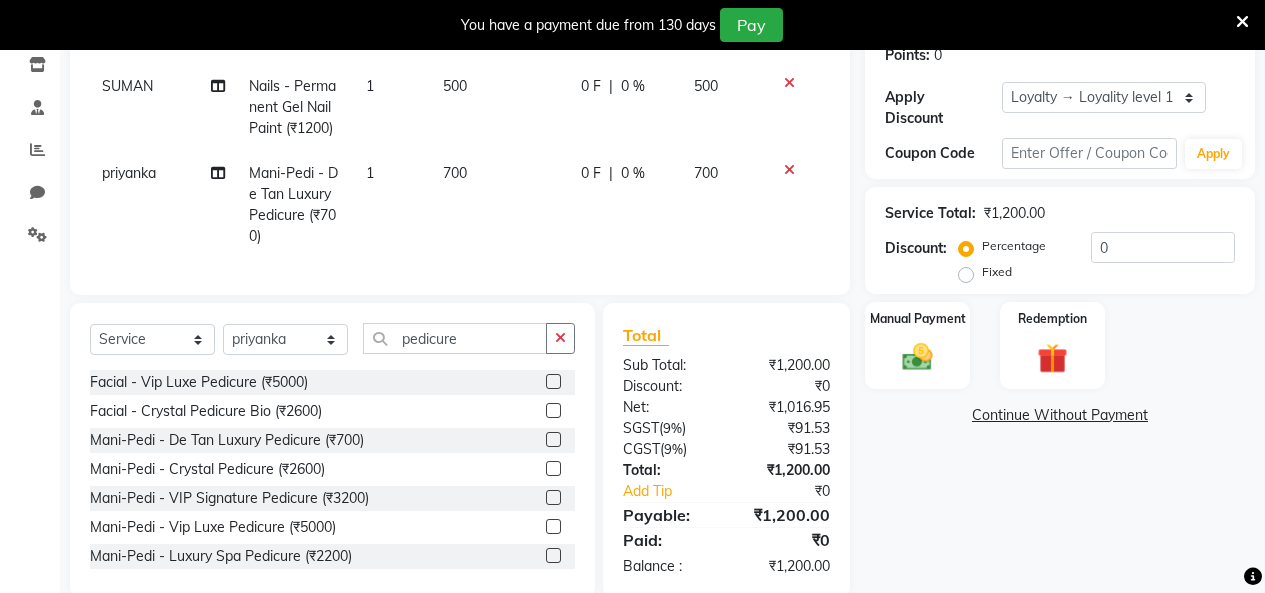 scroll, scrollTop: 393, scrollLeft: 0, axis: vertical 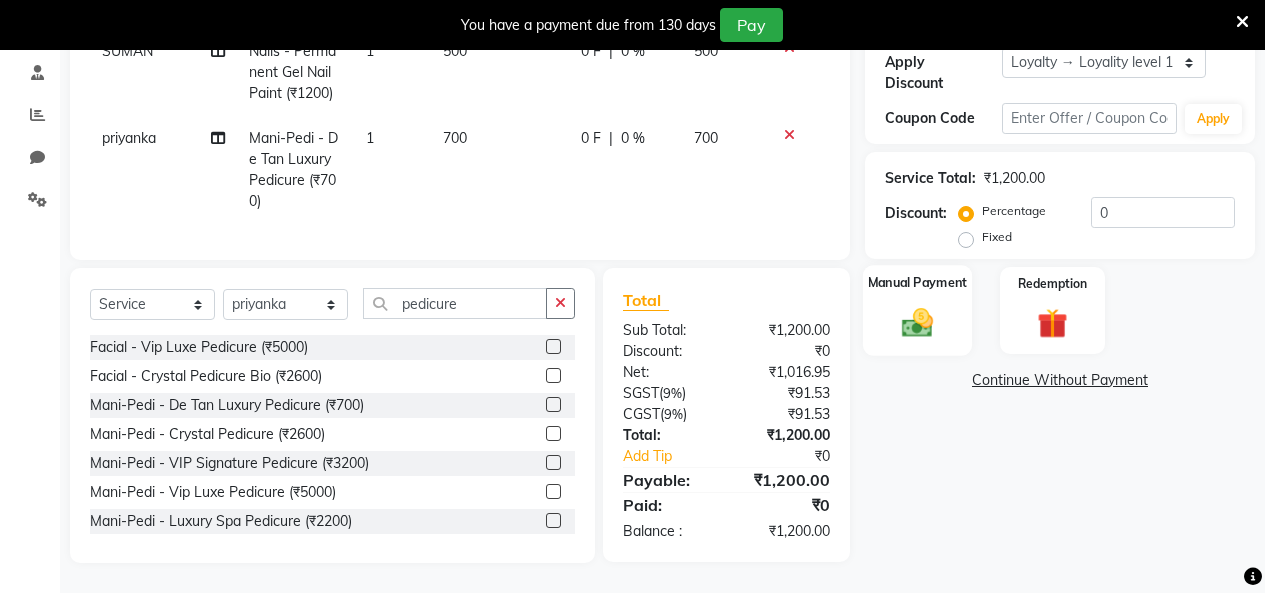 click 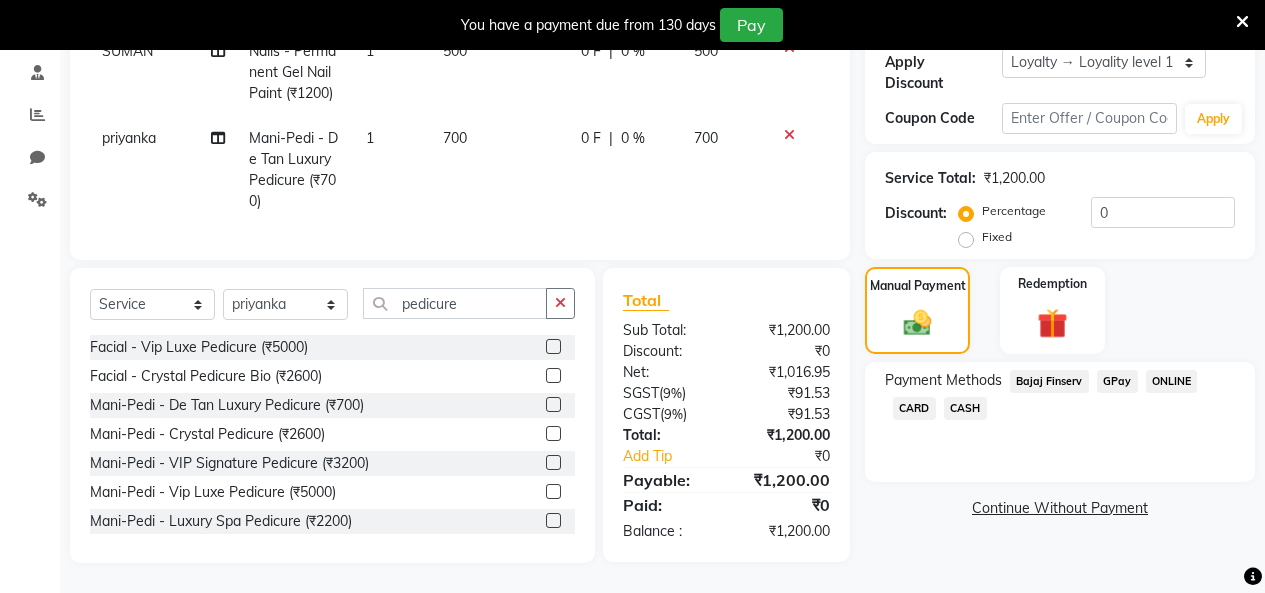click on "CASH" 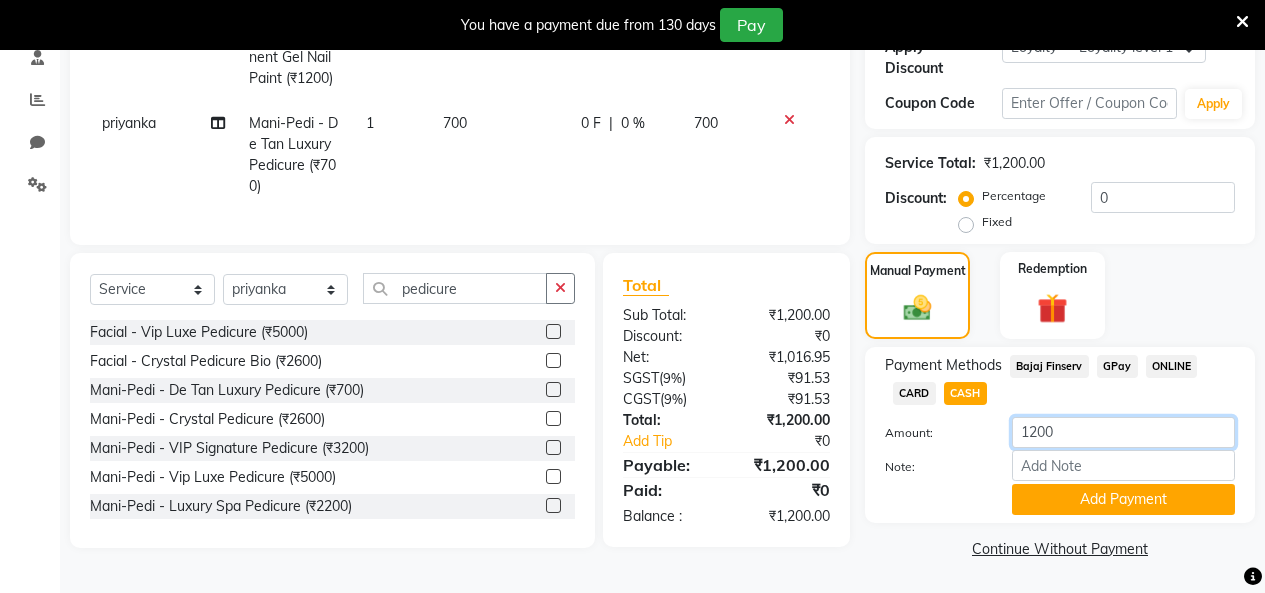 drag, startPoint x: 1060, startPoint y: 415, endPoint x: 1004, endPoint y: 420, distance: 56.22277 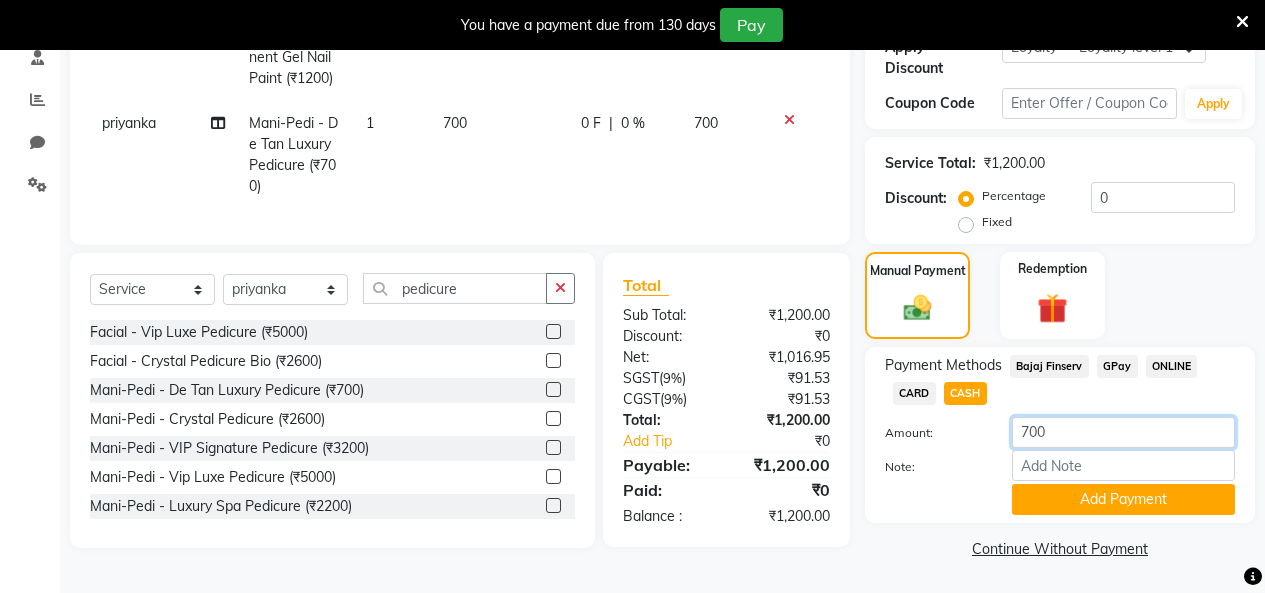 type on "700" 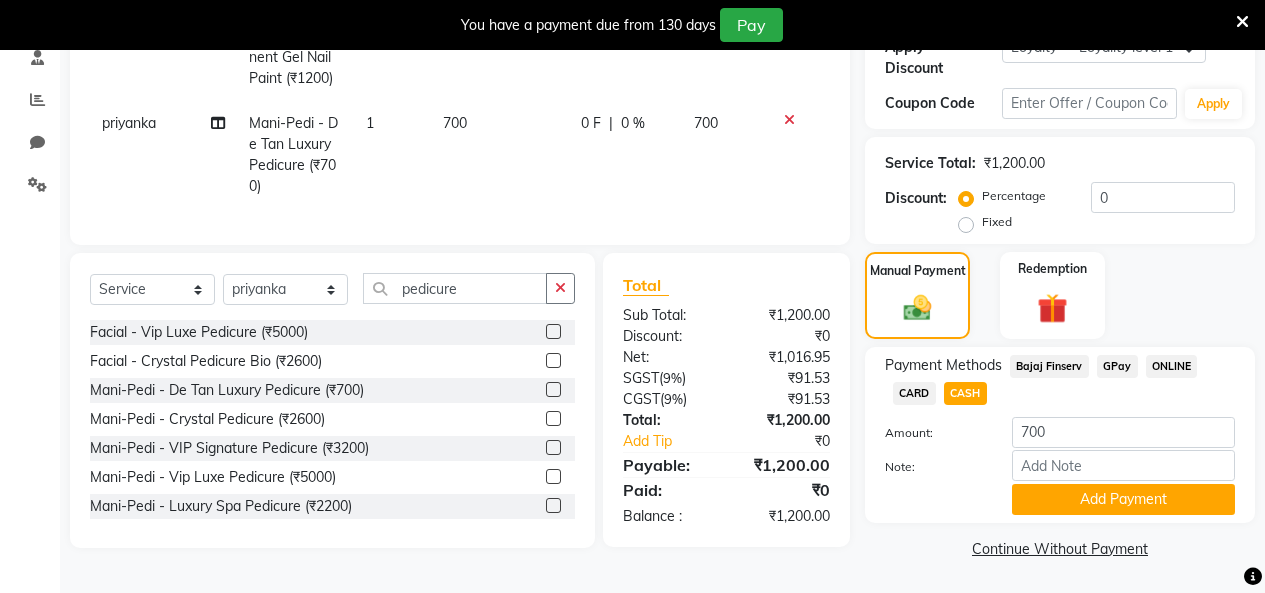 click on "Payment Methods  [BRAND]   [BRAND]   [PAYMENT_METHOD]   [PAYMENT_METHOD]   [PAYMENT_METHOD]  Amount: [PRICE] Note: Add Payment" 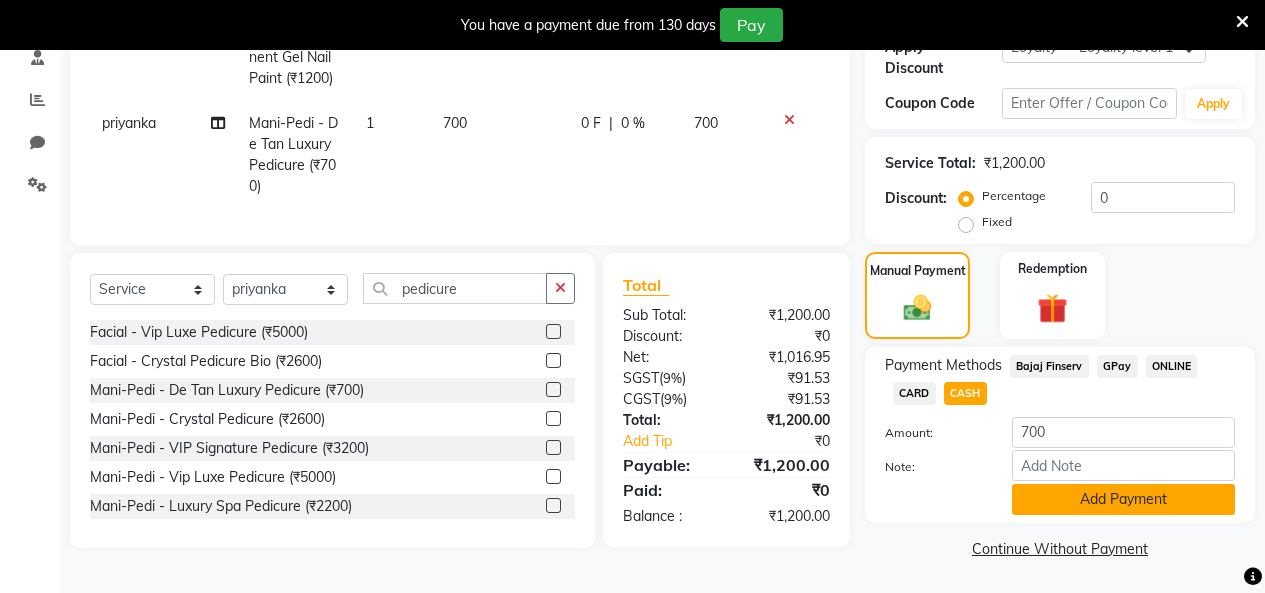 click on "Add Payment" 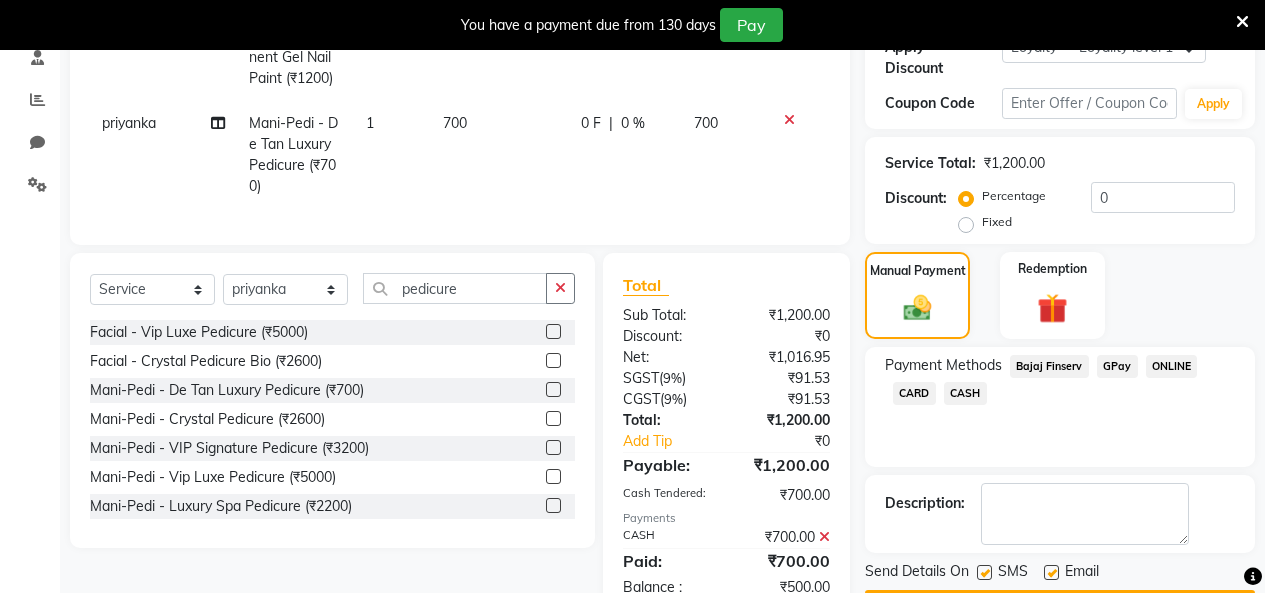 click on "GPay" 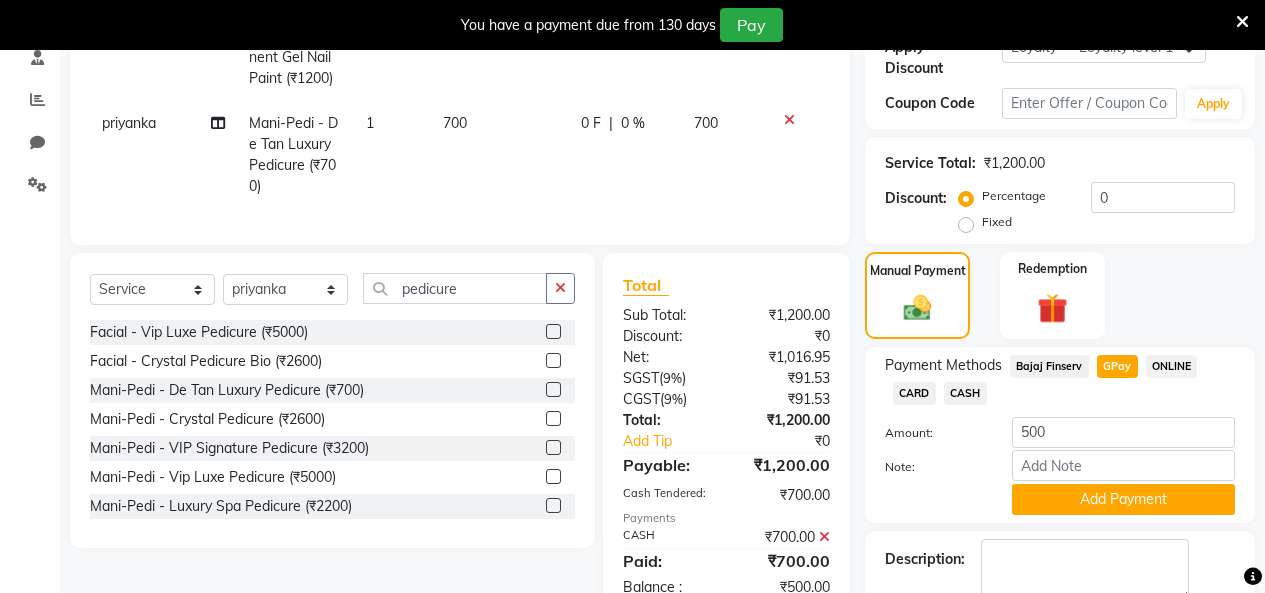 click on "Add Payment" 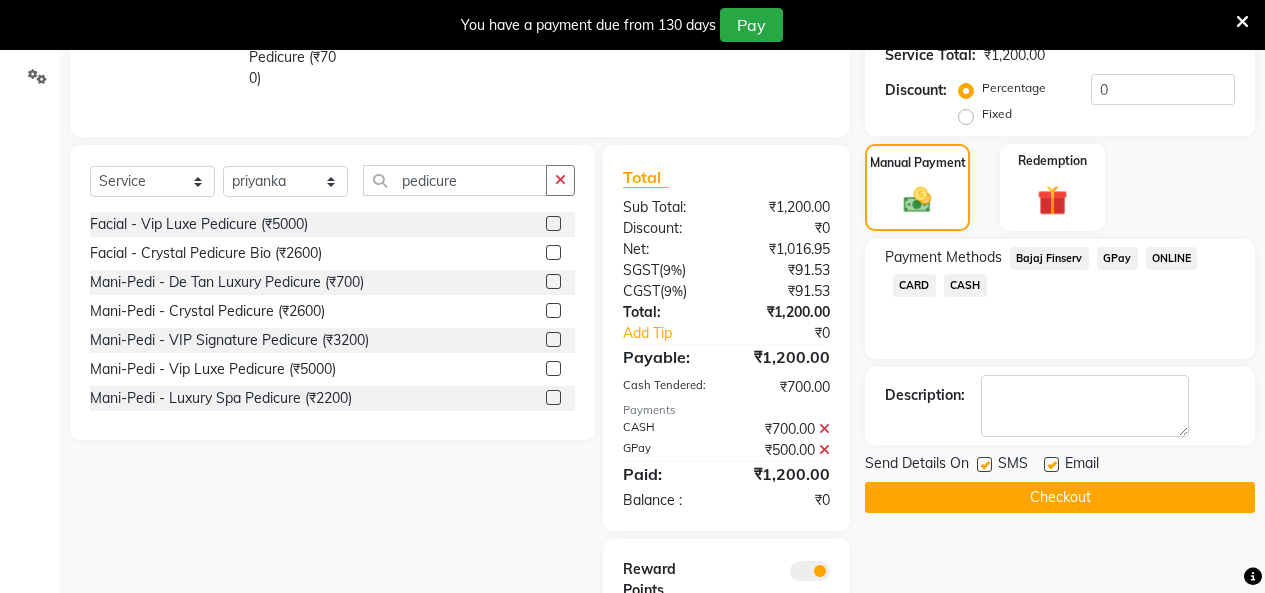 scroll, scrollTop: 645, scrollLeft: 0, axis: vertical 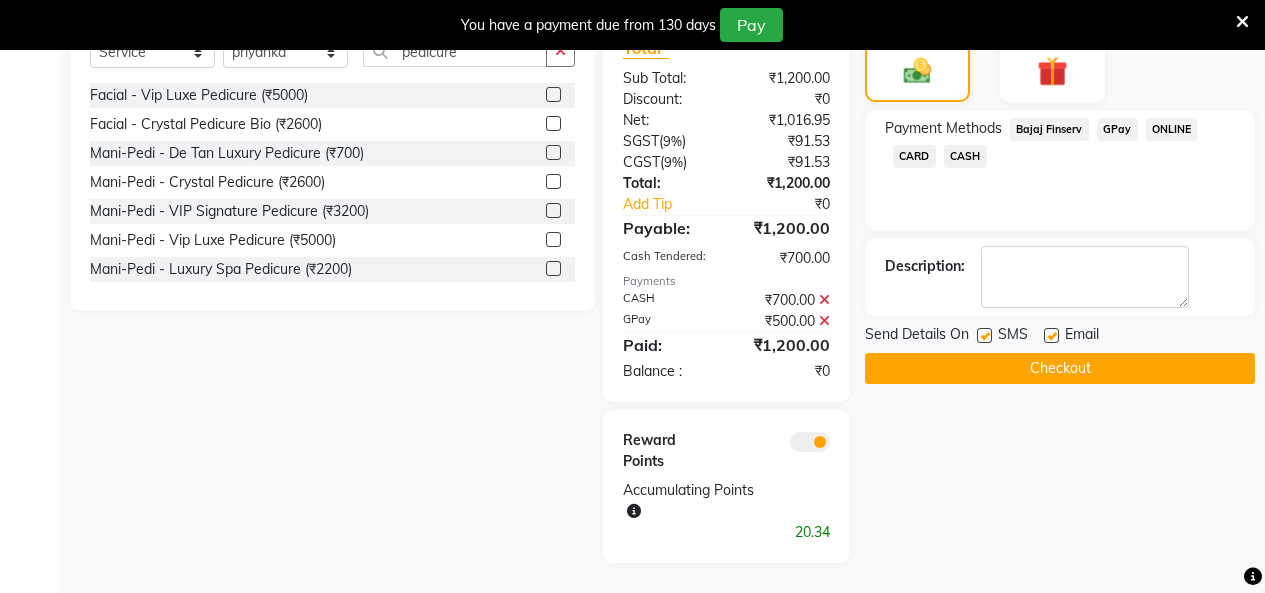 click on "Checkout" 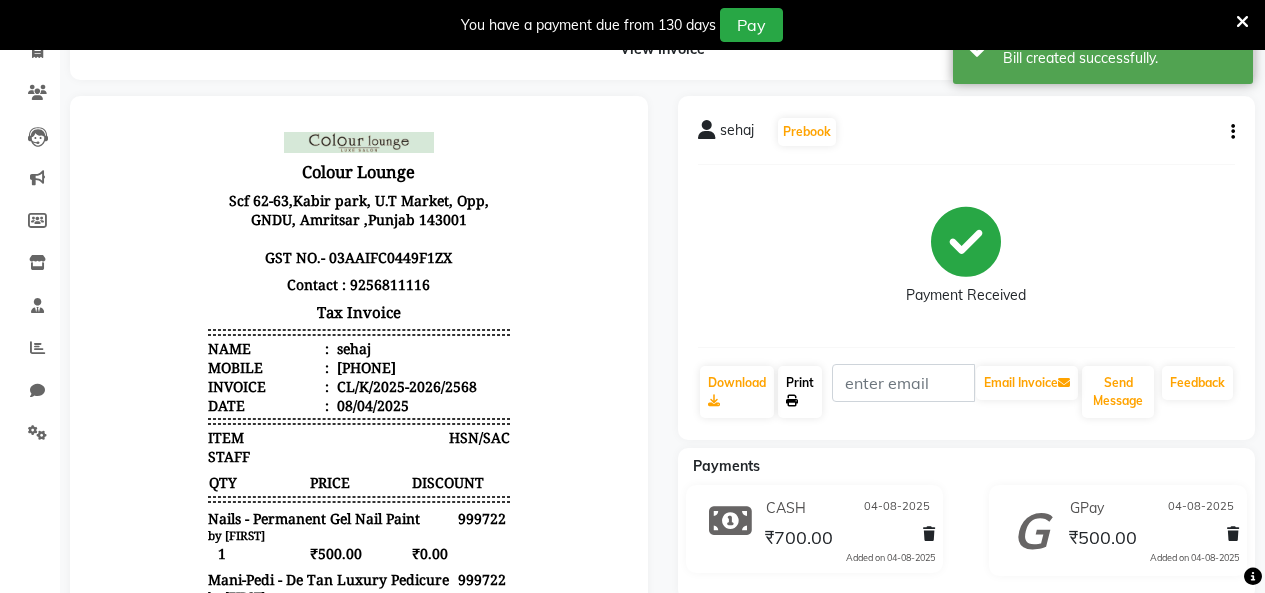 scroll, scrollTop: 0, scrollLeft: 0, axis: both 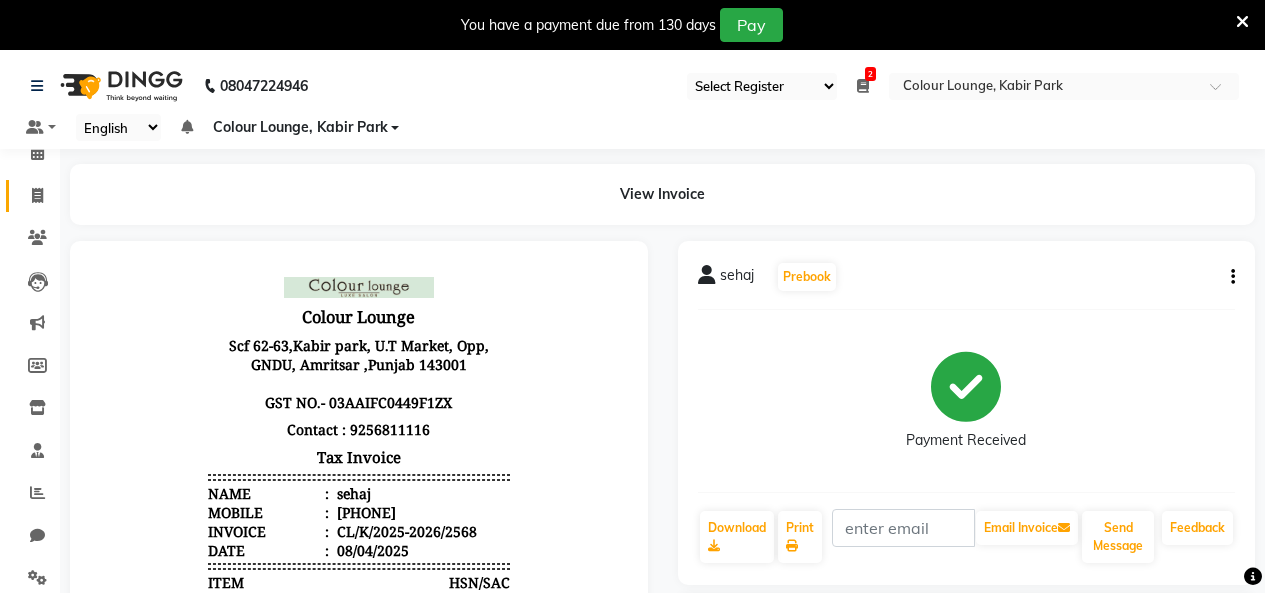 drag, startPoint x: 64, startPoint y: 188, endPoint x: 47, endPoint y: 191, distance: 17.262676 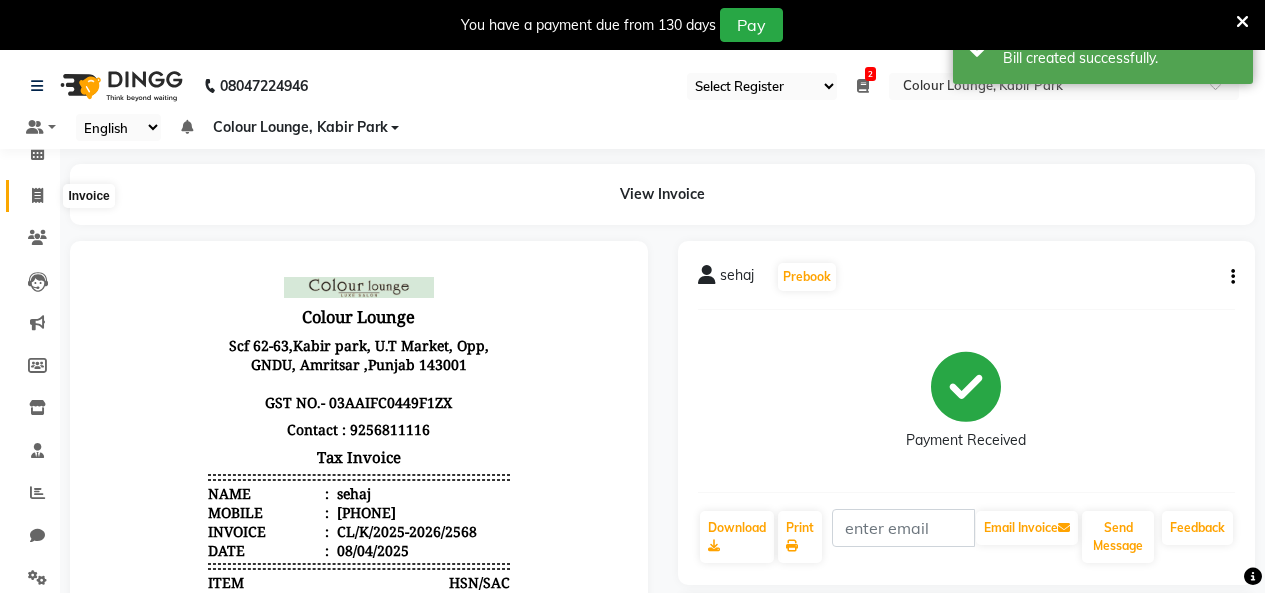 click 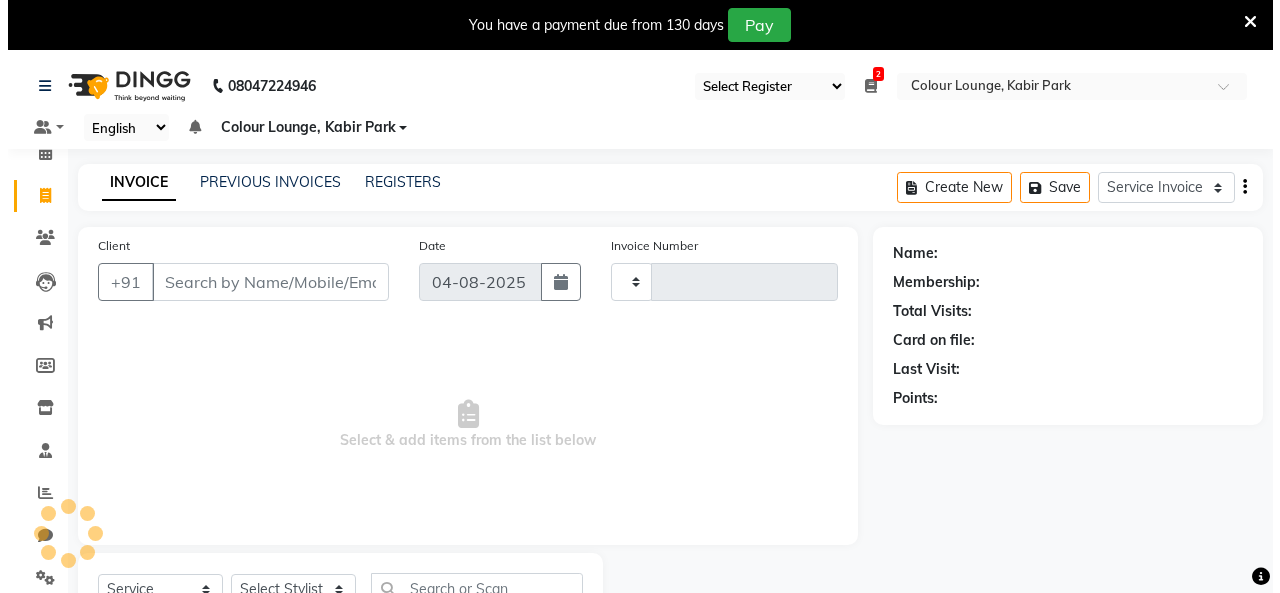 scroll, scrollTop: 85, scrollLeft: 0, axis: vertical 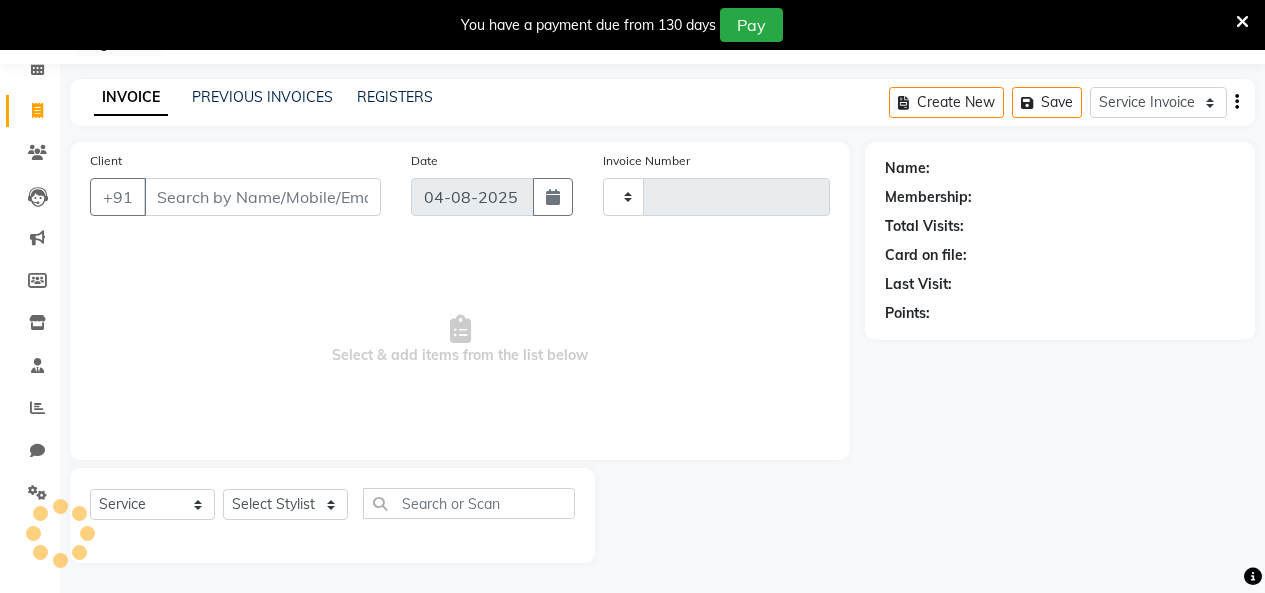 type on "2569" 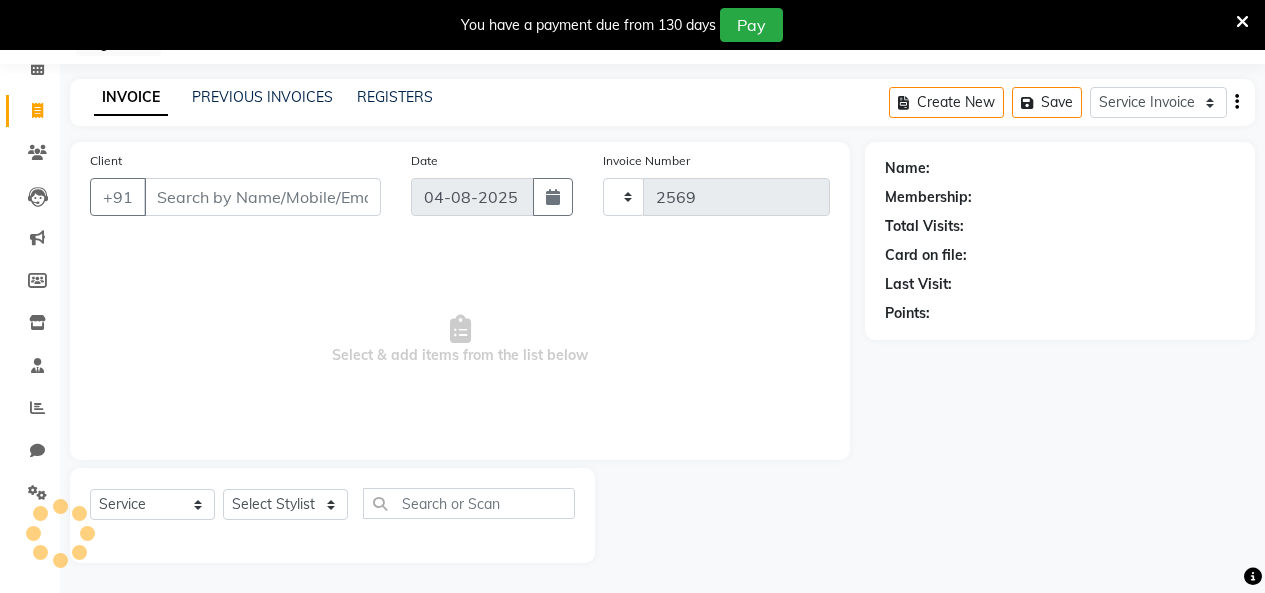 select on "8015" 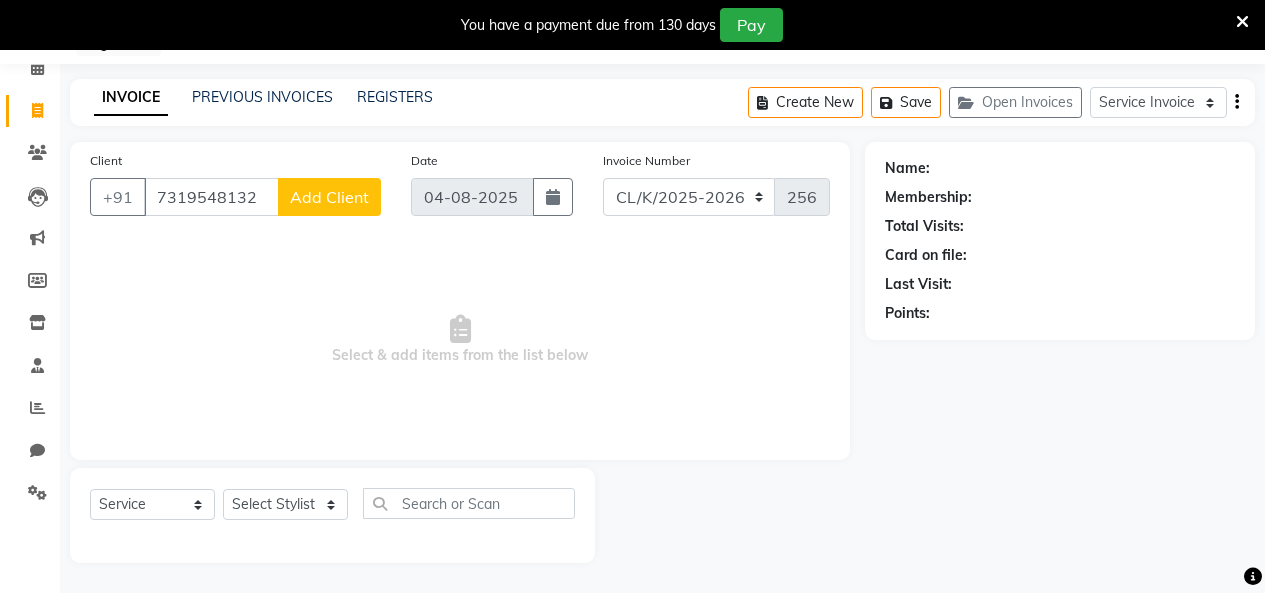 type on "7319548132" 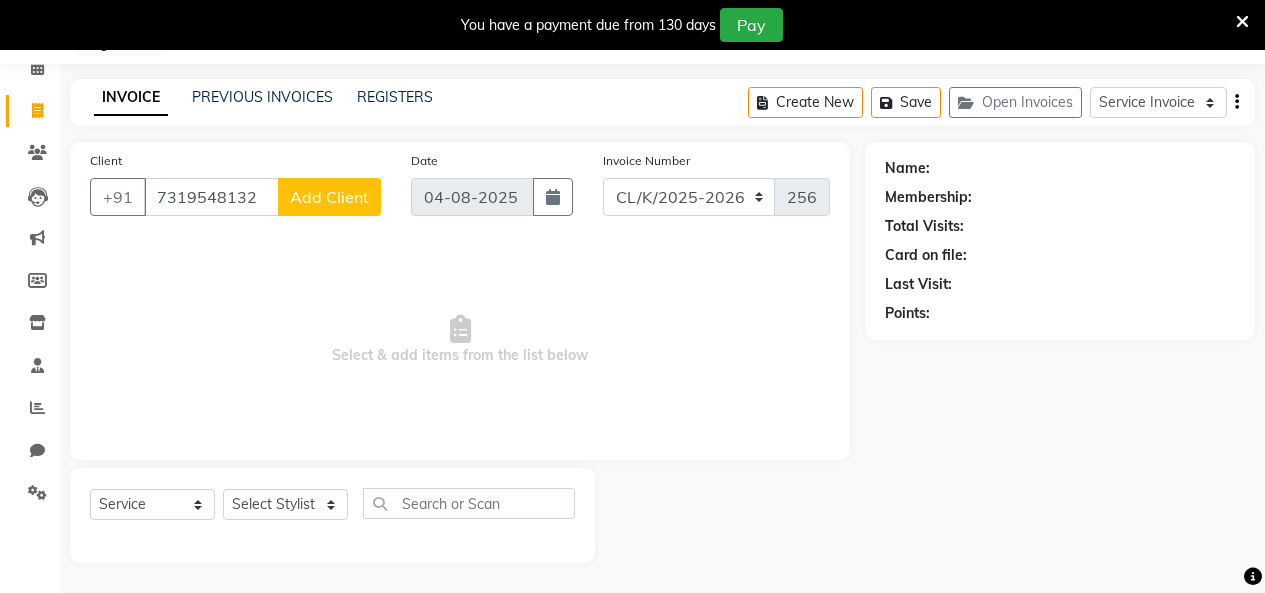 click on "Add Client" 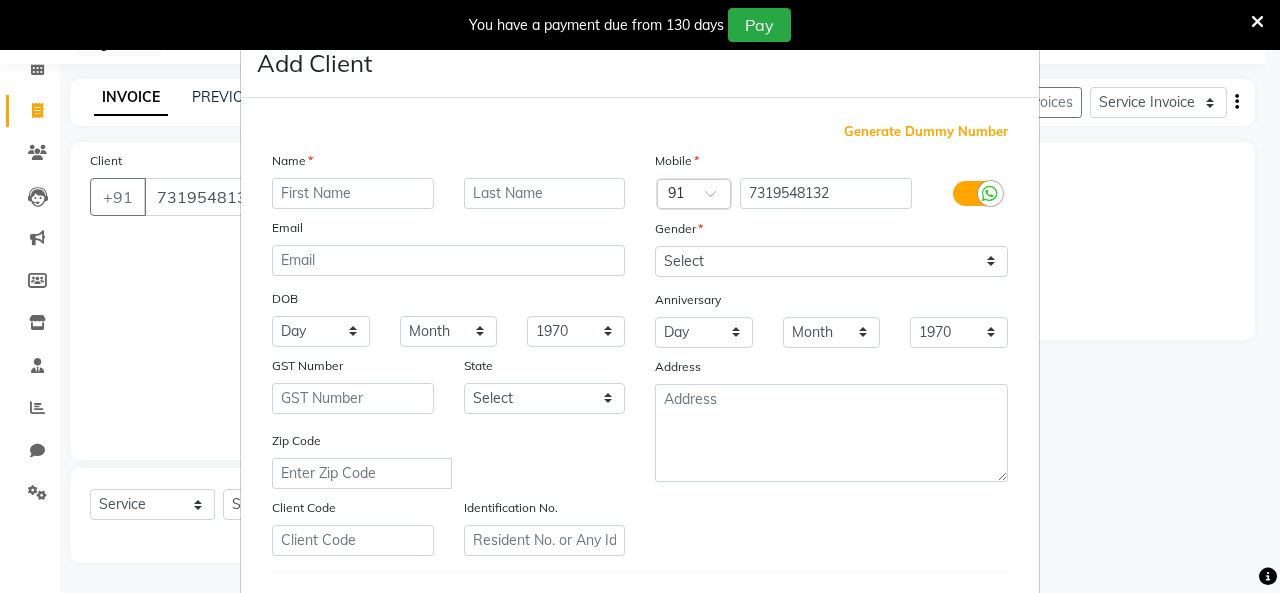 click at bounding box center [353, 193] 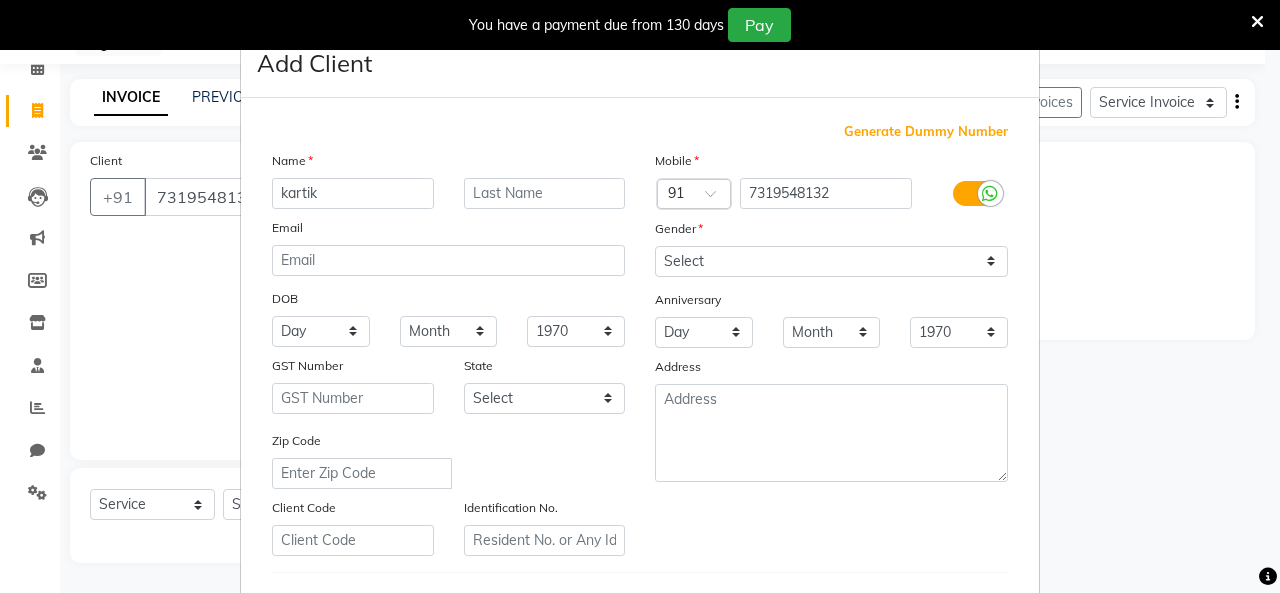 type on "kartik" 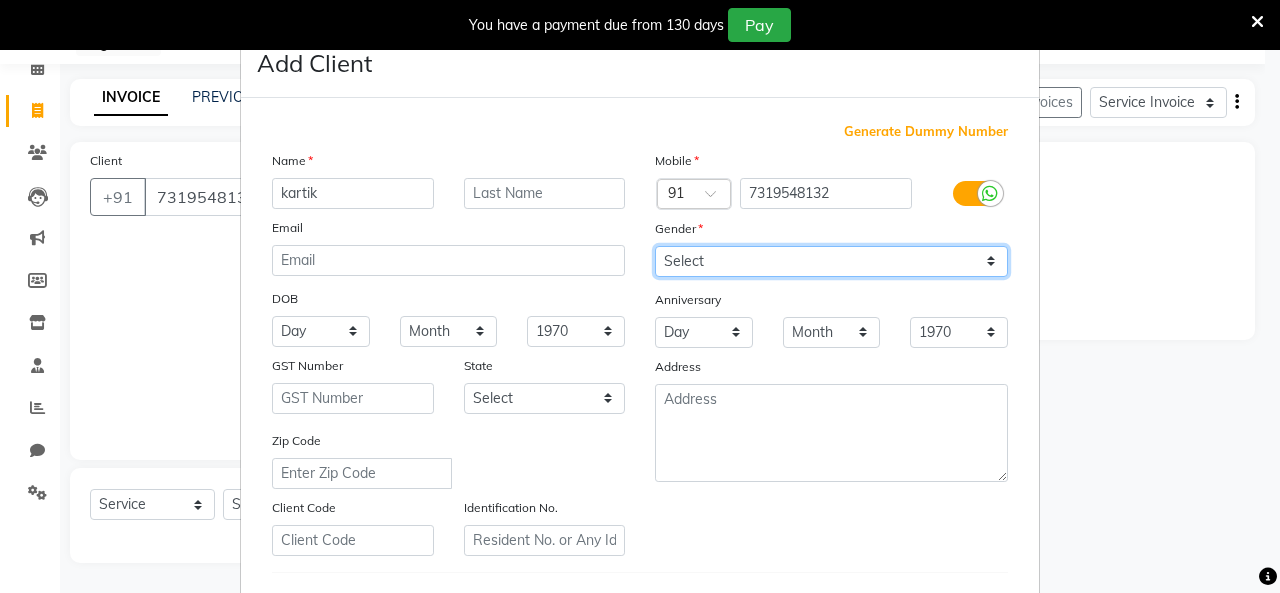 click on "Select Male Female Other Prefer Not To Say" at bounding box center [831, 261] 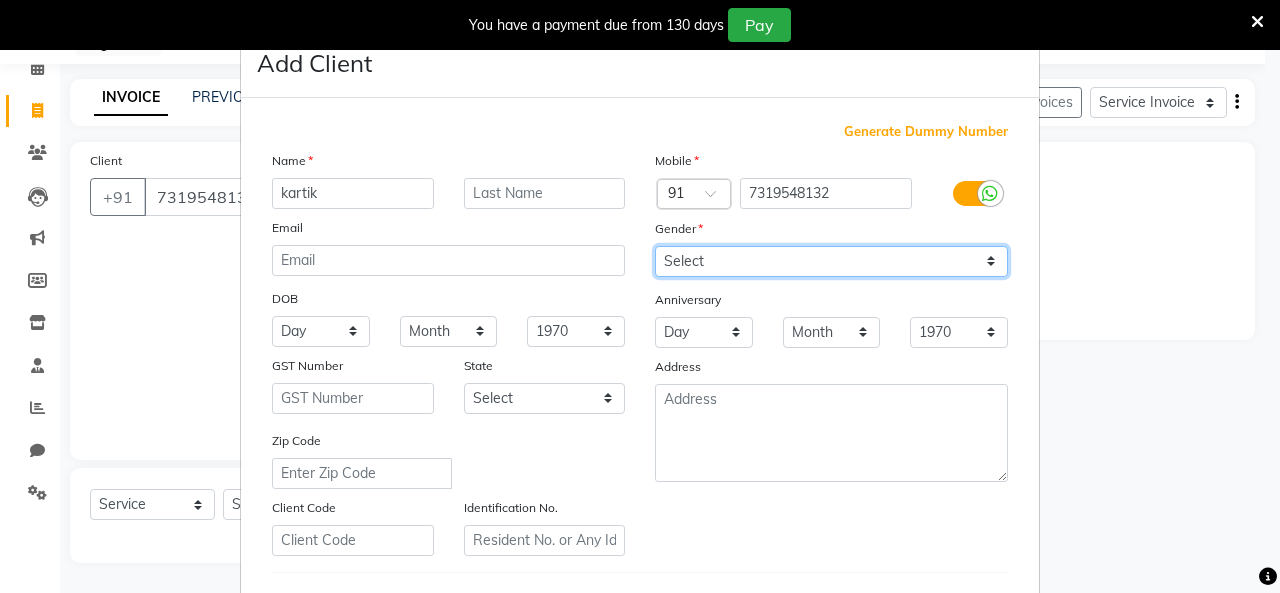 select on "male" 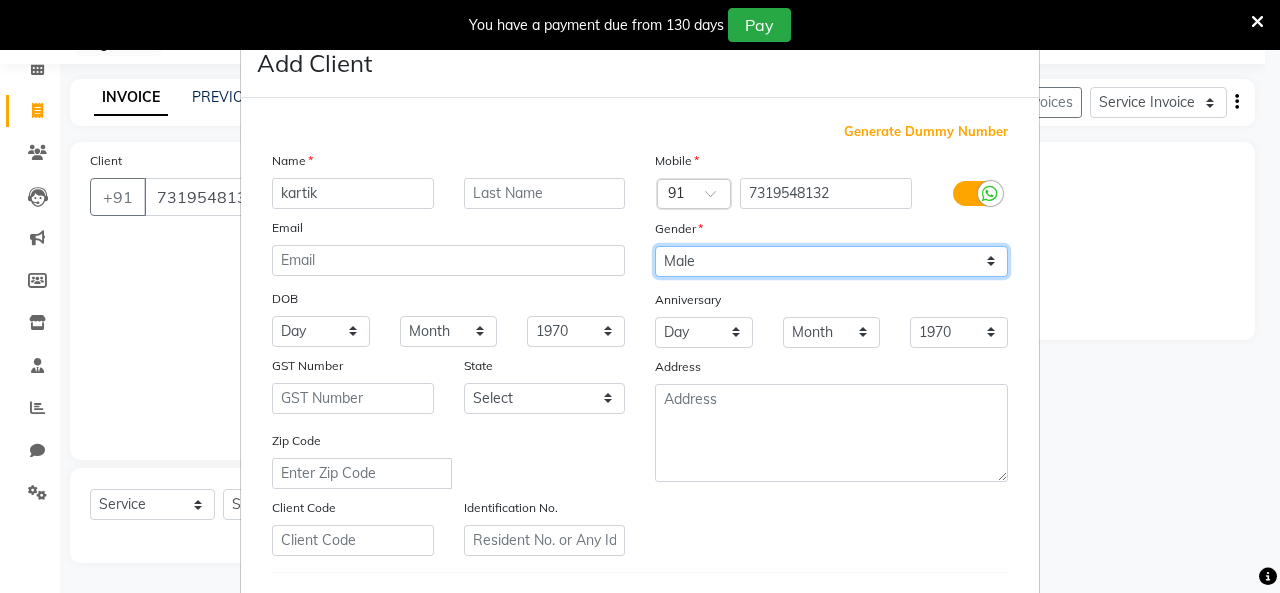 click on "Select Male Female Other Prefer Not To Say" at bounding box center [831, 261] 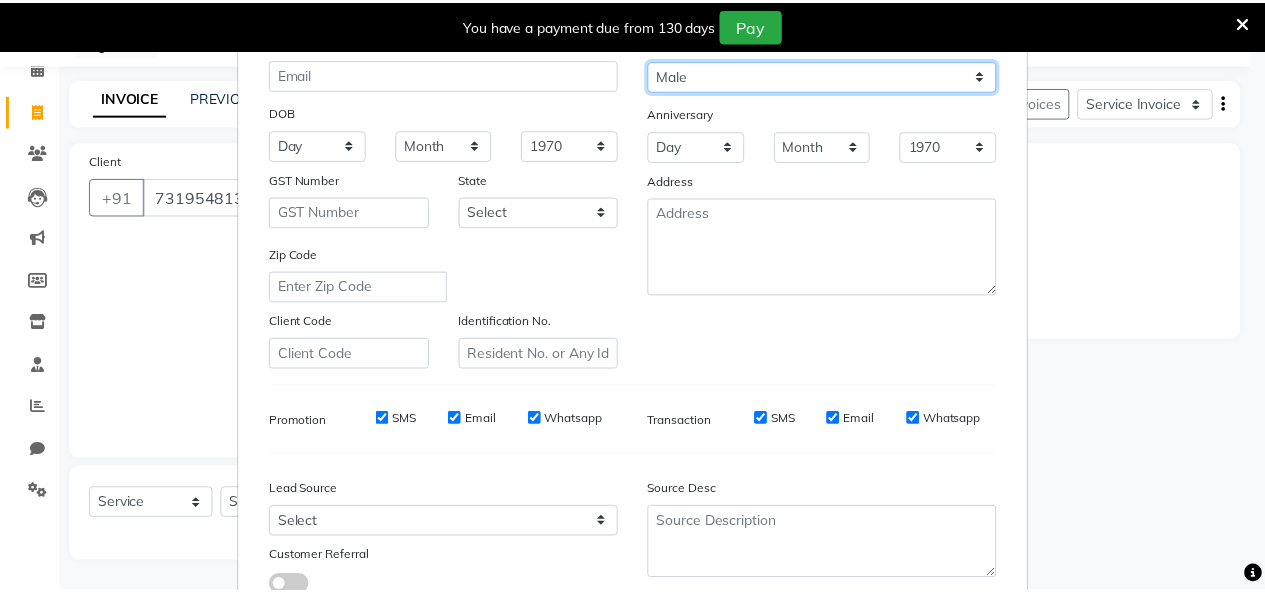 scroll, scrollTop: 330, scrollLeft: 0, axis: vertical 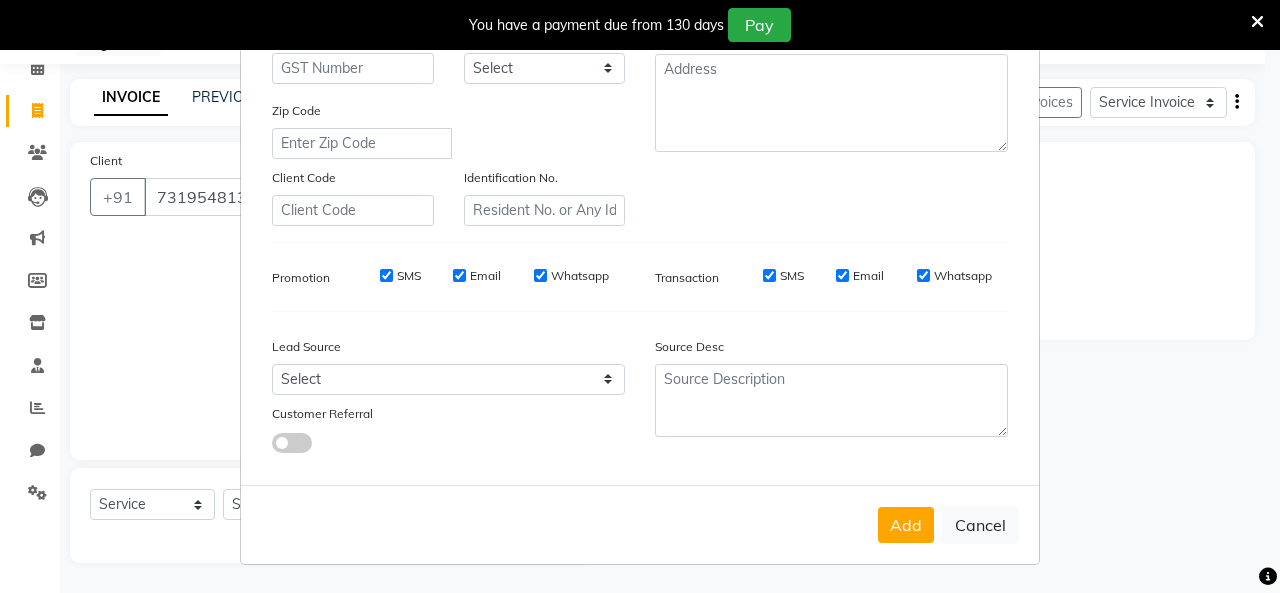 click on "Add" at bounding box center (906, 525) 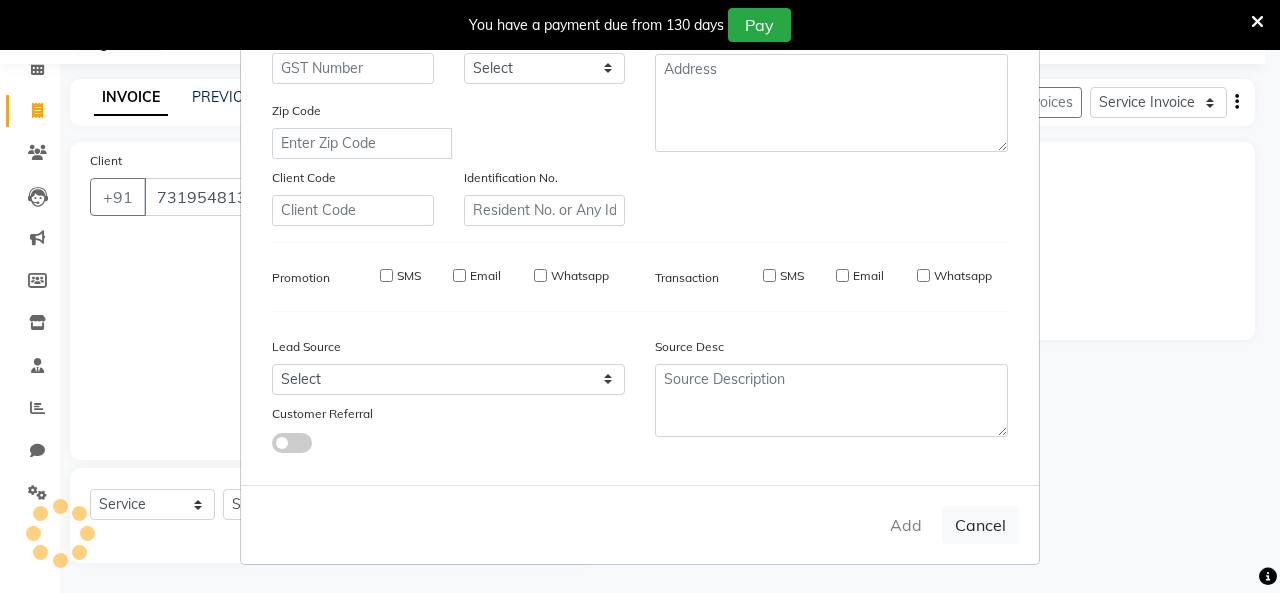 type 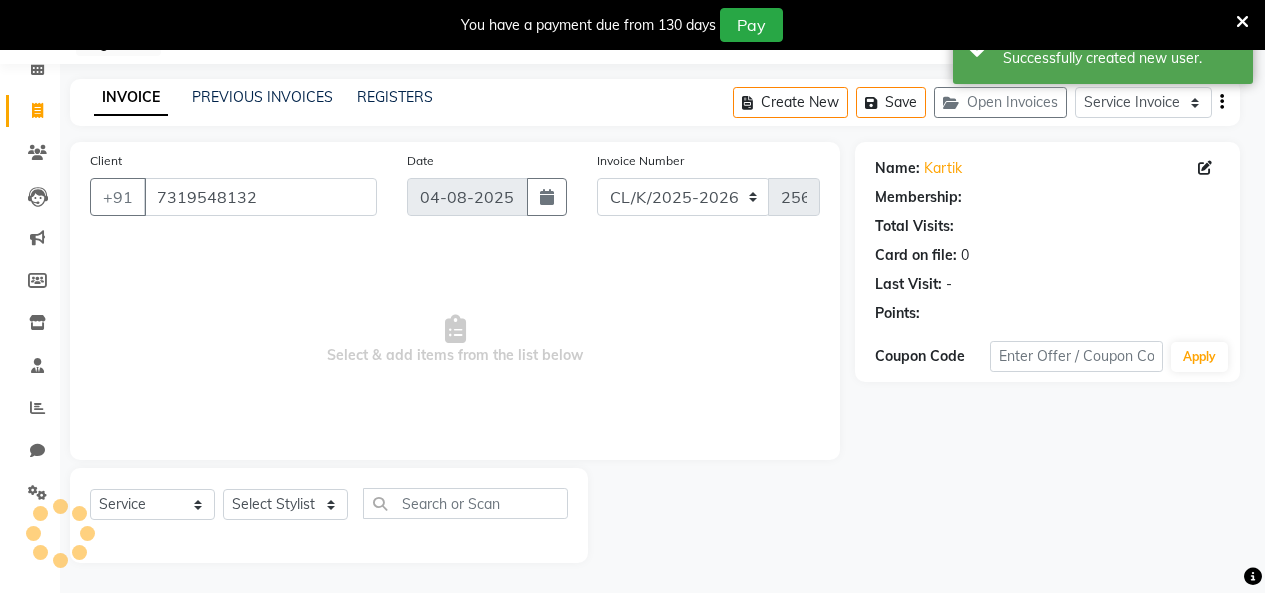 select on "1: Object" 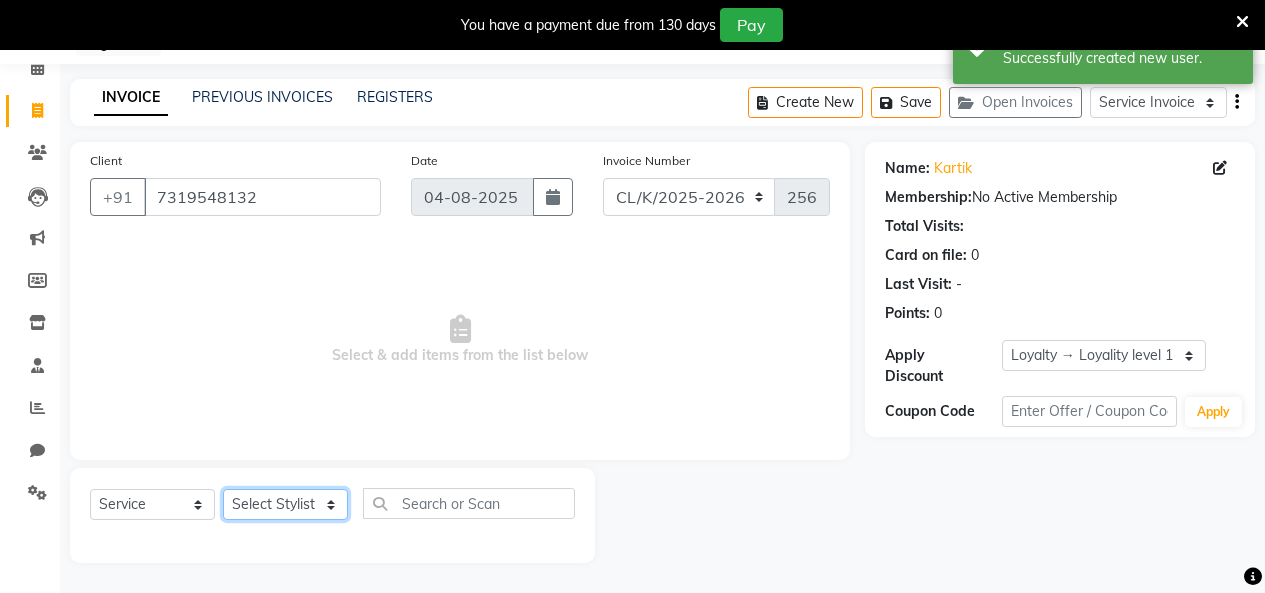 click on "Select Stylist Admin Admin AKHIL ANKUSH Colour Lounge, Kabir Park Colour Lounge, Kabir Park divyansh  Jaswinder singh guard JATIN JOHN JONEY LUXMI NAVDEEP KAUR NITI PARAMJIT PARAS KHATNAVLIA priya  priyanka  Rakesh sapna  SUMAN VANDANA SHARMA VISHAL" 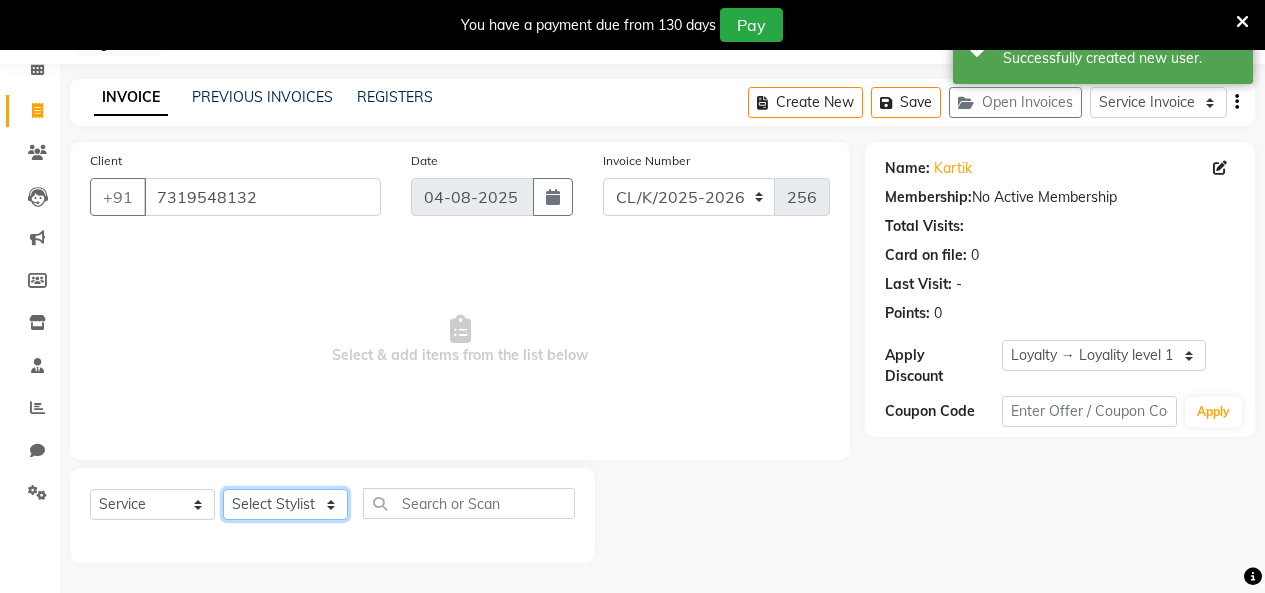 select on "70113" 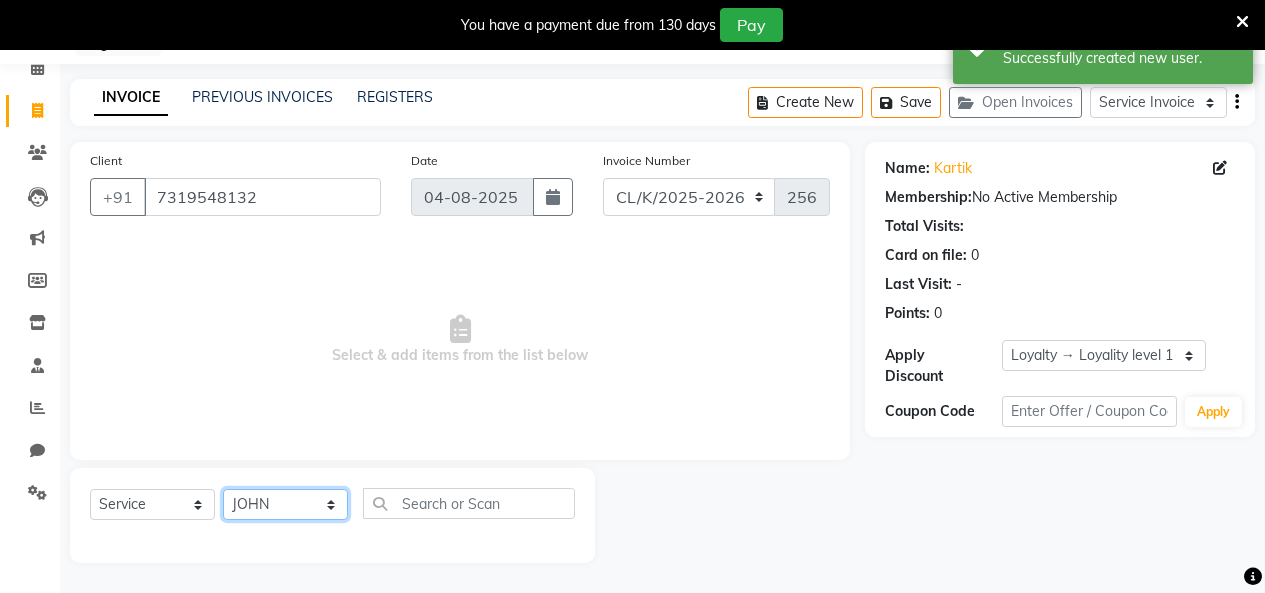click on "Select Stylist Admin Admin AKHIL ANKUSH Colour Lounge, Kabir Park Colour Lounge, Kabir Park divyansh  Jaswinder singh guard JATIN JOHN JONEY LUXMI NAVDEEP KAUR NITI PARAMJIT PARAS KHATNAVLIA priya  priyanka  Rakesh sapna  SUMAN VANDANA SHARMA VISHAL" 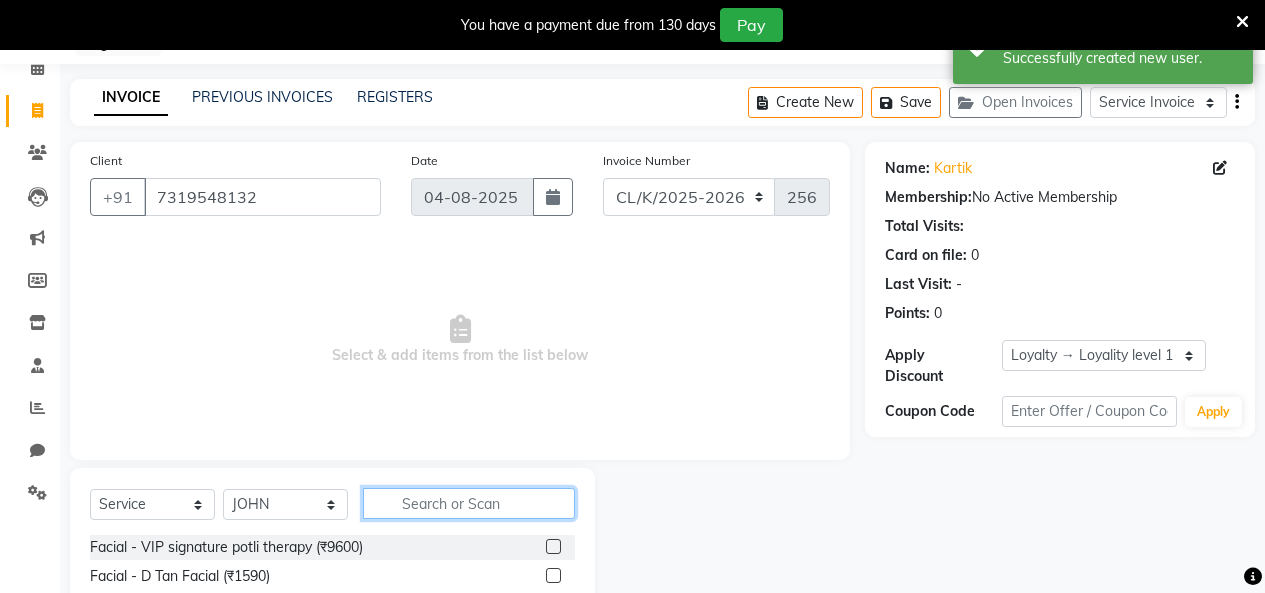 click 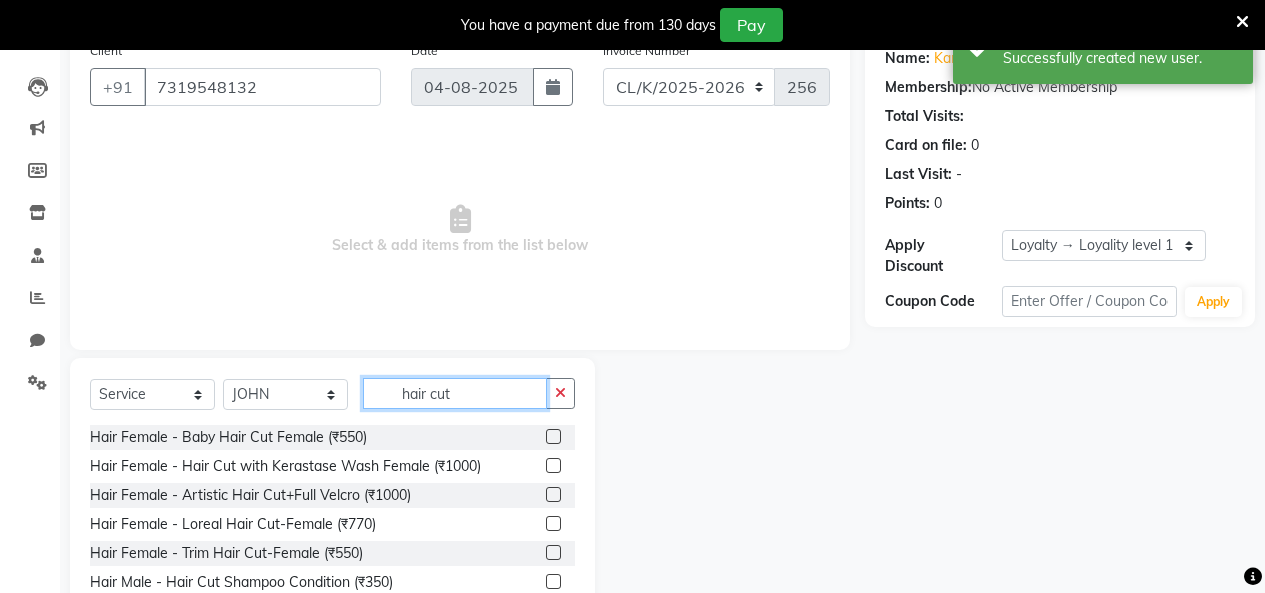 scroll, scrollTop: 285, scrollLeft: 0, axis: vertical 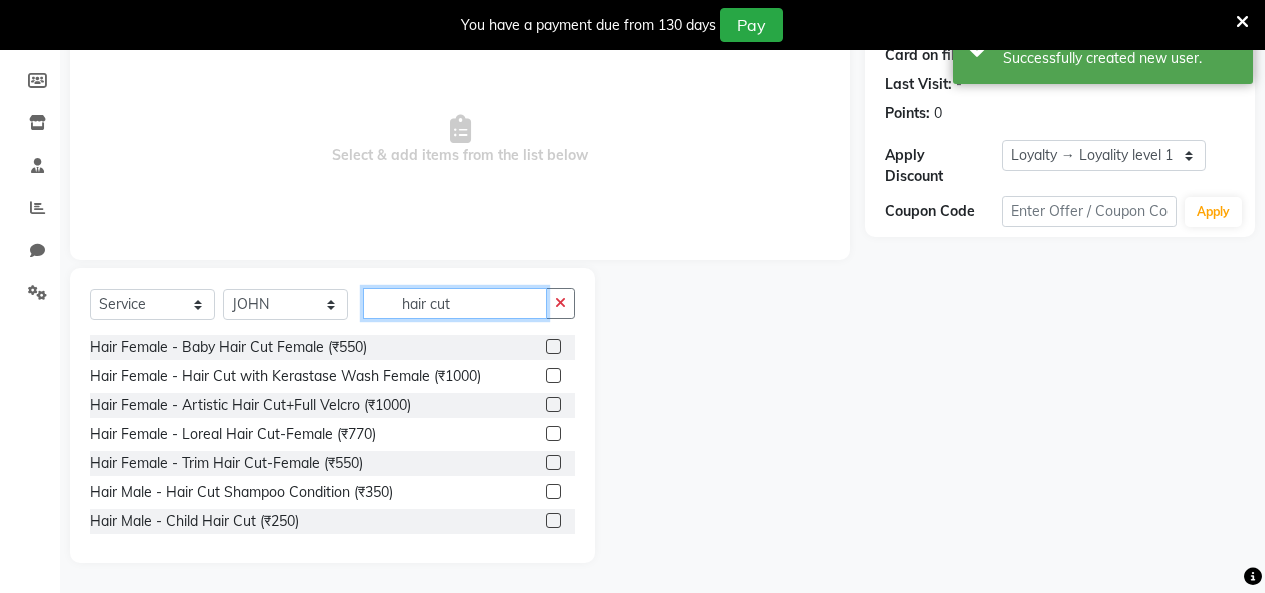 type on "hair cut" 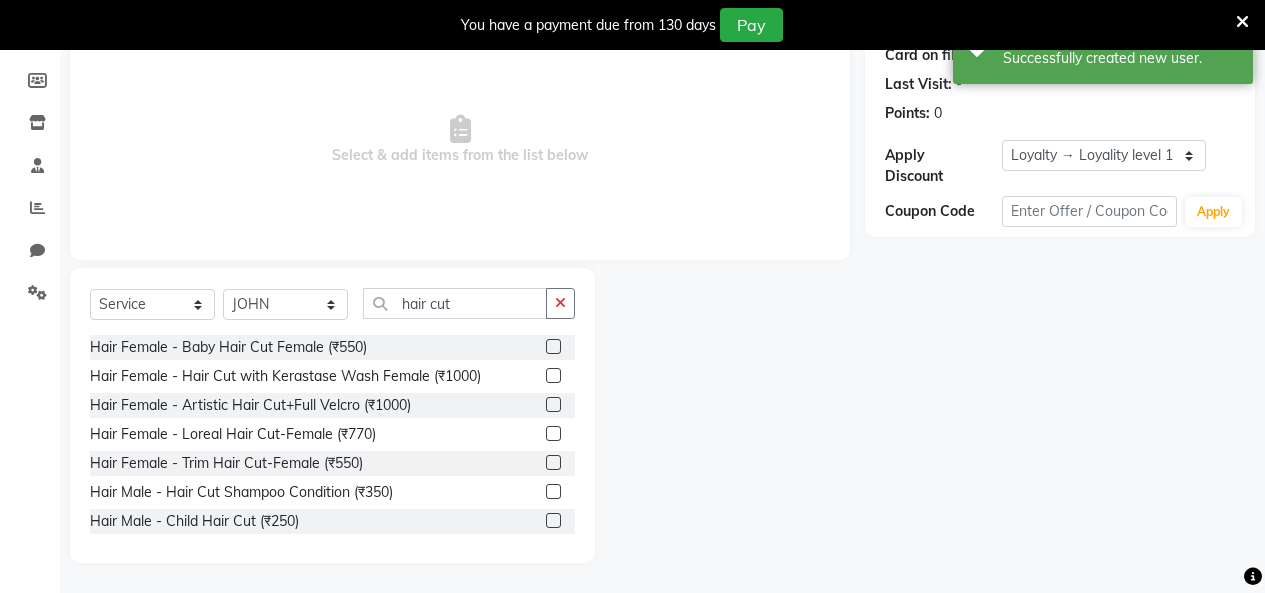 click 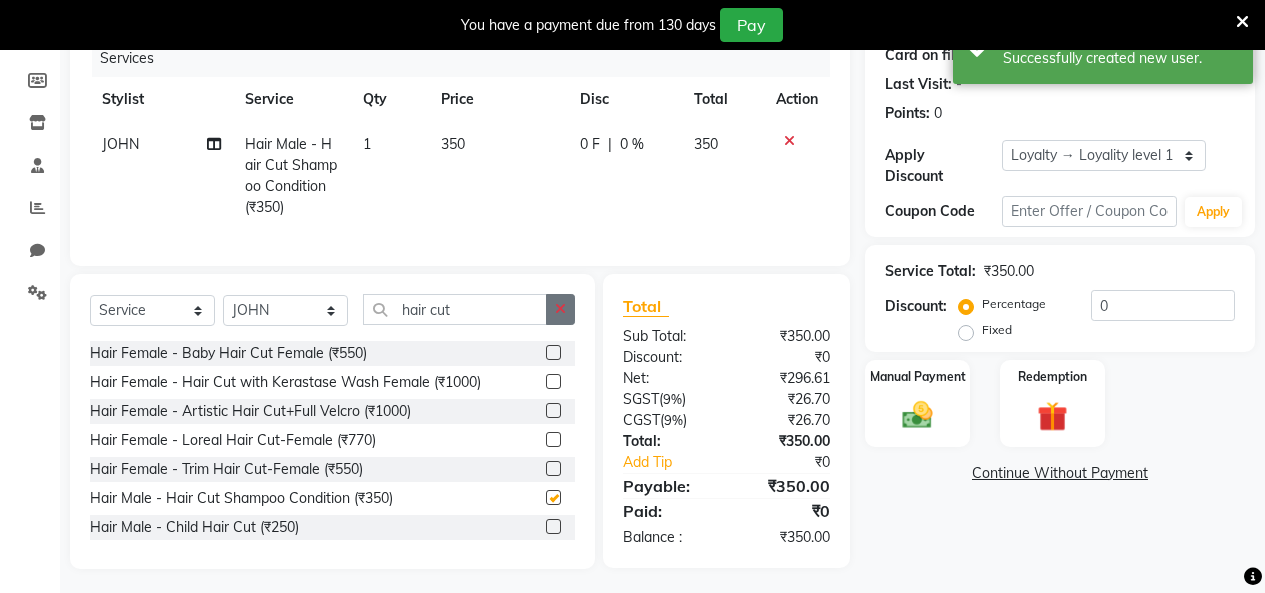 checkbox on "false" 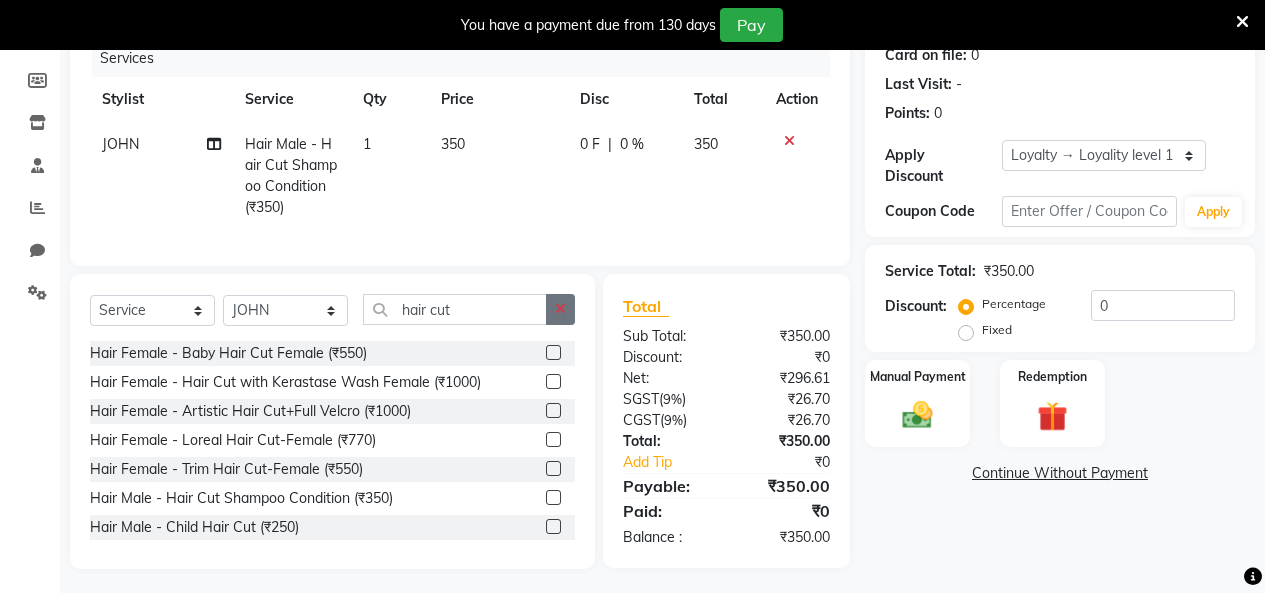 click 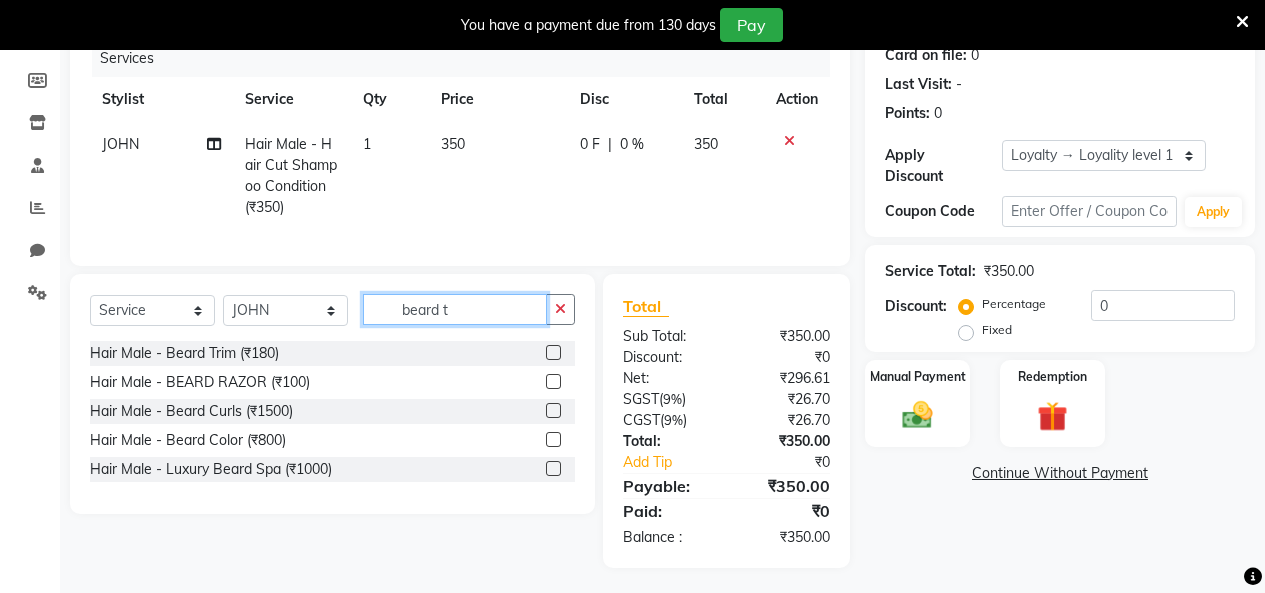 type on "beard tr" 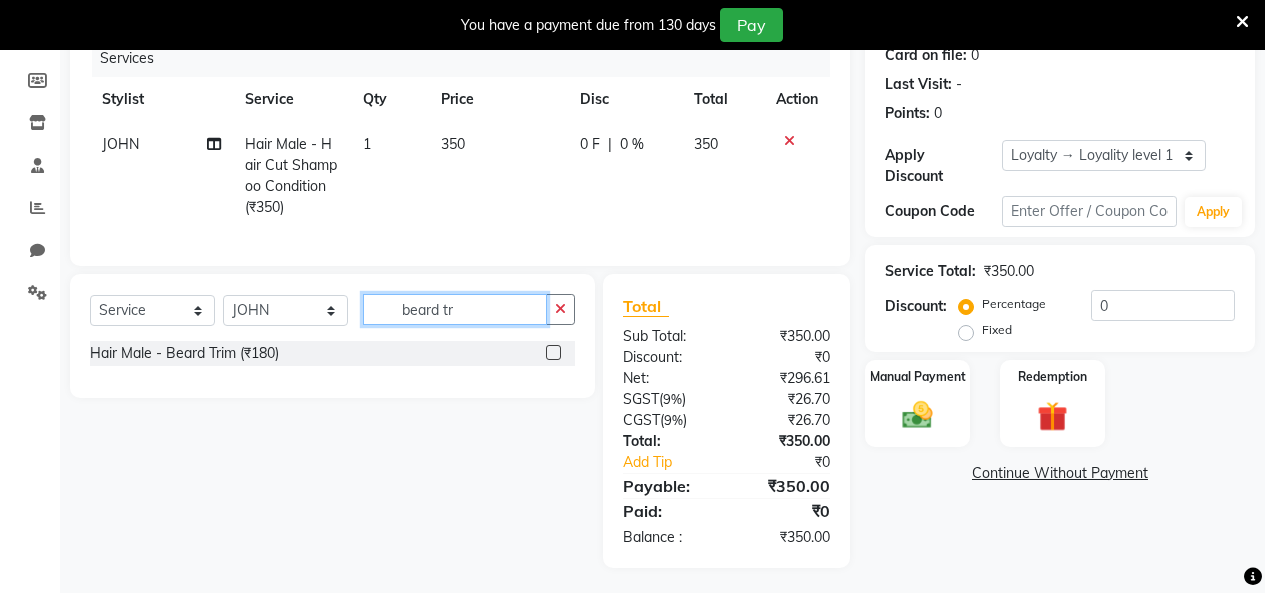 drag, startPoint x: 510, startPoint y: 321, endPoint x: 236, endPoint y: 347, distance: 275.2308 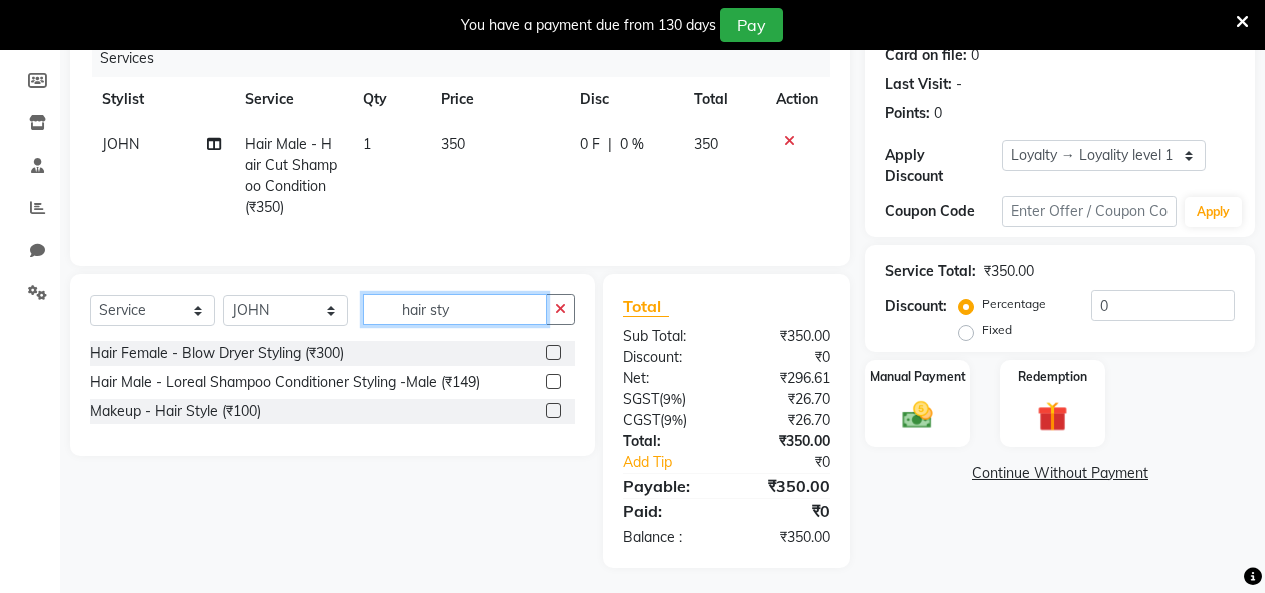 type on "hair sty" 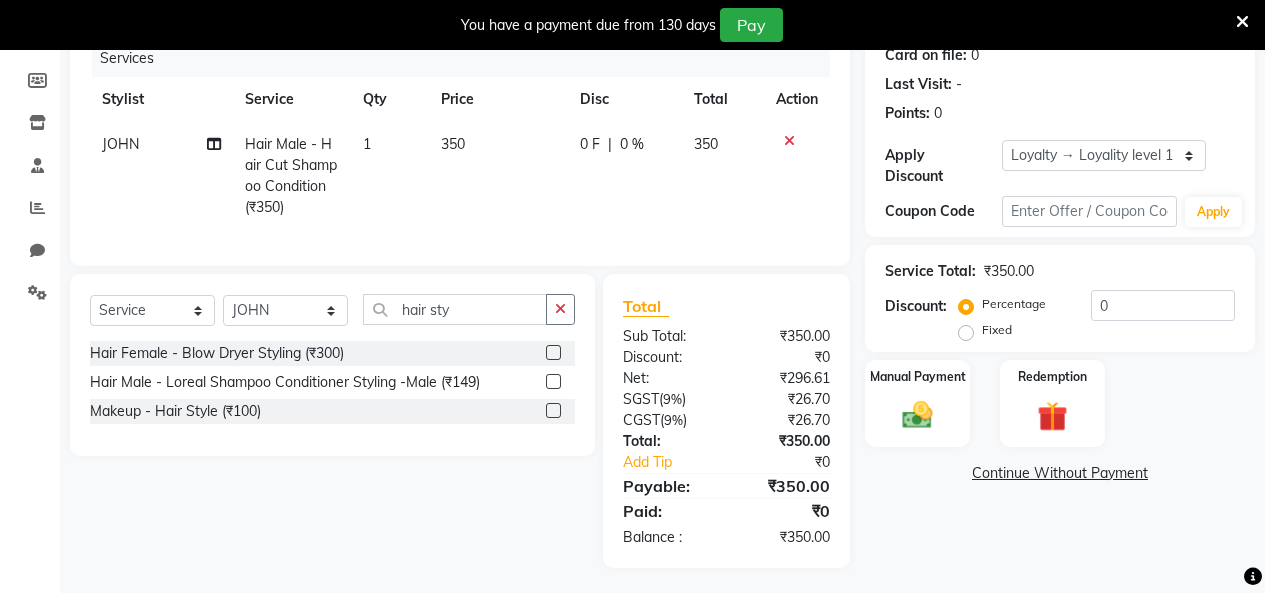 click 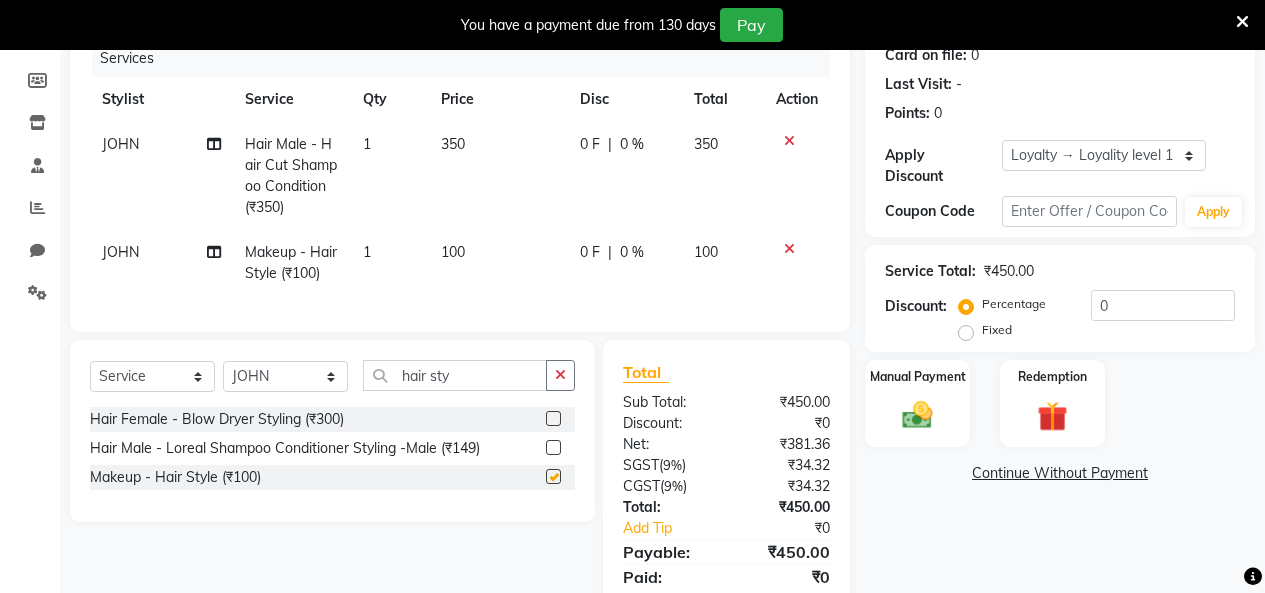 click on "0 F | 0 %" 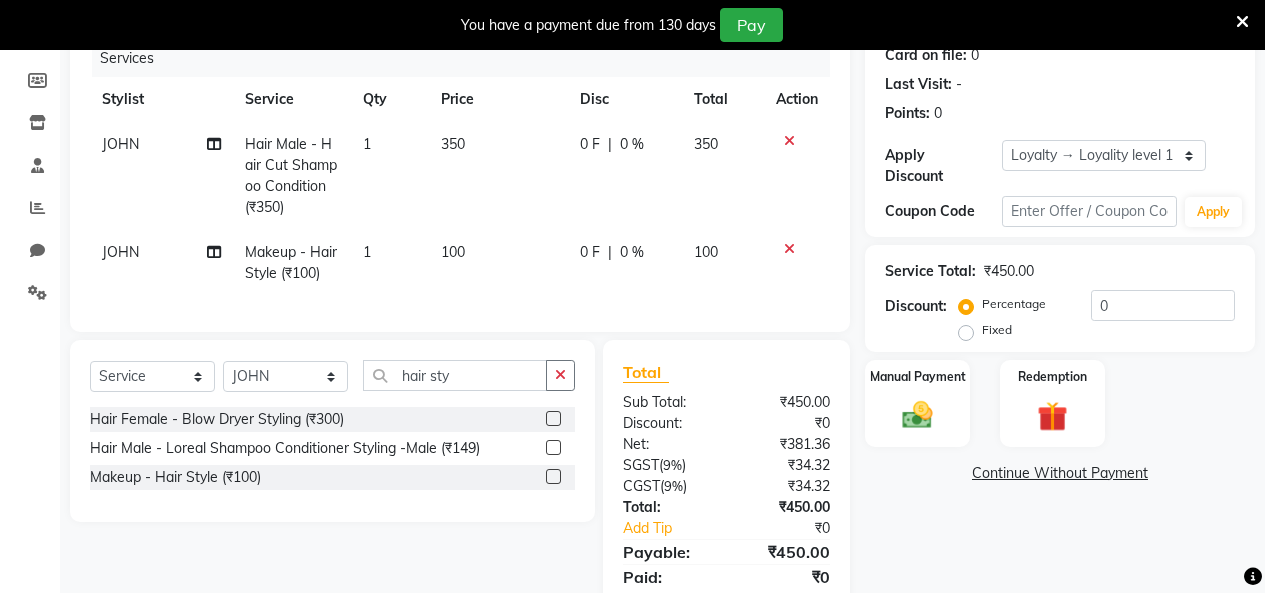 checkbox on "false" 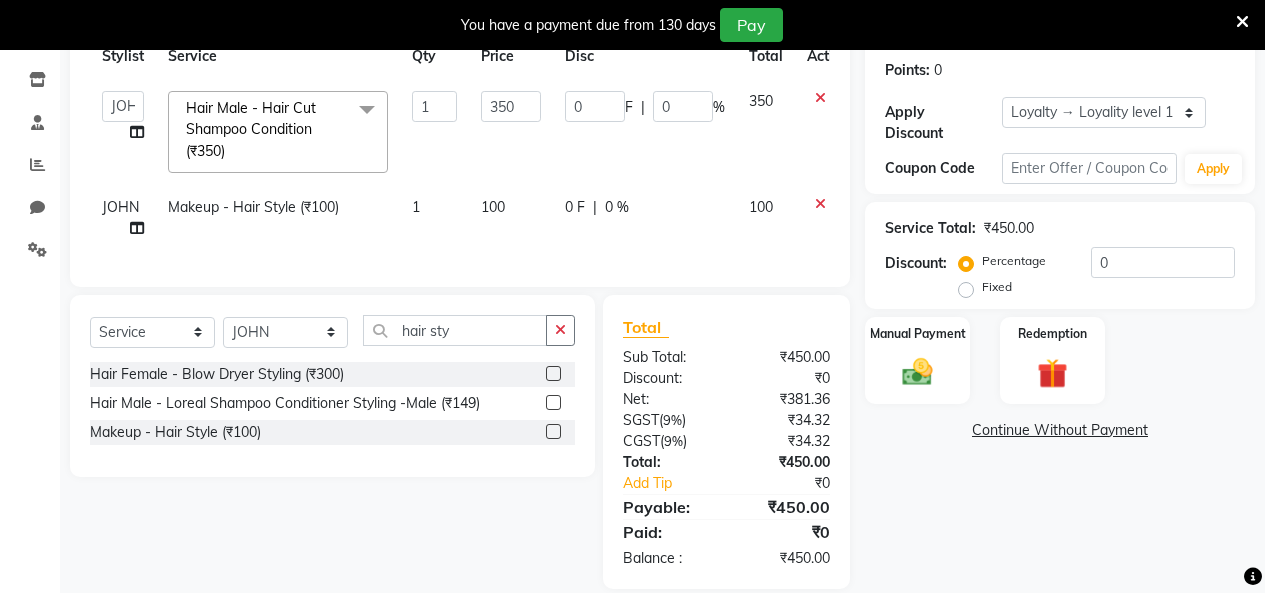 scroll, scrollTop: 369, scrollLeft: 0, axis: vertical 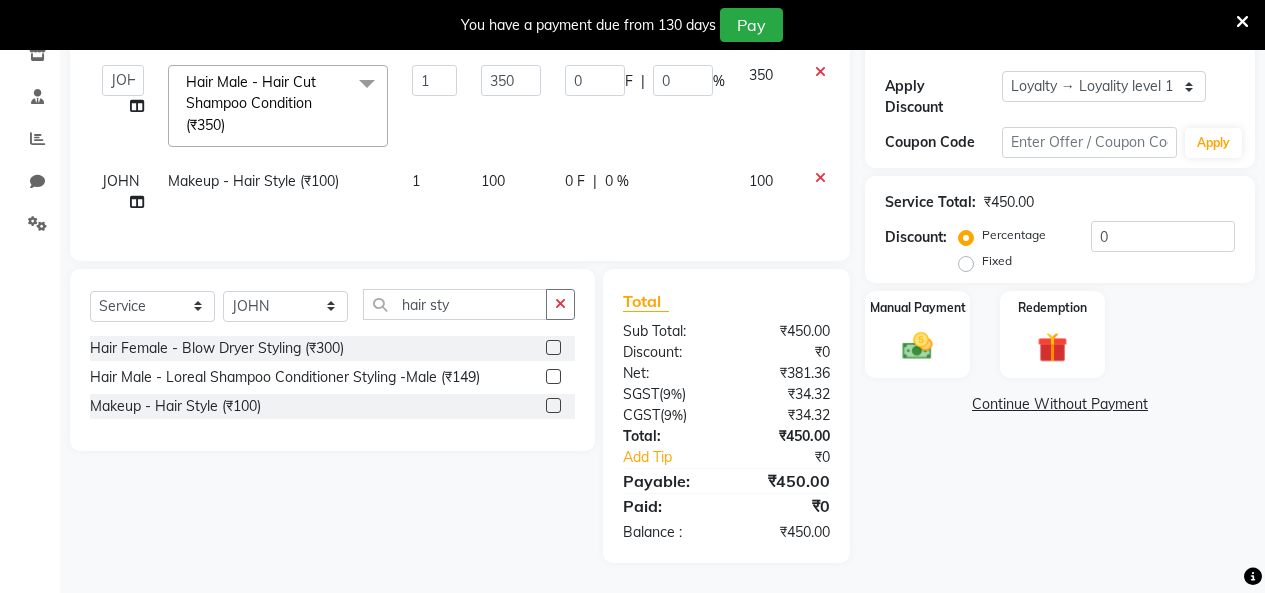 click on "100" 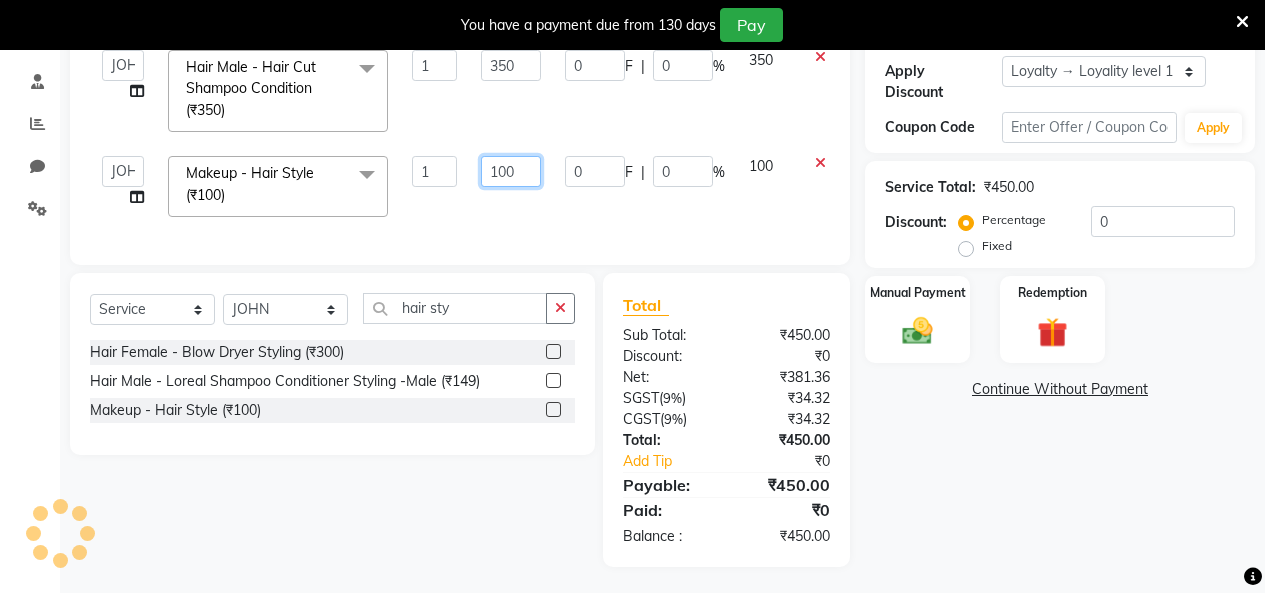 drag, startPoint x: 532, startPoint y: 166, endPoint x: 411, endPoint y: 183, distance: 122.18838 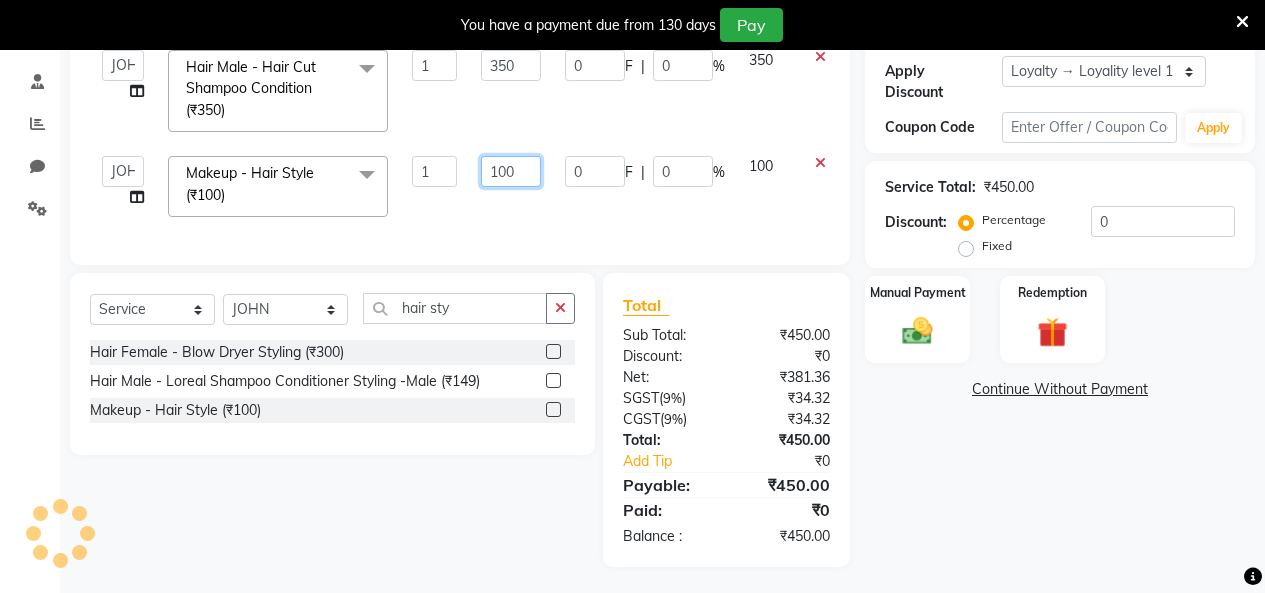 click on "Admin   Admin   [FIRST]   [FIRST]   [BUSINESS_NAME], [LOCATION]   [BUSINESS_NAME], [LOCATION]   [FIRST]    [FIRST] [LAST] guard   [FIRST]   [FIRST]   [FIRST]   [FIRST]   [FIRST] [LAST]   [FIRST]   [FIRST]   [FIRST]   [FIRST] [LAST]   [FIRST]    [FIRST]    [FIRST]   [FIRST]    [FIRST]   [FIRST] [LAST]  [SERVICE] - [SERVICE_NAME] ([CURRENCY][PRICE])  x [SERVICE] - [SERVICE_NAME] ([CURRENCY][PRICE]) [SERVICE] - [SERVICE_NAME] ([CURRENCY][PRICE]) [SERVICE] - [SERVICE_NAME] ([CURRENCY][PRICE]) [SERVICE] - [SERVICE_NAME] ([CURRENCY][PRICE]) [SERVICE] - [SERVICE_NAME] ([CURRENCY][PRICE]) [SERVICE] - [SERVICE_NAME] ([CURRENCY][PRICE]) [SERVICE] - [SERVICE_NAME] ([CURRENCY][PRICE]) [SERVICE] - [SERVICE_NAME] ([CURRENCY][PRICE]) [SERVICE] - [SERVICE_NAME] ([CURRENCY][PRICE]) [SERVICE] - [SERVICE_NAME] ([CURRENCY][PRICE]) [SERVICE] - [SERVICE_NAME] ([CURRENCY][PRICE]) [SERVICE] - [SERVICE_NAME] ([CURRENCY][PRICE]) [SERVICE] - [SERVICE_NAME] ([CURRENCY][PRICE]) [SERVICE] - [SERVICE_NAME] ([CURRENCY][PRICE]) [SERVICE] - [SERVICE_NAME] ([CURRENCY][PRICE]) [SERVICE] - [SERVICE_NAME] ([CURRENCY][PRICE]) [SERVICE] - [SERVICE_NAME] ([CURRENCY][PRICE]) [SERVICE] - [SERVICE_NAME] ([CURRENCY][PRICE]) [SERVICE] - [SERVICE_NAME] ([CURRENCY][PRICE]) [NUMBER] [NUMBER] [NUMBER] |" 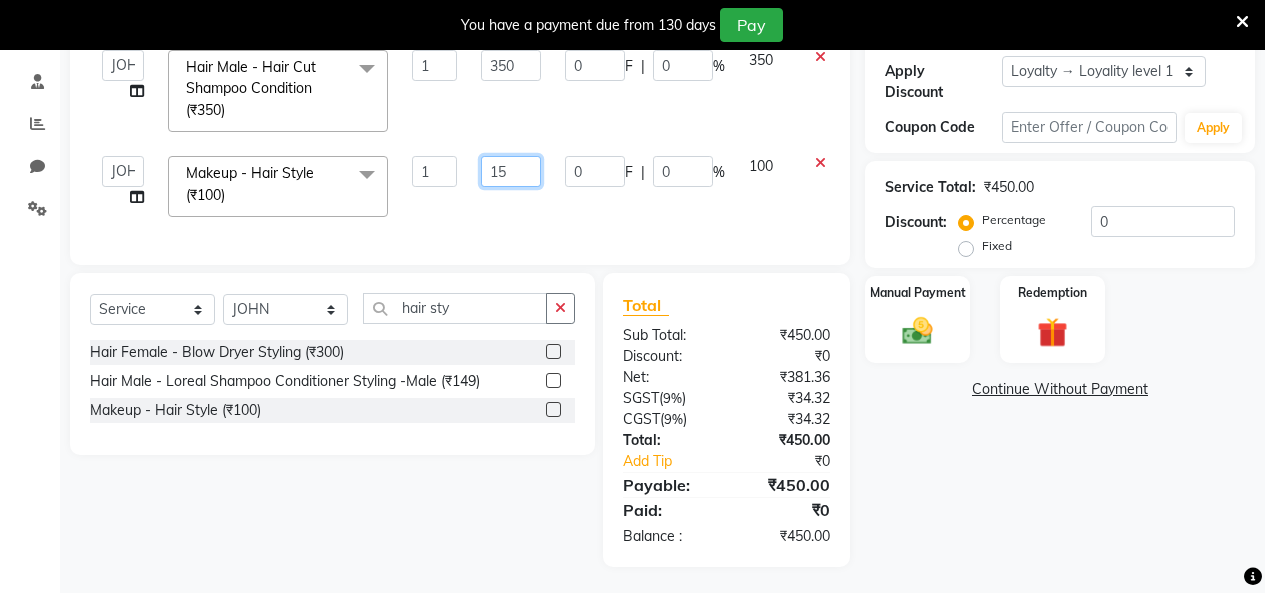 type on "150" 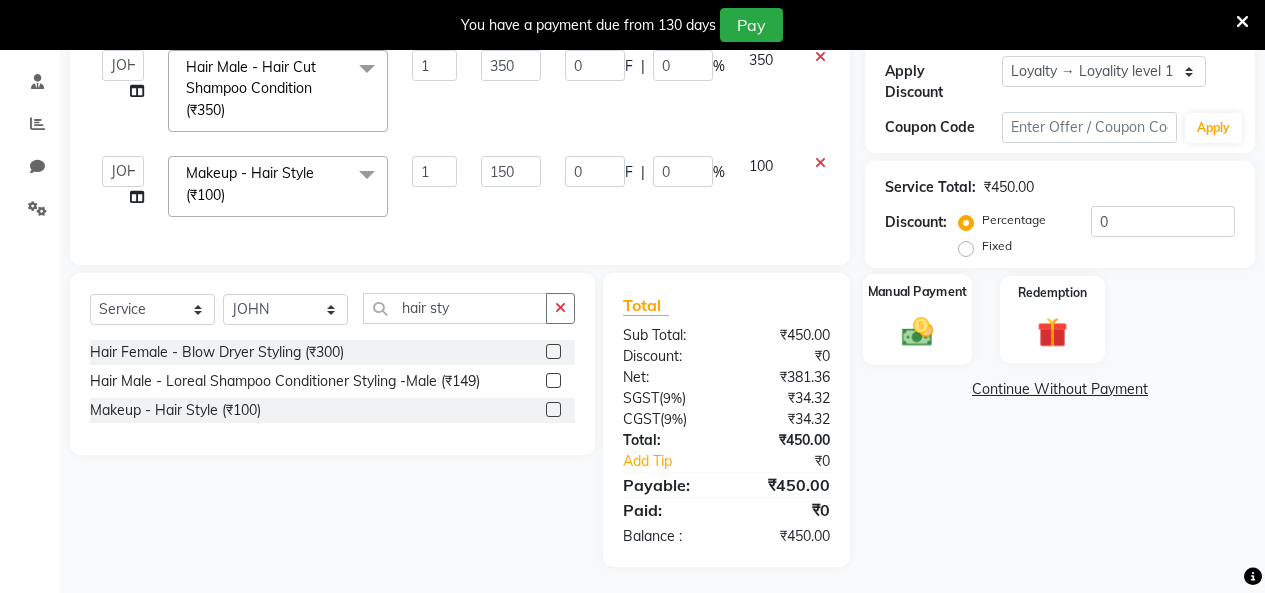 click 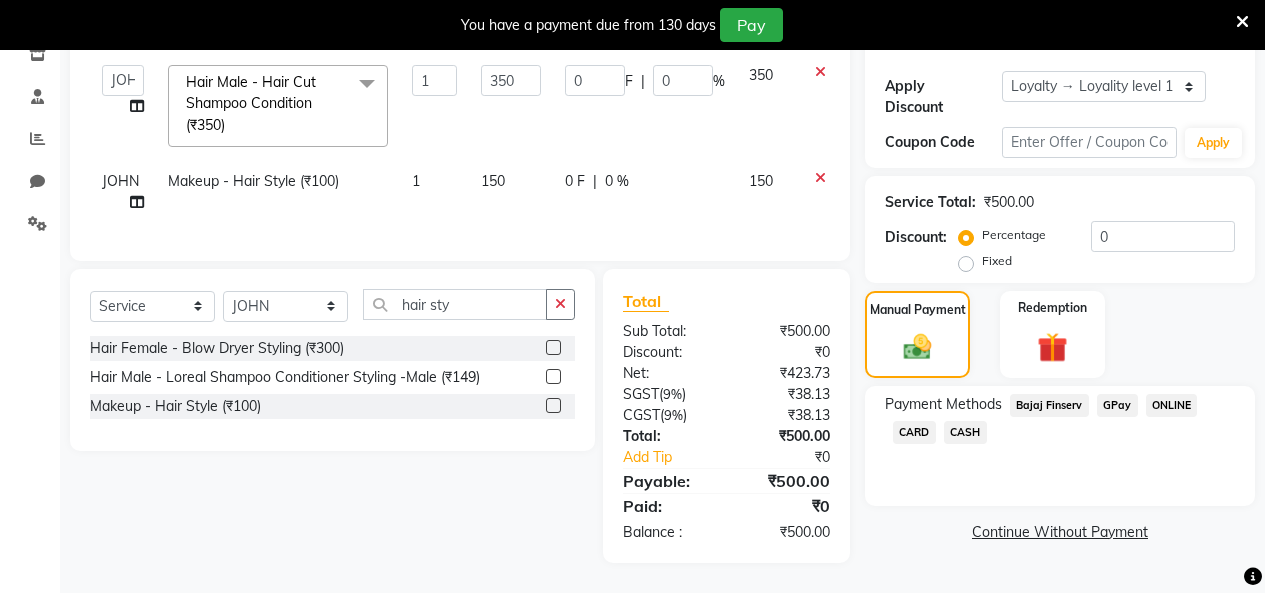 click on "GPay" 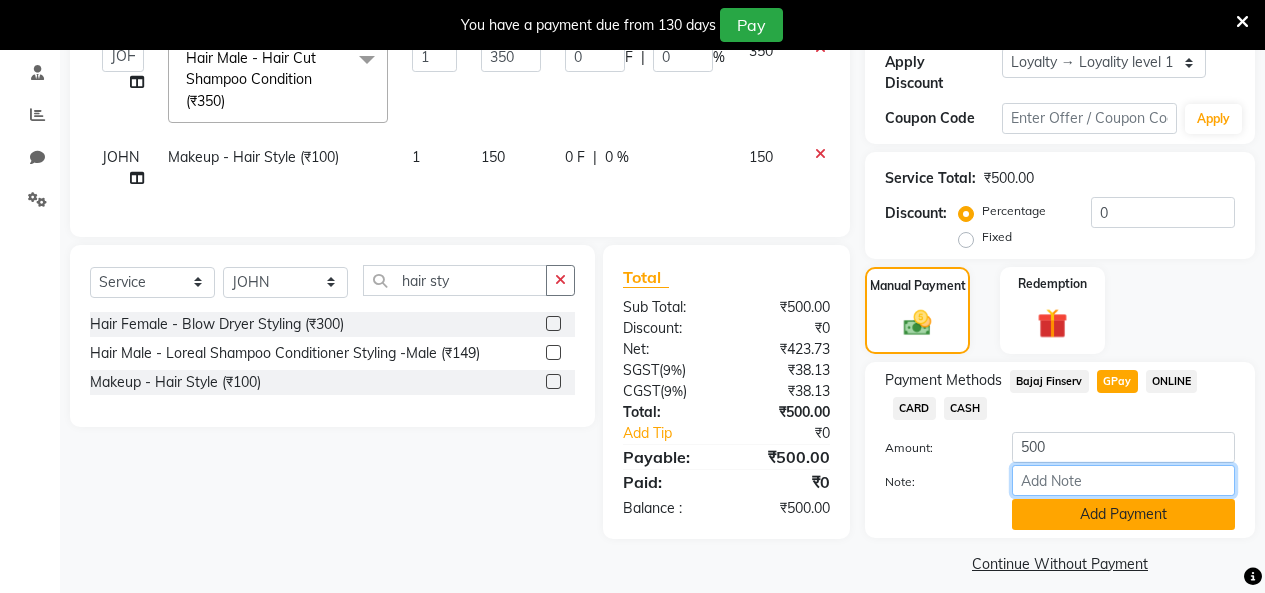 click on "Note:" at bounding box center (1123, 480) 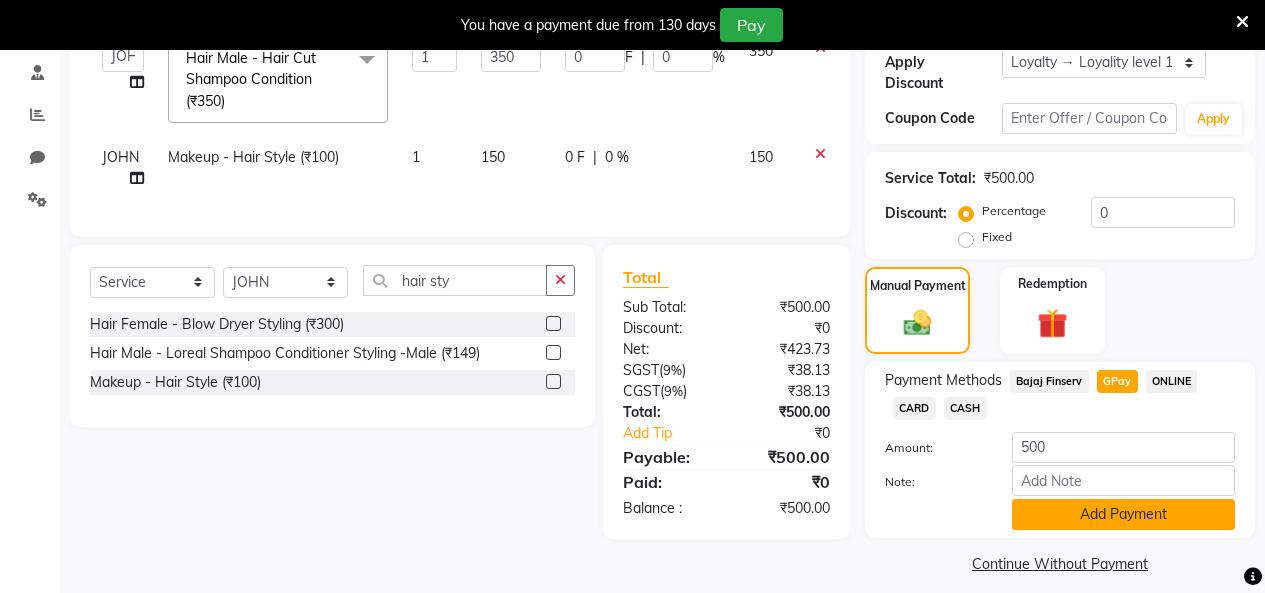 click on "Add Payment" 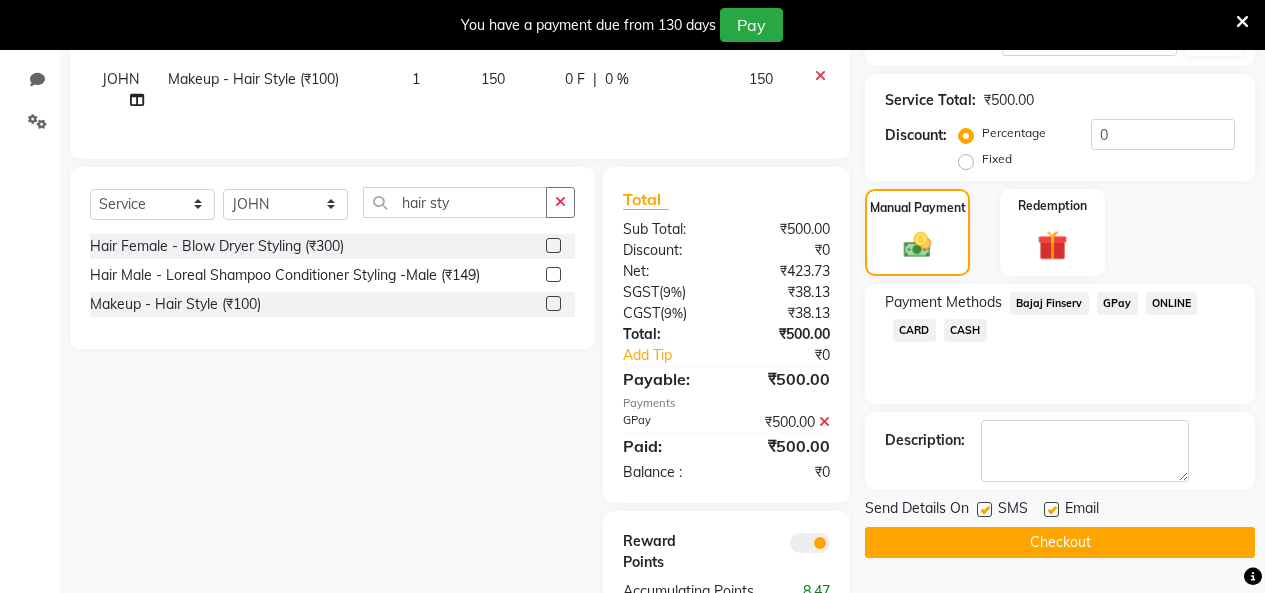 scroll, scrollTop: 551, scrollLeft: 0, axis: vertical 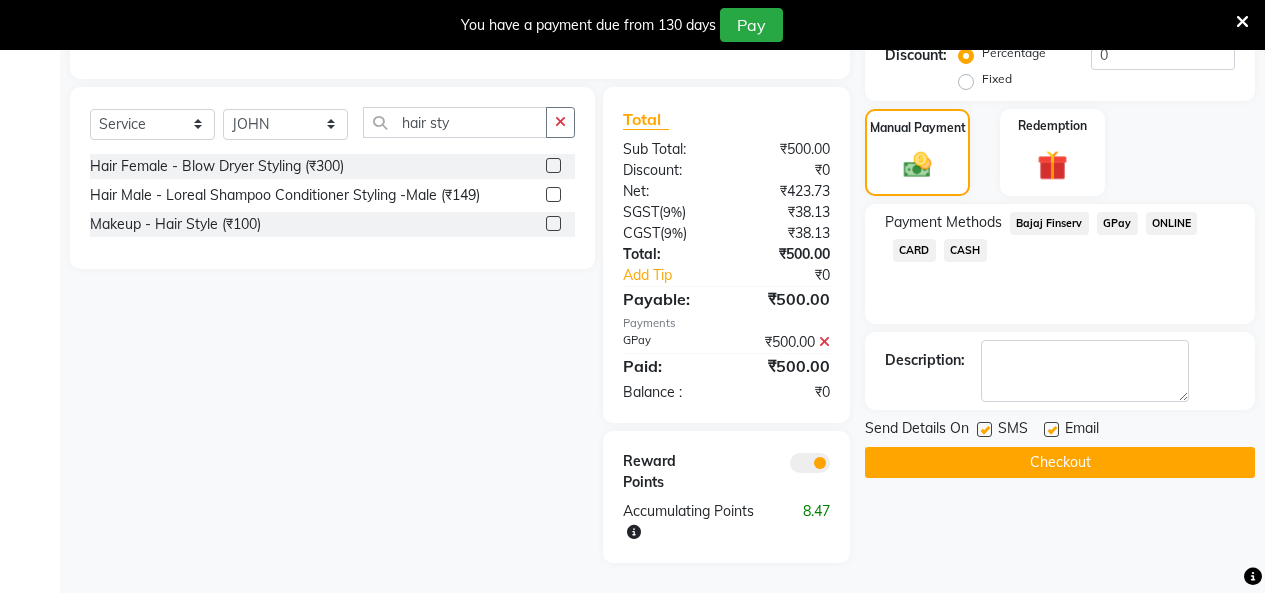 click on "Checkout" 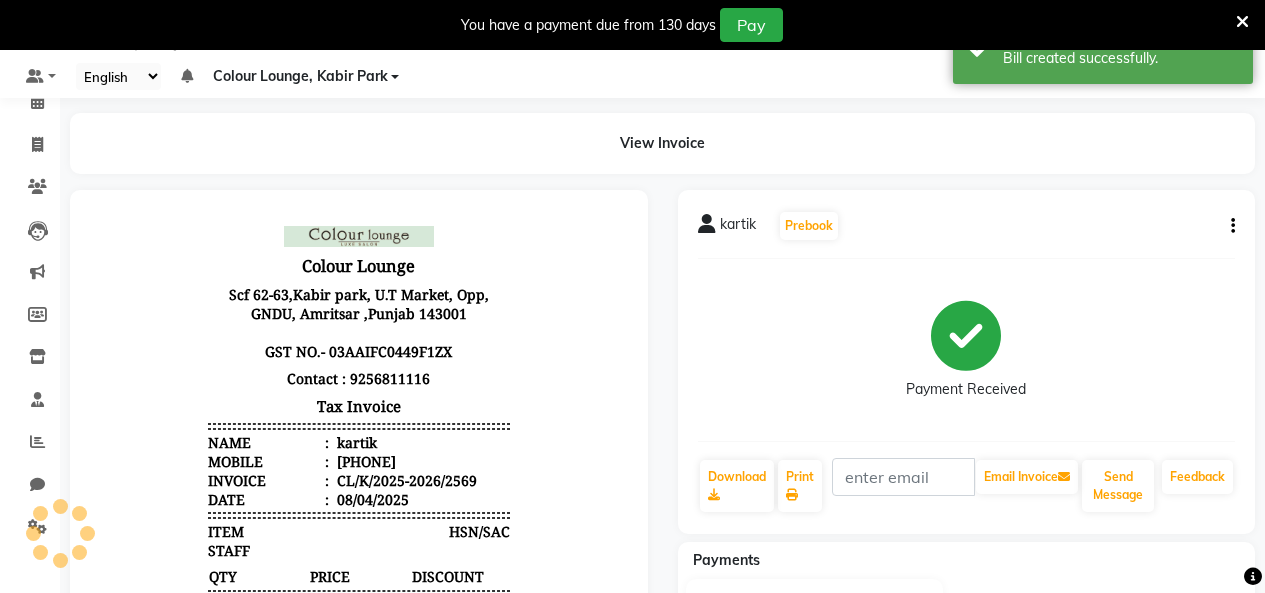 scroll, scrollTop: 0, scrollLeft: 0, axis: both 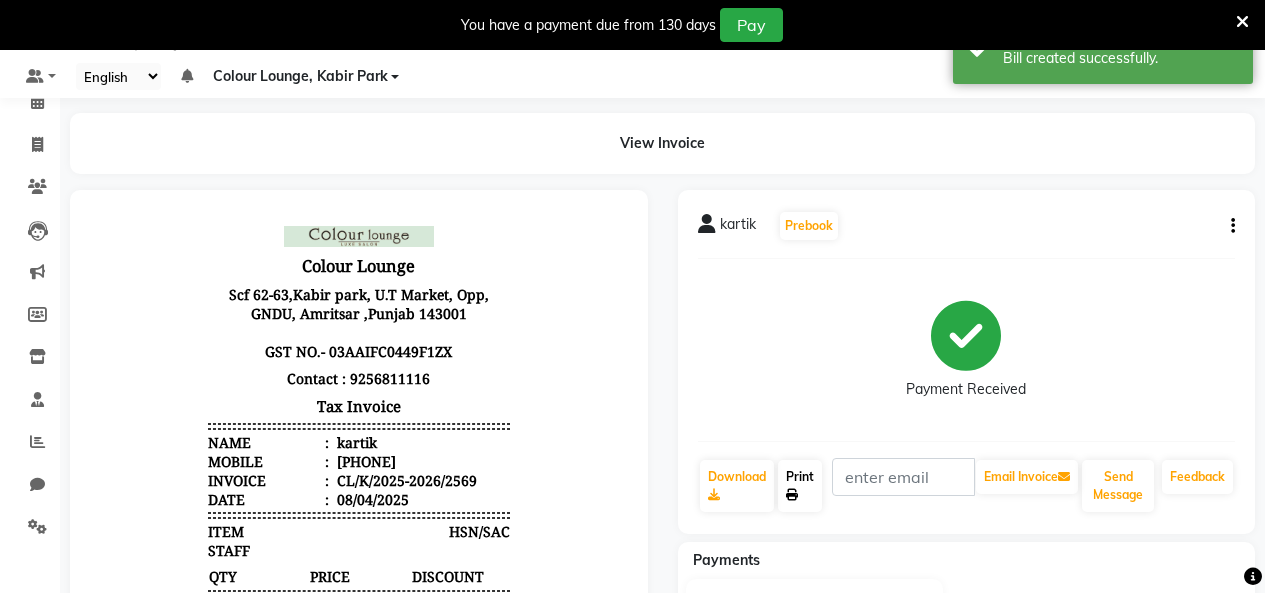 click on "Print" 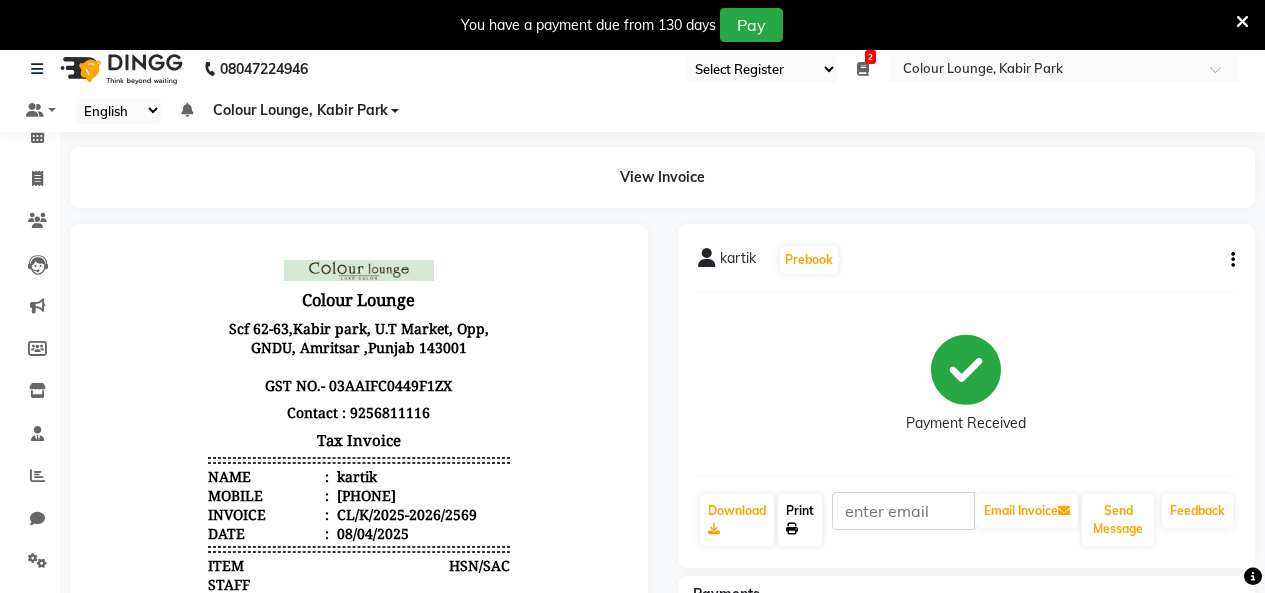 scroll, scrollTop: 0, scrollLeft: 0, axis: both 